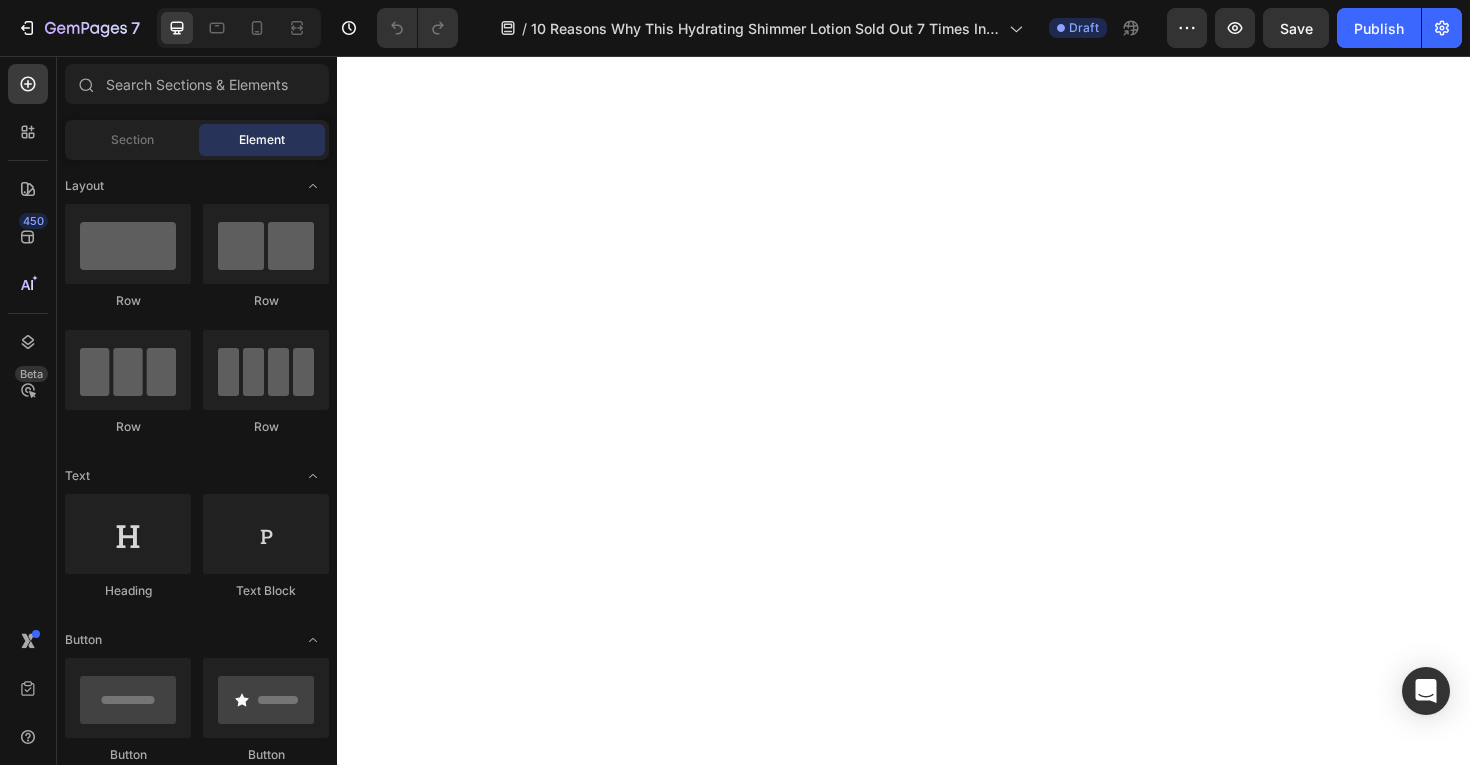 scroll, scrollTop: 0, scrollLeft: 0, axis: both 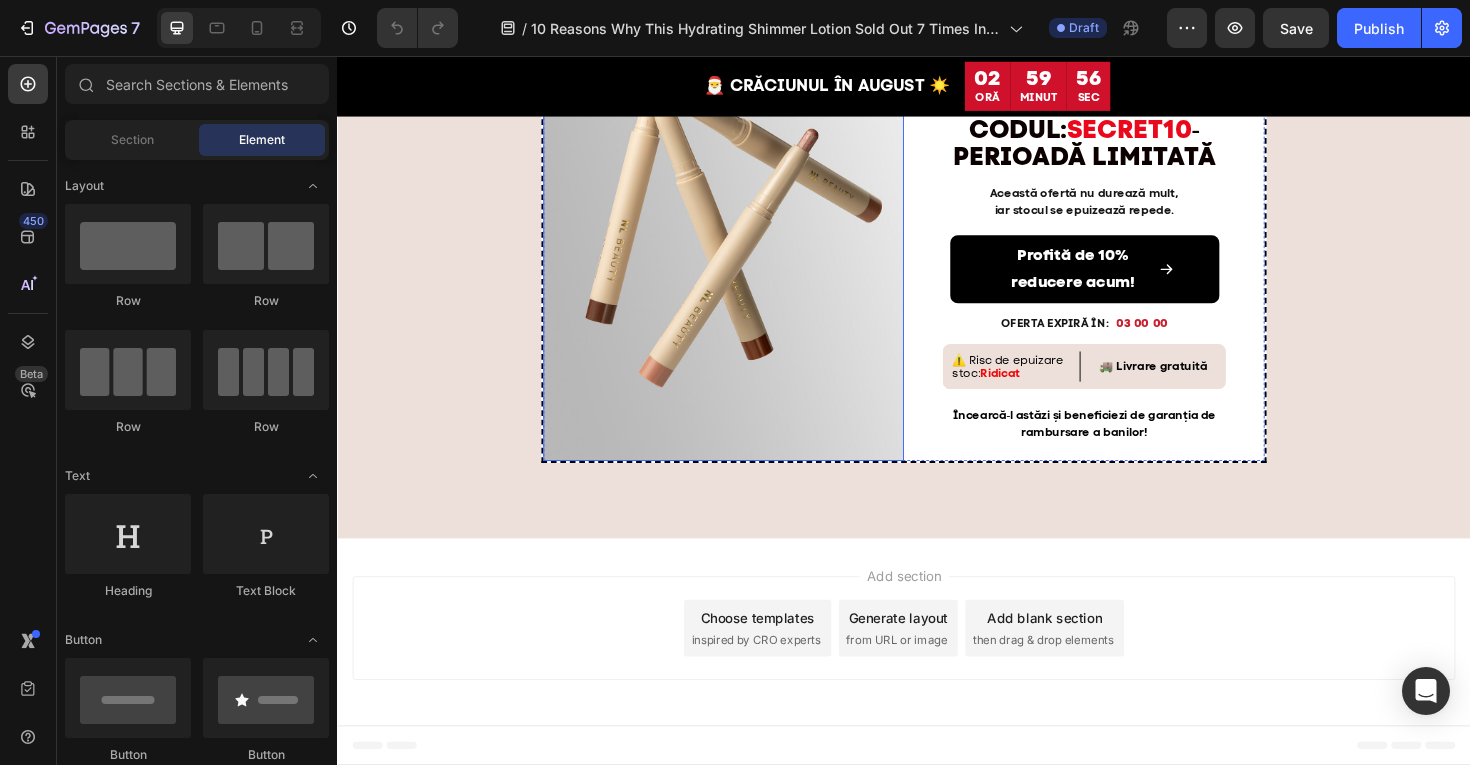 click at bounding box center (746, 230) 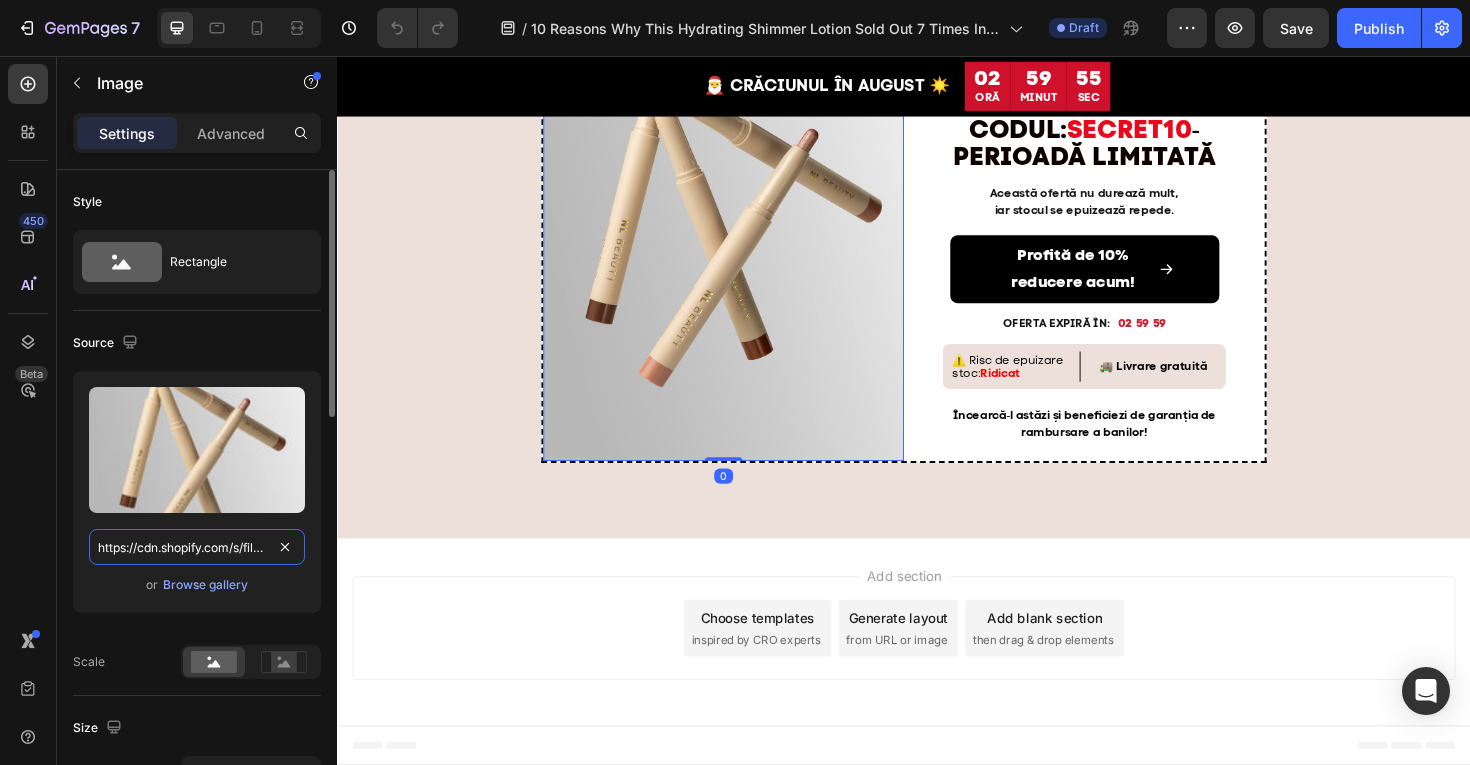 click on "https://cdn.shopify.com/s/files/1/0775/0831/3373/files/gempages_485104230382699404-e7e8c505-c655-4efa-90bd-caa46883fddc.jpg" at bounding box center [197, 547] 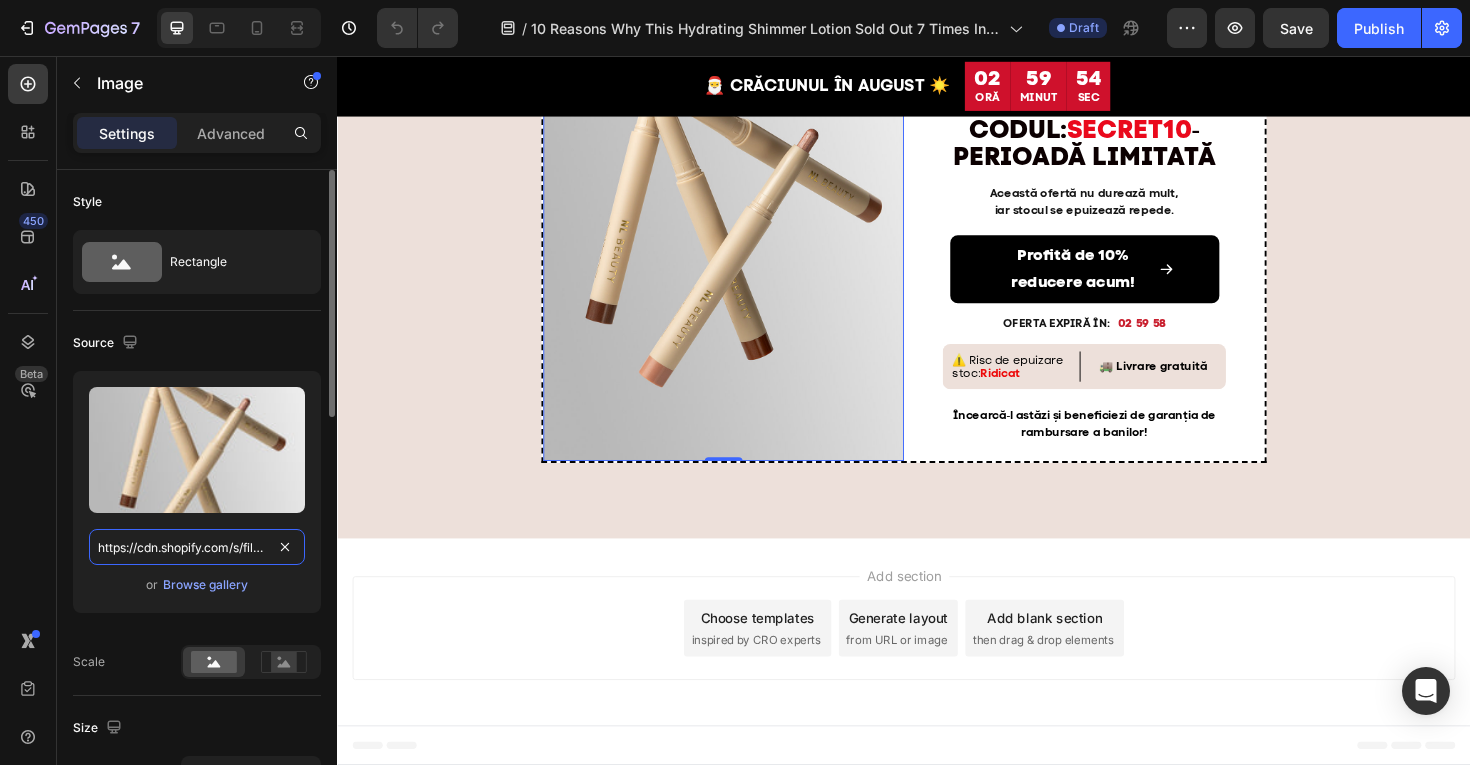 paste on "6f3deca-91f3-404e-a74d-a6b7af79322a" 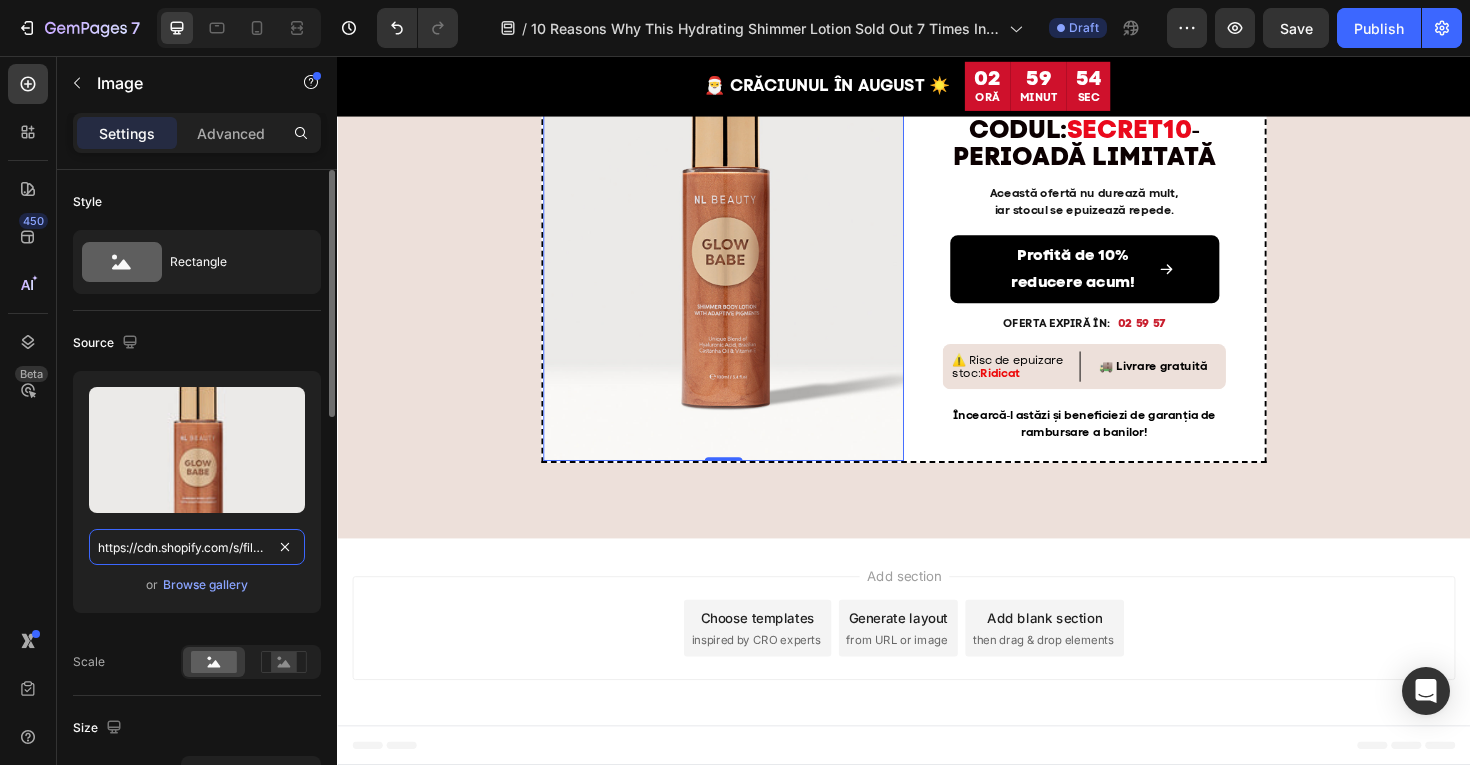 scroll, scrollTop: 0, scrollLeft: 610, axis: horizontal 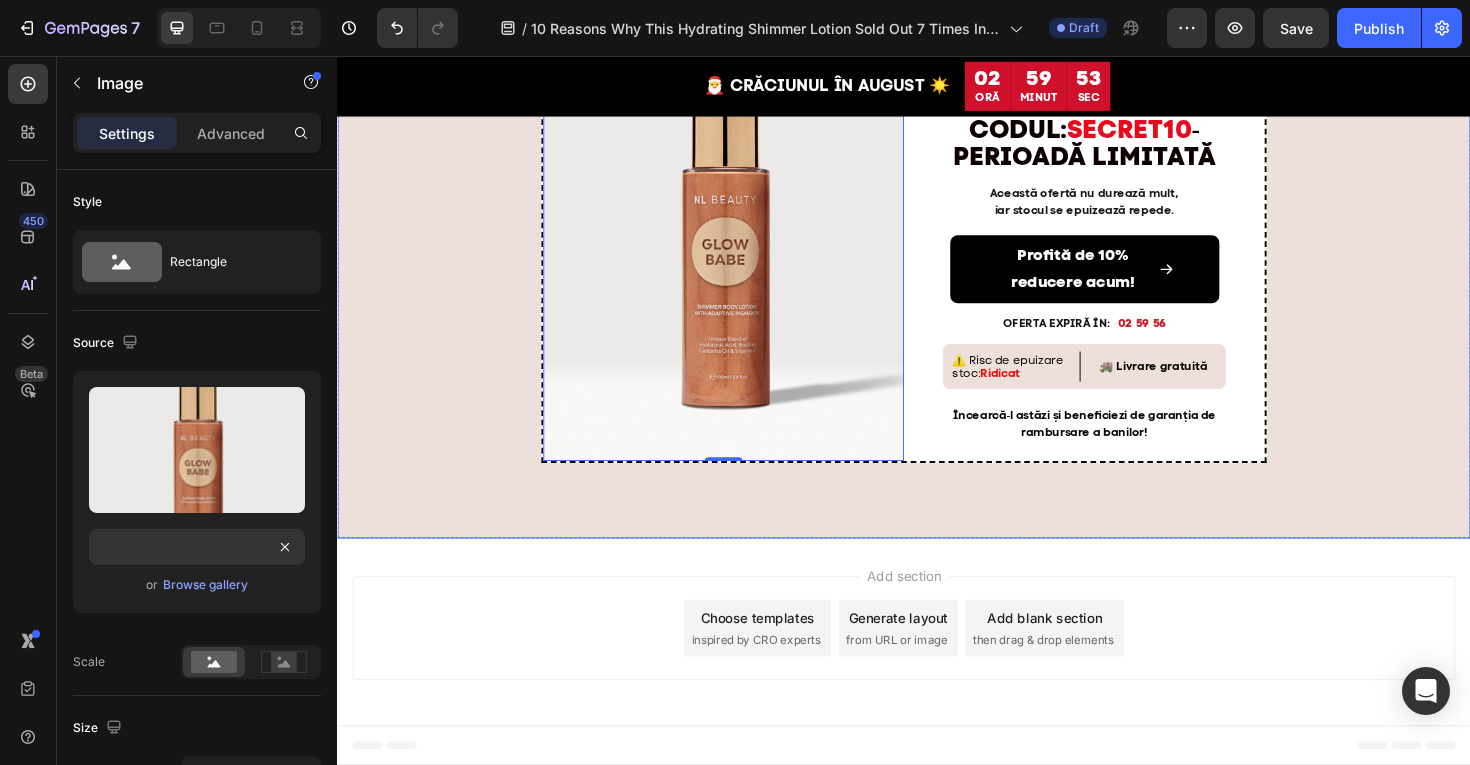 click on "🎅 CRĂCIUNUL ÎN AUGUST ☀️ Heading Row 🏷️ CEL MAI BUN PREȚ Heading Row Image PRIMEȘTI CADOURI CÂND FACI COMANDĂ Text Block PROFITĂ ACUM DE O REDUCERE DE  10%  FOLOSIND CODUL:  SECRET10  ‑ PERIOADĂ LIMITATĂ Heading Această ofertă nu durează mult, iar stocul se epuizează repede. Text Block
Profită de 10% reducere acum Button OFERTA EXPIRĂ ÎN: Text Block 02 59 56 Countdown Timer Row ⚠️ Risc de epuizare stoc:  Ridicat Text Block 🚚 Livrare gratuită Text Block Row Încearcă‑l astăzi și beneficiezi de garanția de rambursare a banilor! Text Block Row Row Image   0 🎁 PRIMEȘTI CADOURI CÂND FACI COMANDĂ Text Block PROFITĂ ACUM DE O REDUCERE DE  10%  FOLOSIND CODUL:  SECRET10  ‑ PERIOADĂ LIMITATĂ Heading Această ofertă nu durează mult, iar stocul se epuizează repede. Text Block
Profită de 10% reducere acum! Button OFERTA EXPIRĂ ÎN: Text Block 02 59 56 Countdown Timer Row ⚠️ Risc de epuizare stoc:  Ridicat Text Block Text Block" at bounding box center (937, 242) 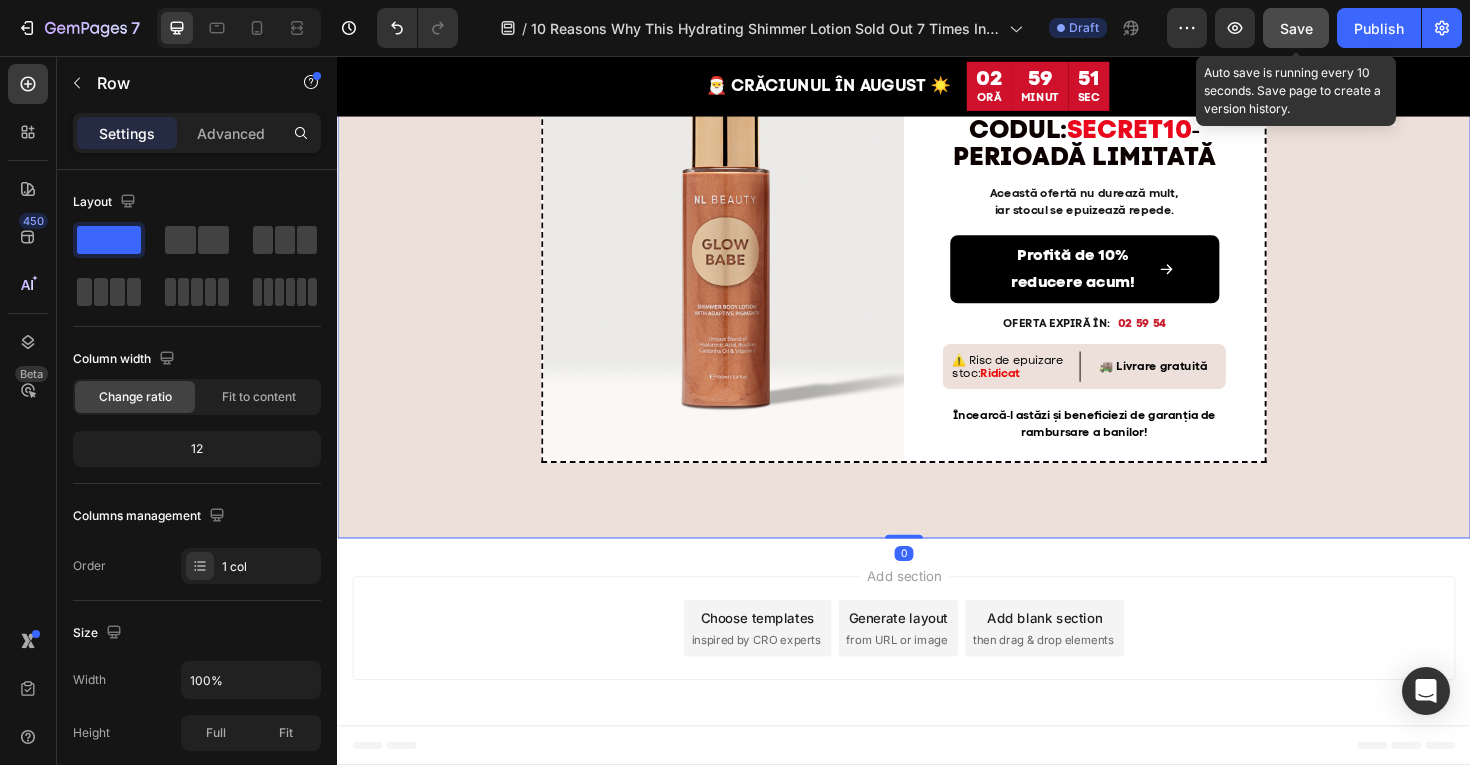 click on "Save" at bounding box center (1296, 28) 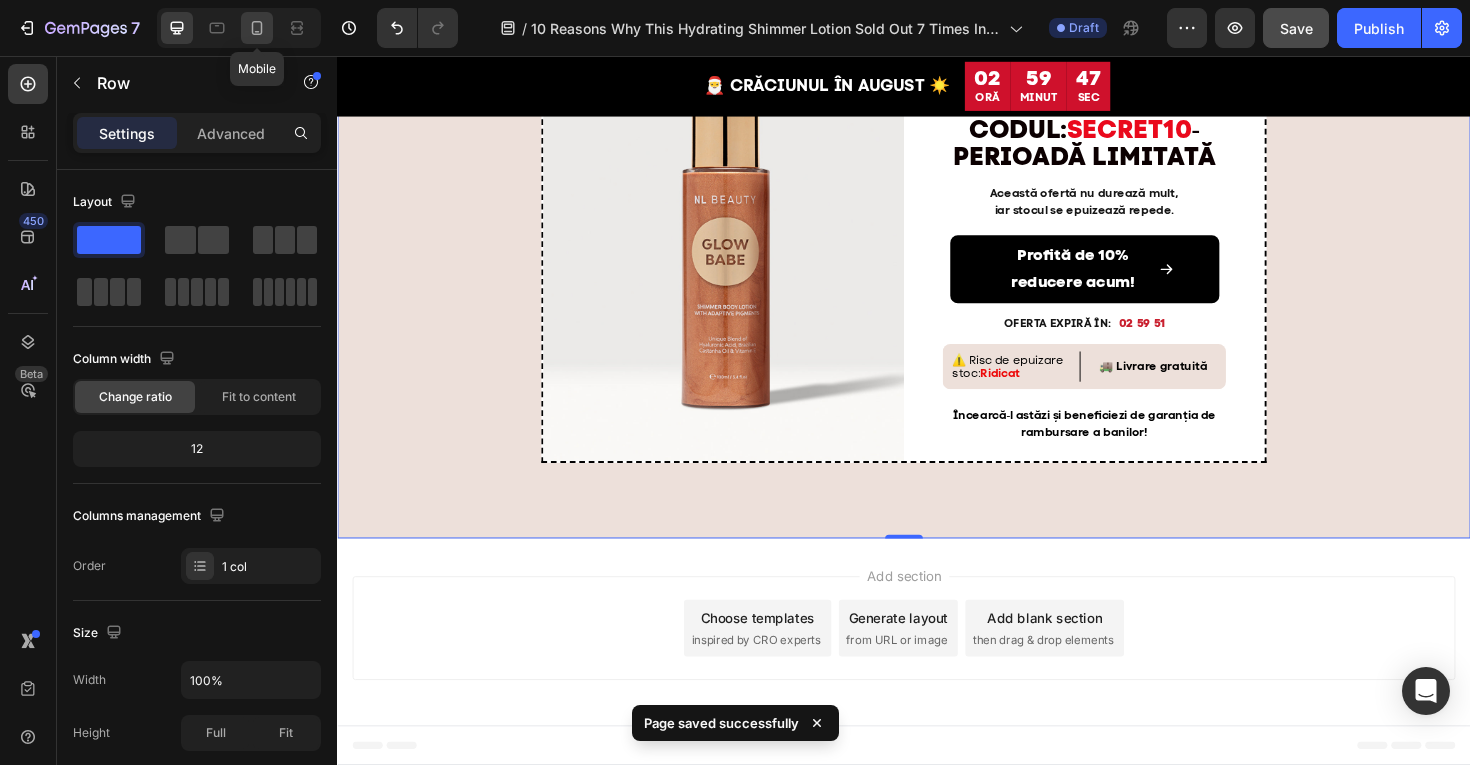 click 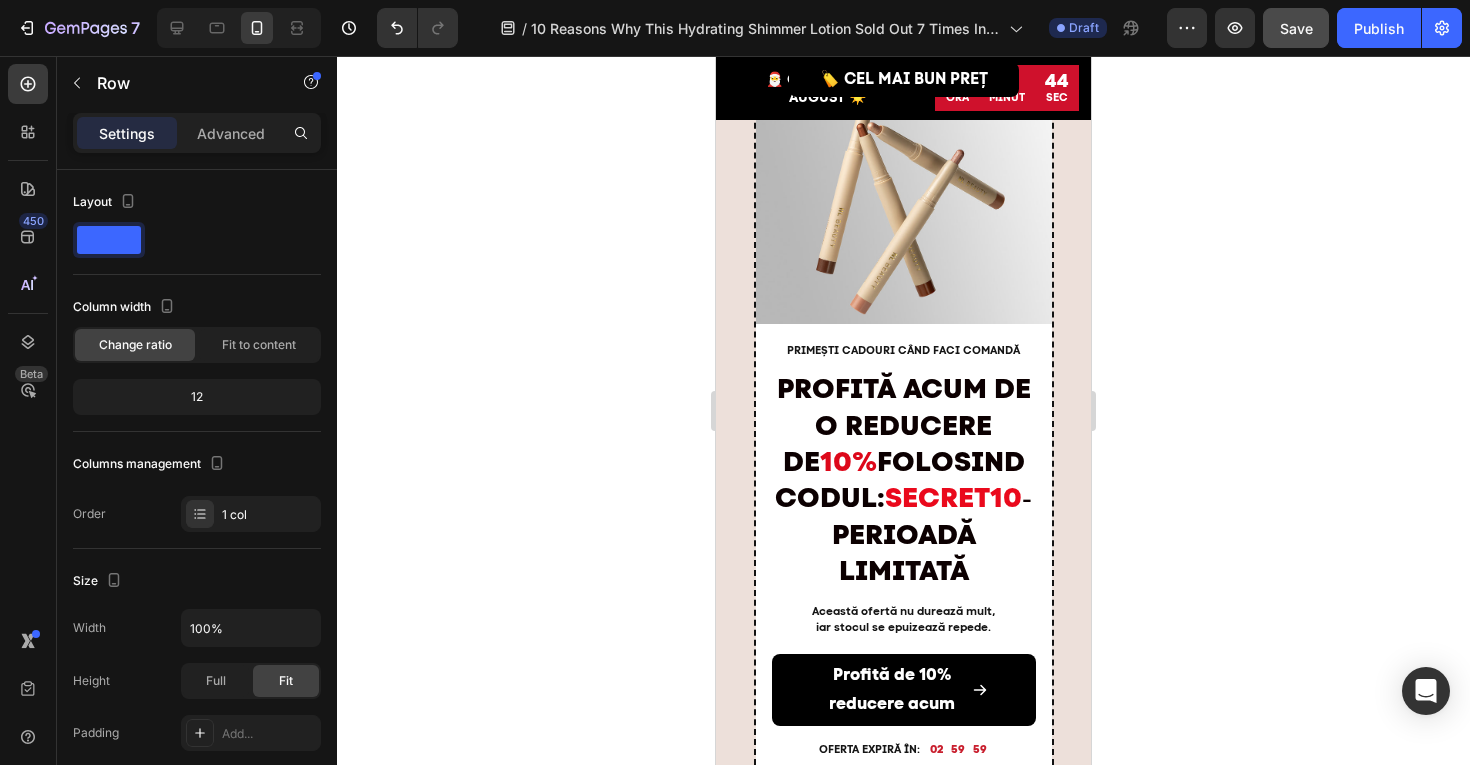 scroll, scrollTop: 8269, scrollLeft: 0, axis: vertical 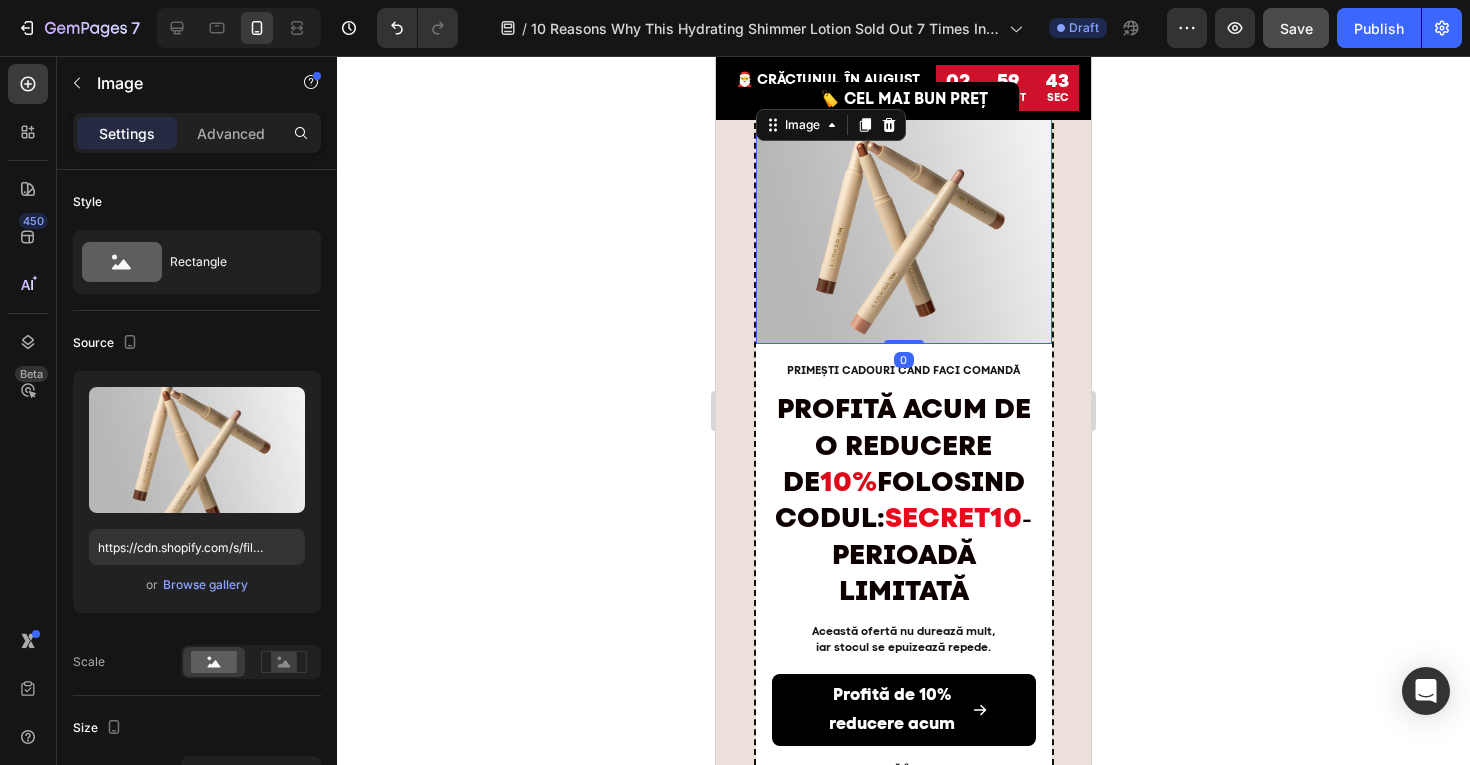 click at bounding box center (904, 224) 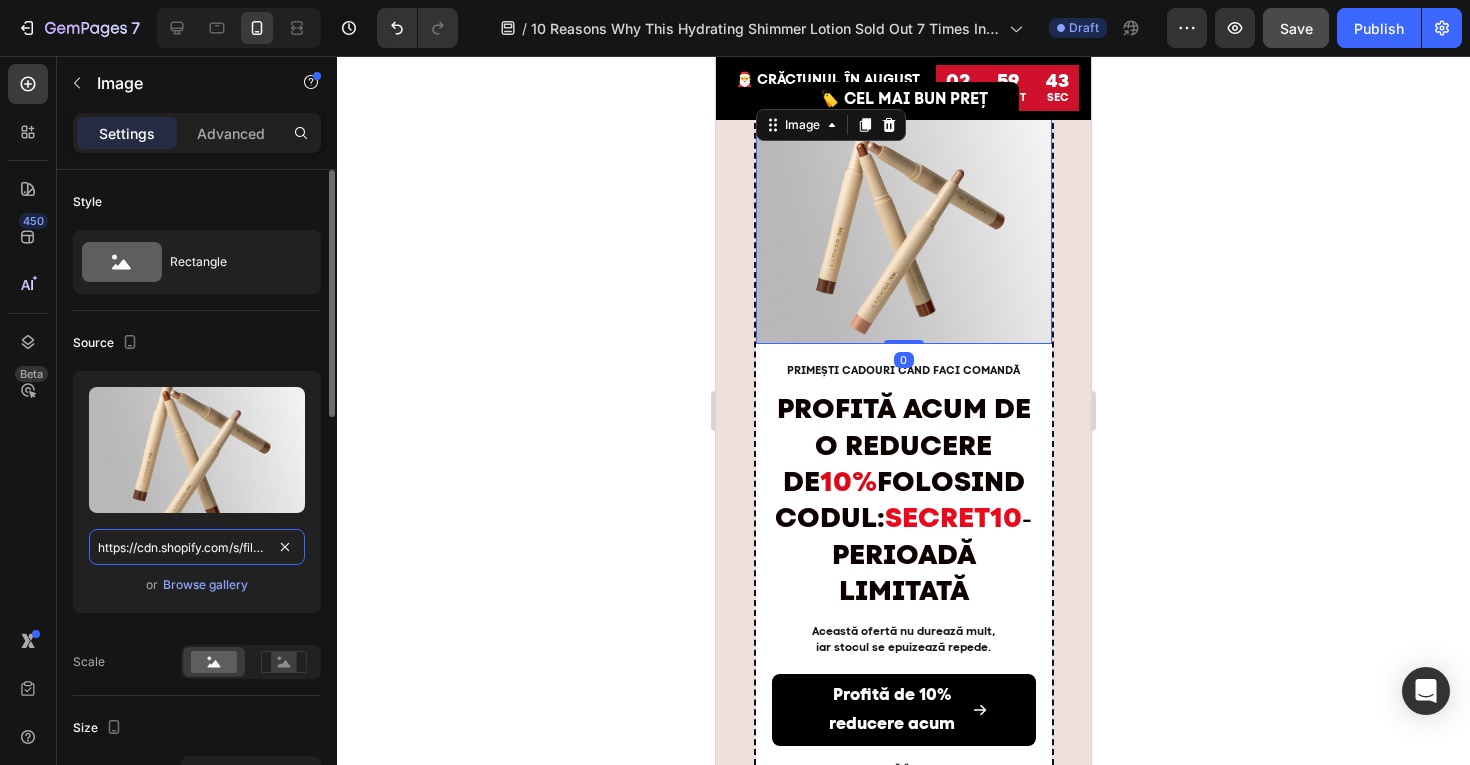 click on "https://cdn.shopify.com/s/files/1/0775/0831/3373/files/gempages_485104230382699404-7ccb05aa-2066-4332-8bd1-35fa2e190c83.jpg" at bounding box center [197, 547] 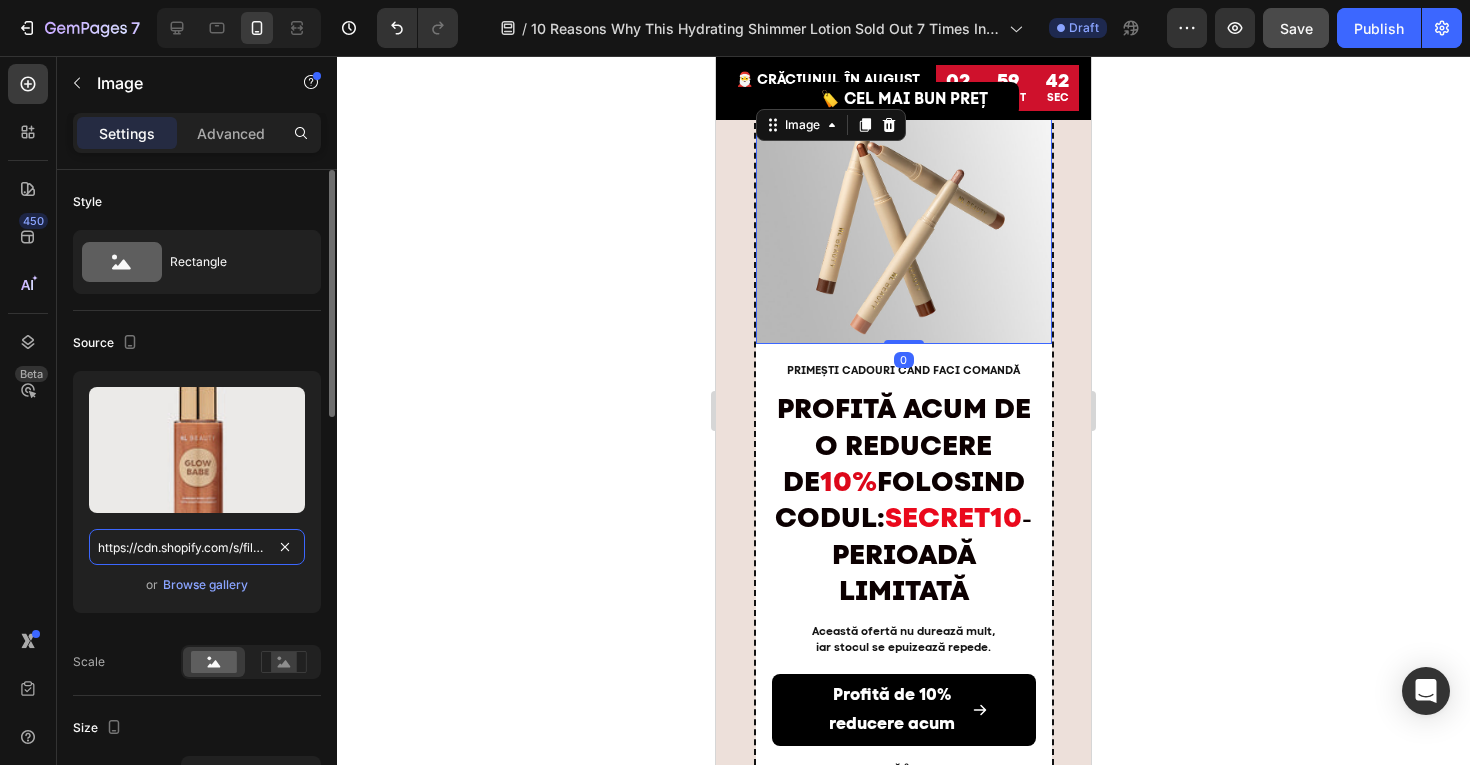 scroll, scrollTop: 0, scrollLeft: 610, axis: horizontal 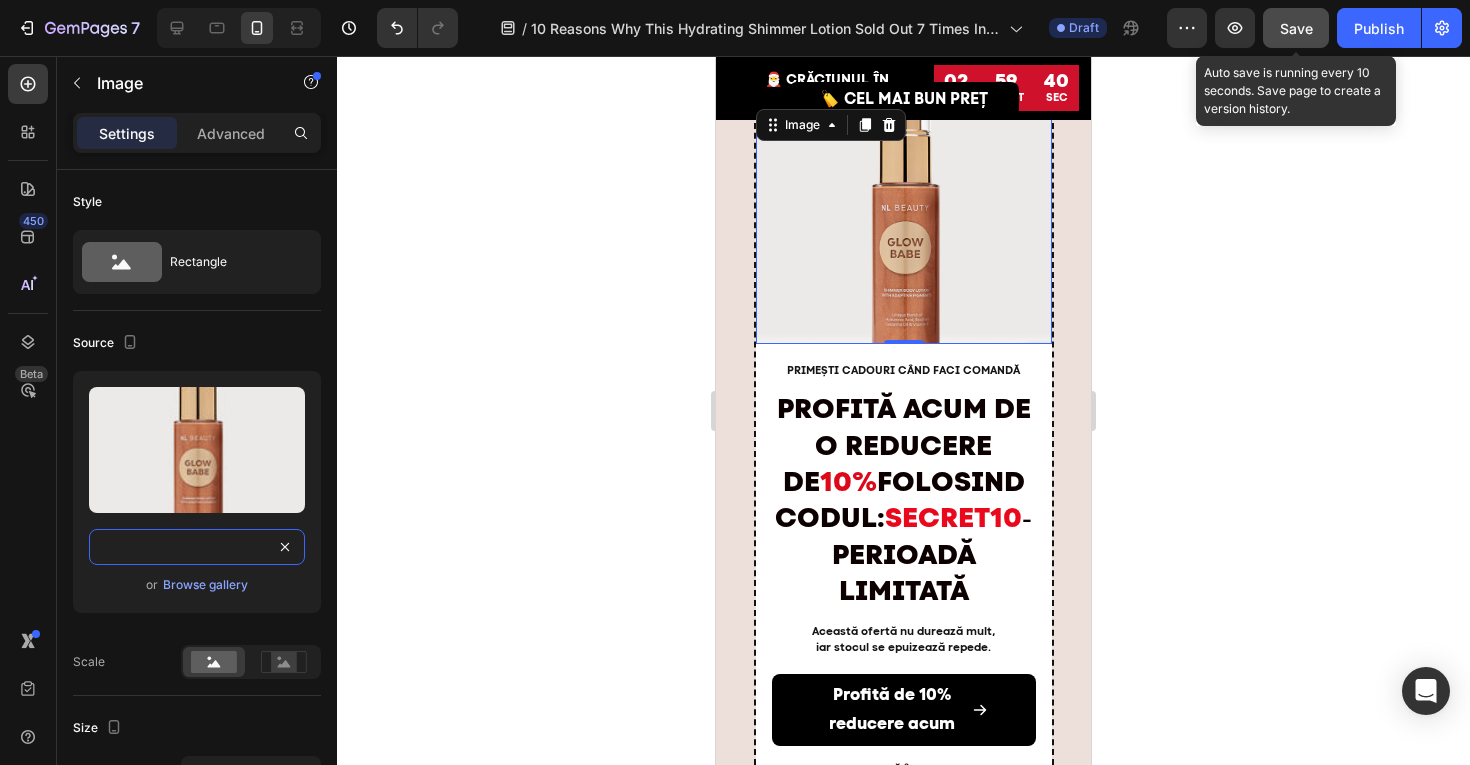 type on "https://cdn.shopify.com/s/files/1/0775/0831/3373/files/gempages_485104230382699404-e6f3deca-91f3-404e-a74d-a6b7af79322a.jpg" 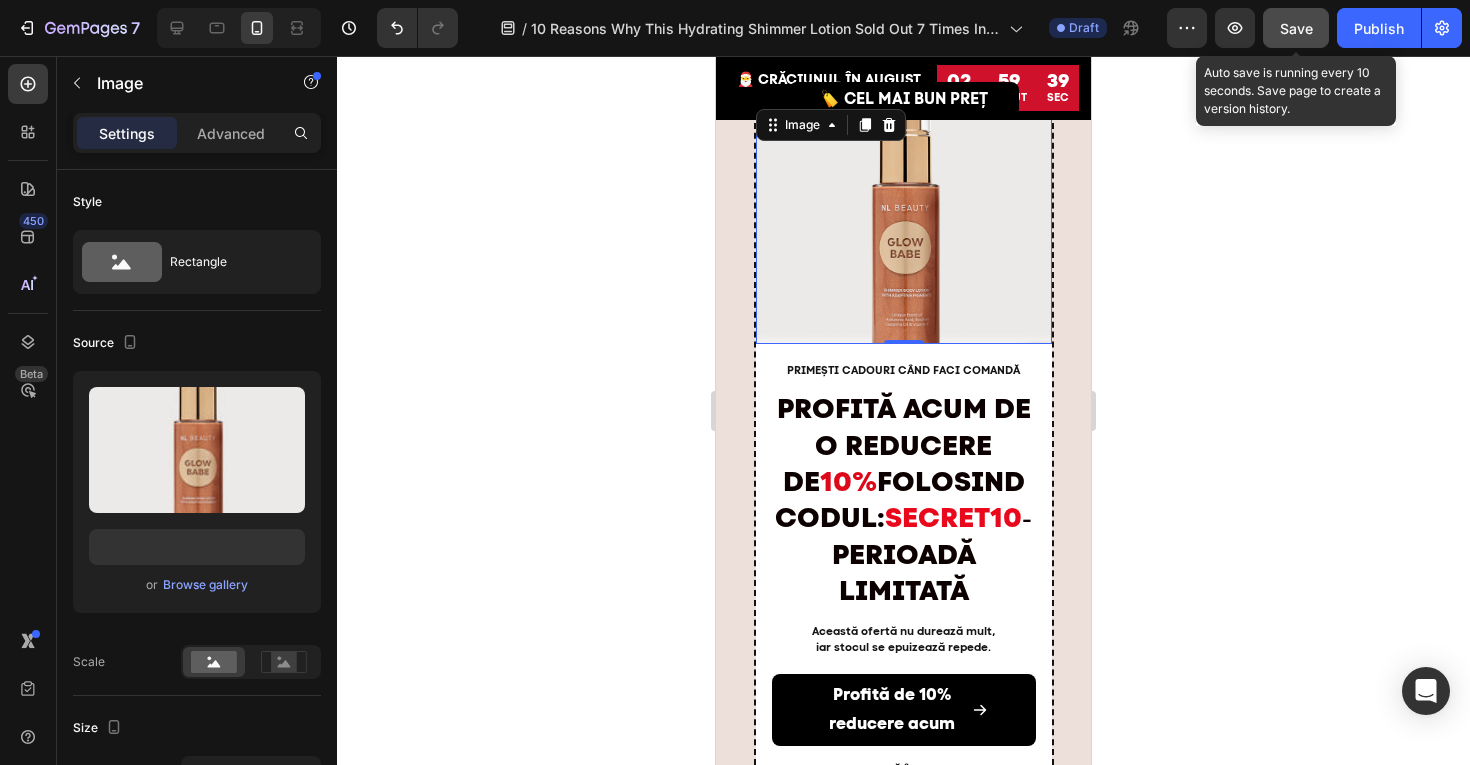 click on "Save" 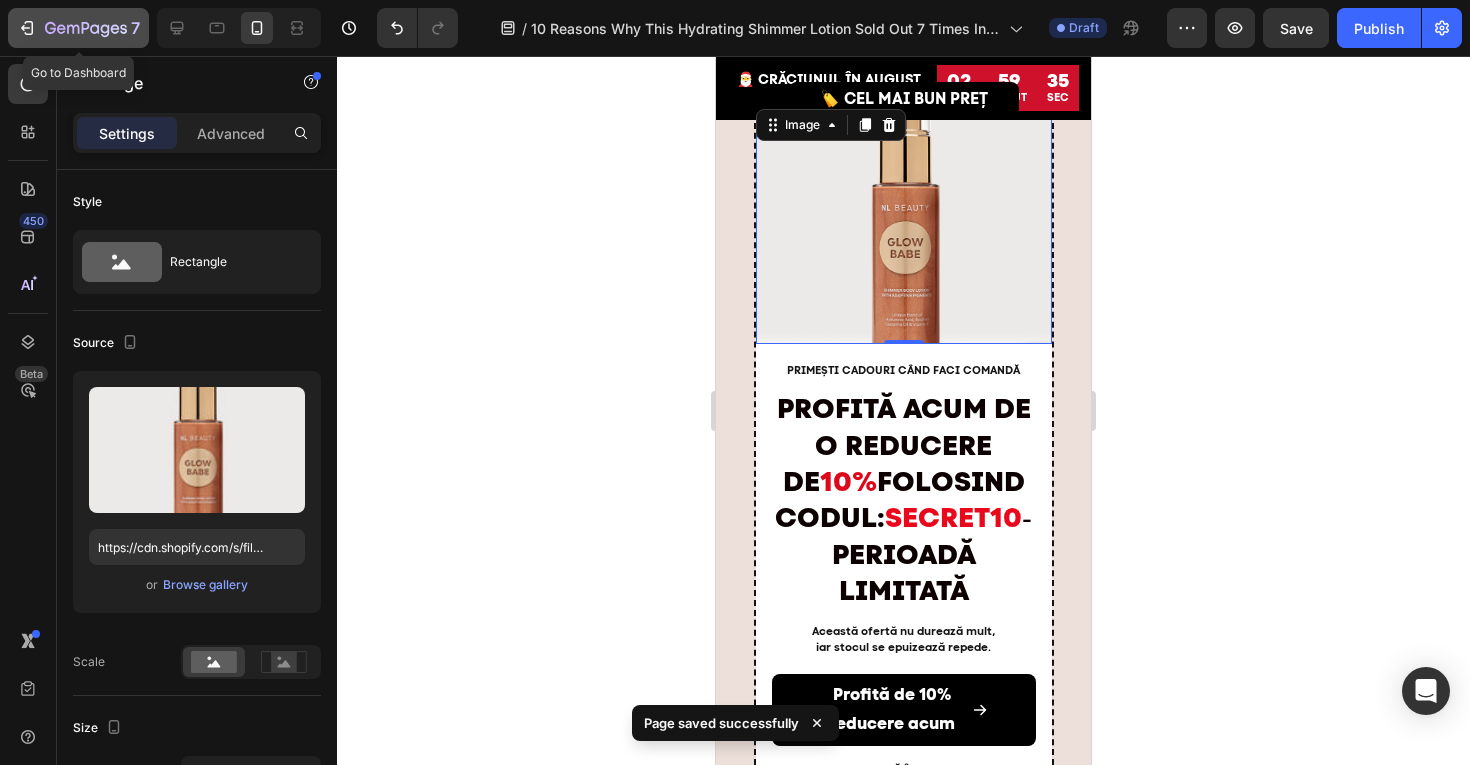 click 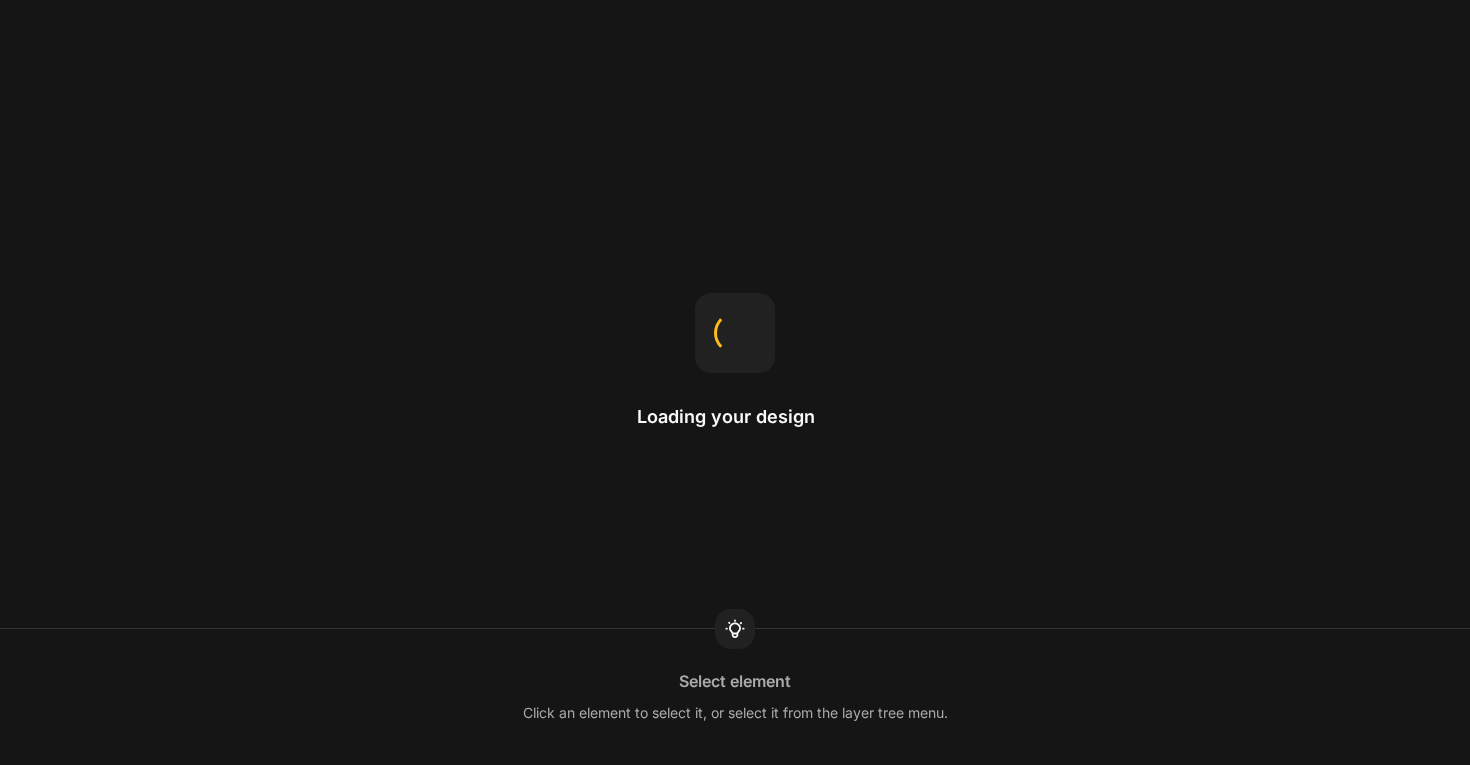 scroll, scrollTop: 0, scrollLeft: 0, axis: both 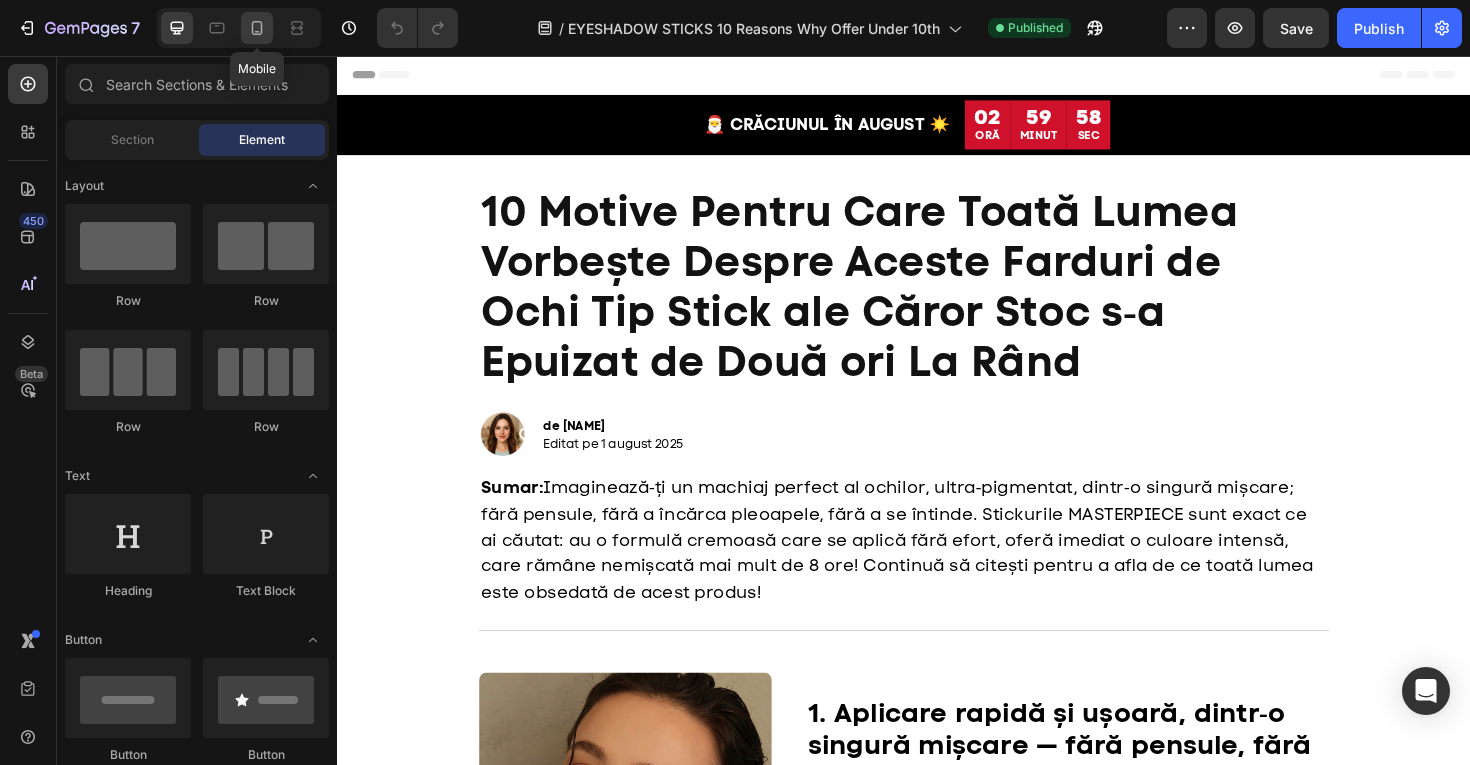 click 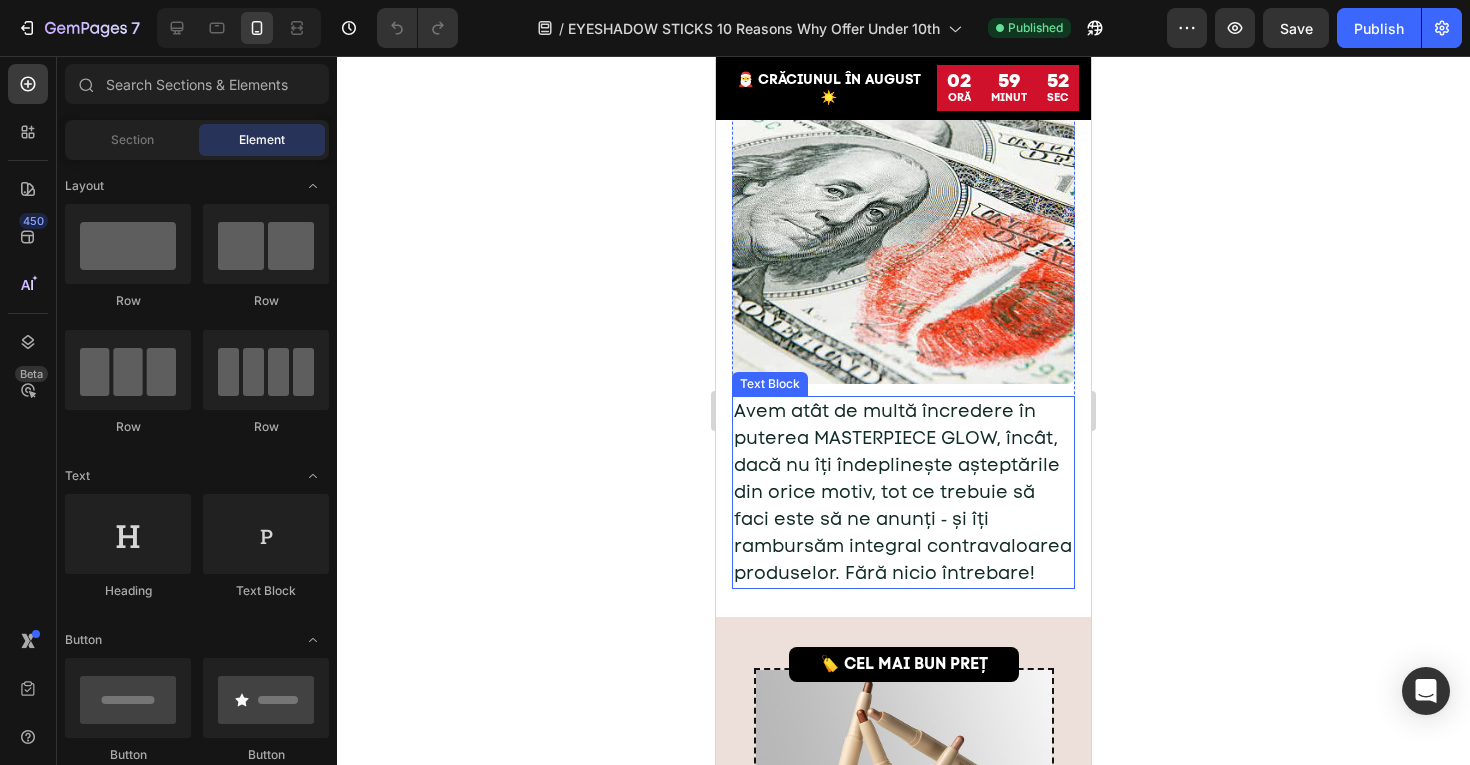 scroll, scrollTop: 8081, scrollLeft: 0, axis: vertical 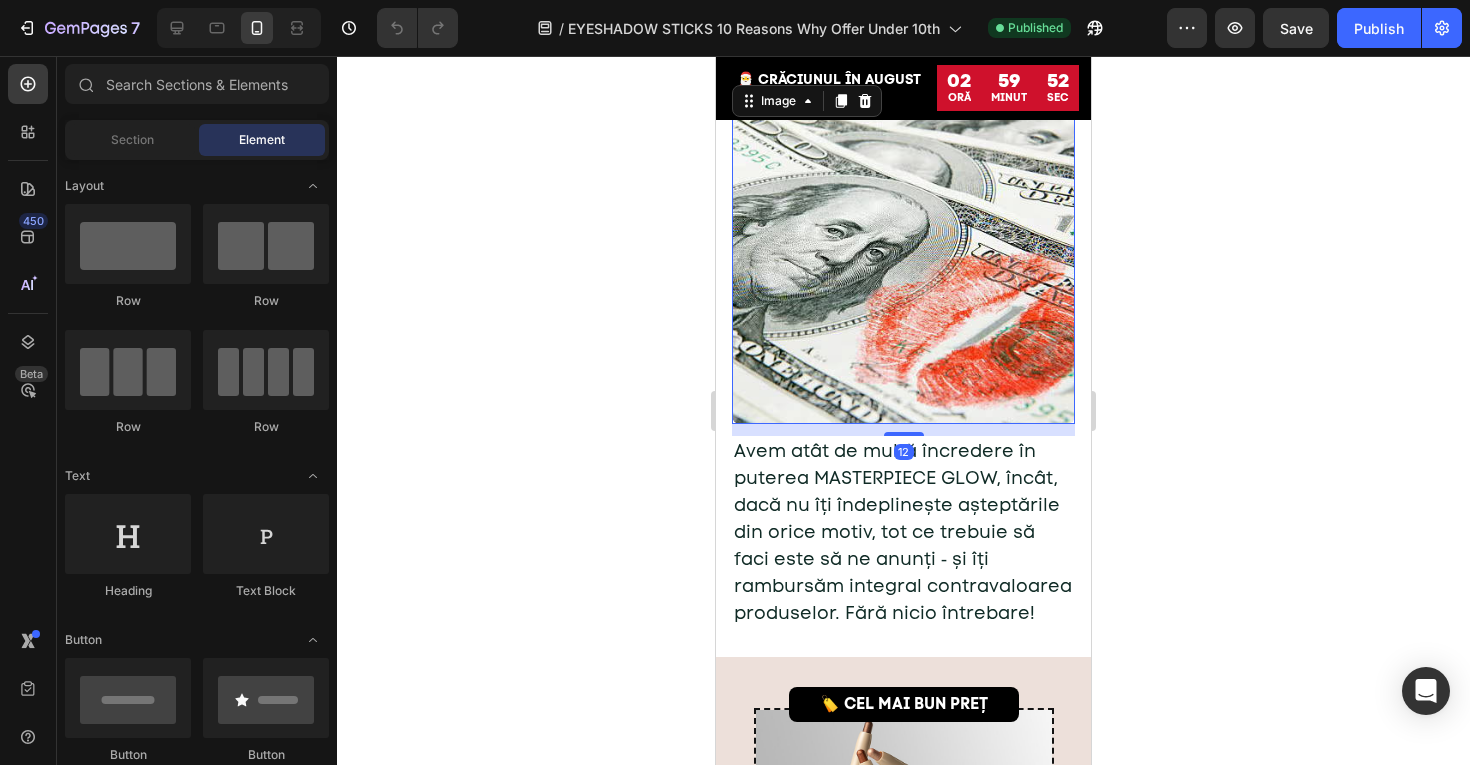 click at bounding box center (903, 252) 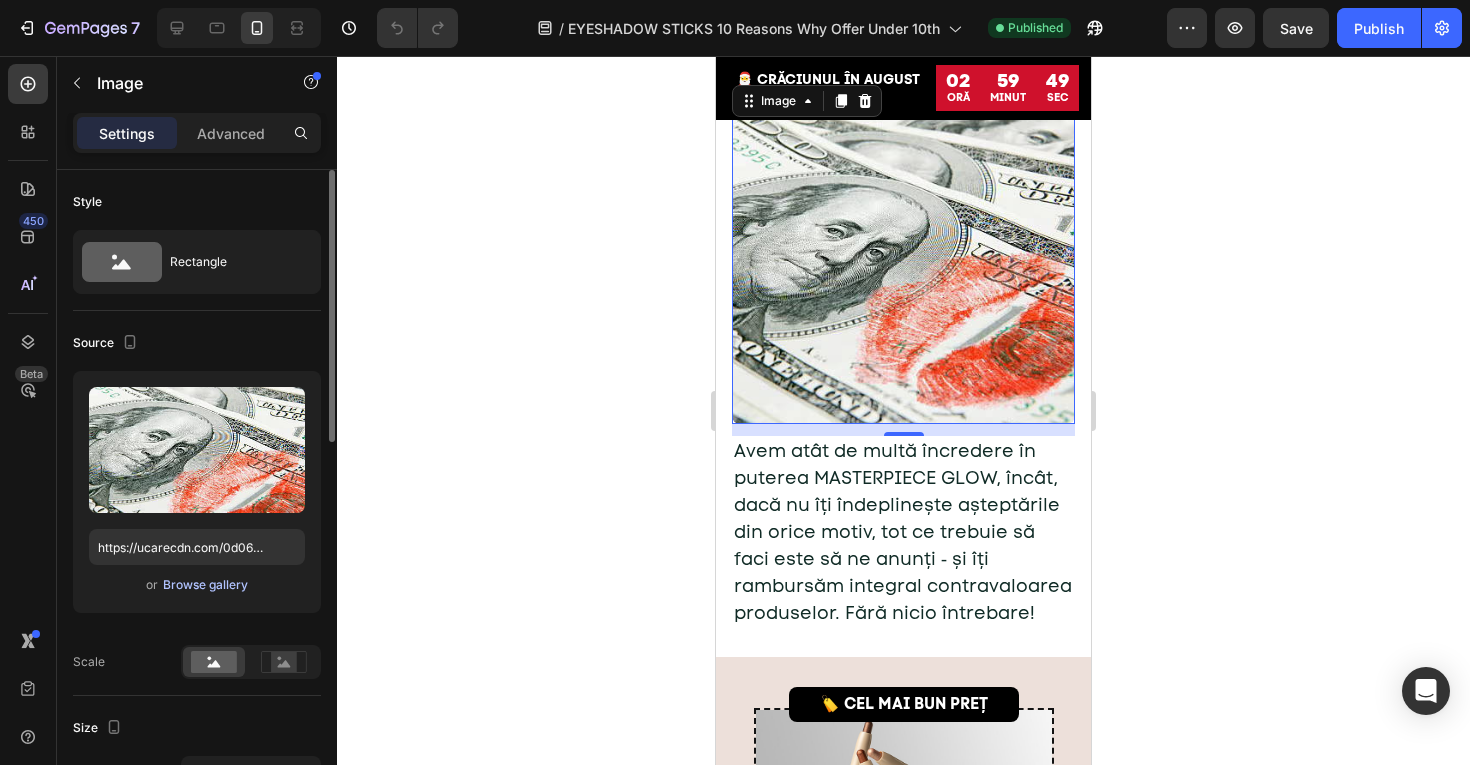 click on "Browse gallery" at bounding box center (205, 585) 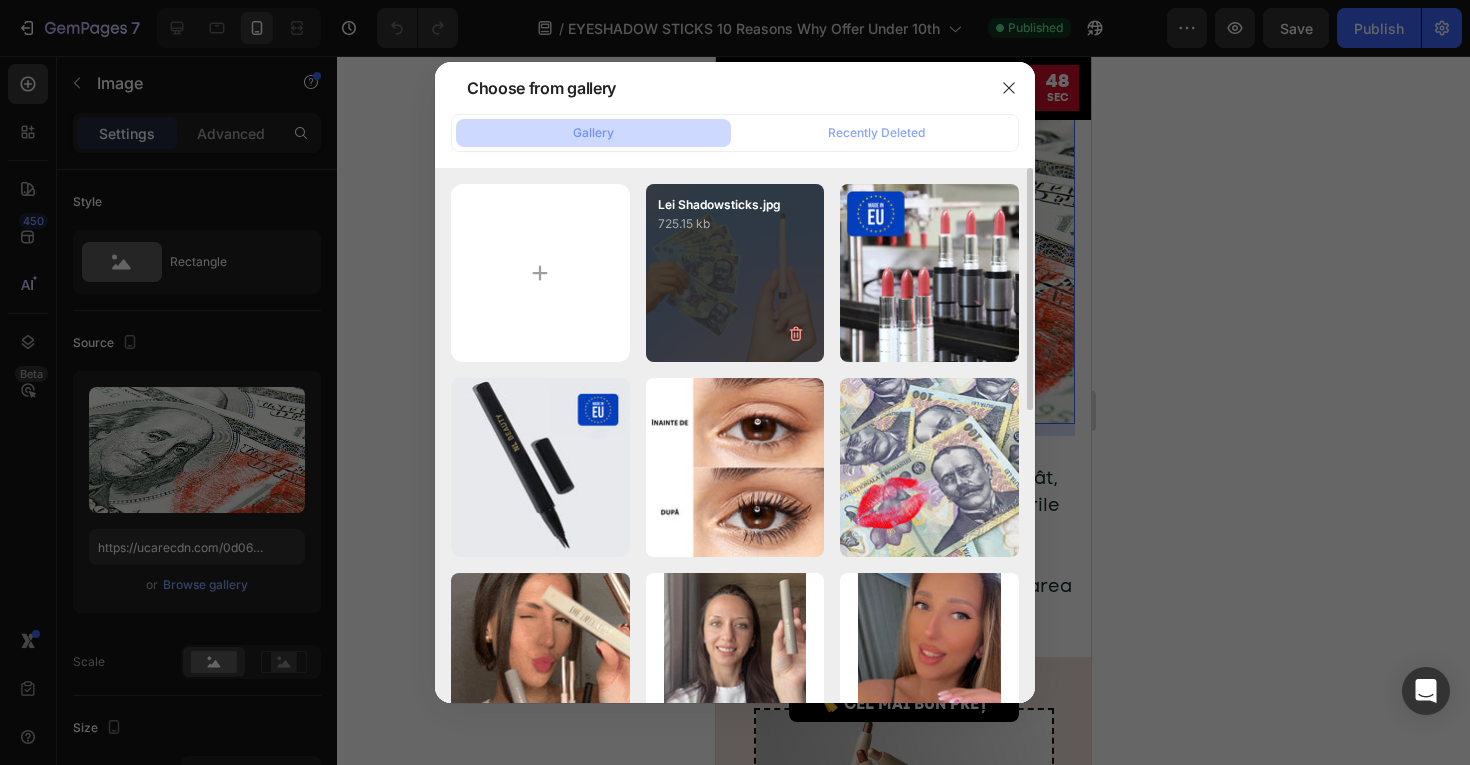 click on "Lei Shadowsticks.jpg 725.15 kb" at bounding box center (735, 273) 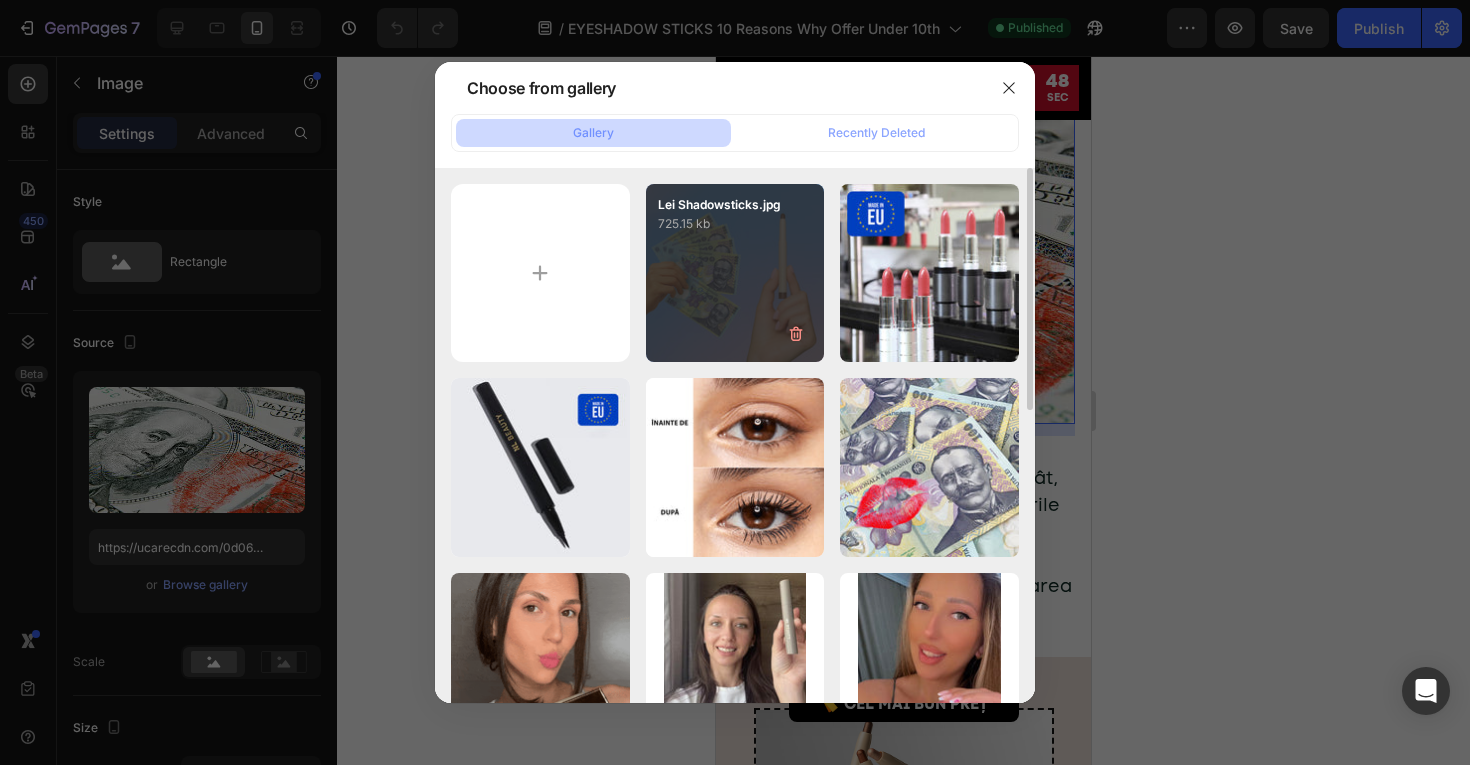 type on "https://cdn.shopify.com/s/files/1/0803/6250/4489/files/gempages_516968115775472520-16856fab-c6ab-4df0-bfea-b263a17ab4fa.jpg" 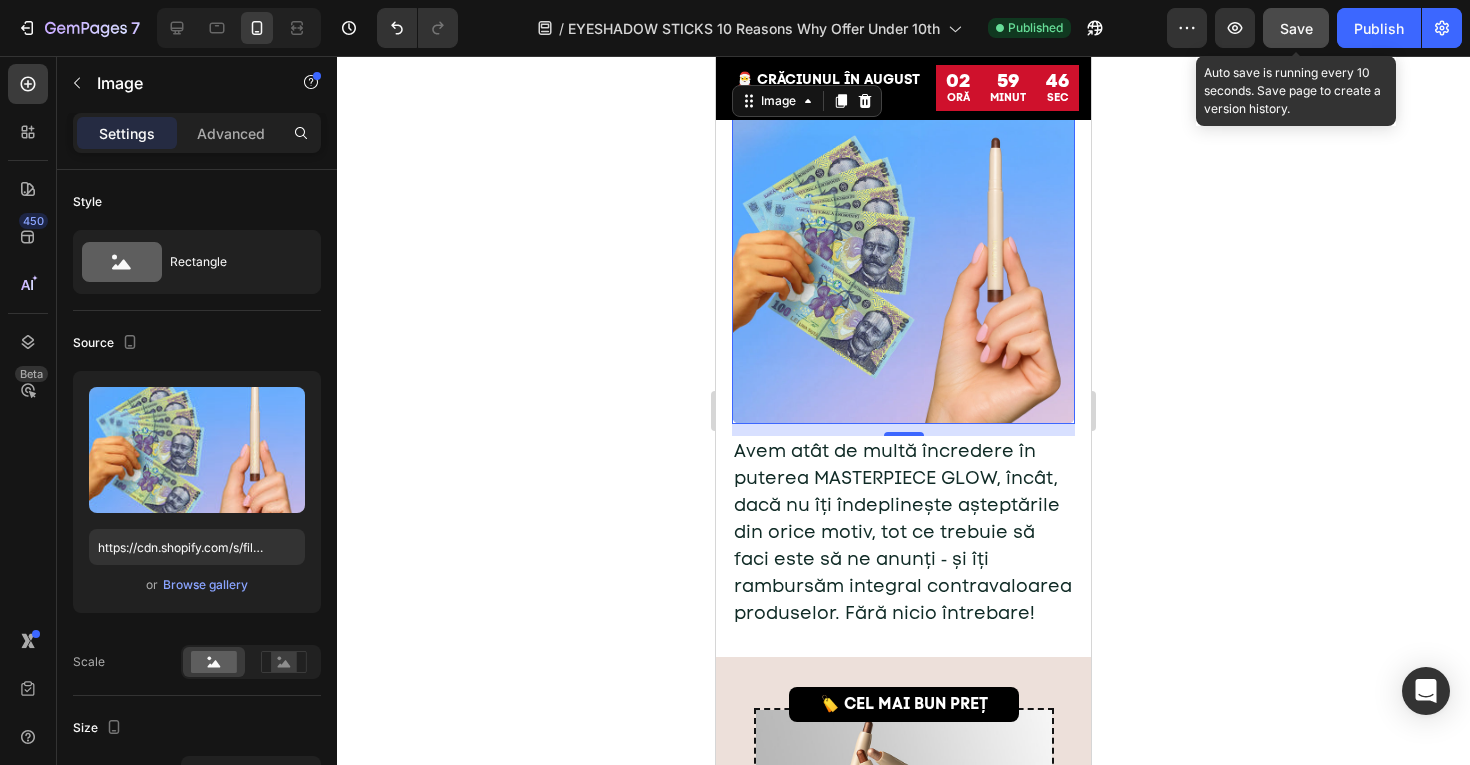 click on "Save" at bounding box center (1296, 28) 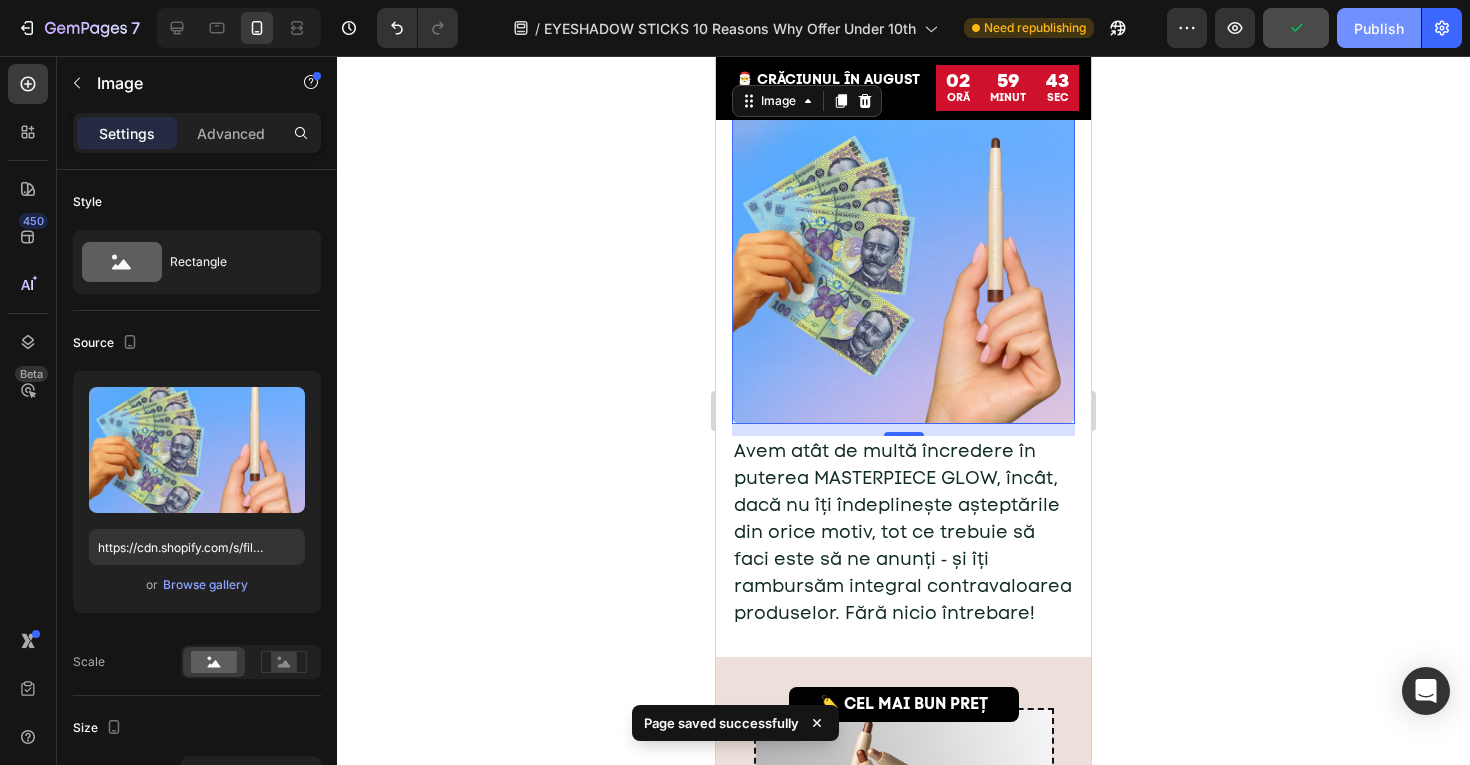 click on "Publish" at bounding box center (1379, 28) 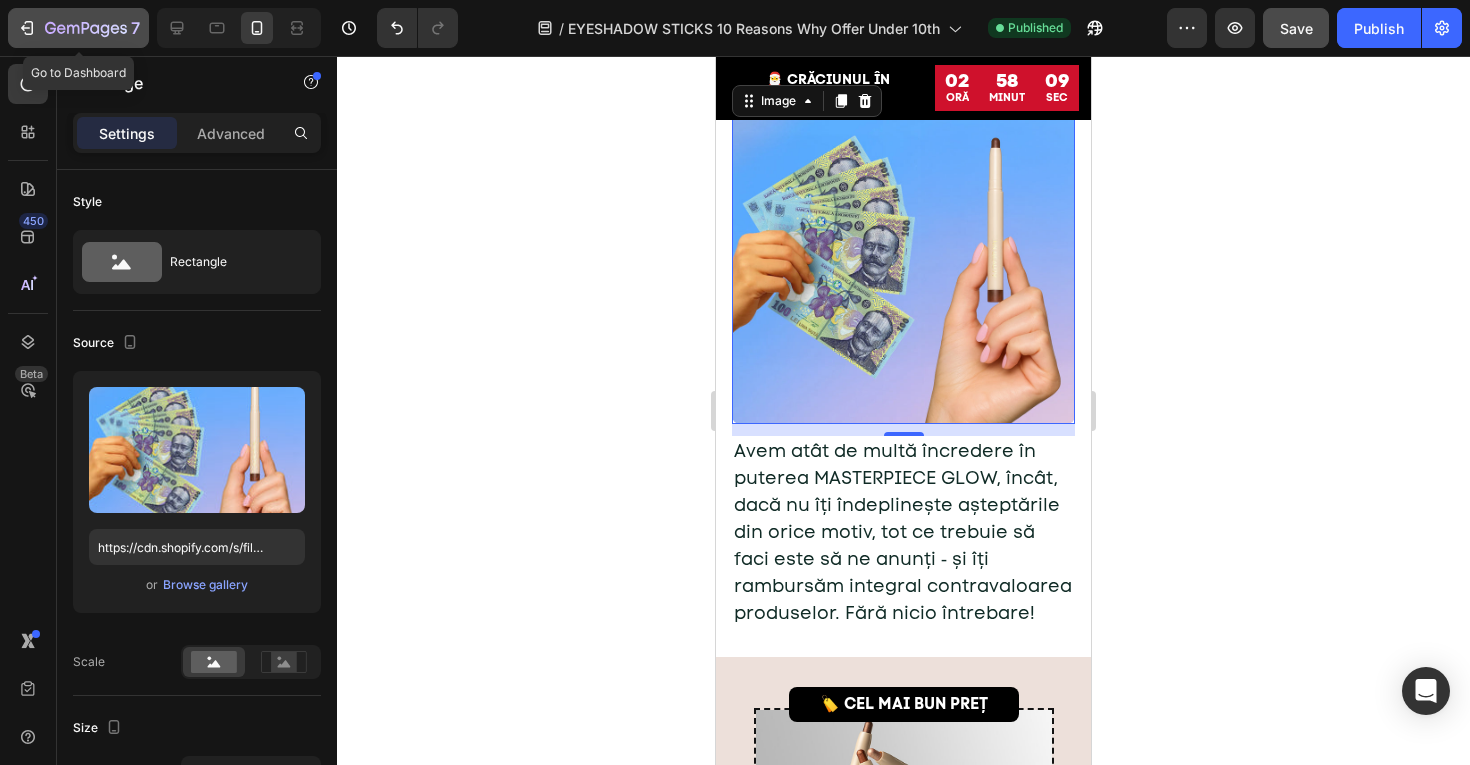 click 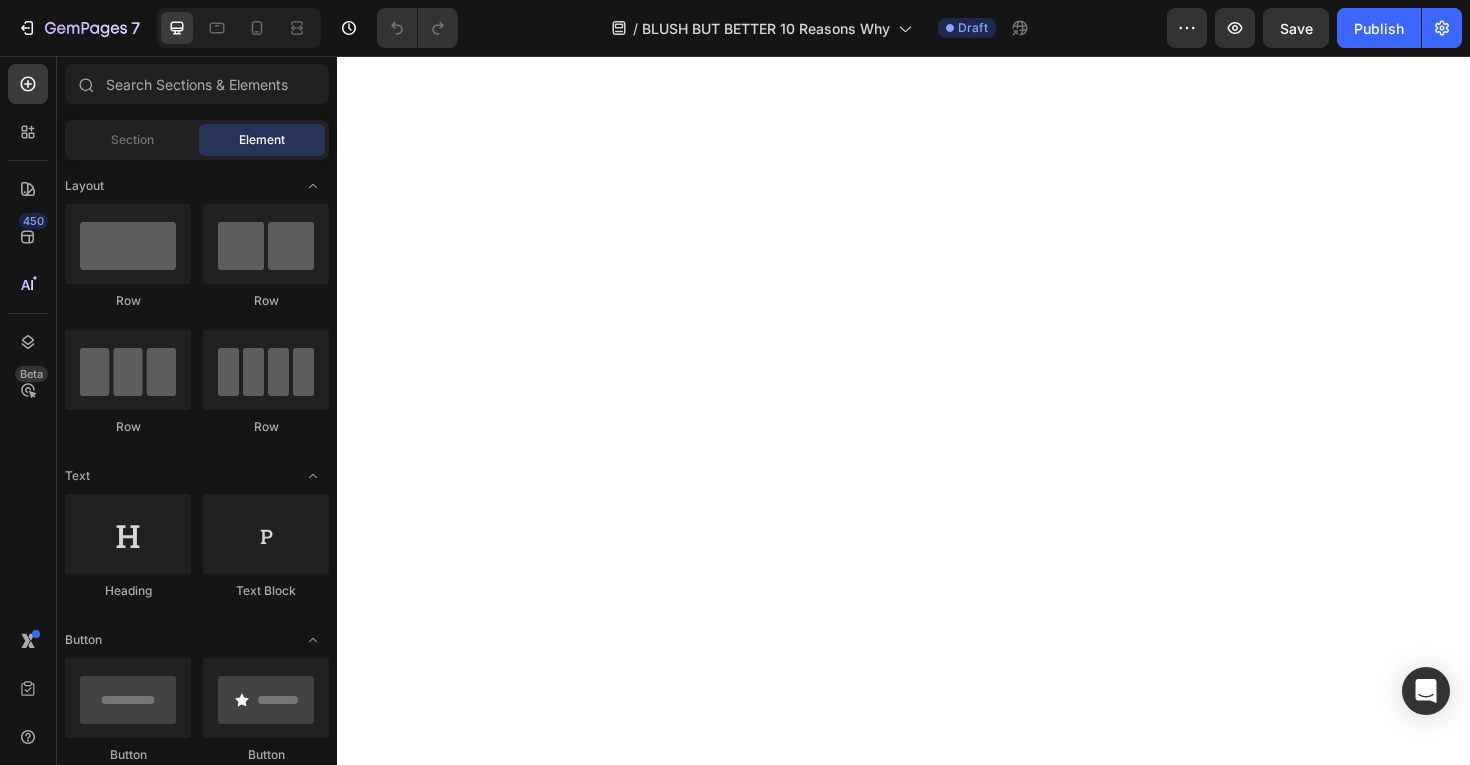 scroll, scrollTop: 0, scrollLeft: 0, axis: both 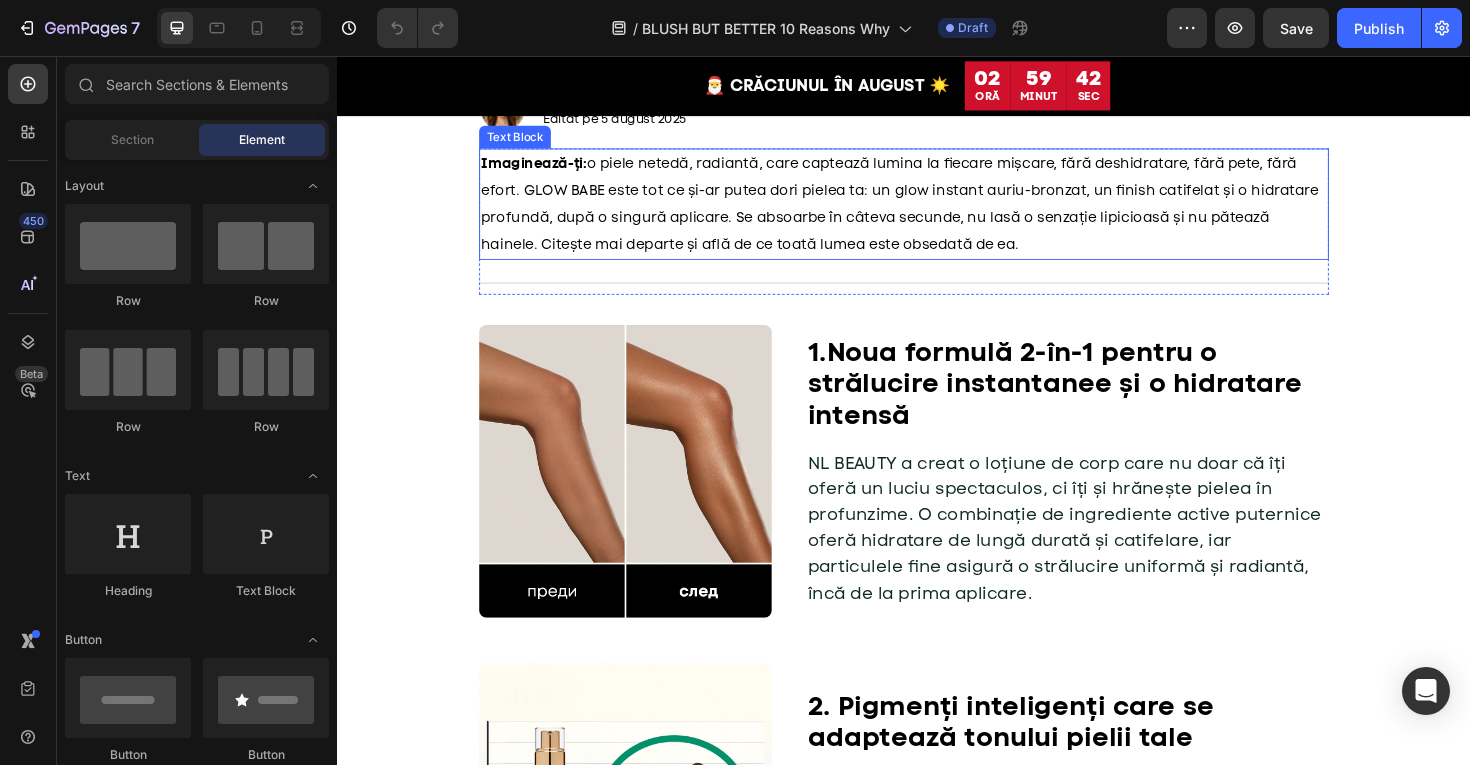 click on "Imaginează-ți:  o piele netedă, radiantă, care captează lumina la fiecare mișcare, fără deshidratare, fără pete, fără efort. GLOW BABE este tot ce și-ar putea dori pielea ta: un glow instant auriu-bronzat, un finish catifelat și o hidratare profundă, după o singură aplicare. Se absoarbe în câteva secunde, nu lasă o senzație lipicioasă și nu pătează hainele. Citește mai departe și află de ce toată lumea este obsedată de ea." at bounding box center [932, 213] 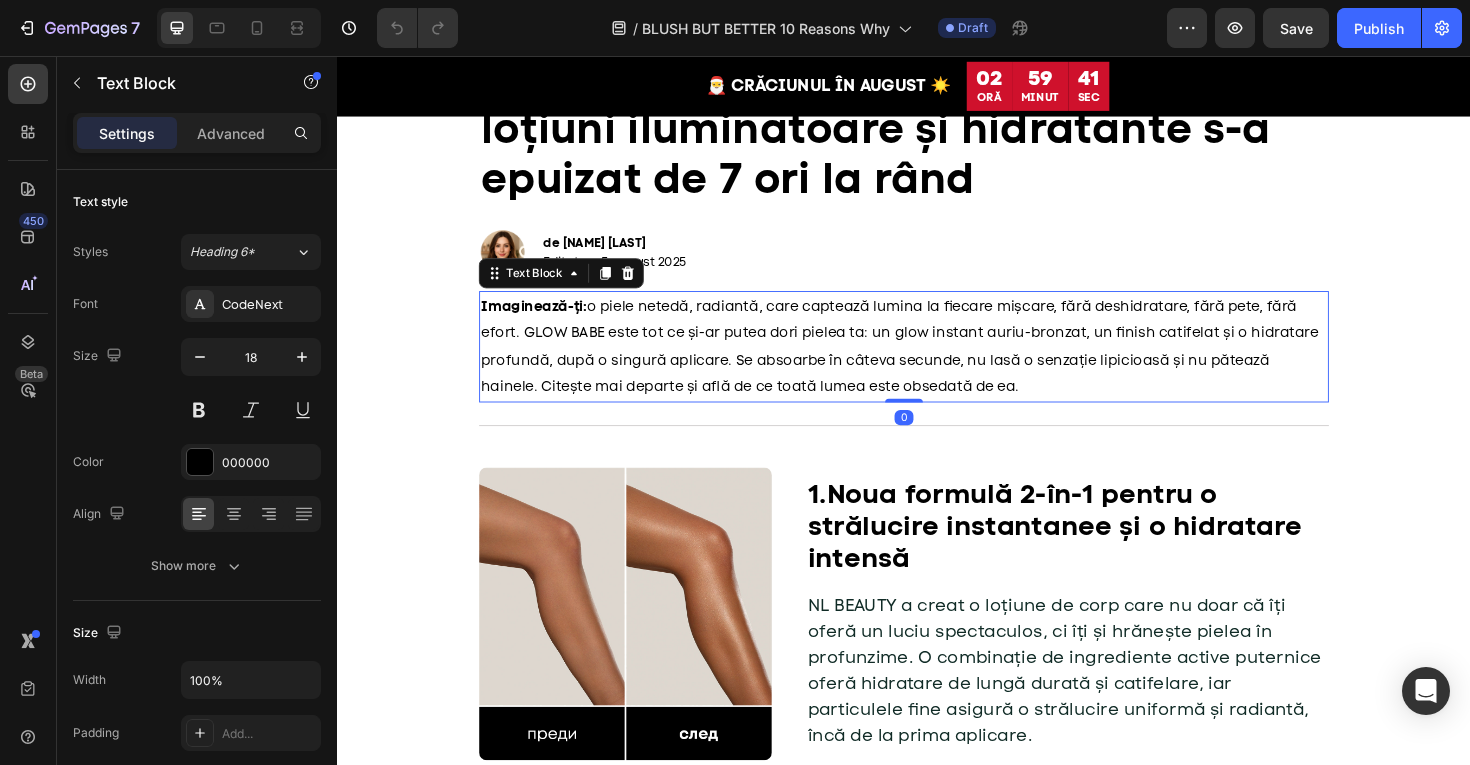 scroll, scrollTop: 0, scrollLeft: 0, axis: both 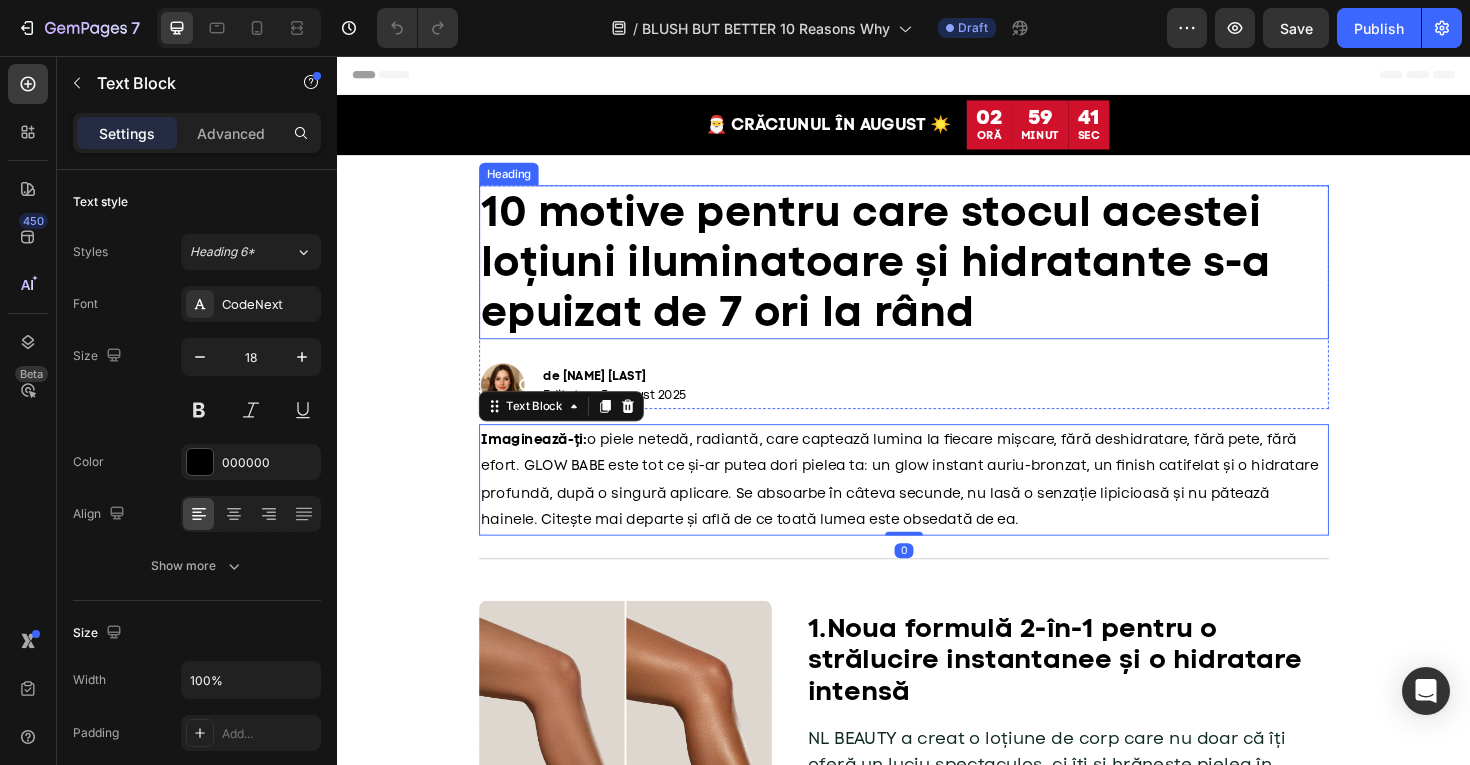 click on "10 motive pentru care stocul acestei loțiuni iluminatoare și hidratante s-a epuizat de 7 ori la rând" at bounding box center (907, 273) 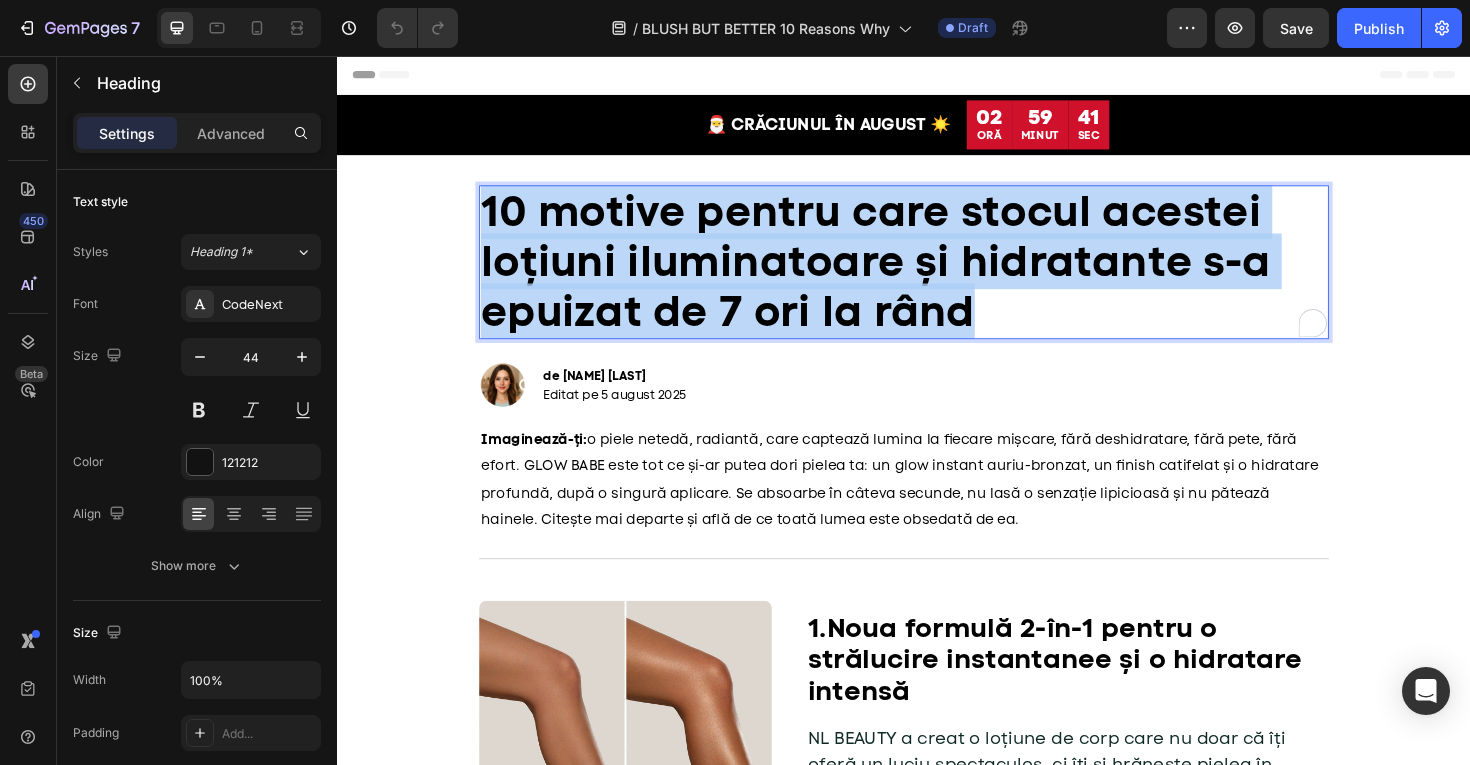 click on "10 motive pentru care stocul acestei loțiuni iluminatoare și hidratante s-a epuizat de 7 ori la rând" at bounding box center (907, 273) 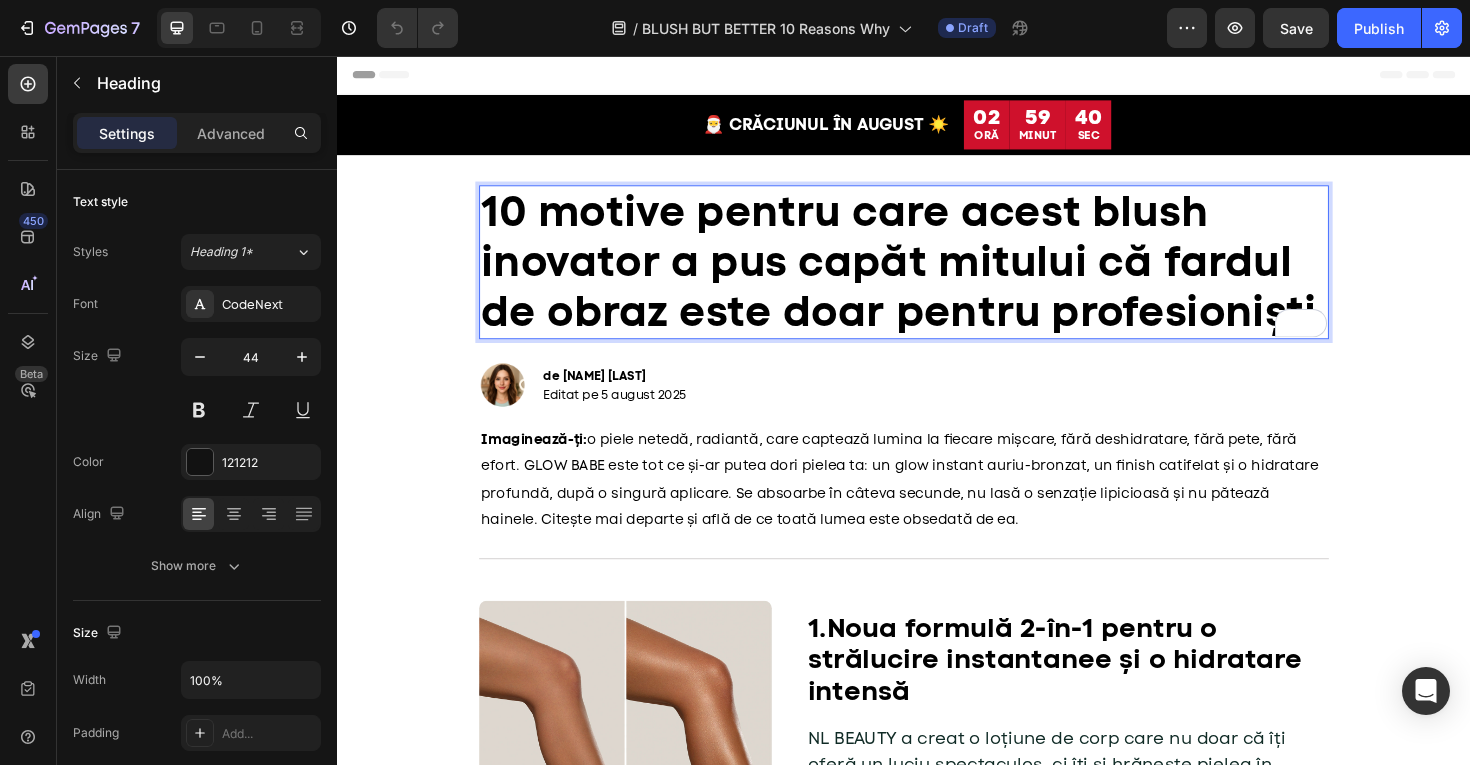 scroll, scrollTop: 0, scrollLeft: 0, axis: both 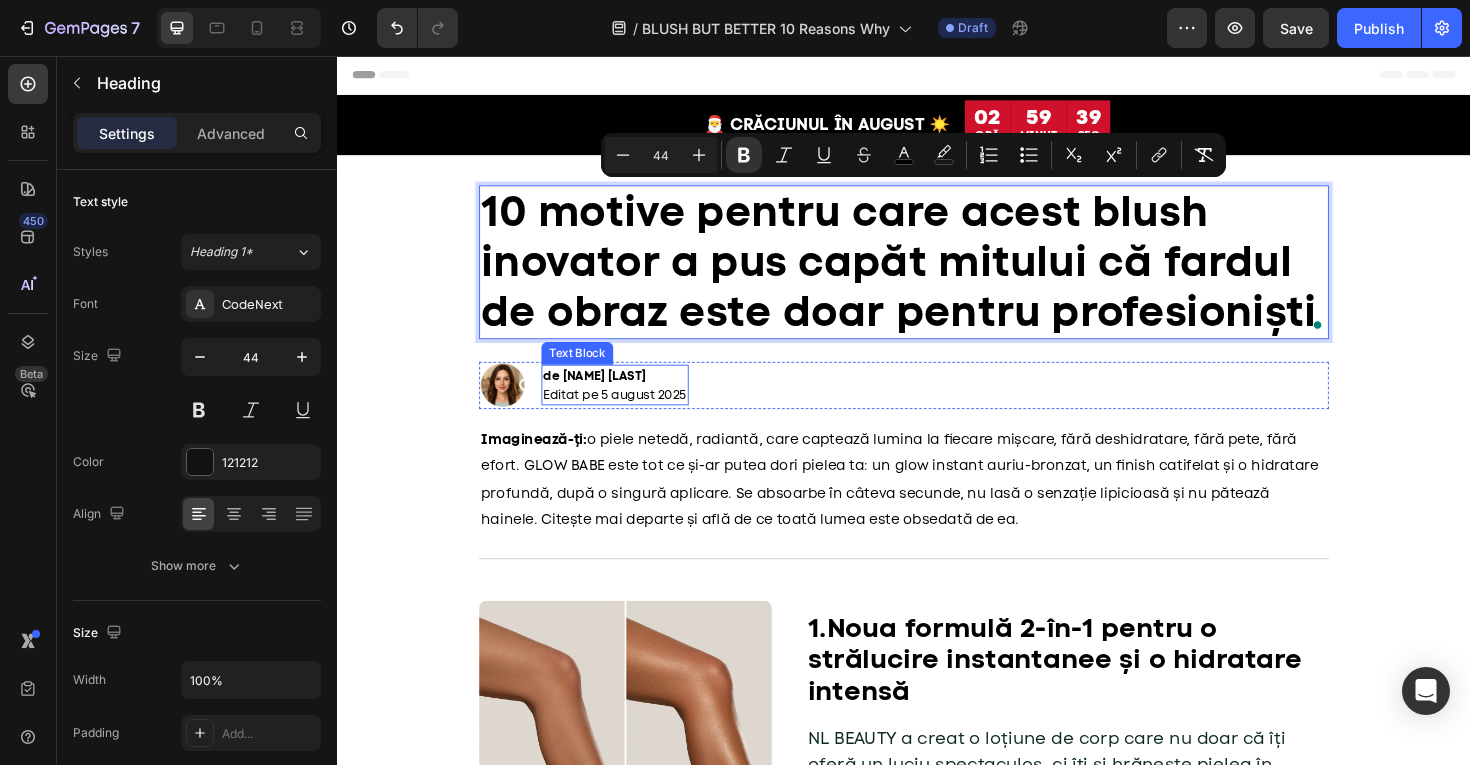 click on "Imaginează-ți:  o piele netedă, radiantă, care captează lumina la fiecare mișcare, fără deshidratare, fără pete, fără efort. GLOW BABE este tot ce și-ar putea dori pielea ta: un glow instant auriu-bronzat, un finish catifelat și o hidratare profundă, după o singură aplicare. Se absoarbe în câteva secunde, nu lasă o senzație lipicioasă și nu pătează hainele. Citește mai departe și află de ce toată lumea este obsedată de ea." at bounding box center [932, 505] 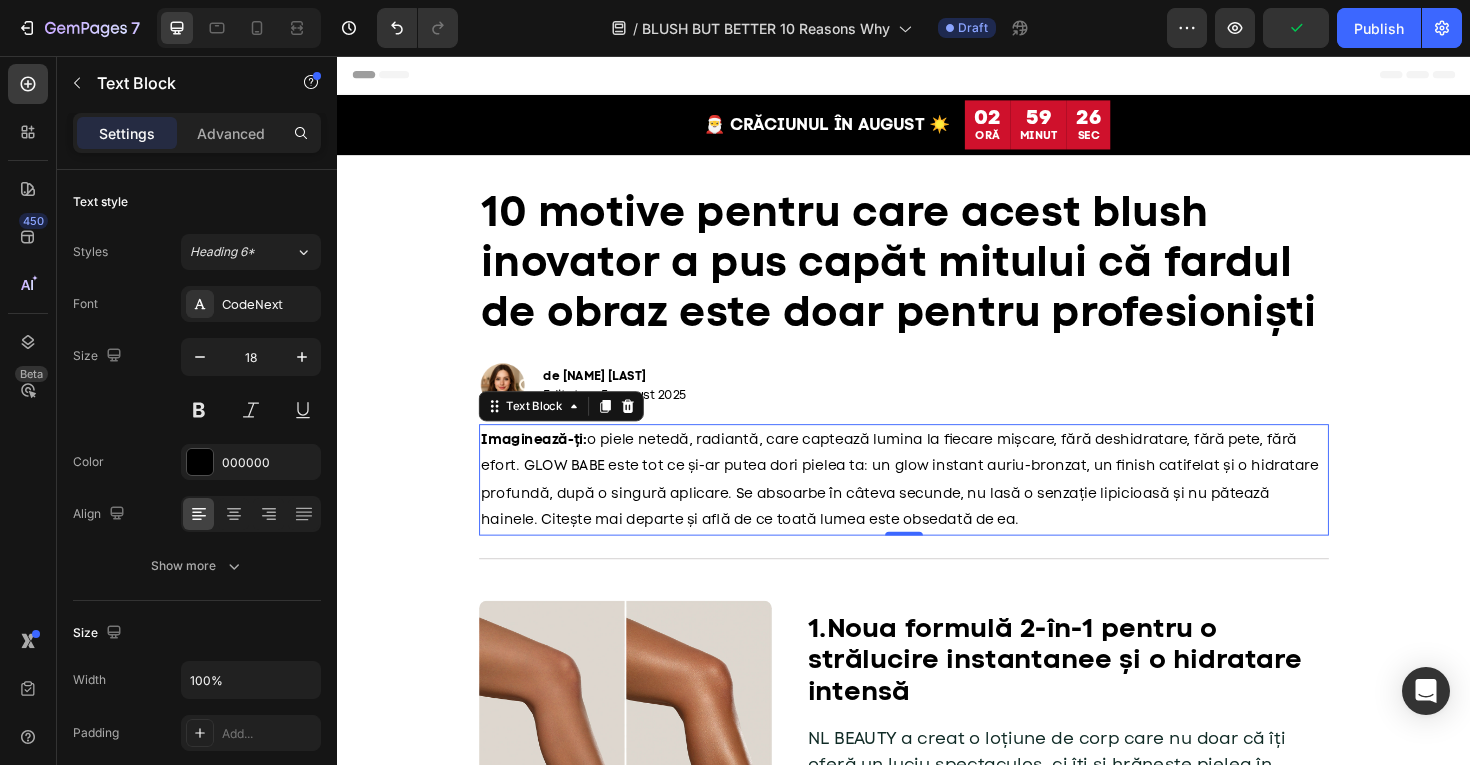 click on "Imaginează-ți:  o piele netedă, radiantă, care captează lumina la fiecare mișcare, fără deshidratare, fără pete, fără efort. GLOW BABE este tot ce și-ar putea dori pielea ta: un glow instant auriu-bronzat, un finish catifelat și o hidratare profundă, după o singură aplicare. Se absoarbe în câteva secunde, nu lasă o senzație lipicioasă și nu pătează hainele. Citește mai departe și află de ce toată lumea este obsedată de ea." at bounding box center [937, 505] 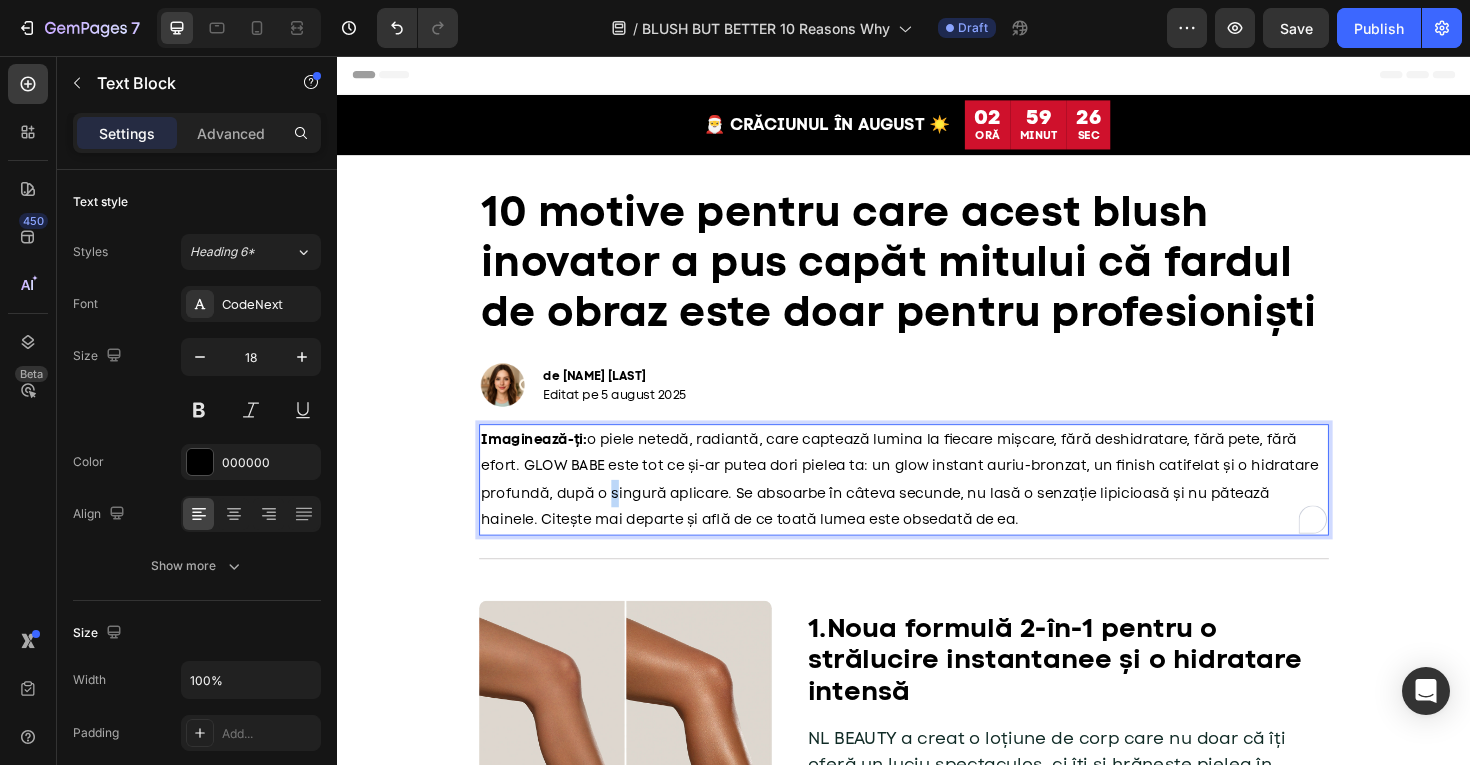 click on "Imaginează-ți:  o piele netedă, radiantă, care captează lumina la fiecare mișcare, fără deshidratare, fără pete, fără efort. GLOW BABE este tot ce și-ar putea dori pielea ta: un glow instant auriu-bronzat, un finish catifelat și o hidratare profundă, după o singură aplicare. Se absoarbe în câteva secunde, nu lasă o senzație lipicioasă și nu pătează hainele. Citește mai departe și află de ce toată lumea este obsedată de ea." at bounding box center [937, 505] 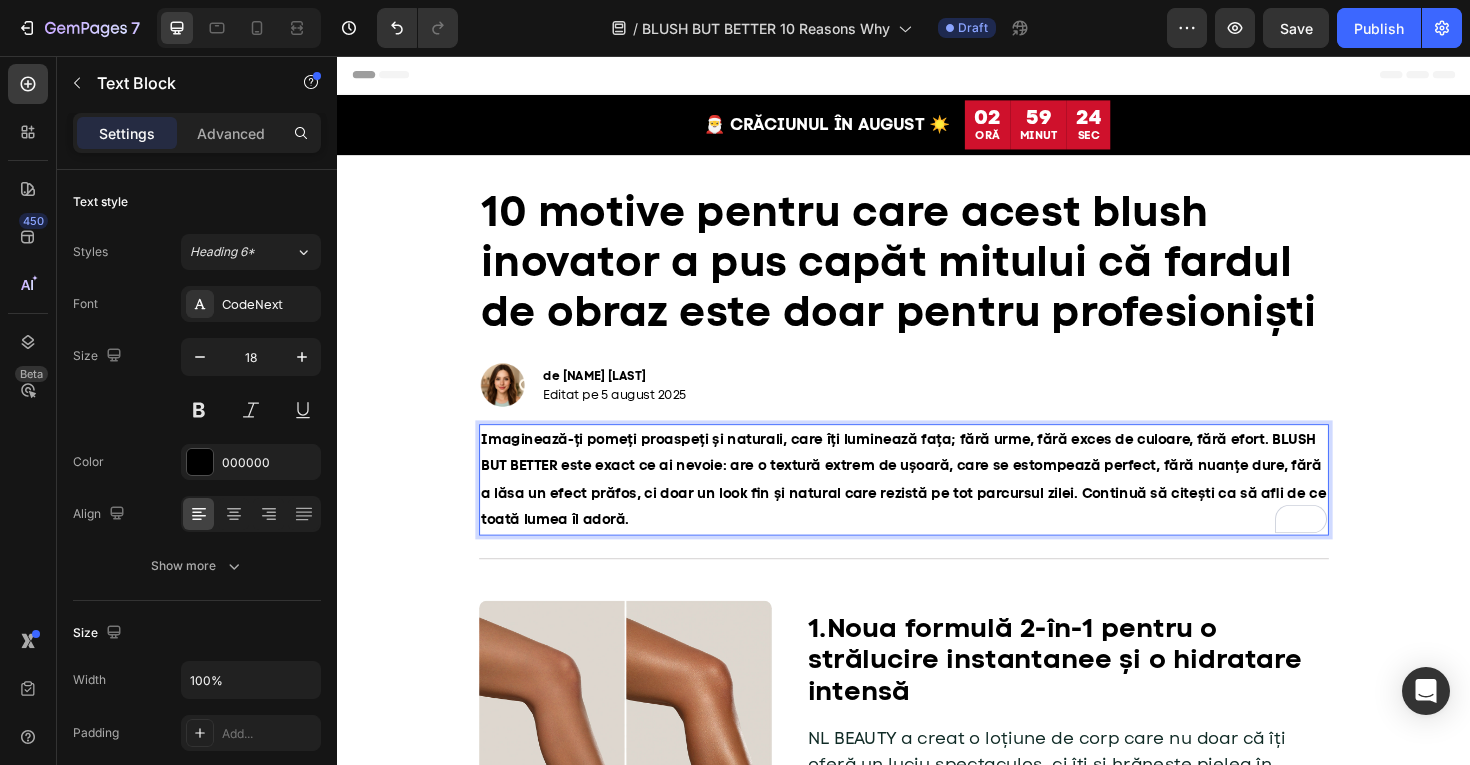 click on "Imaginează-ți pomeți proaspeți și naturali, care îți luminează fața; fără urme, fără exces de culoare, fără efort. BLUSH BUT BETTER este exact ce ai nevoie: are o textură extrem de ușoară, care se estompează perfect, fără nuanțe dure, fără a lăsa un efect prăfos, ci doar un look fin și natural care rezistă pe tot parcursul zilei. Continuă să citești ca să afli de ce toată lumea îl adoră." at bounding box center [936, 505] 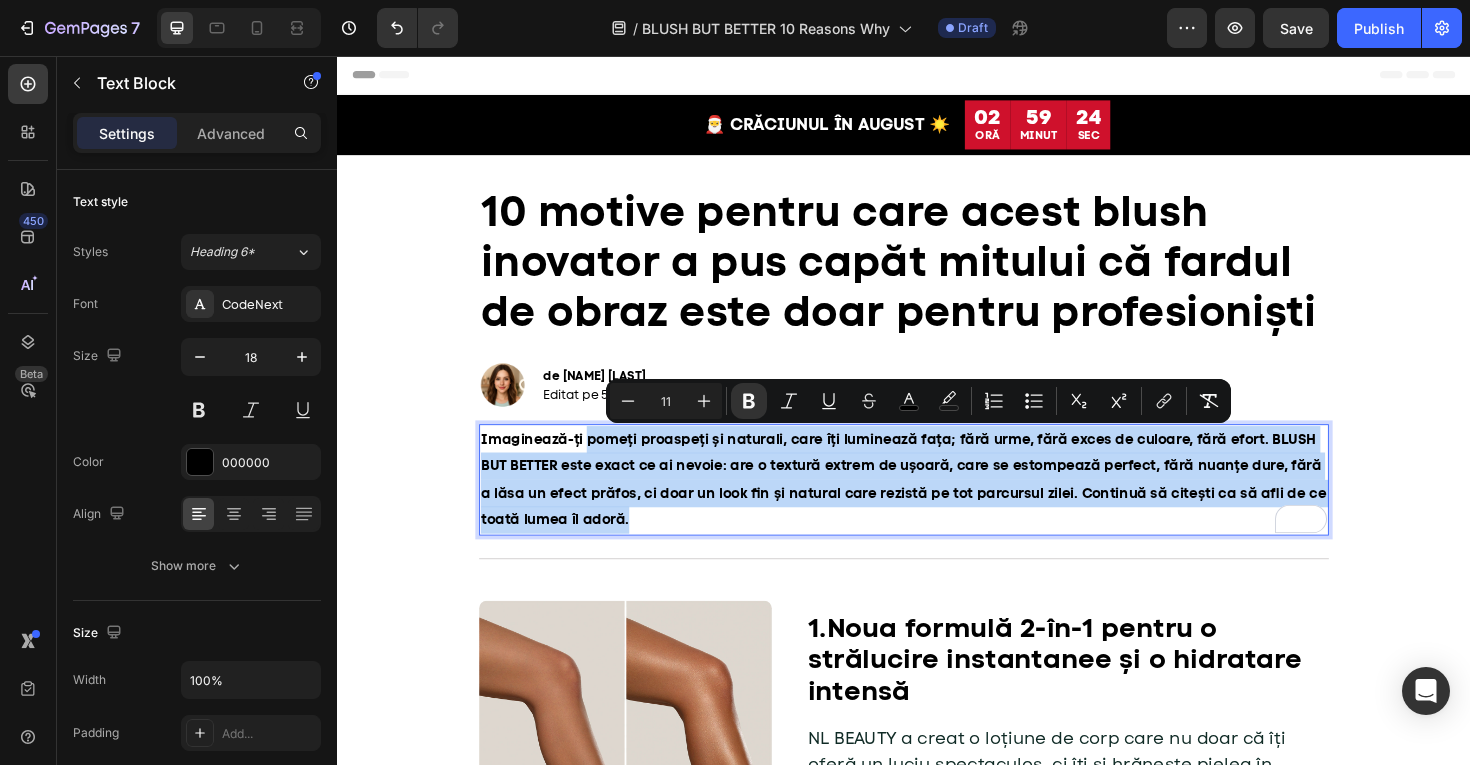 drag, startPoint x: 604, startPoint y: 460, endPoint x: 735, endPoint y: 537, distance: 151.95393 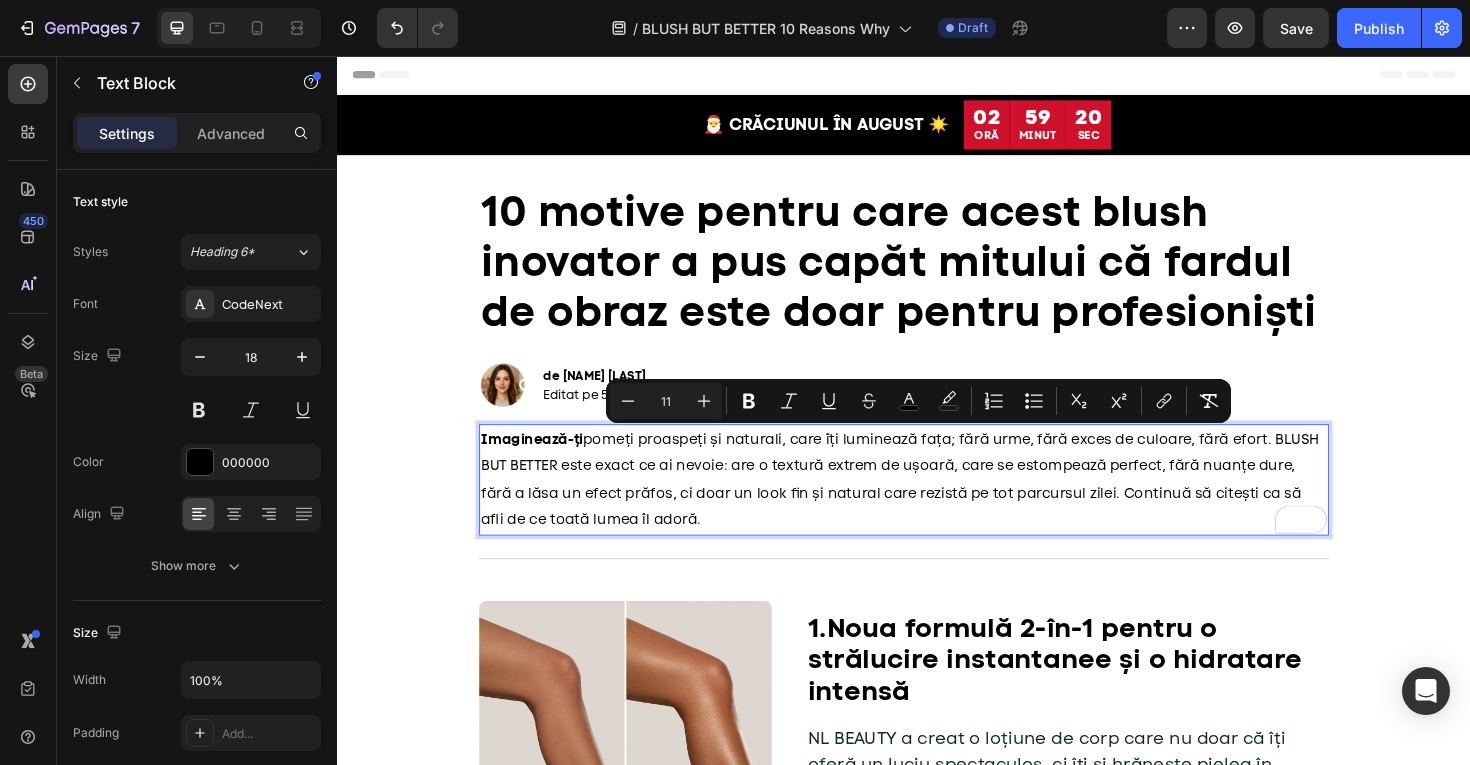 click on "Imaginează-ți  pomeți proaspeți și naturali, care îți luminează fața; fără urme, fără exces de culoare, fără efort. BLUSH BUT BETTER este exact ce ai nevoie: are o textură extrem de ușoară, care se estompează perfect, fără nuanțe dure, fără a lăsa un efect prăfos, ci doar un look fin și natural care rezistă pe tot parcursul zilei. Continuă să citești ca să afli de ce toată lumea îl adoră." at bounding box center [937, 505] 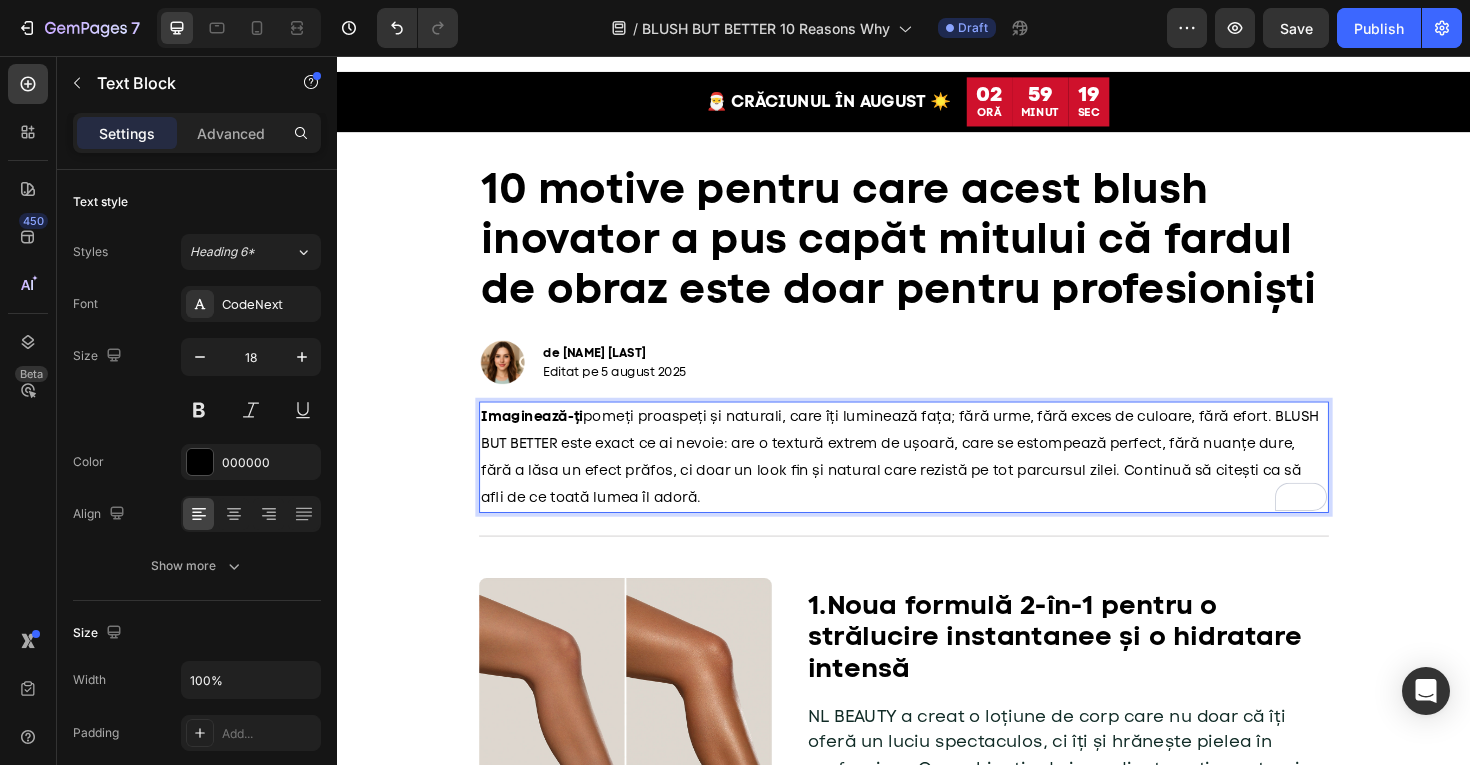 scroll, scrollTop: 27, scrollLeft: 0, axis: vertical 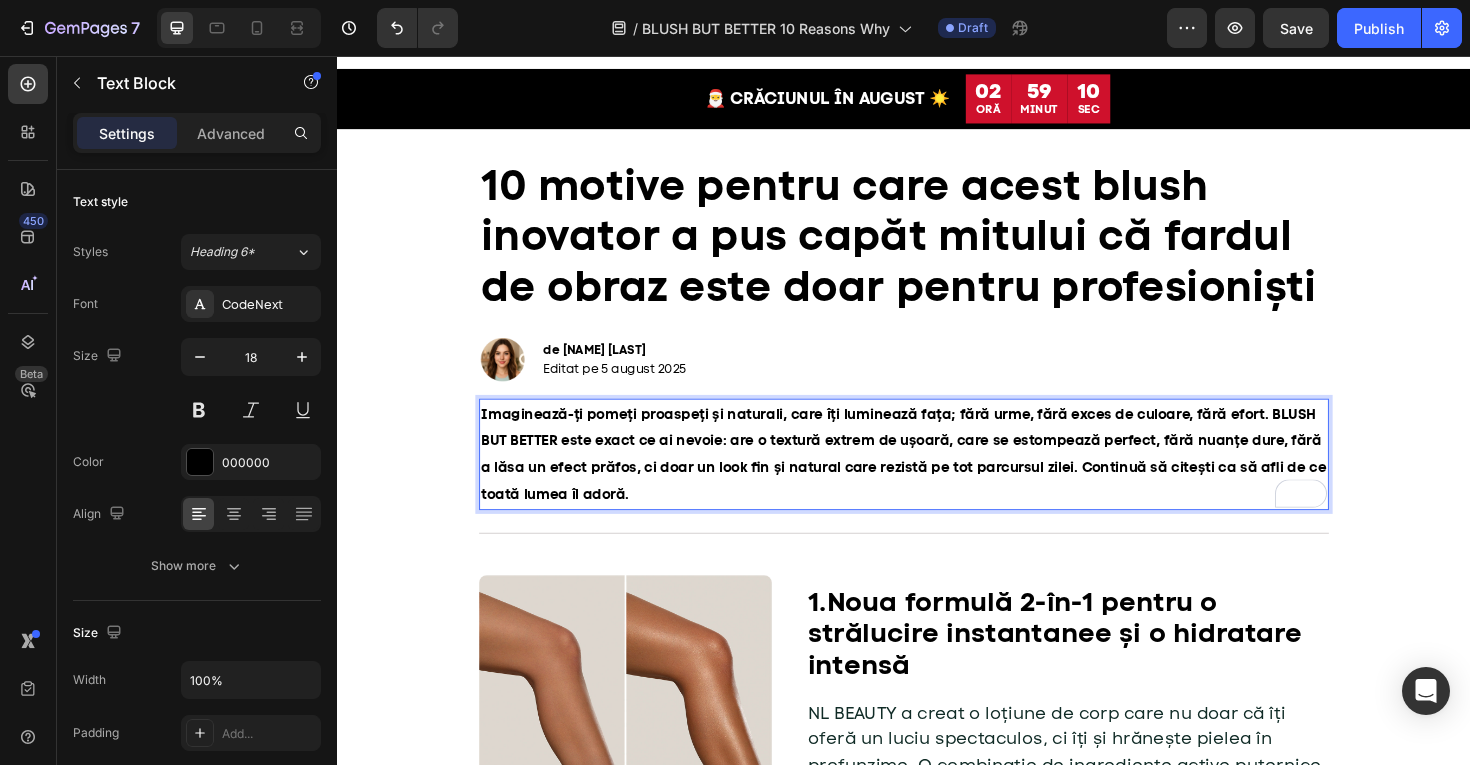 click on "Imaginează-ți pomeți proaspeți și naturali, care îți luminează fața; fără urme, fără exces de culoare, fără efort. BLUSH BUT BETTER este exact ce ai nevoie: are o textură extrem de ușoară, care se estompează perfect, fără nuanțe dure, fără a lăsa un efect prăfos, ci doar un look fin și natural care rezistă pe tot parcursul zilei. Continuă să citești ca să afli de ce toată lumea îl adoră." at bounding box center [936, 478] 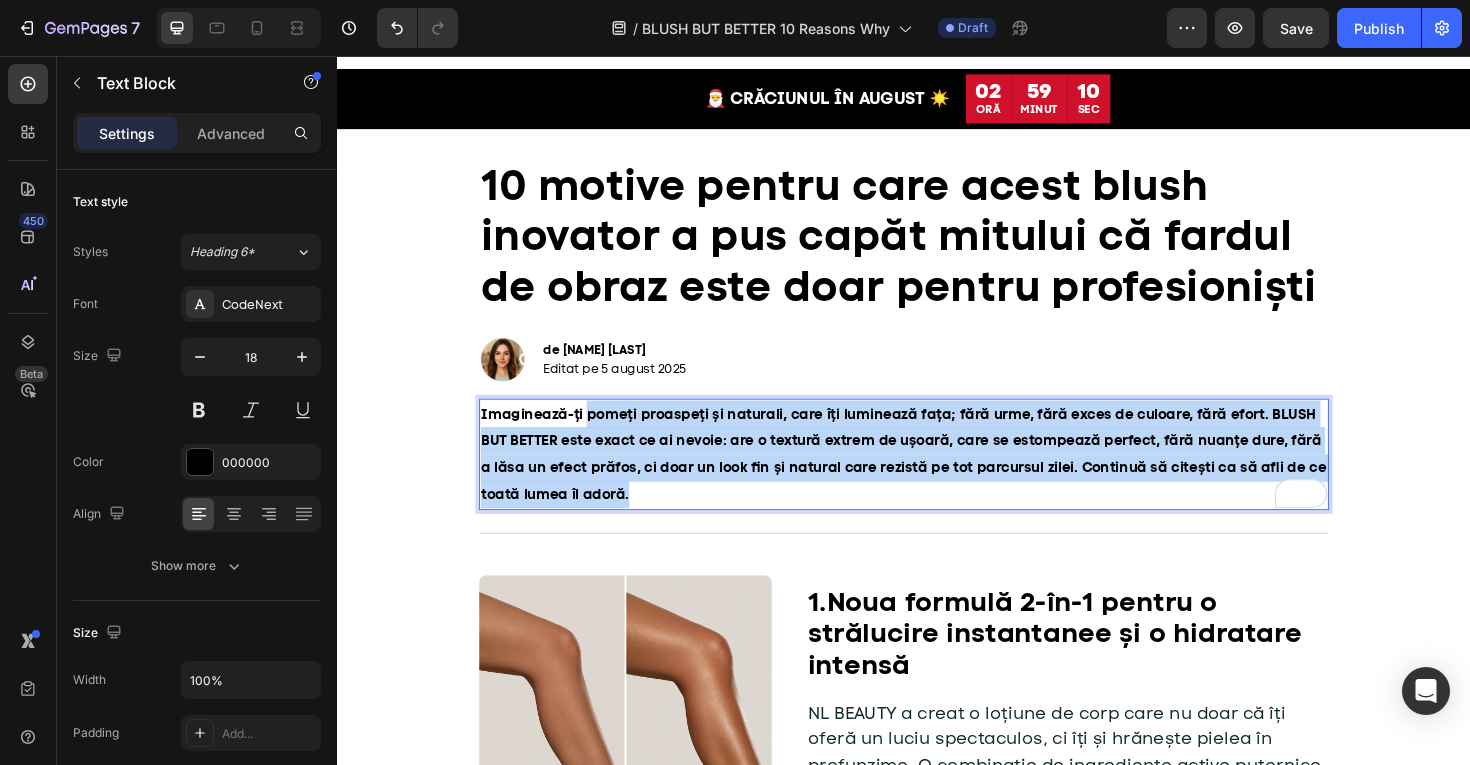 drag, startPoint x: 622, startPoint y: 433, endPoint x: 744, endPoint y: 507, distance: 142.68848 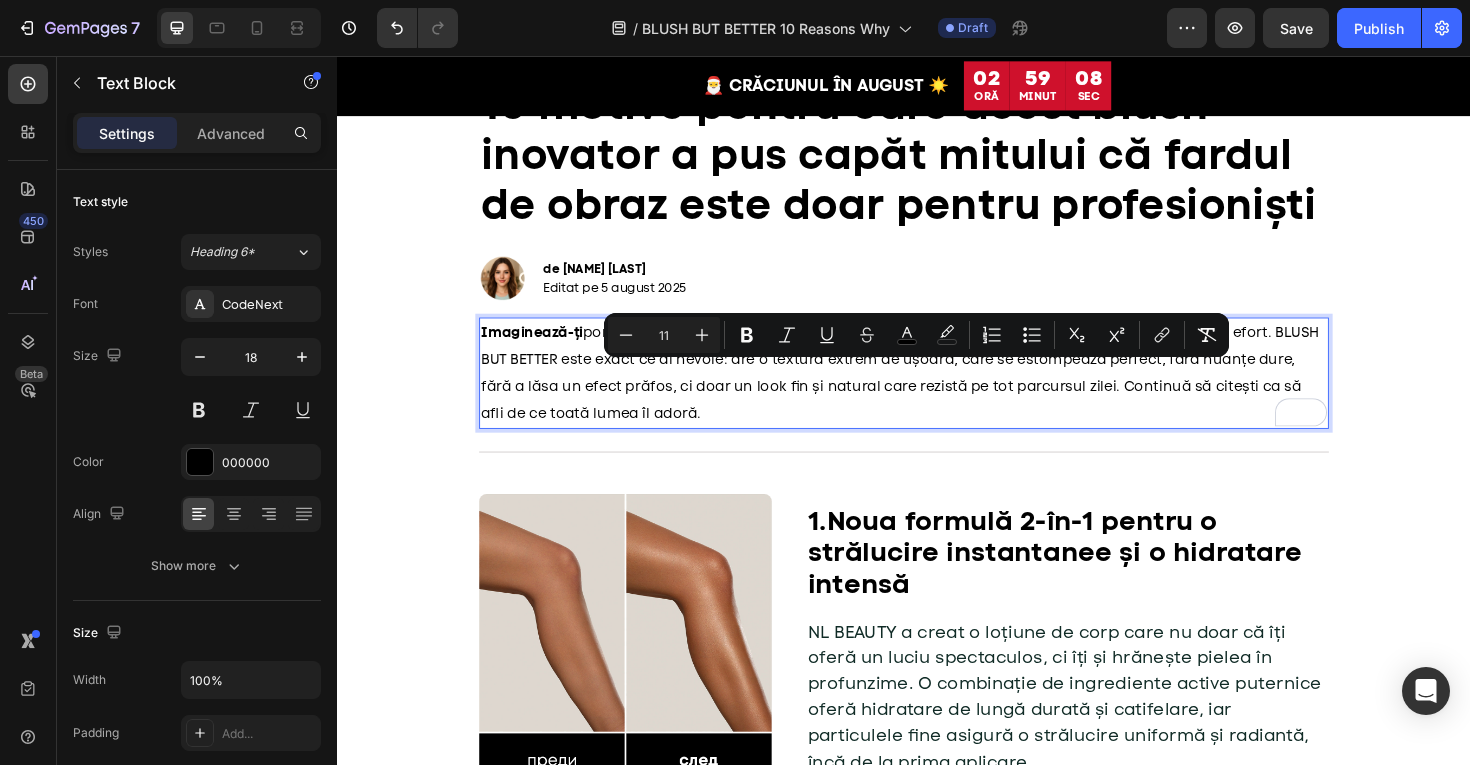 scroll, scrollTop: 120, scrollLeft: 0, axis: vertical 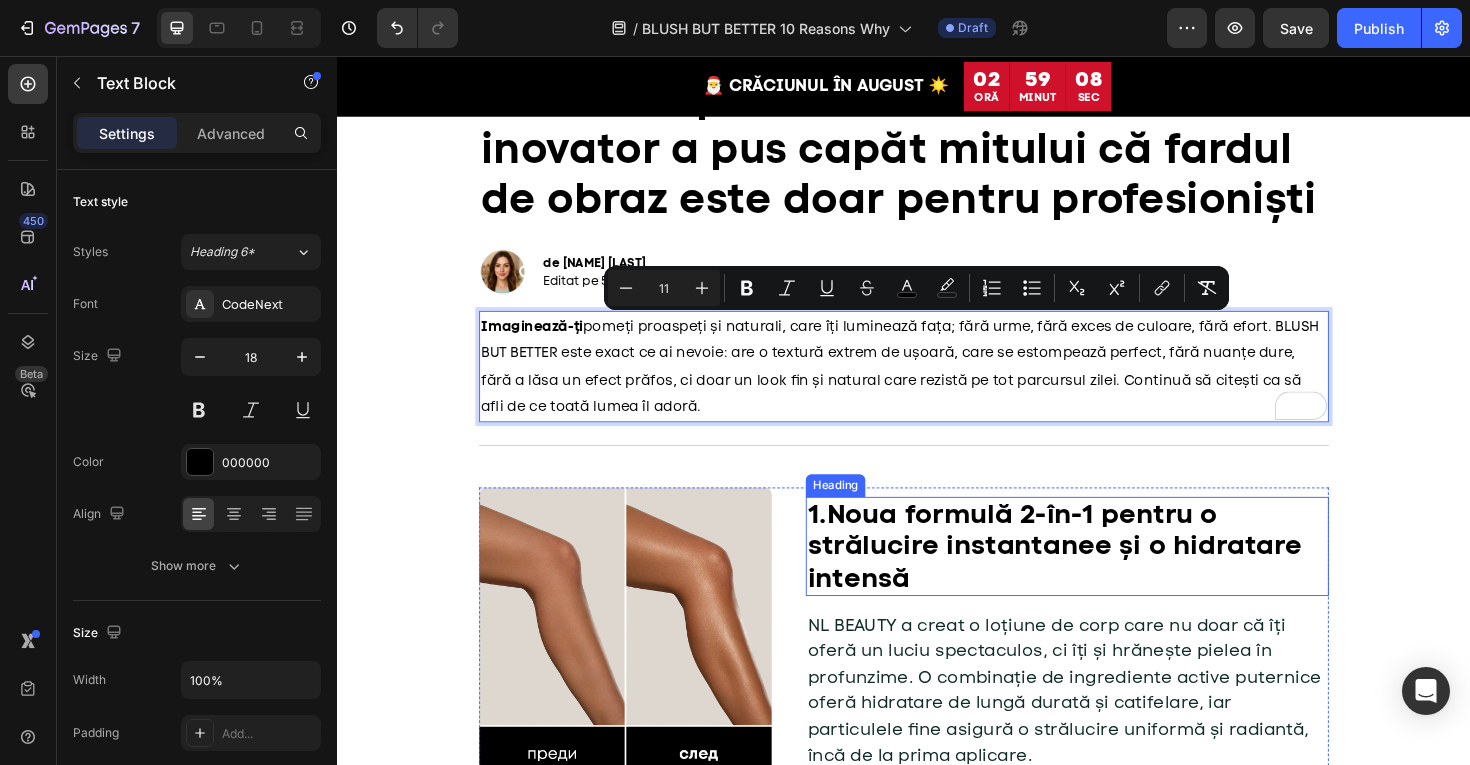 click on "Noua formulă 2-în-1 pentru o strălucire instantanee și o hidratare intensă" at bounding box center [1097, 574] 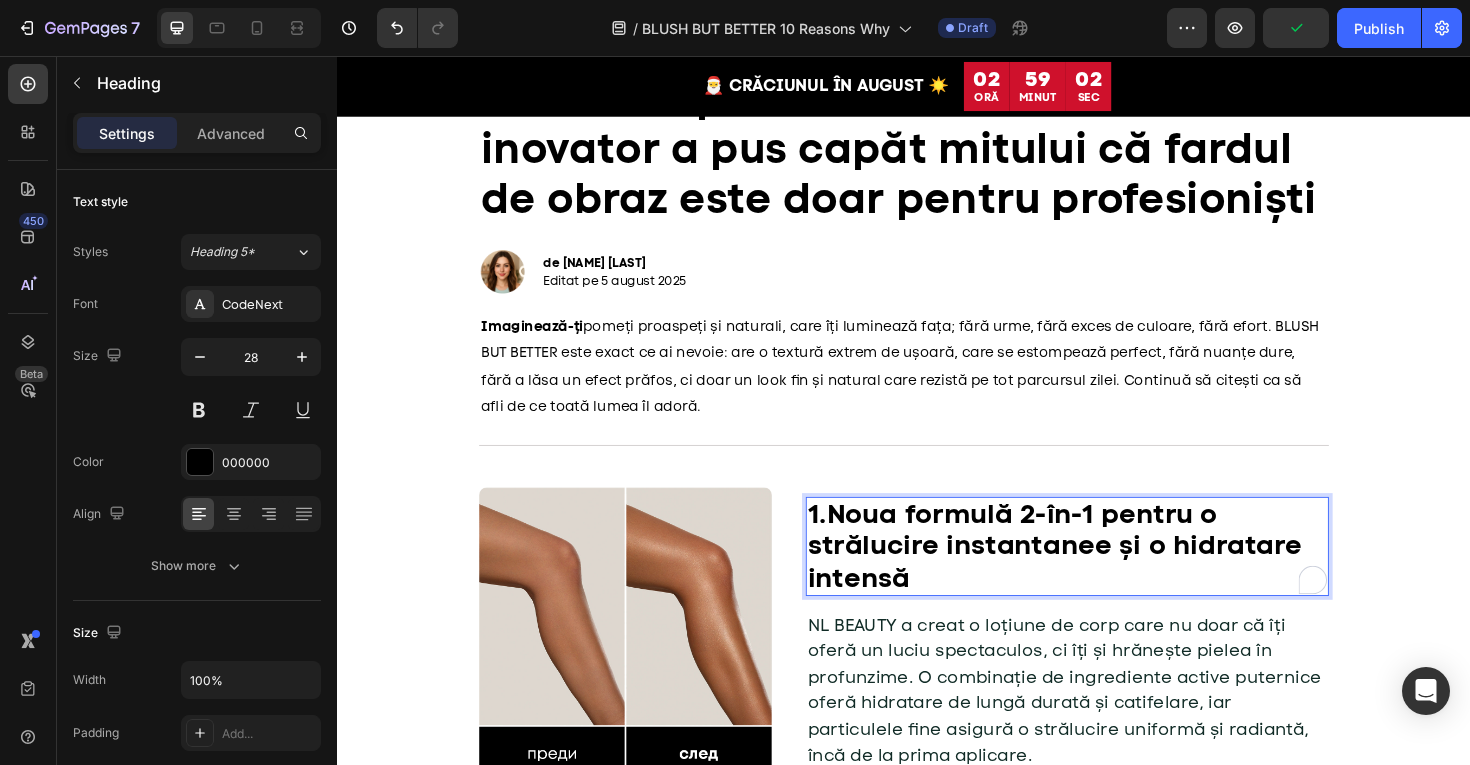 click on "Noua formulă 2-în-1 pentru o strălucire instantanee și o hidratare intensă" at bounding box center (1097, 574) 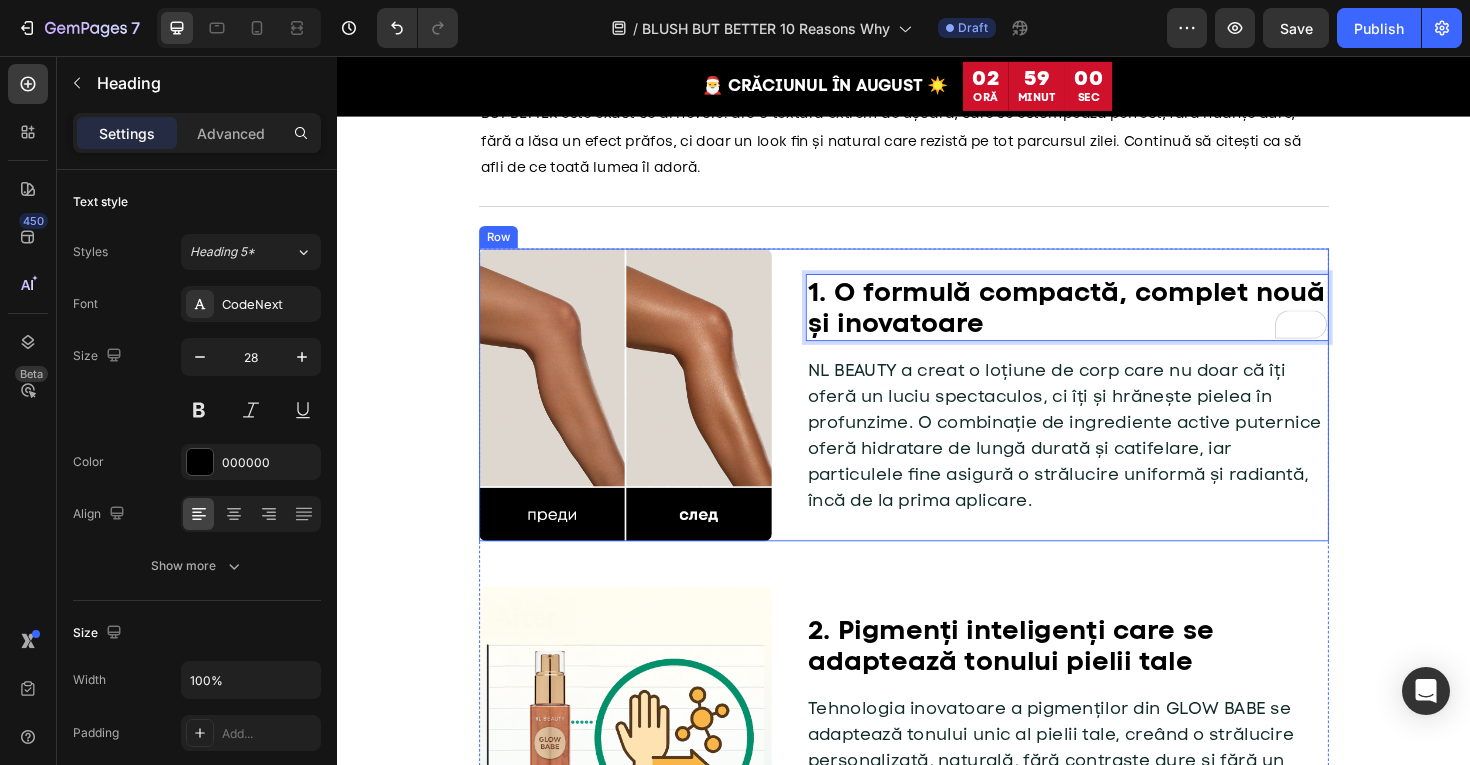 scroll, scrollTop: 445, scrollLeft: 0, axis: vertical 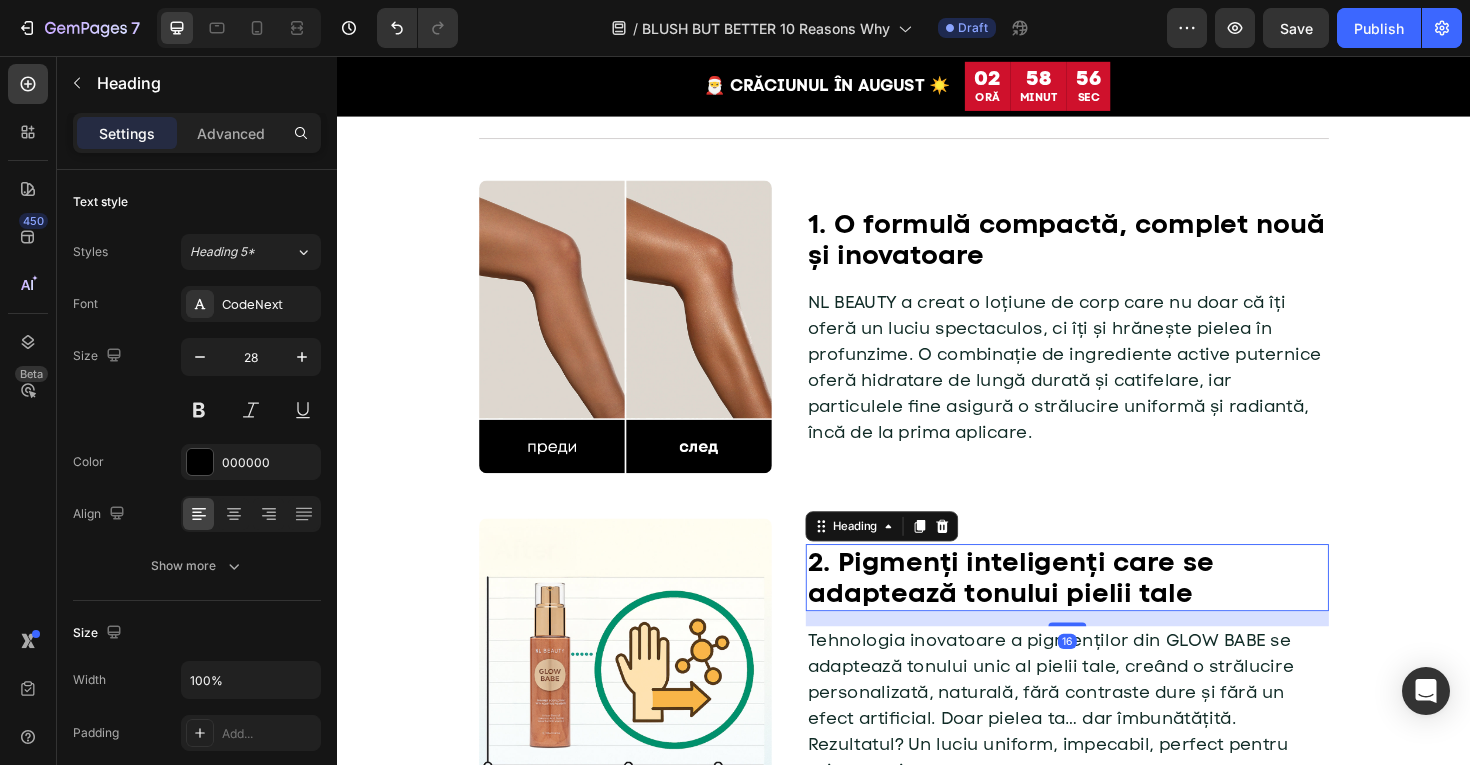 click on "2. Pigmenți inteligenți care se adaptează tonului pielii tale" at bounding box center (1050, 608) 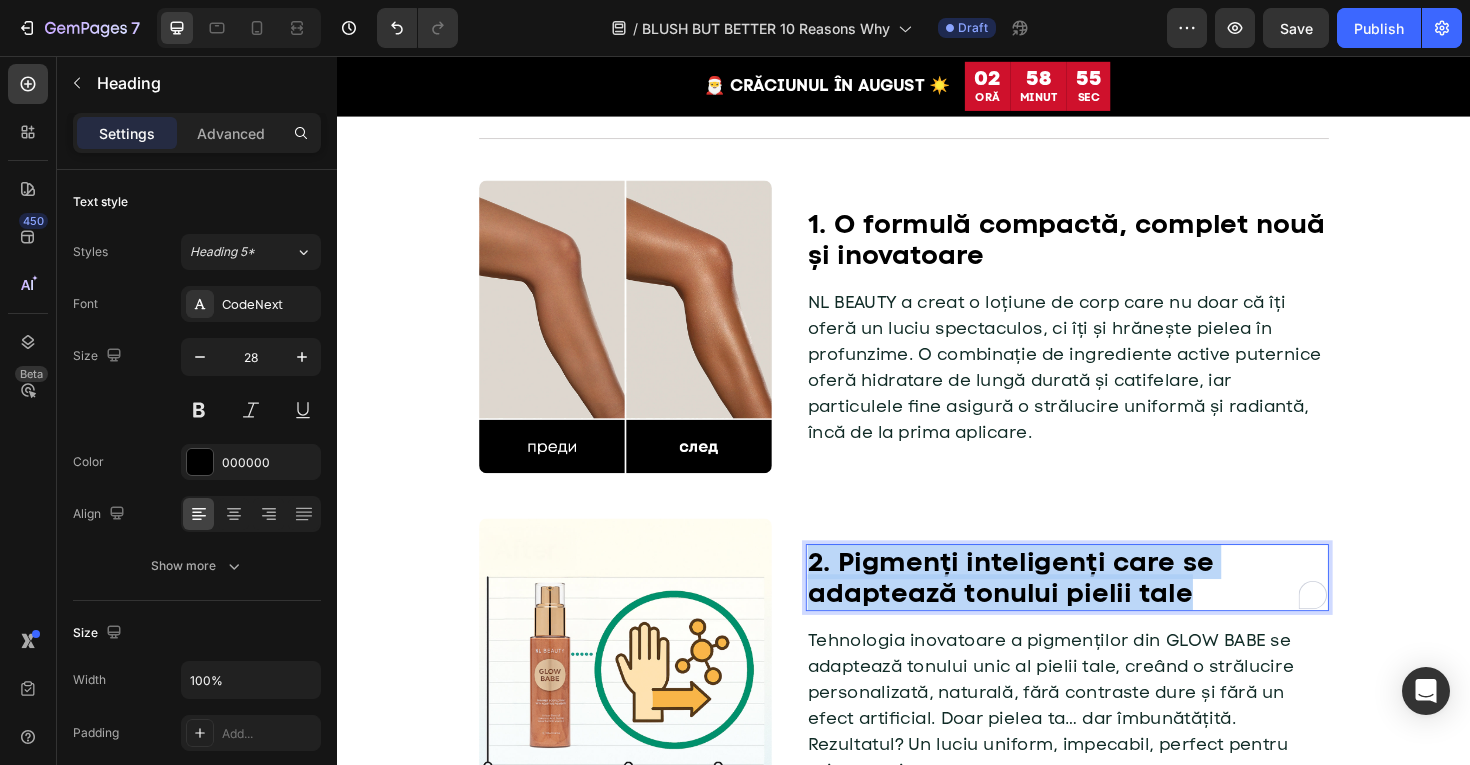 click on "2. Pigmenți inteligenți care se adaptează tonului pielii tale" at bounding box center (1050, 608) 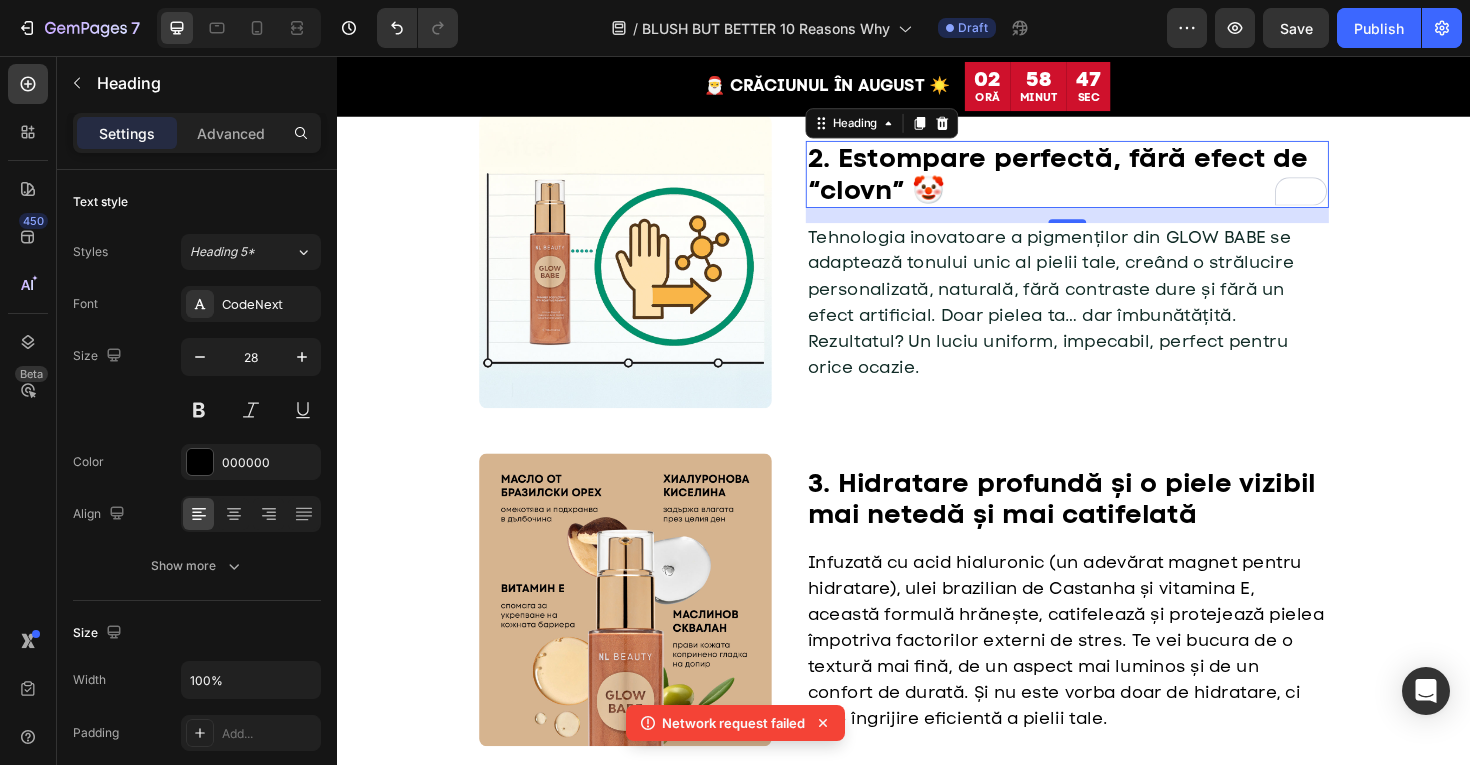 scroll, scrollTop: 902, scrollLeft: 0, axis: vertical 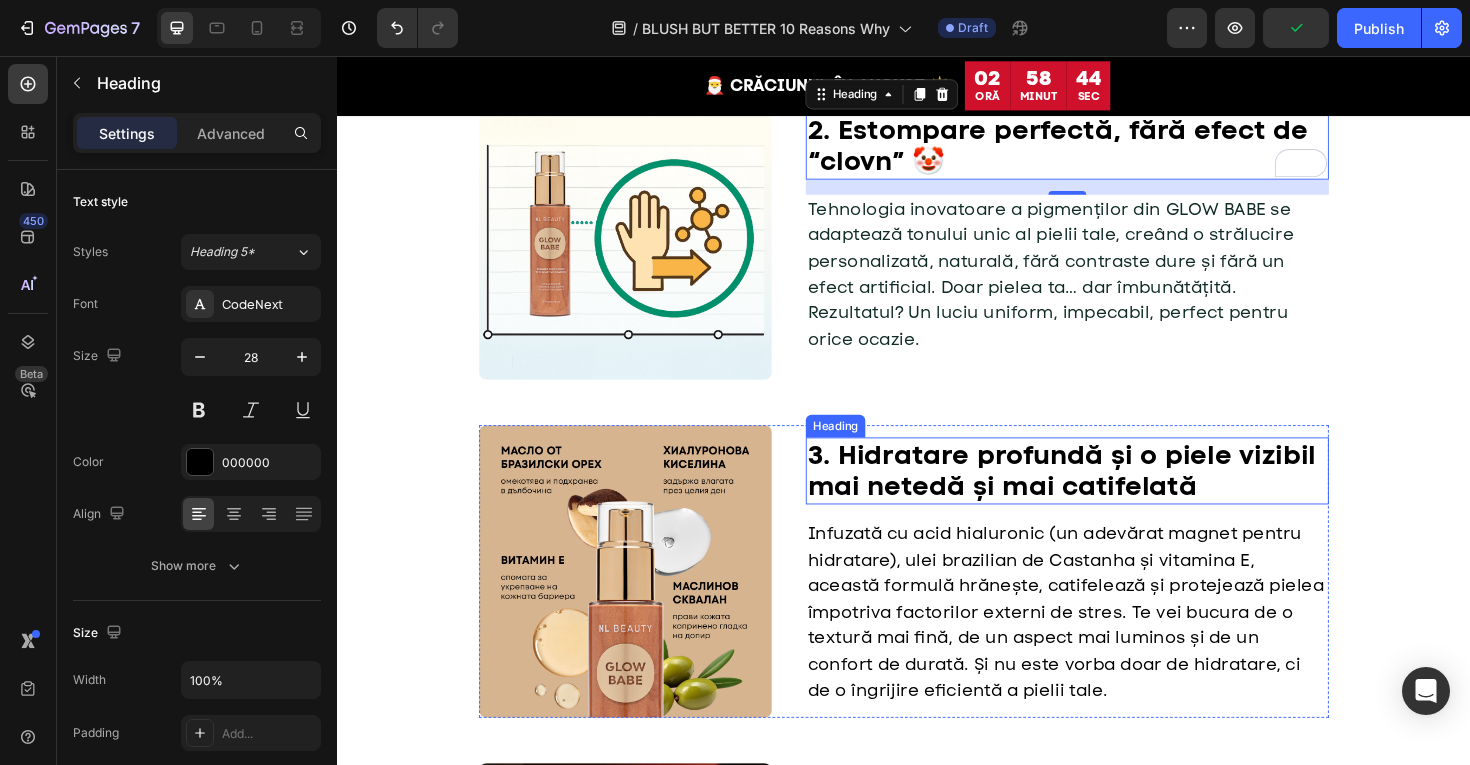 click on "3. Hidratare profundă și o piele vizibil mai netedă și mai catifelată" at bounding box center [1104, 495] 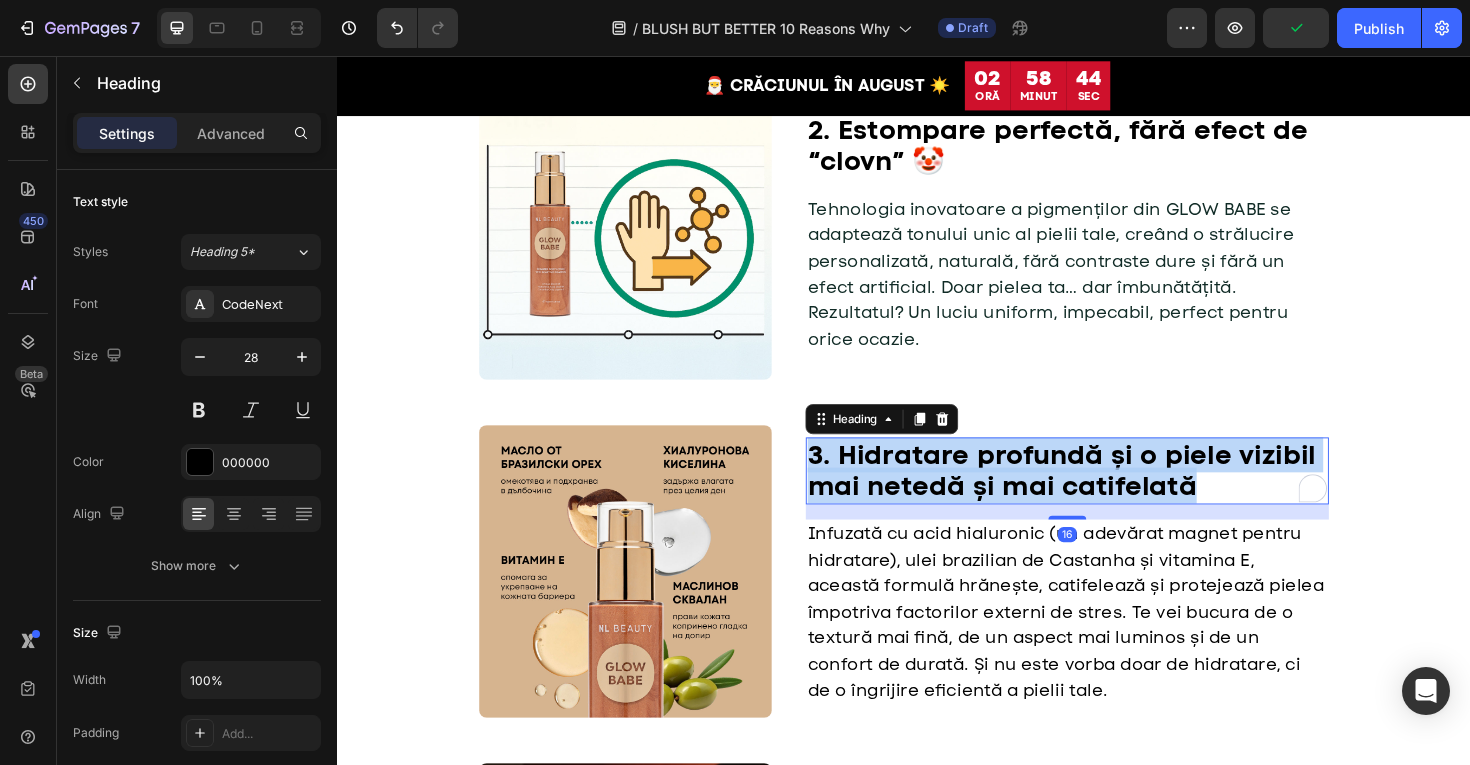 click on "3. Hidratare profundă și o piele vizibil mai netedă și mai catifelată" at bounding box center [1104, 495] 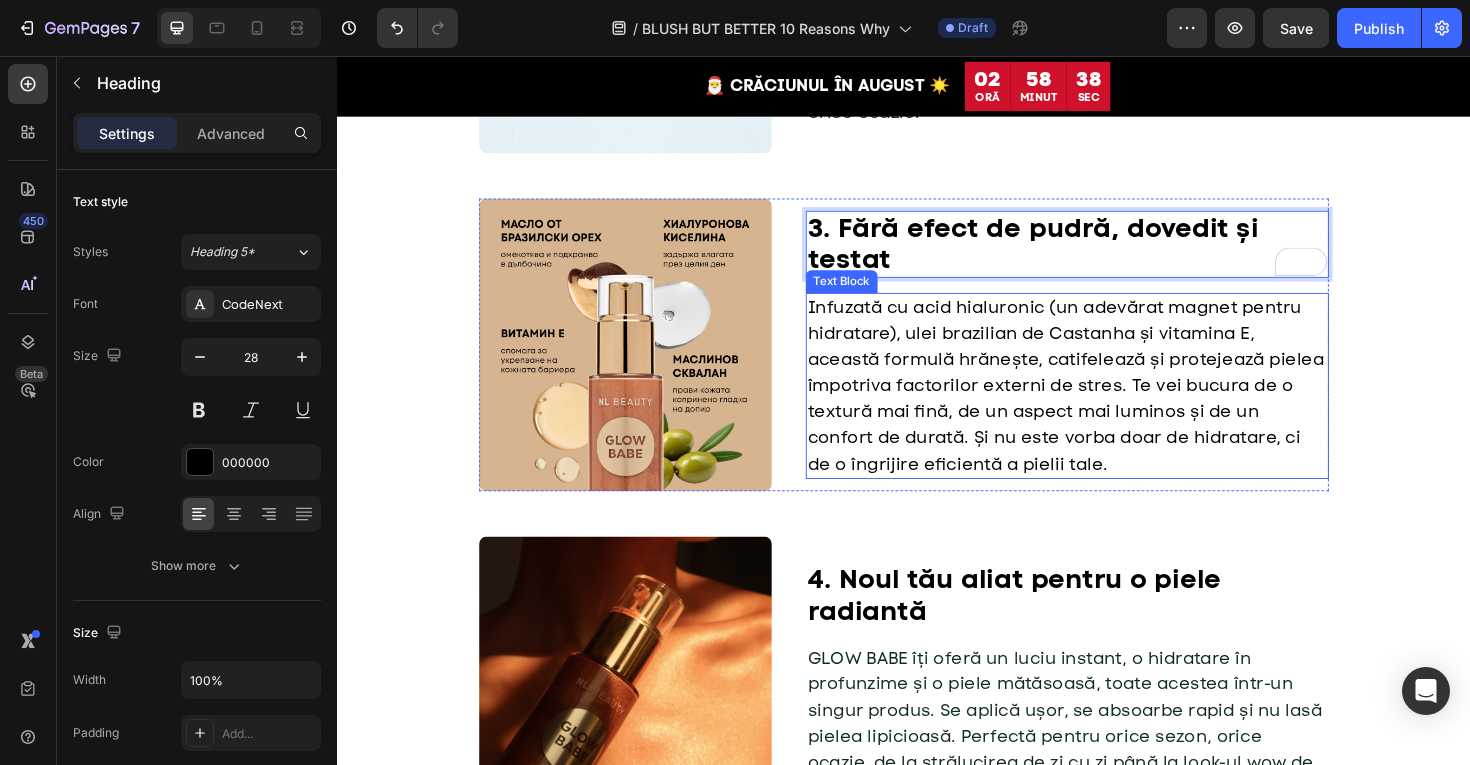 scroll, scrollTop: 1254, scrollLeft: 0, axis: vertical 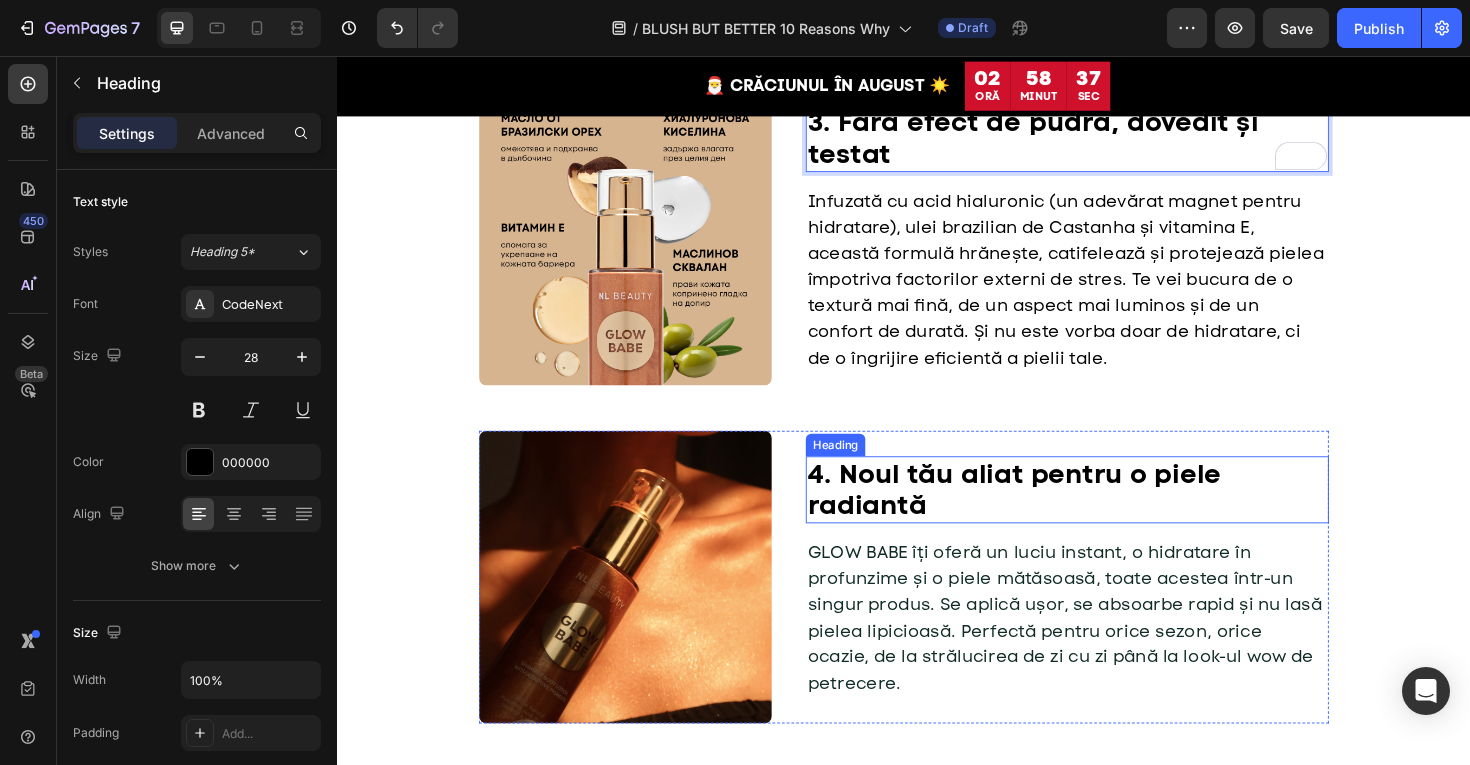 click on "4. Noul tău aliat pentru o piele radiantă" at bounding box center [1054, 515] 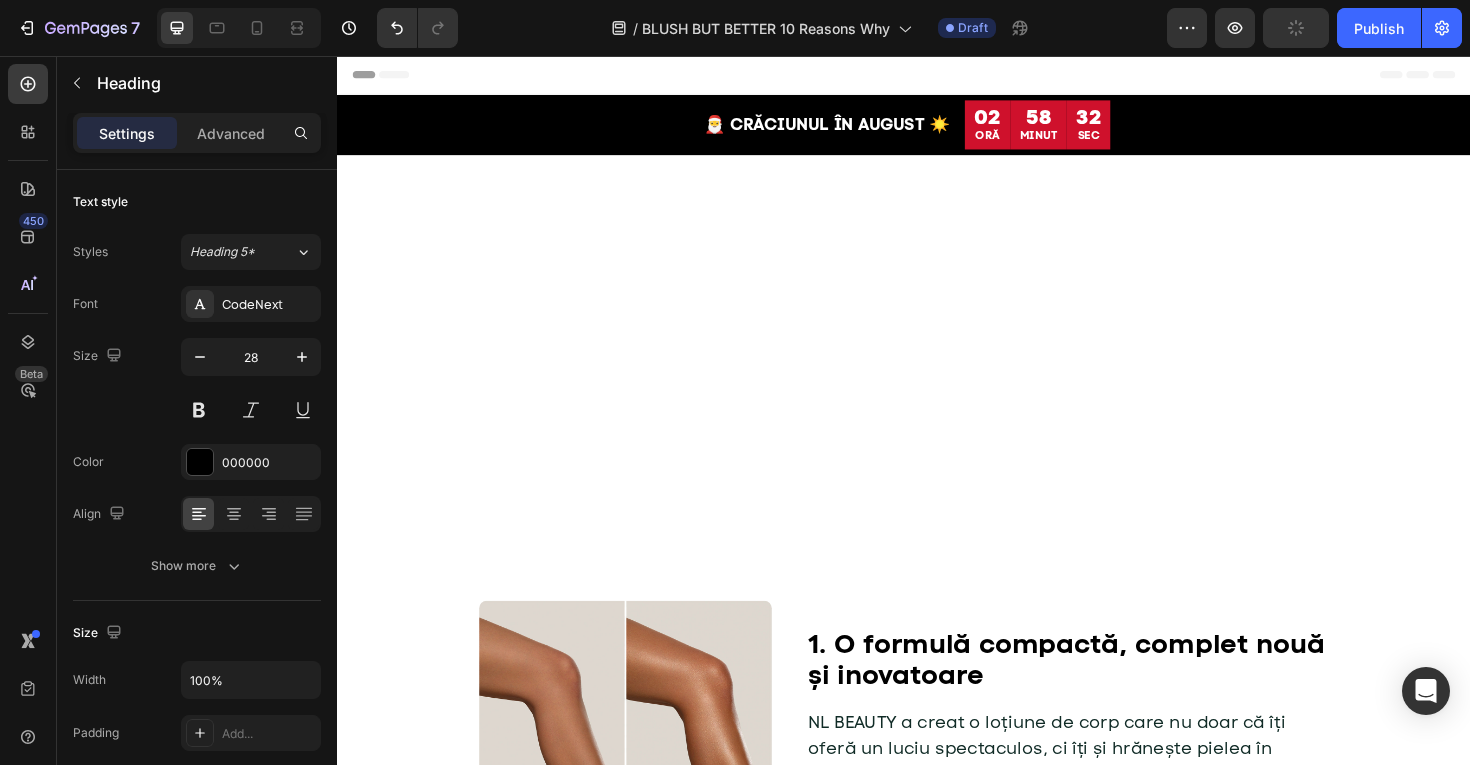 scroll, scrollTop: 1254, scrollLeft: 0, axis: vertical 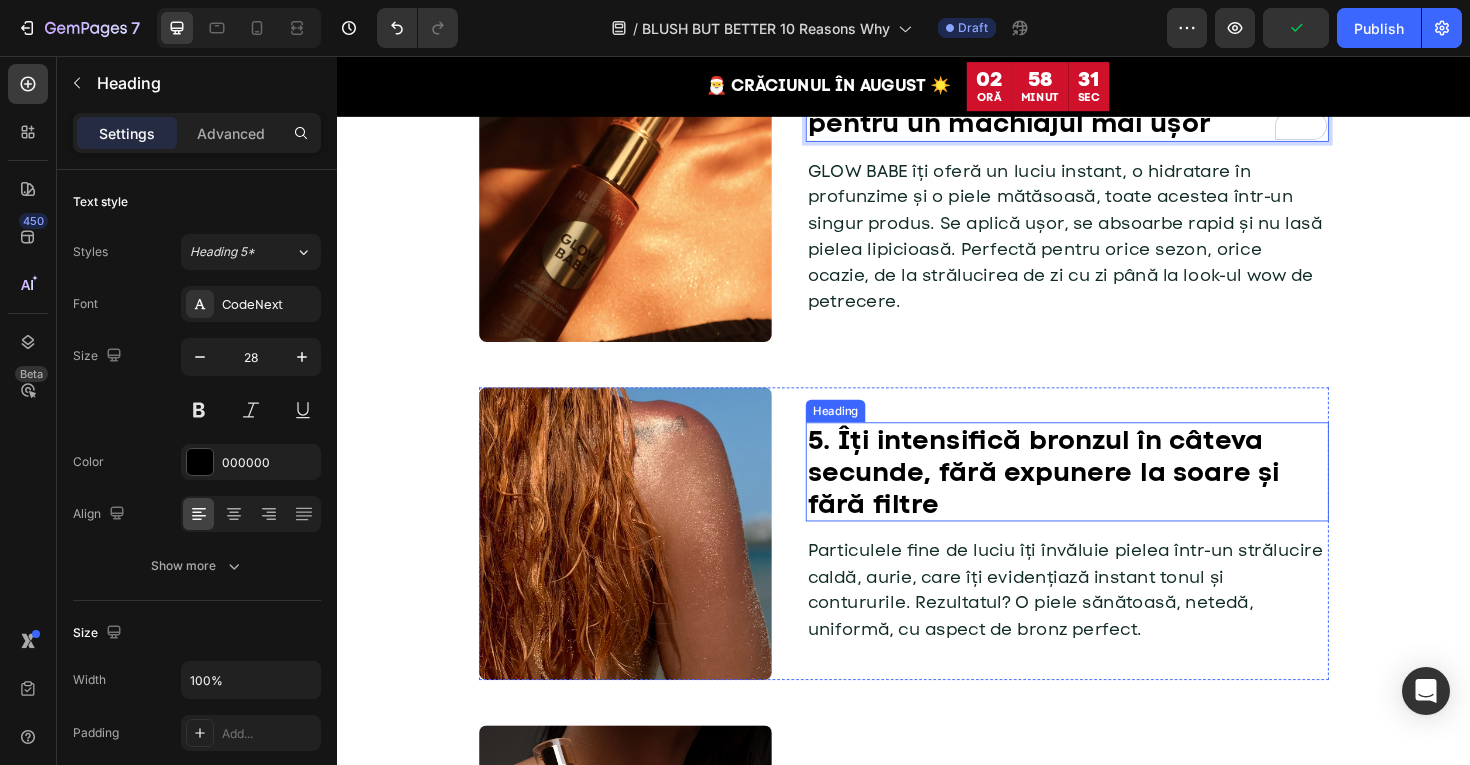click on "5. Îți intensifică bronzul în câteva secunde, fără expunere la soare și fără filtre" at bounding box center [1085, 495] 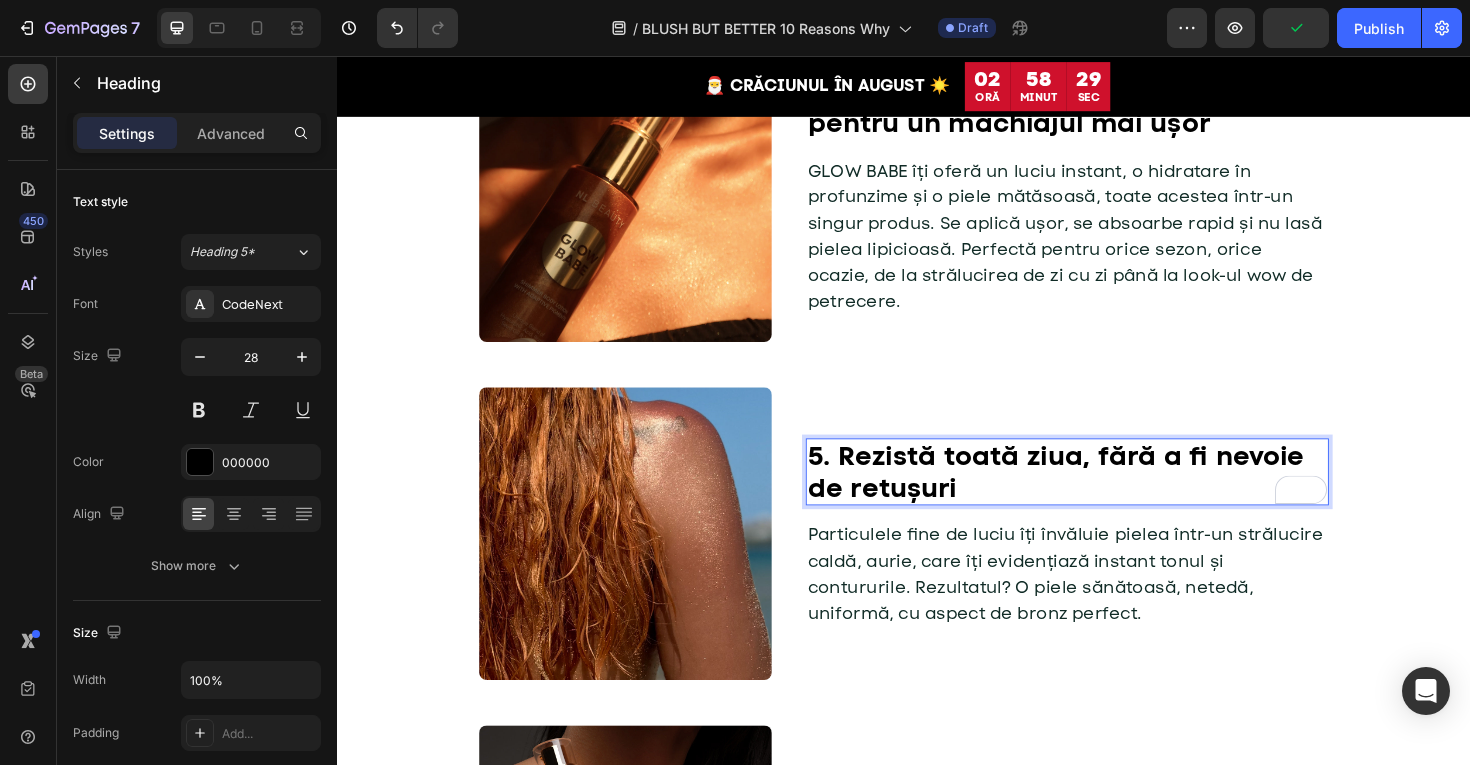 scroll, scrollTop: 1675, scrollLeft: 0, axis: vertical 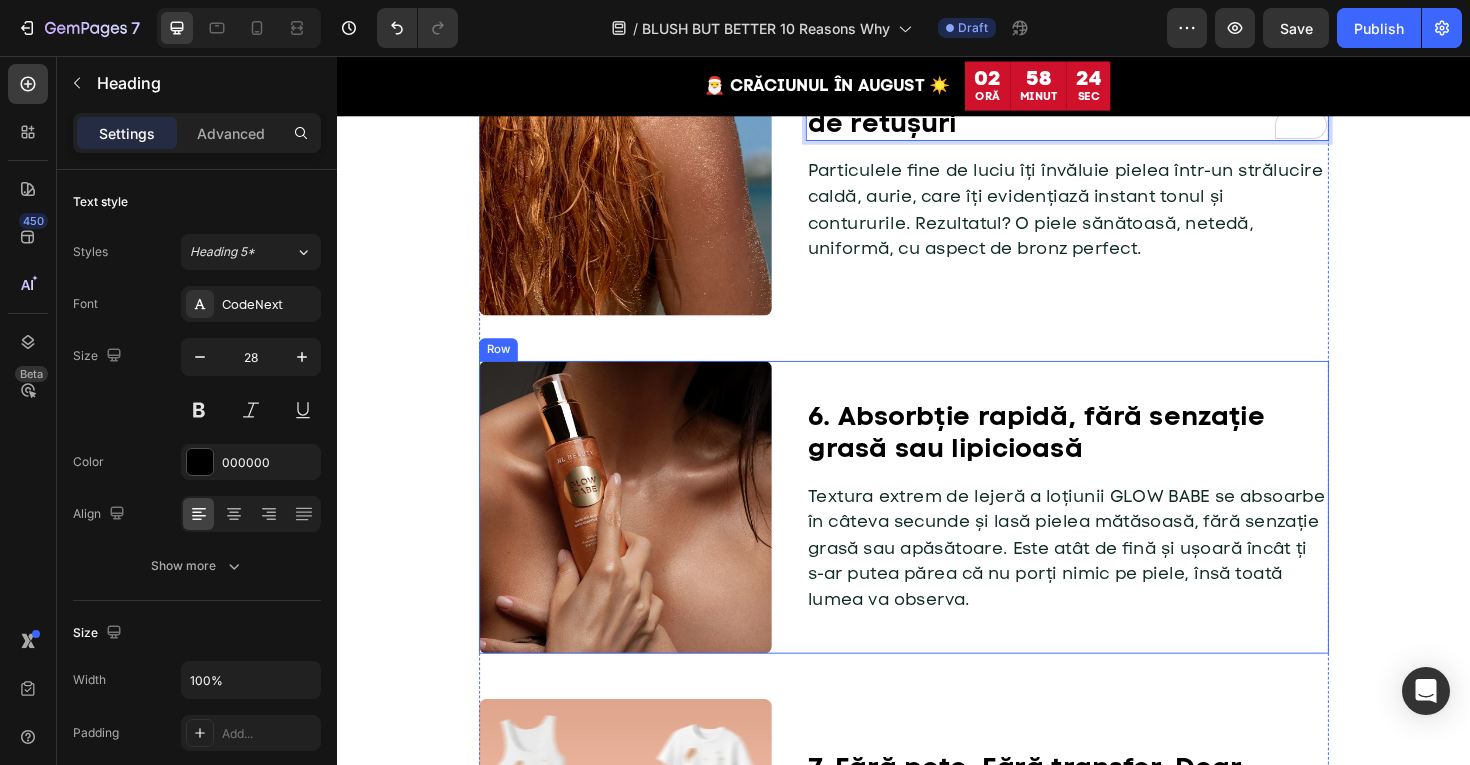 click on "6. Absorbție rapidă, fără senzație grasă sau lipicioasă Heading Textura extrem de lejeră a loțiunii GLOW BABE se absoarbe în câteva secunde și lasă pielea mătăsoasă, fără senzație grasă sau apăsătoare. Este atât de fină și ușoară încât ți s-ar putea părea că nu porți nimic pe piele, însă toată lumea va observa. Text Block" at bounding box center (1110, 534) 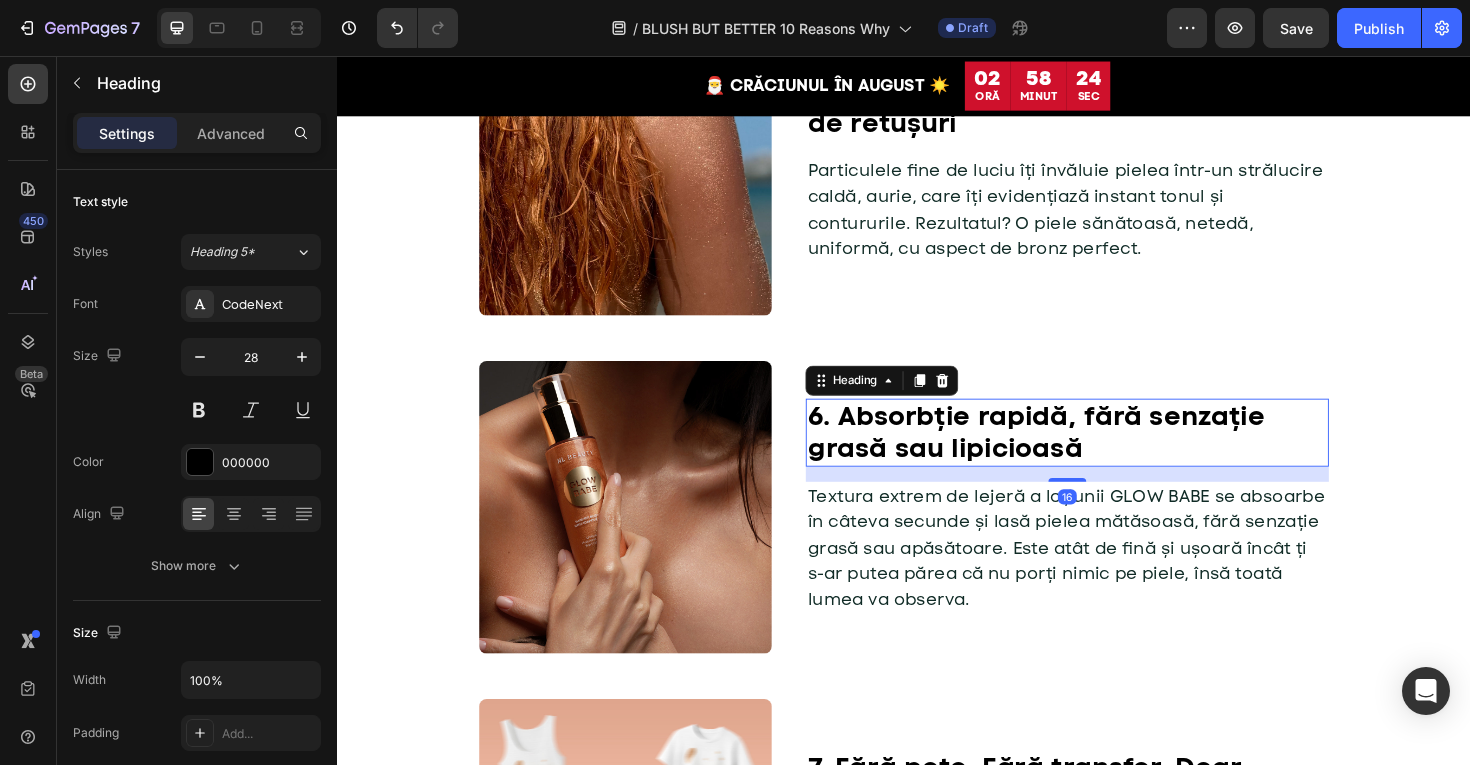click on "6. Absorbție rapidă, fără senzație grasă sau lipicioasă" at bounding box center (1077, 454) 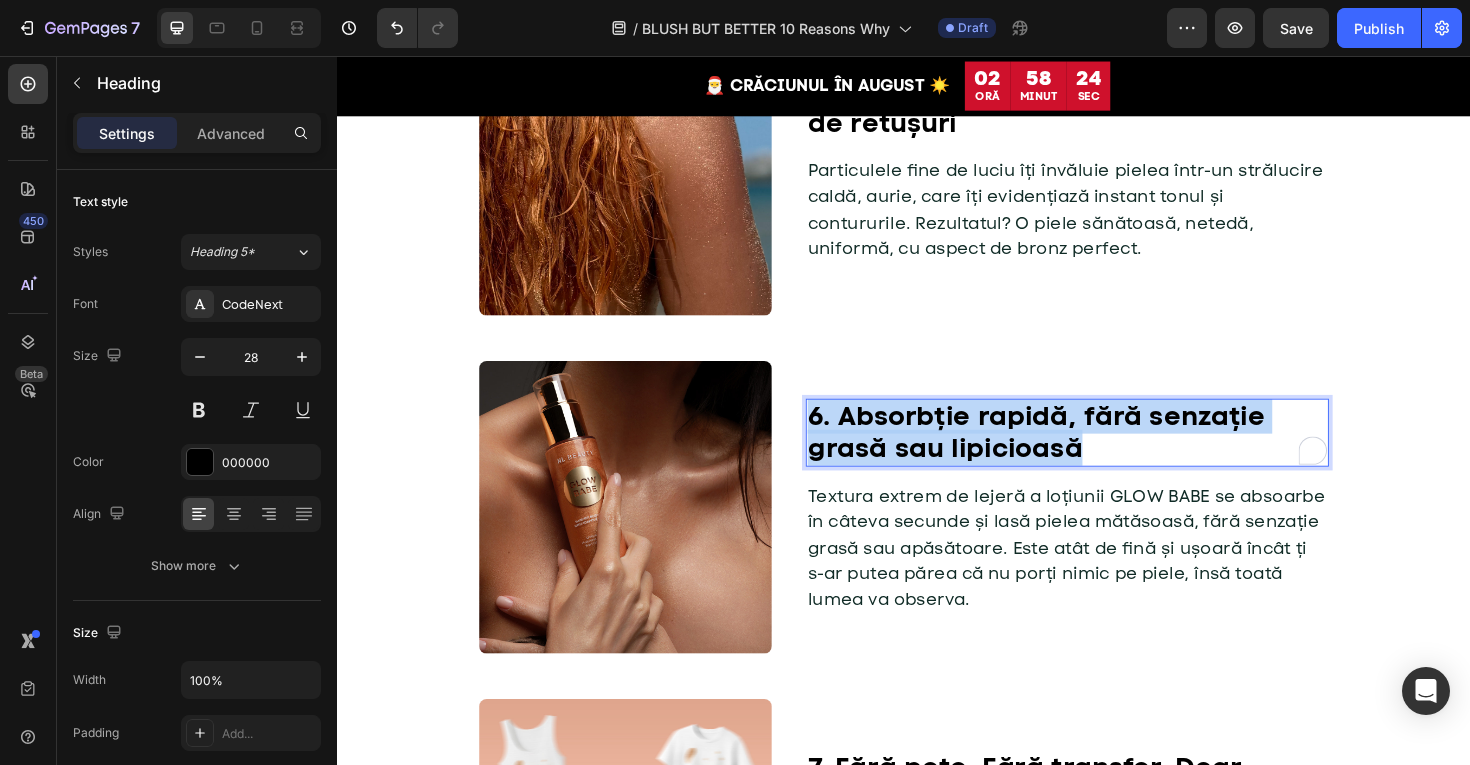 click on "6. Absorbție rapidă, fără senzație grasă sau lipicioasă" at bounding box center [1077, 454] 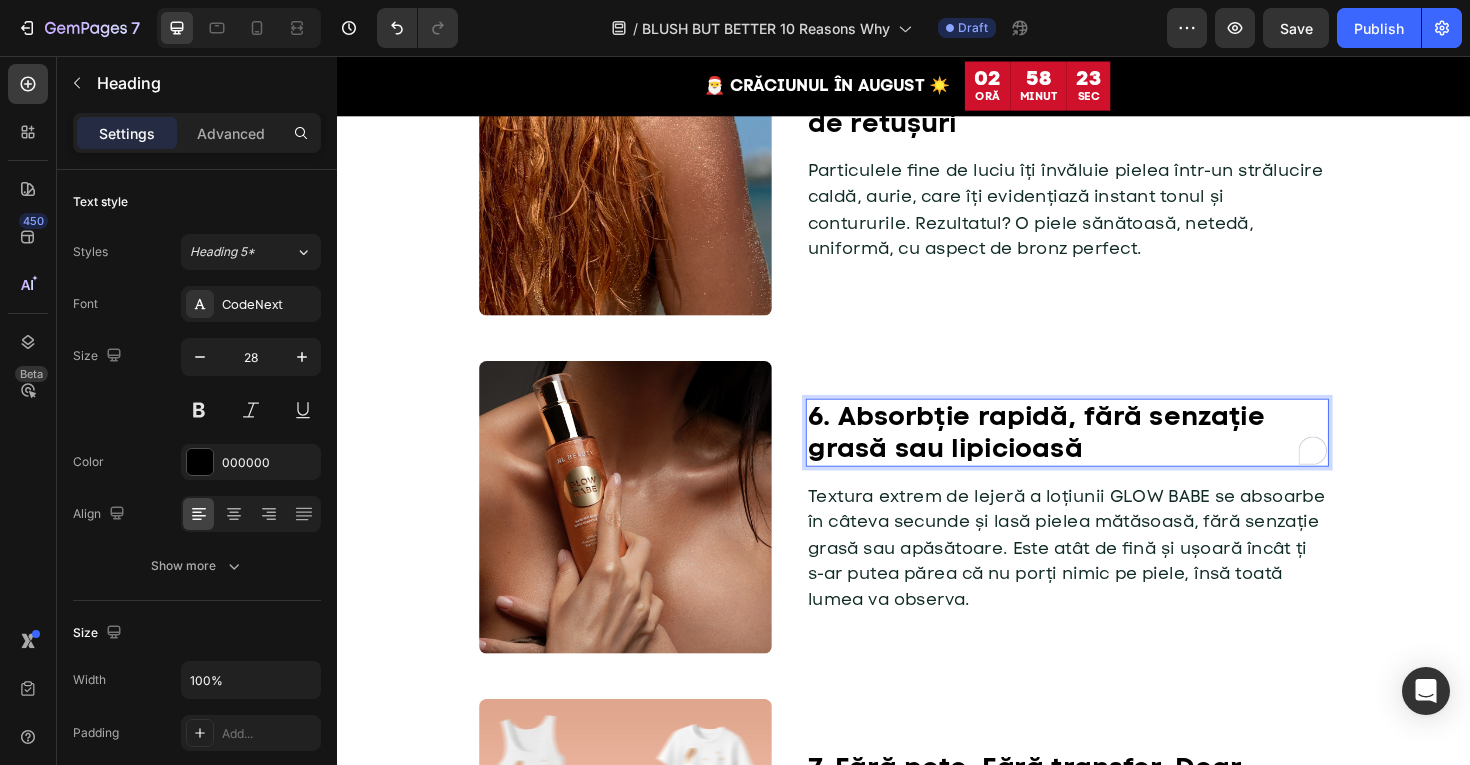 scroll, scrollTop: 2060, scrollLeft: 0, axis: vertical 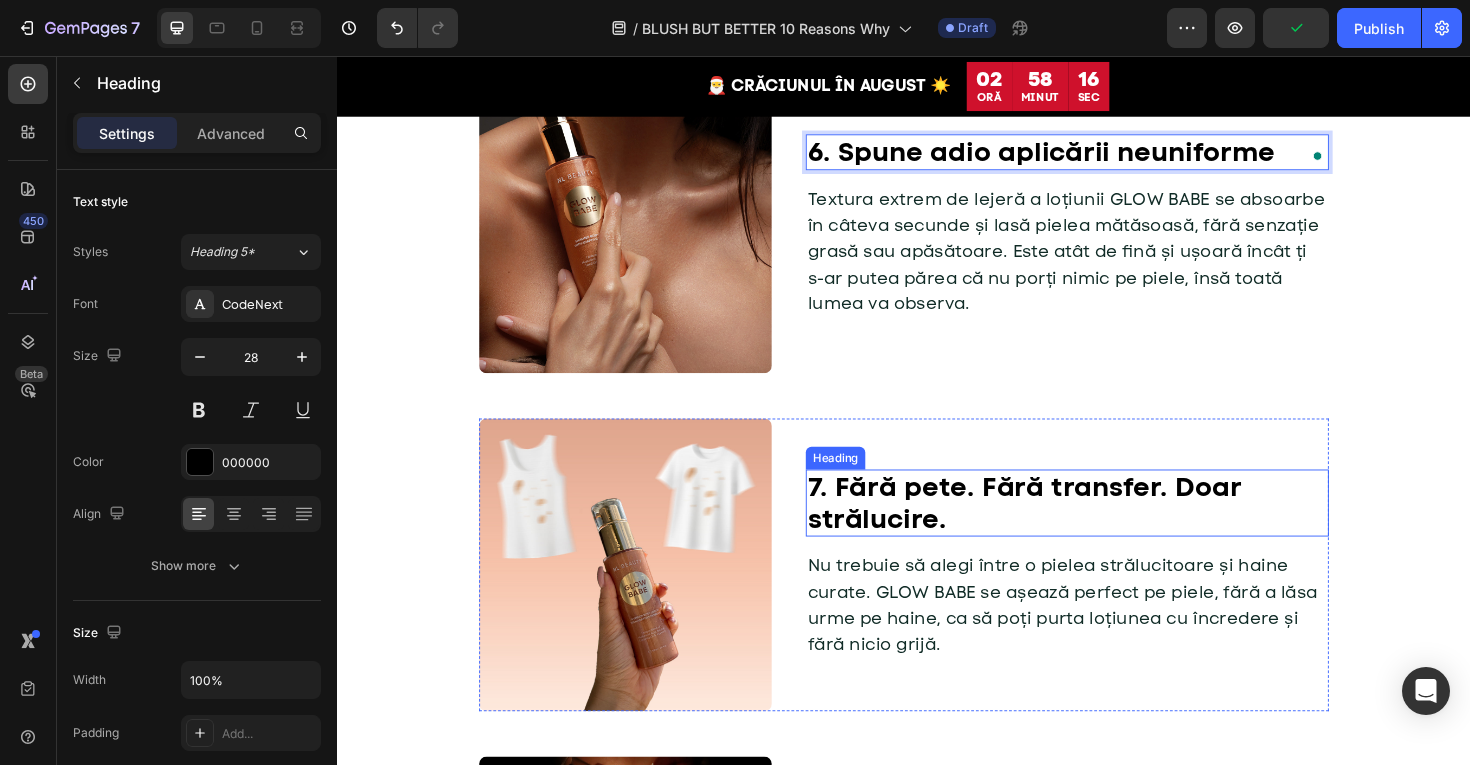 click on "7. Fără pete. Fără transfer. Doar strălucire." at bounding box center (1064, 529) 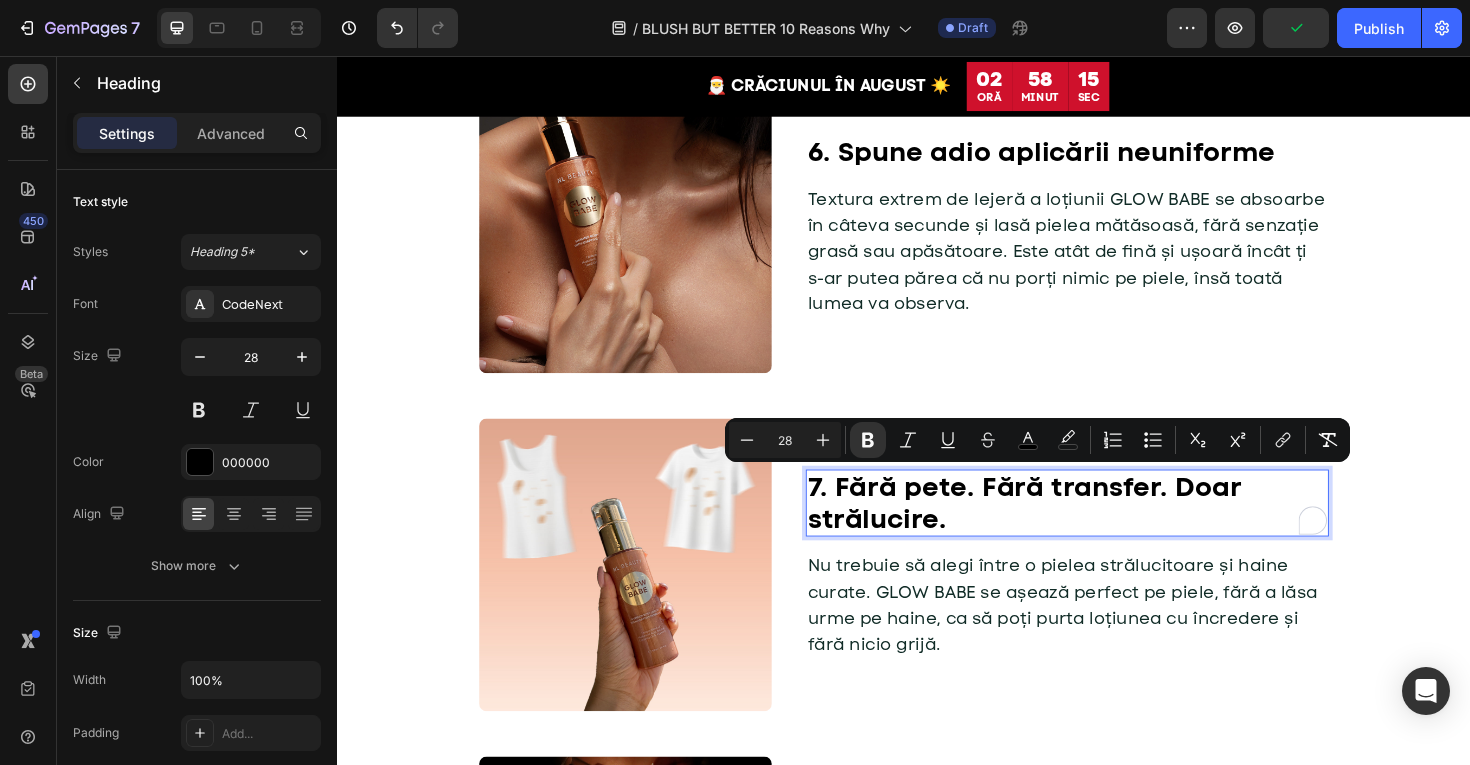 scroll, scrollTop: 2358, scrollLeft: 0, axis: vertical 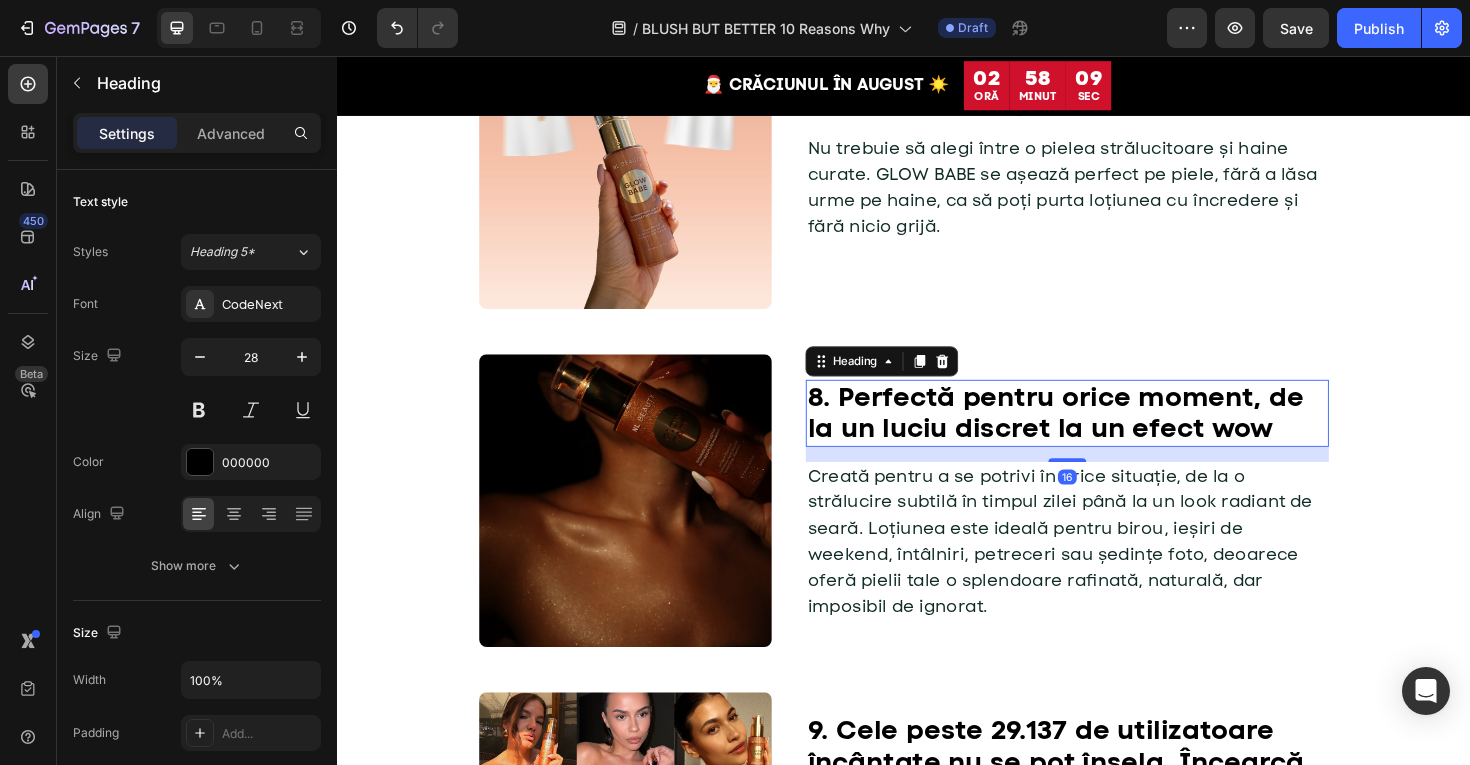 click on "8. Perfectă pentru orice moment, de la un luciu discret la un efect wow" at bounding box center [1098, 434] 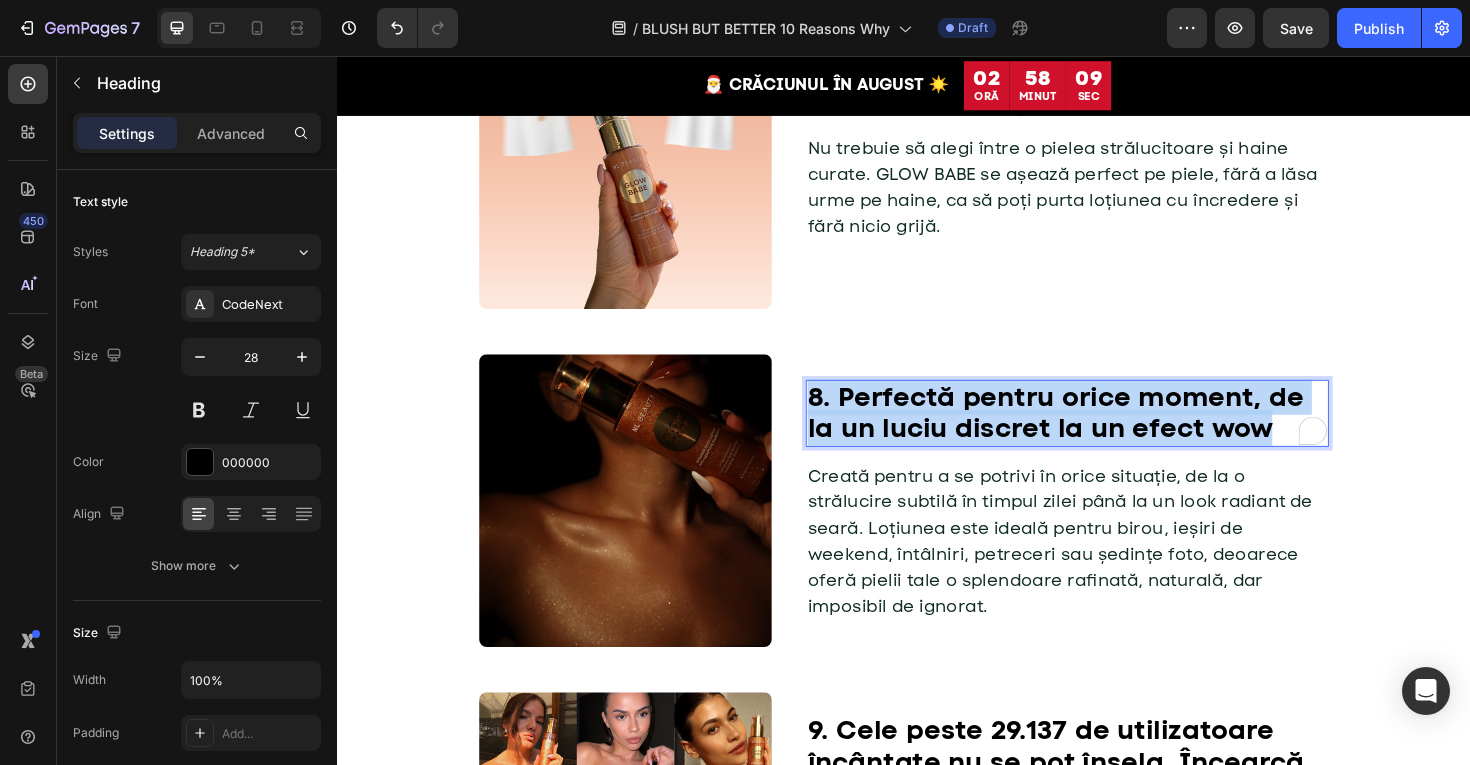 click on "8. Perfectă pentru orice moment, de la un luciu discret la un efect wow" at bounding box center (1098, 434) 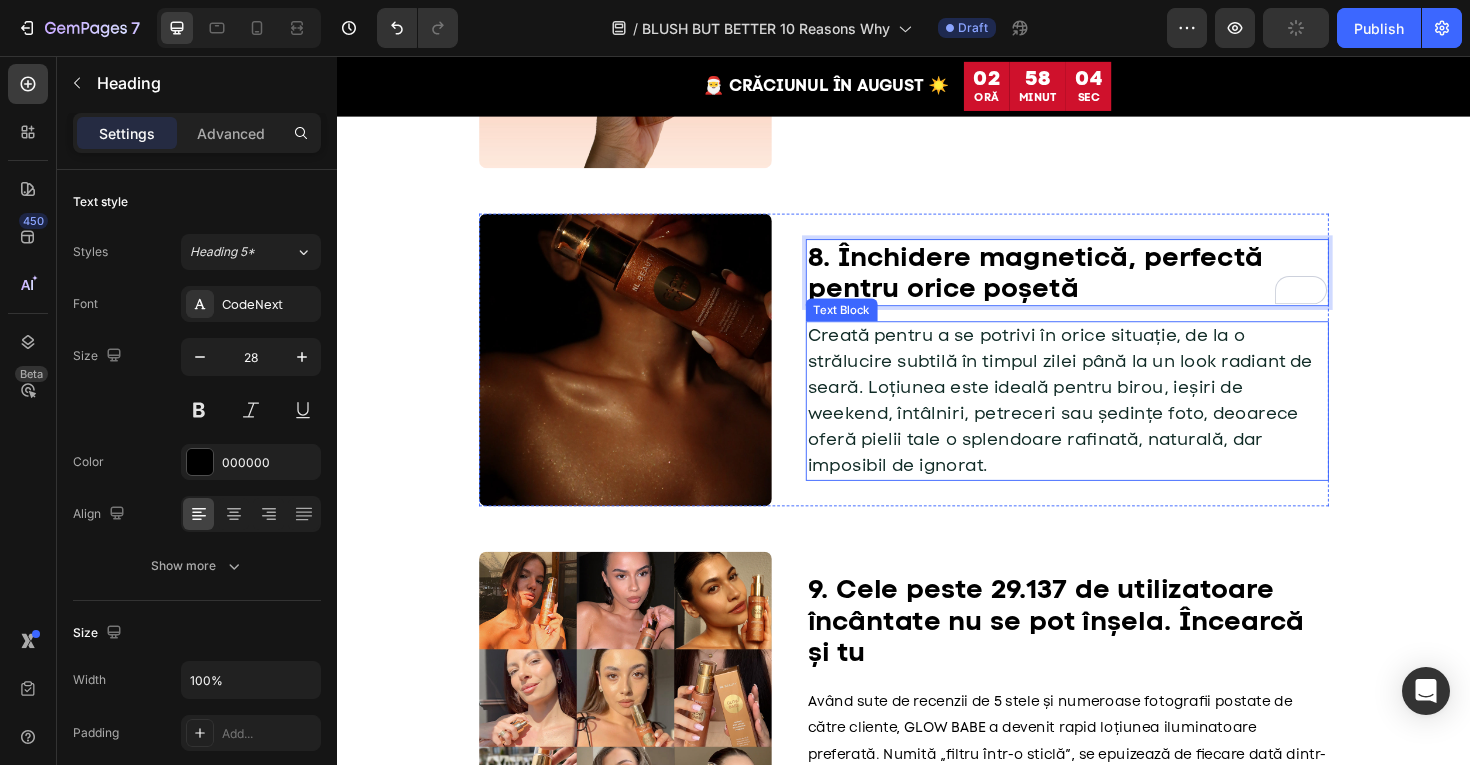 scroll, scrollTop: 3028, scrollLeft: 0, axis: vertical 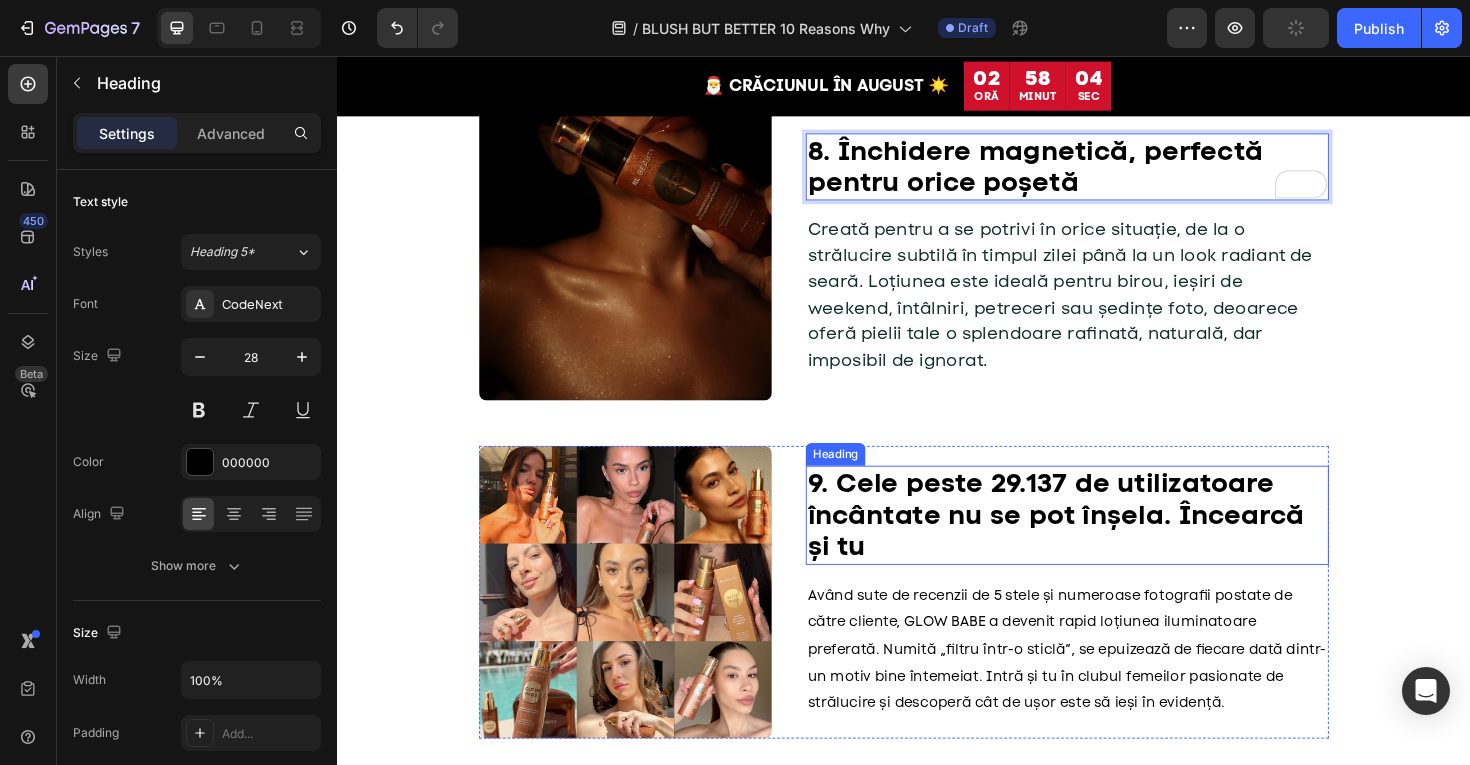 click on "9. Cele peste 29.137 de utilizatoare încântate nu se pot înșela. Încearcă și tu" at bounding box center [1098, 541] 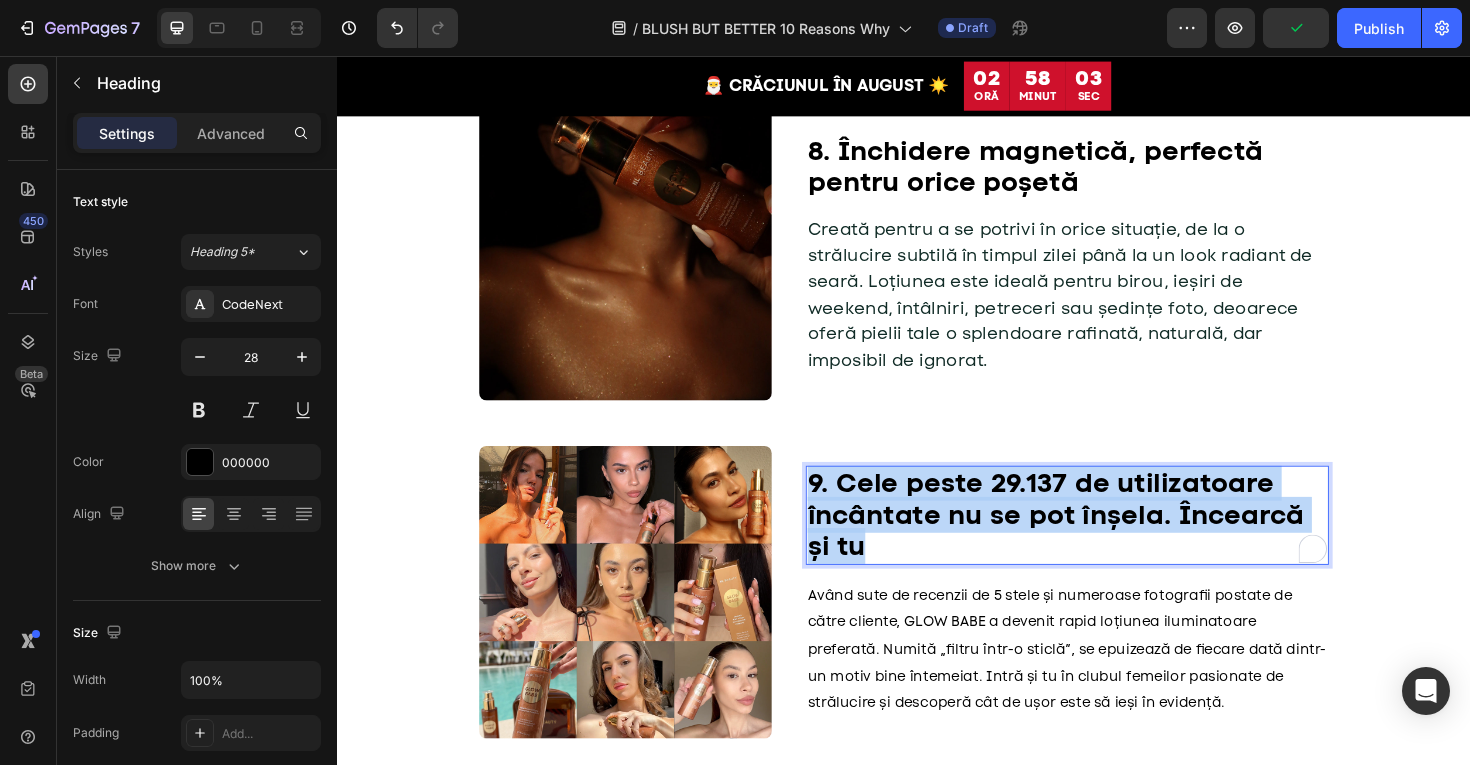 click on "9. Cele peste 29.137 de utilizatoare încântate nu se pot înșela. Încearcă și tu" at bounding box center [1098, 541] 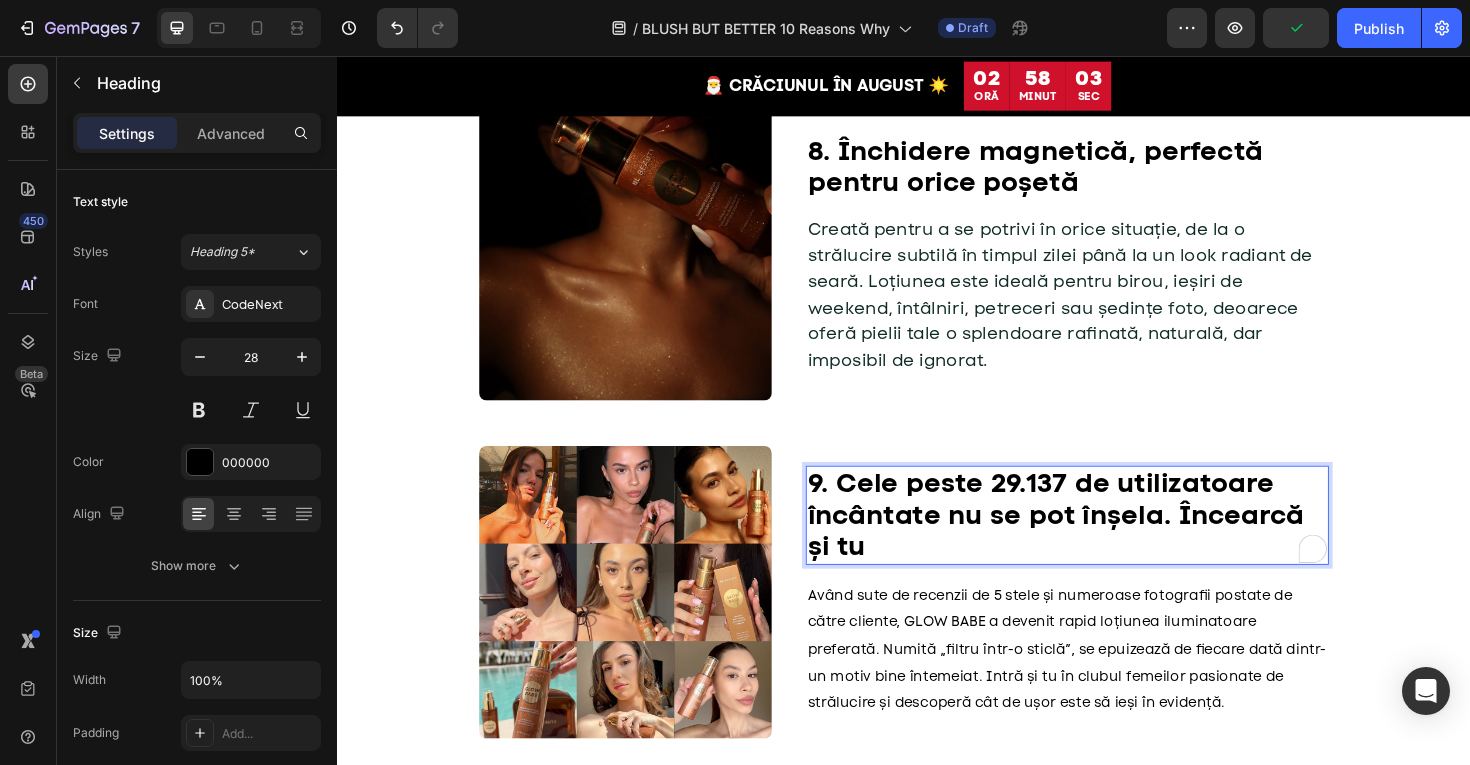 scroll, scrollTop: 3045, scrollLeft: 0, axis: vertical 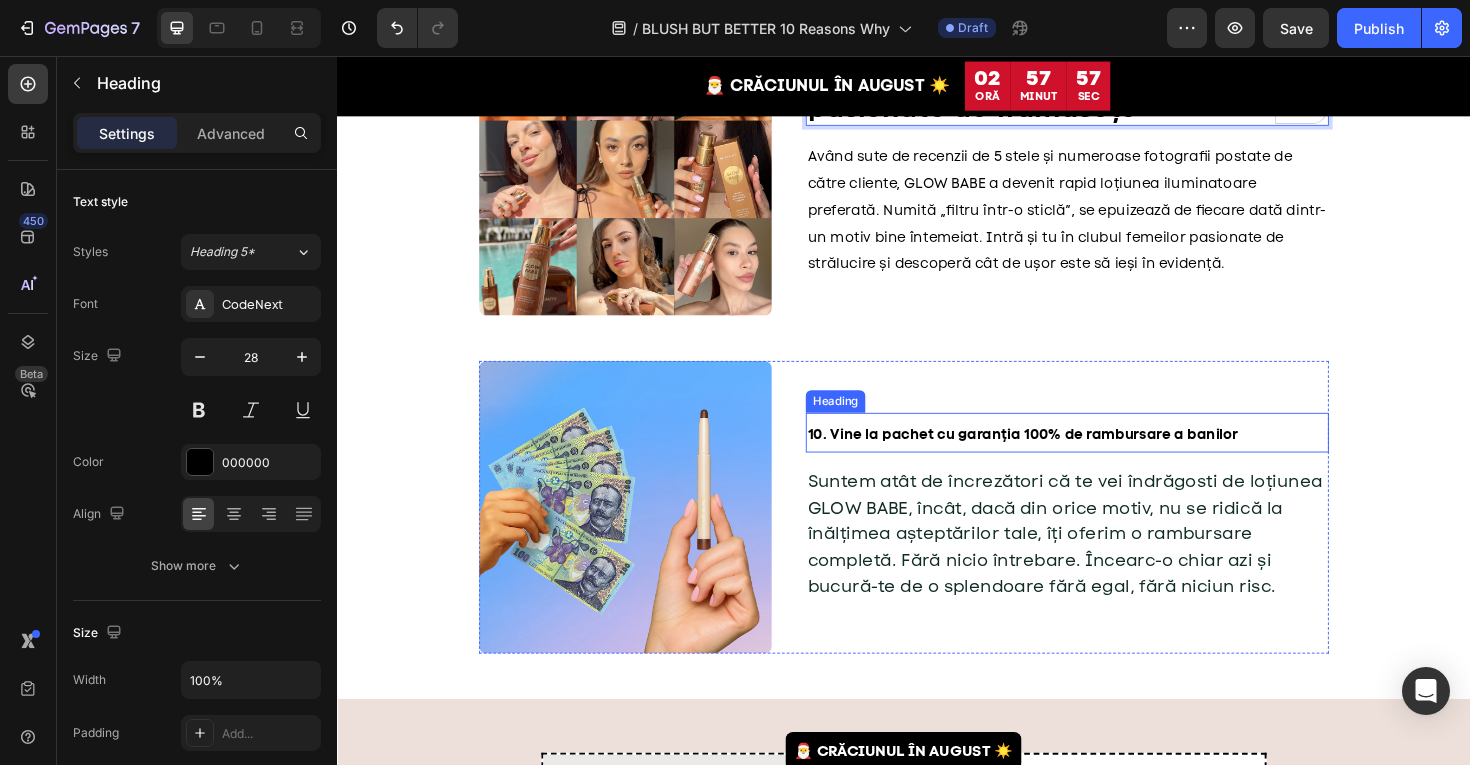 click on "10. Vine la pachet cu garanția 100% de rambursare a banilor" at bounding box center (1062, 457) 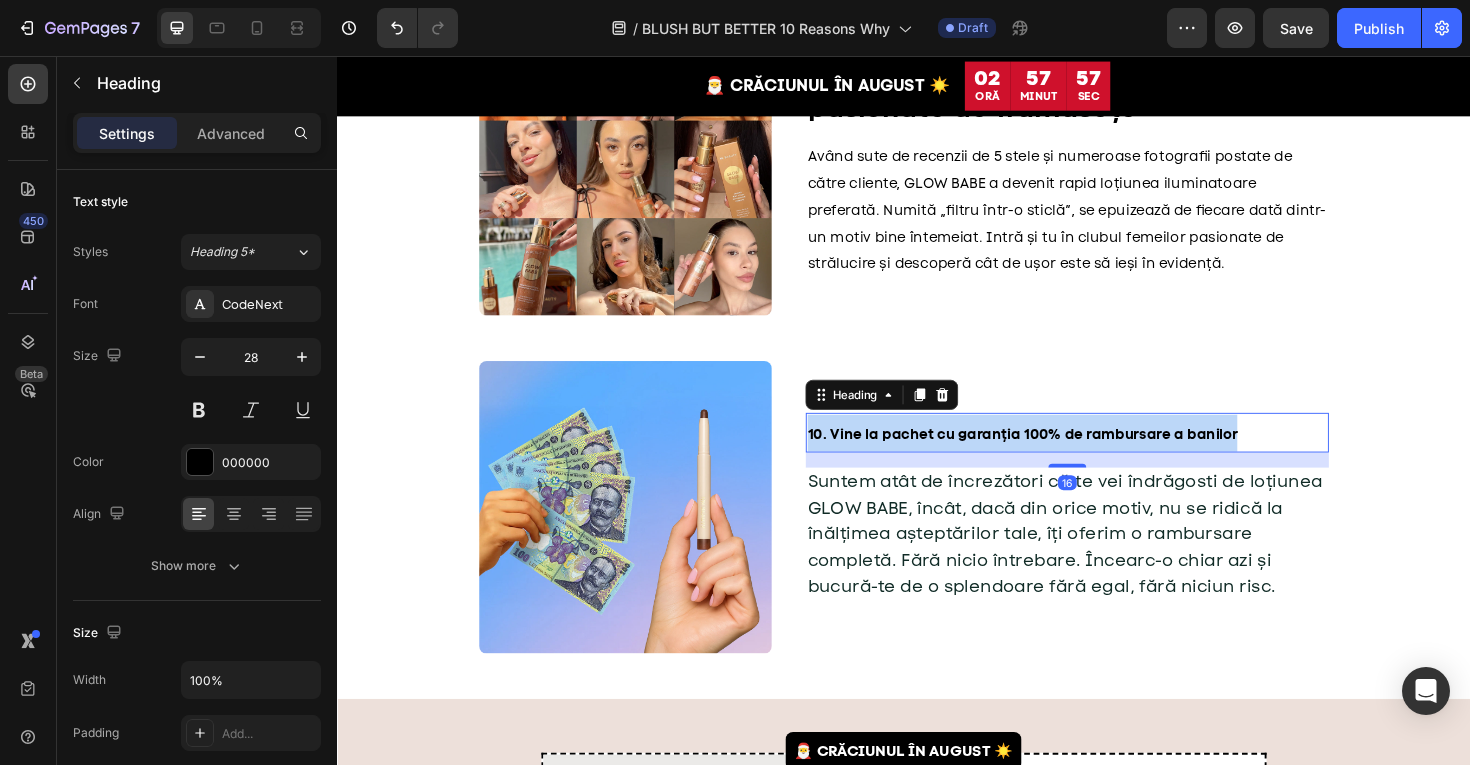 click on "10. Vine la pachet cu garanția 100% de rambursare a banilor" at bounding box center (1062, 457) 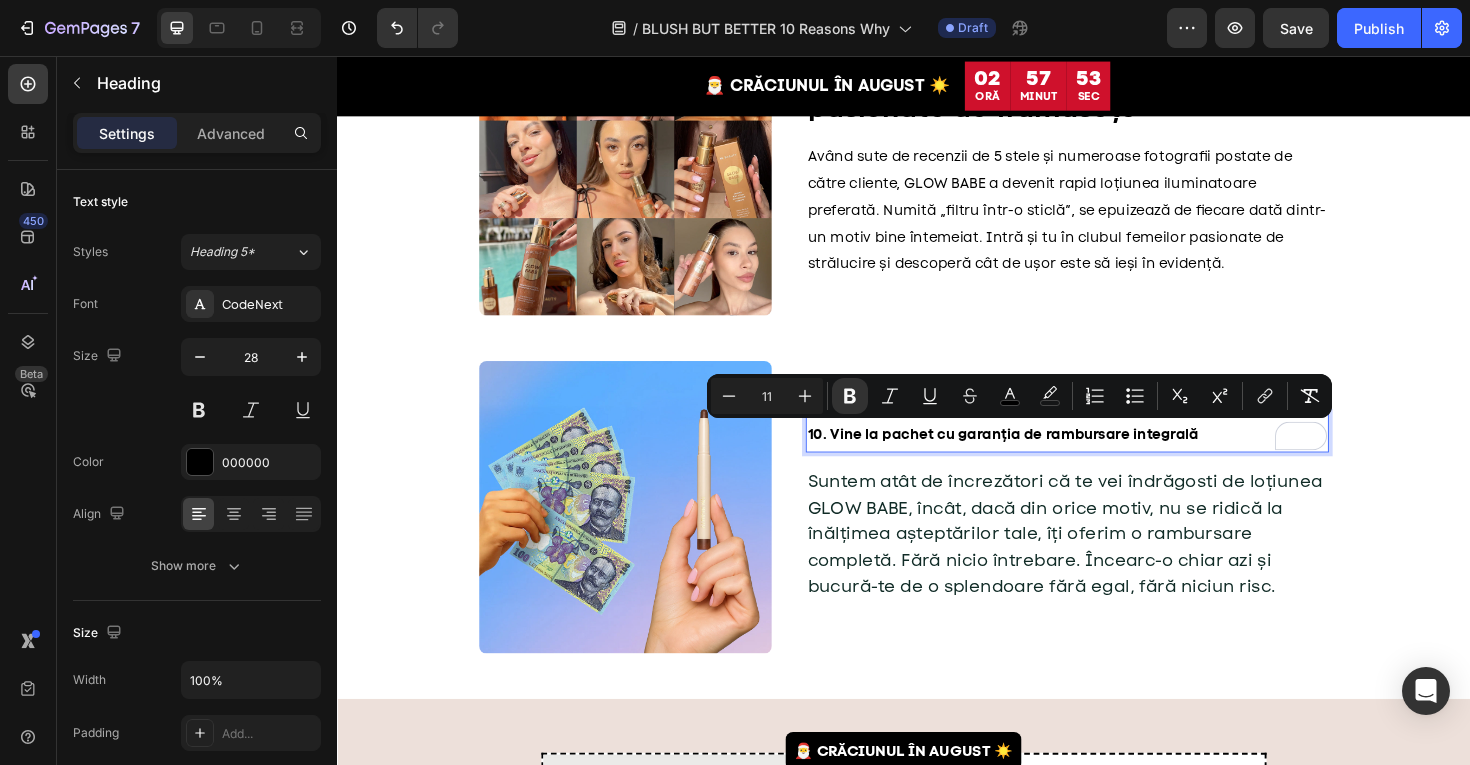 click on "11" at bounding box center [767, 396] 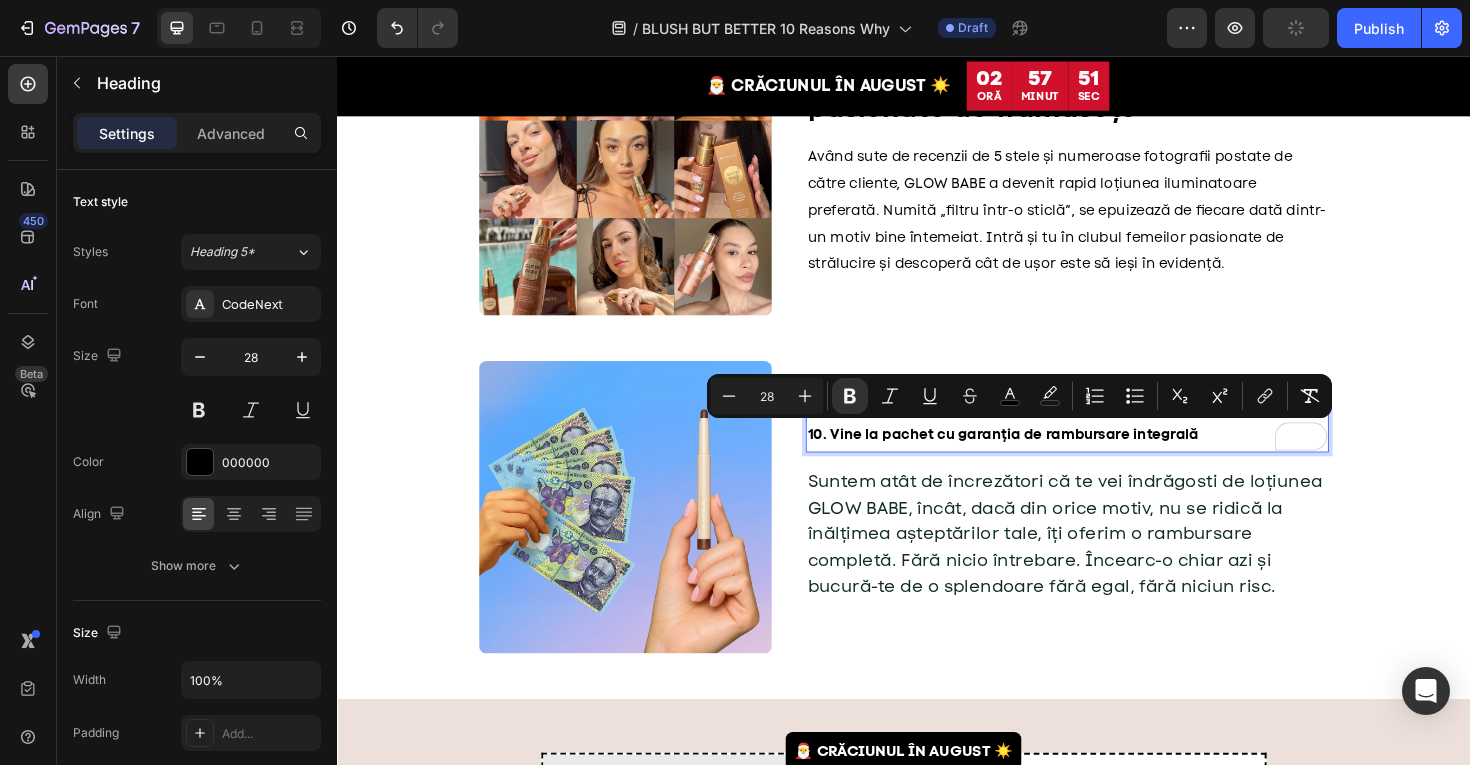 type on "28" 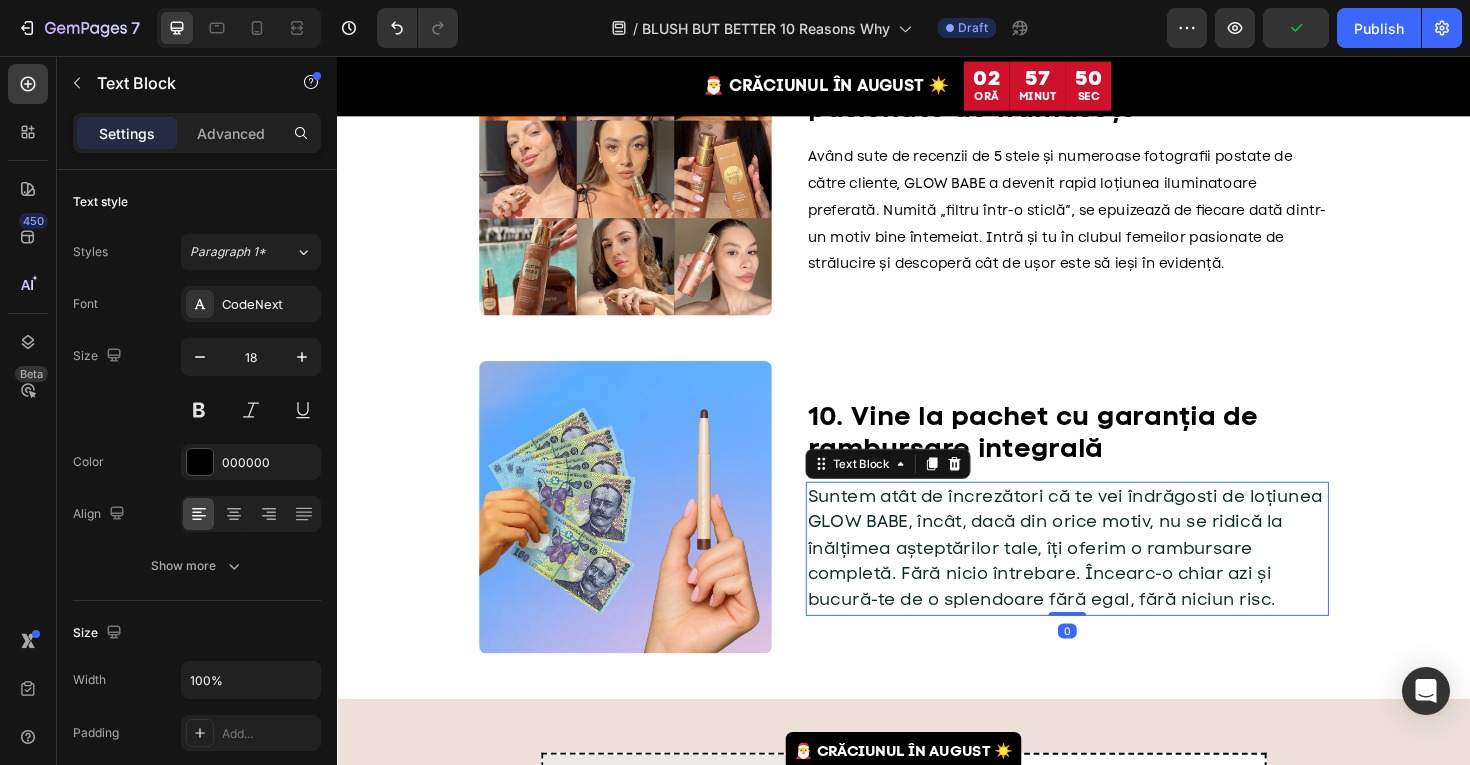 click on "Suntem atât de încrezători că te vei îndrăgosti de loțiunea GLOW BABE, încât, dacă din orice motiv, nu se ridică la înălțimea așteptărilor tale, îți oferim o rambursare completă. Fără nicio întrebare. Încearc-o chiar azi și bucură-te de o splendoare fără egal, fără niciun risc." at bounding box center [1107, 577] 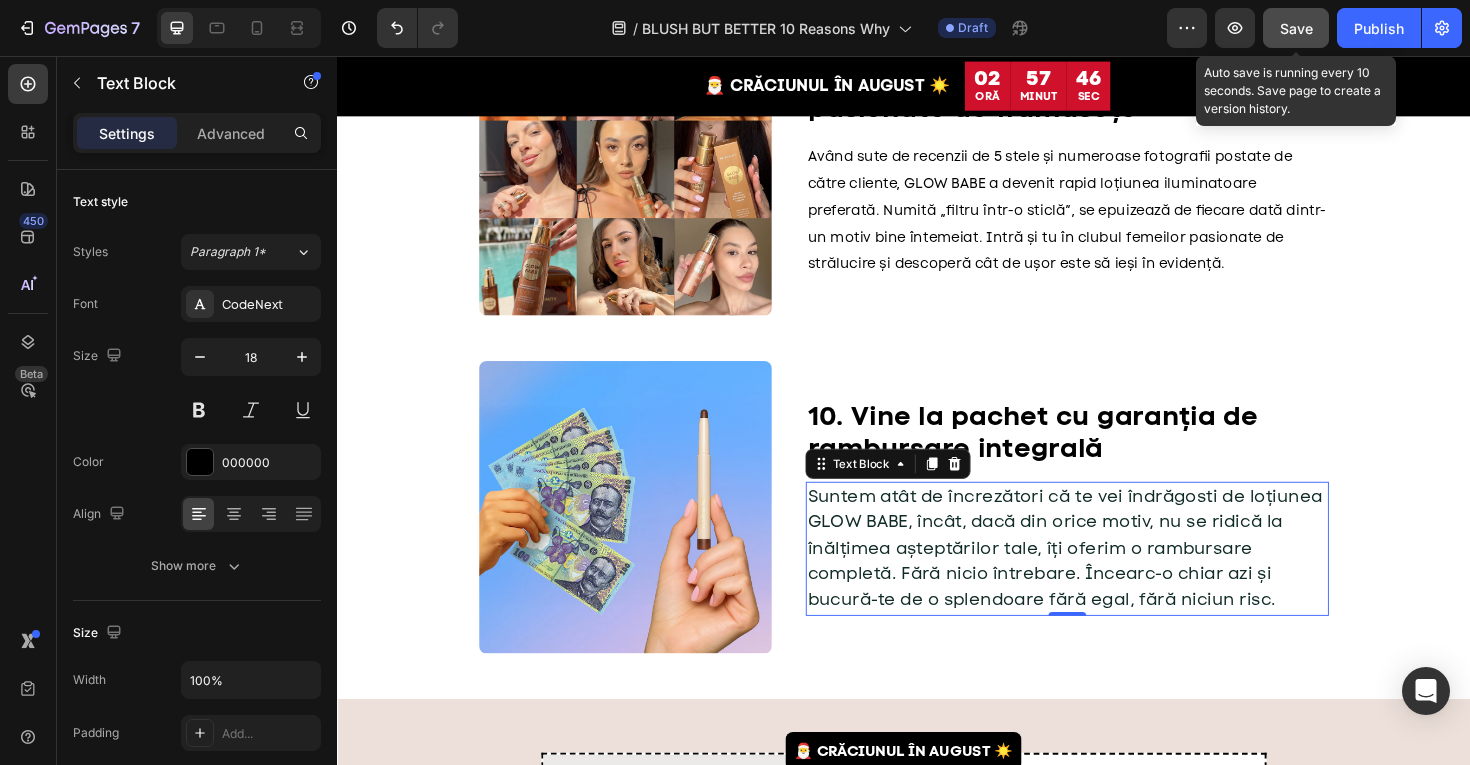 click on "Save" 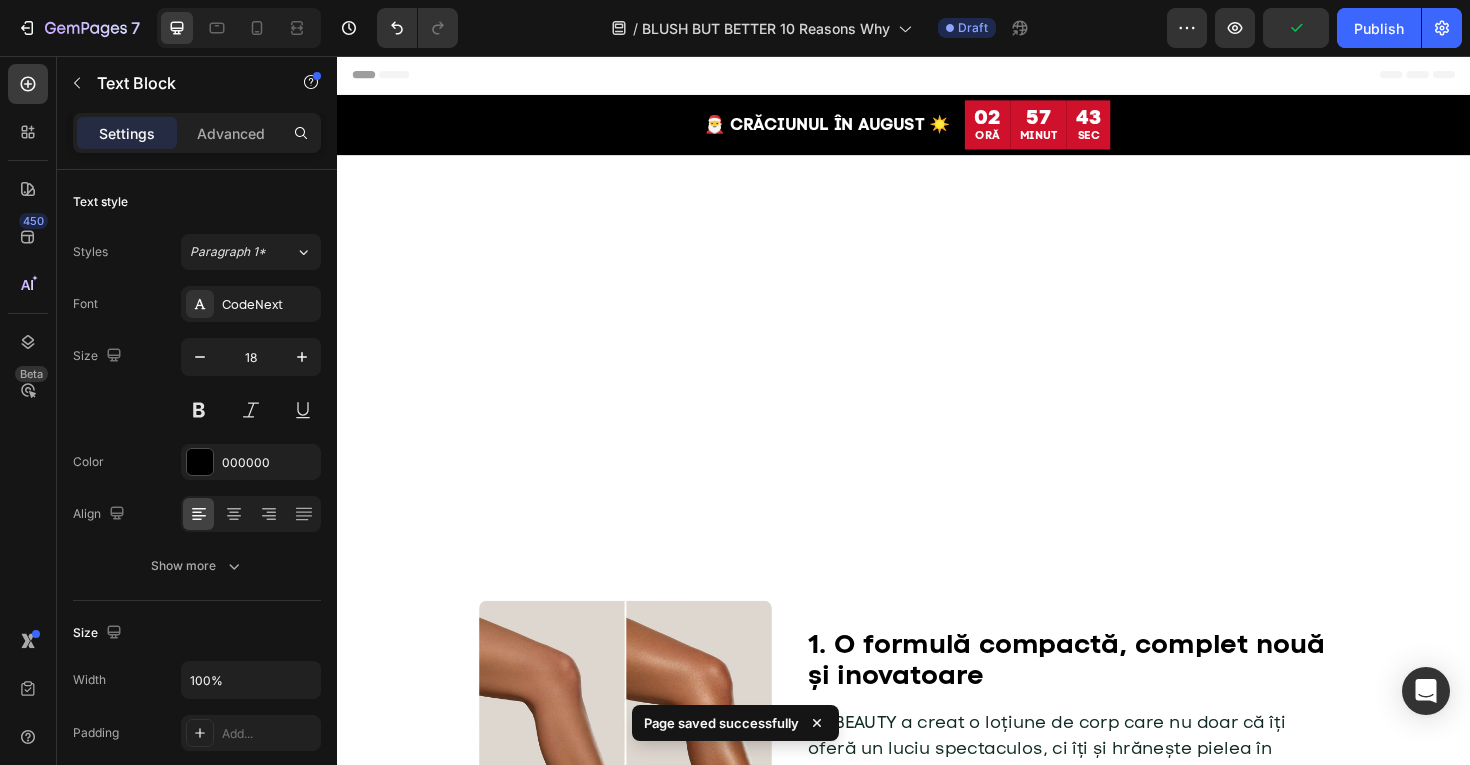 scroll, scrollTop: 3476, scrollLeft: 0, axis: vertical 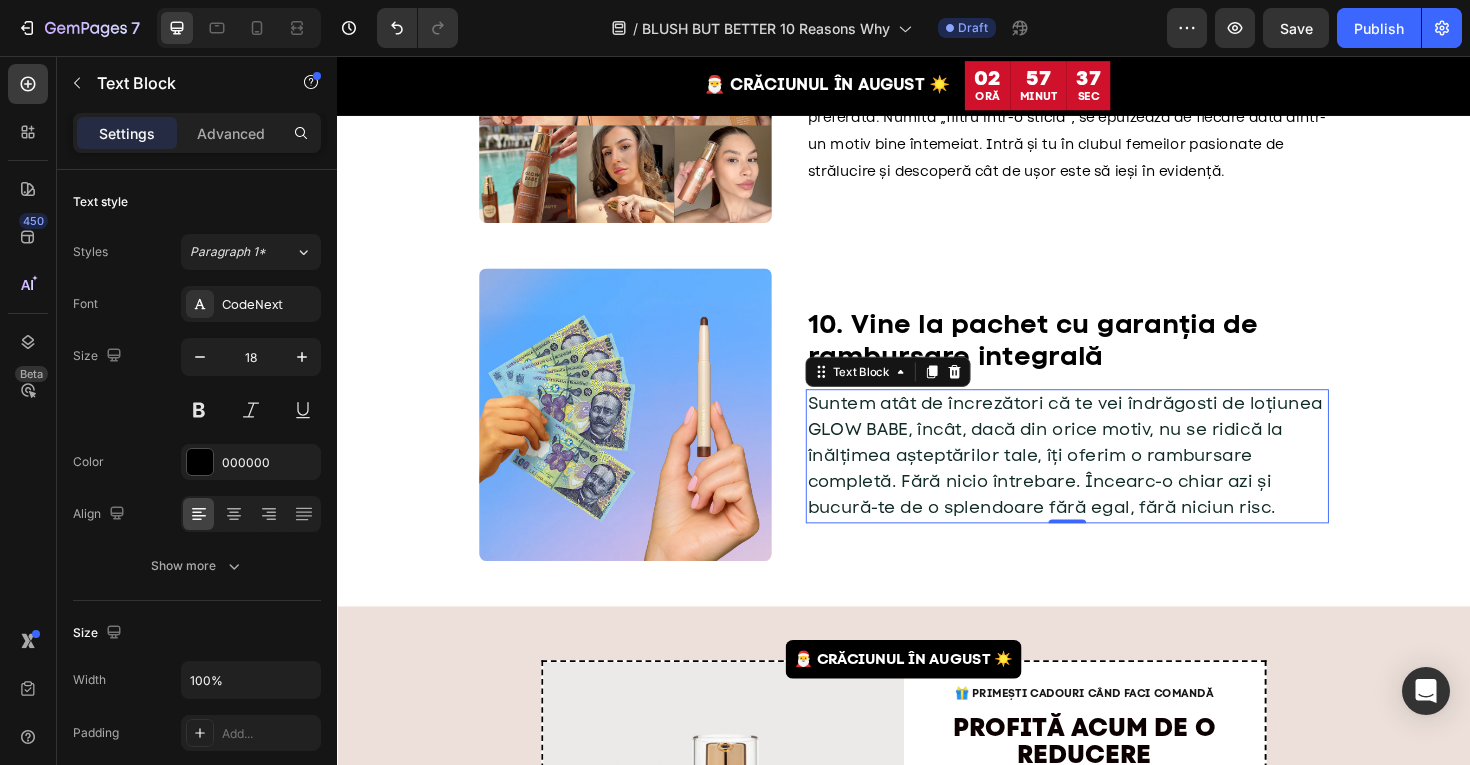 click on "Suntem atât de încrezători că te vei îndrăgosti de loțiunea GLOW BABE, încât, dacă din orice motiv, nu se ridică la înălțimea așteptărilor tale, îți oferim o rambursare completă. Fără nicio întrebare. Încearc-o chiar azi și bucură-te de o splendoare fără egal, fără niciun risc." at bounding box center [1107, 479] 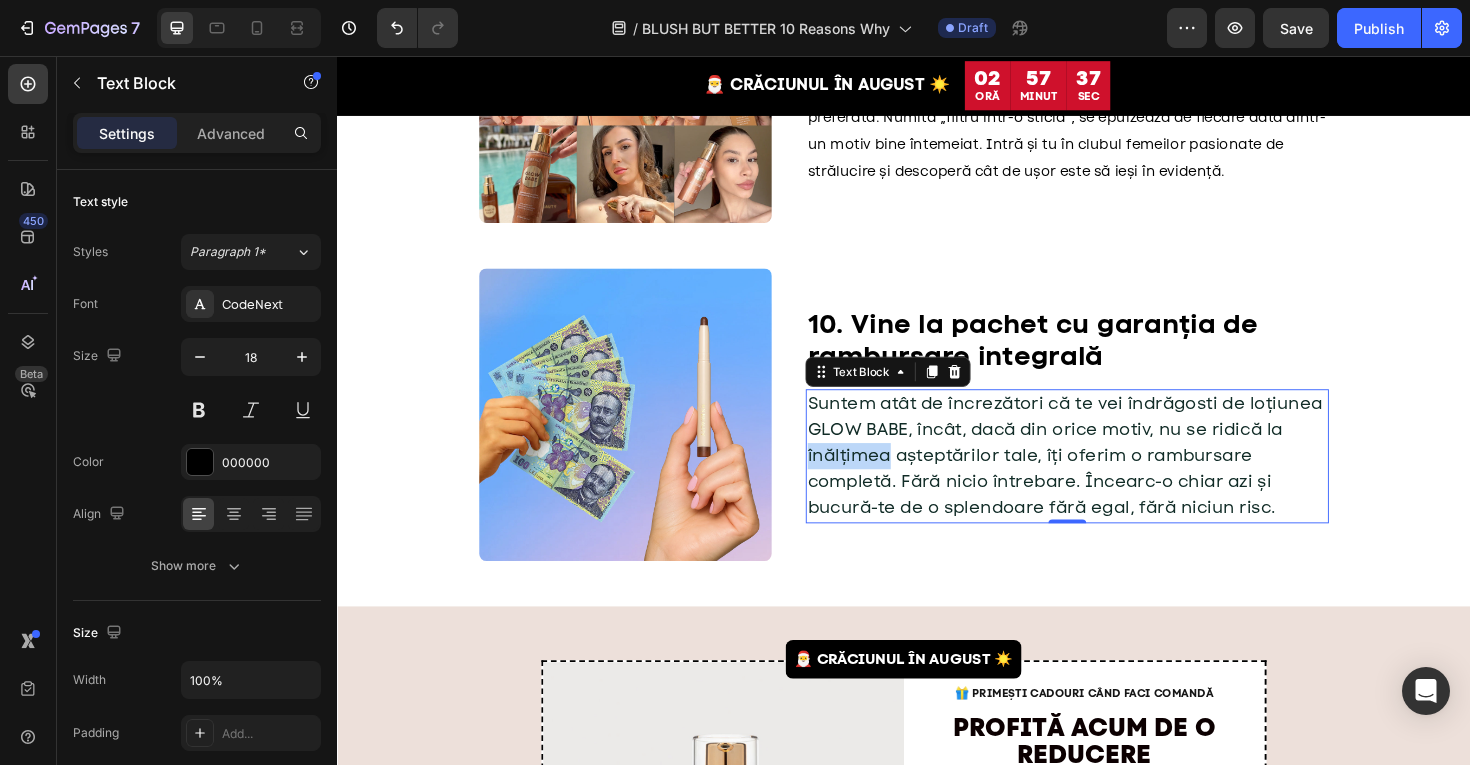 click on "Suntem atât de încrezători că te vei îndrăgosti de loțiunea GLOW BABE, încât, dacă din orice motiv, nu se ridică la înălțimea așteptărilor tale, îți oferim o rambursare completă. Fără nicio întrebare. Încearc-o chiar azi și bucură-te de o splendoare fără egal, fără niciun risc." at bounding box center [1107, 479] 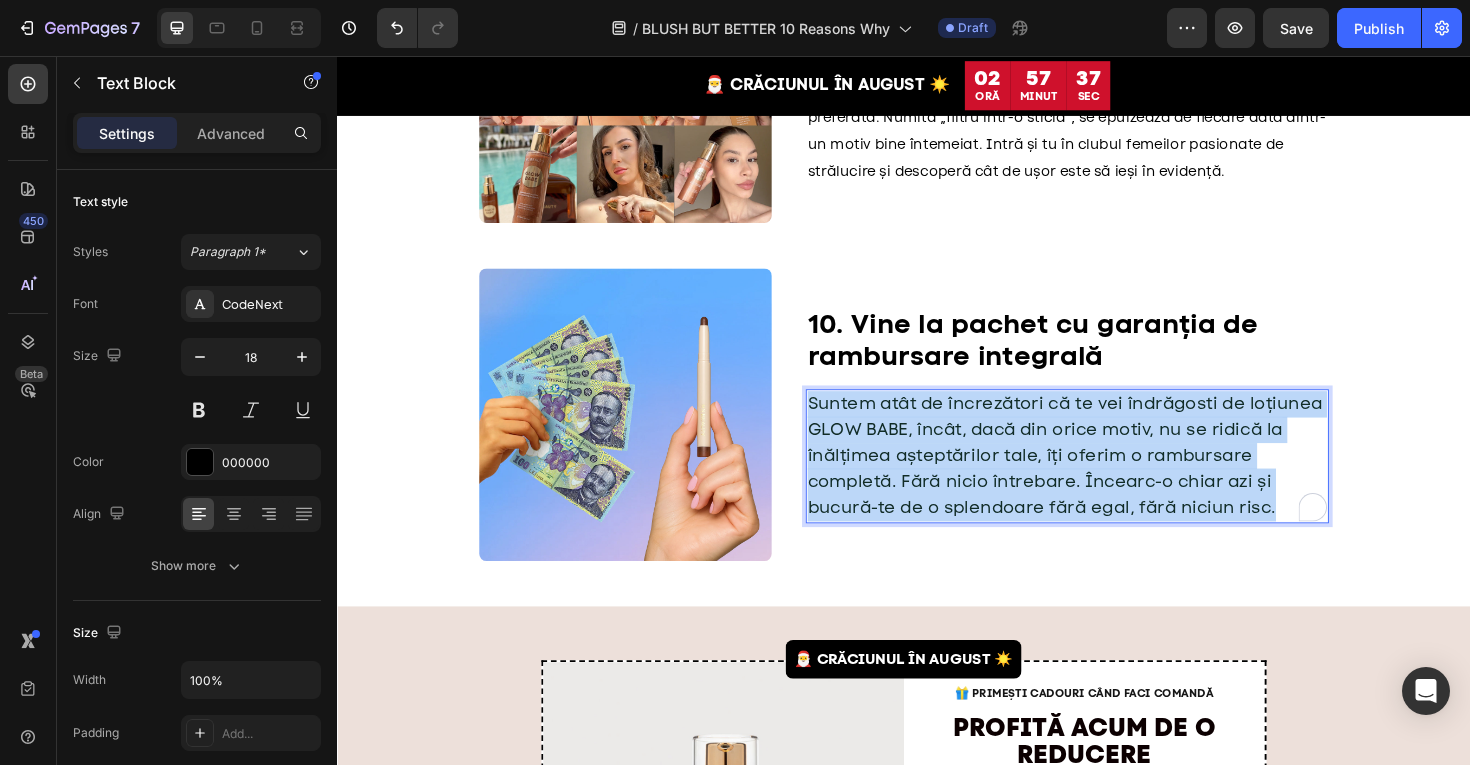 click on "Suntem atât de încrezători că te vei îndrăgosti de loțiunea GLOW BABE, încât, dacă din orice motiv, nu se ridică la înălțimea așteptărilor tale, îți oferim o rambursare completă. Fără nicio întrebare. Încearc-o chiar azi și bucură-te de o splendoare fără egal, fără niciun risc." at bounding box center [1107, 479] 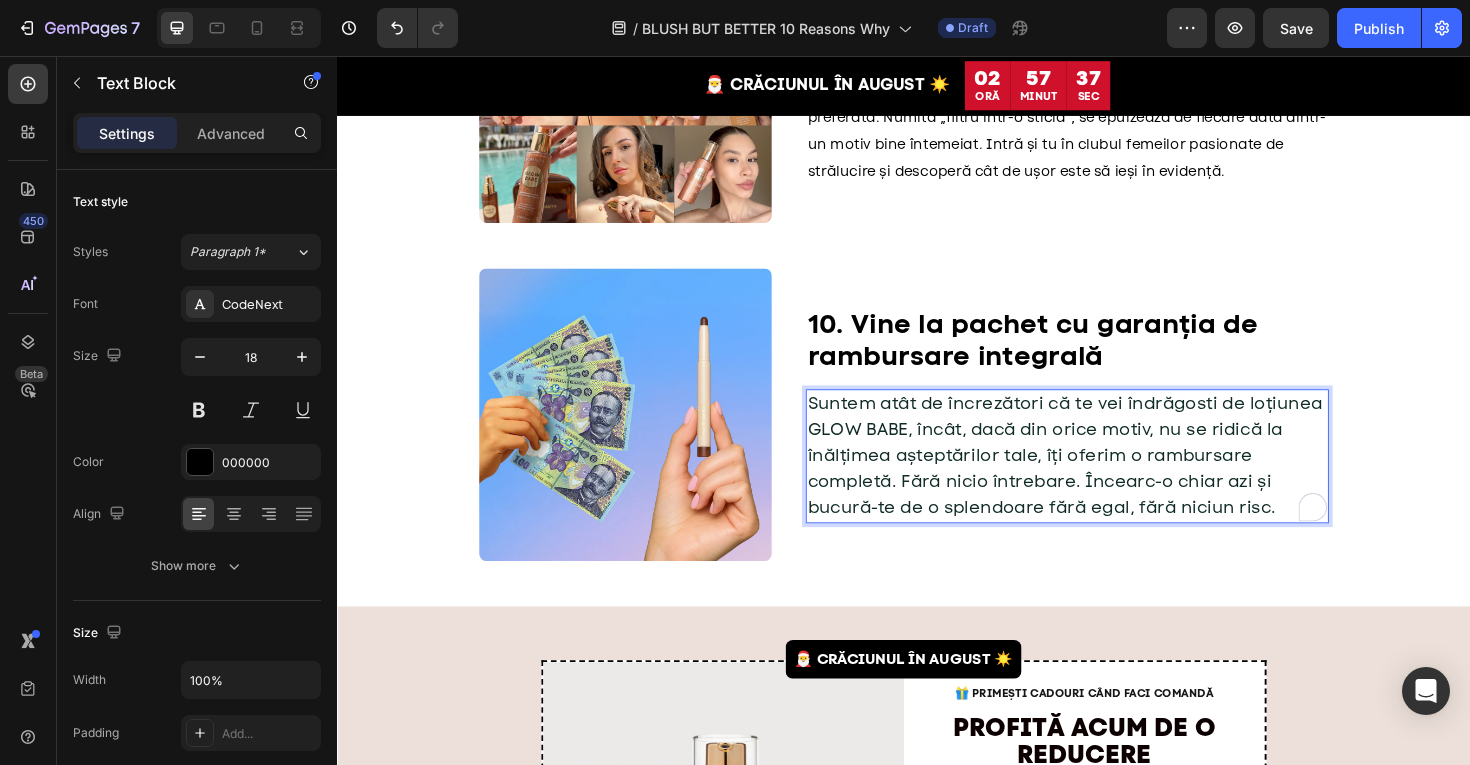 scroll, scrollTop: 3588, scrollLeft: 0, axis: vertical 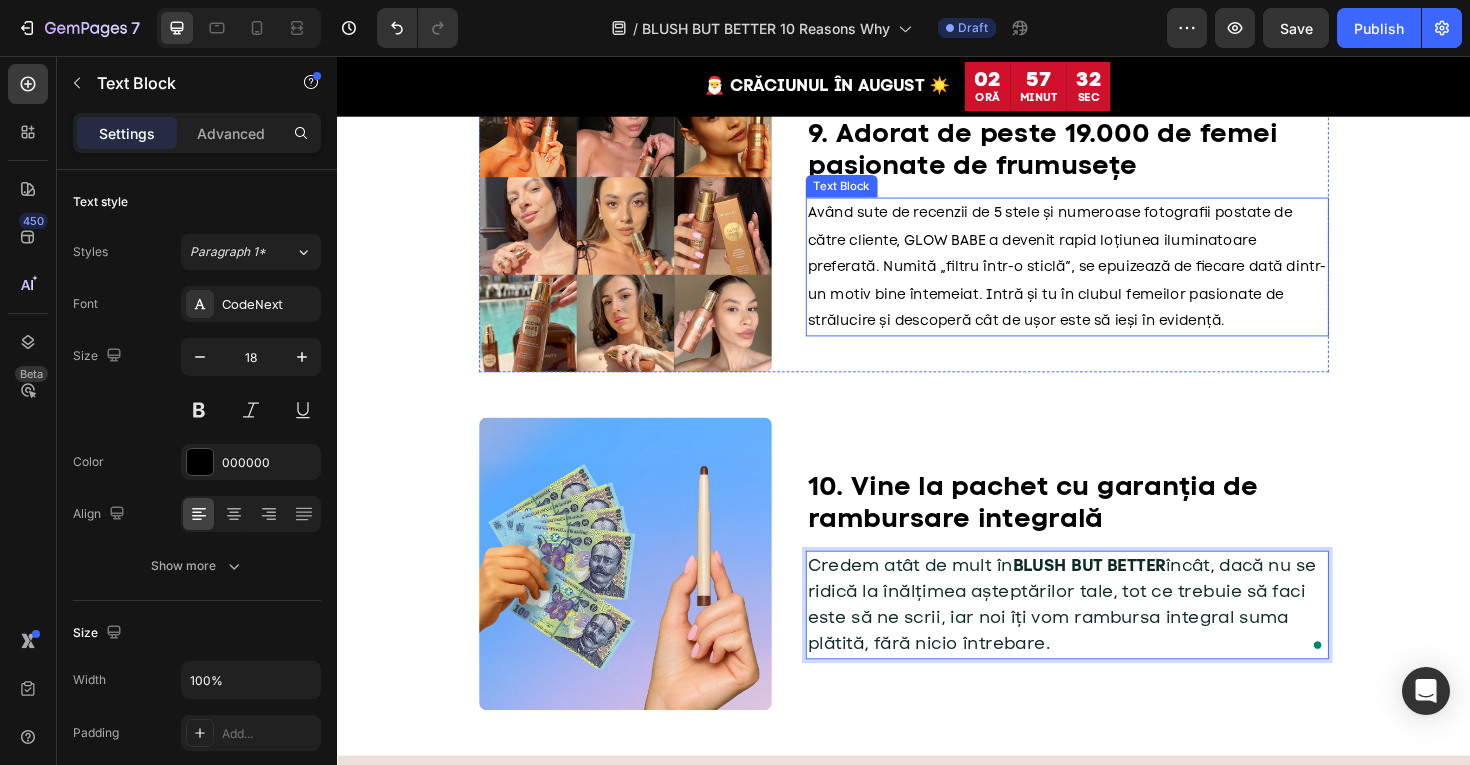 click on "Având sute de recenzii de 5 stele și numeroase fotografii postate de către cliente, GLOW BABE a devenit rapid loțiunea iluminatoare preferată. Numită „filtru într-o sticlă”, se epuizează de fiecare dată dintr-un motiv bine întemeiat. Intră și tu în clubul femeilor pasionate de strălucire și descoperă cât de ușor este să ieși în evidență." at bounding box center [1109, 279] 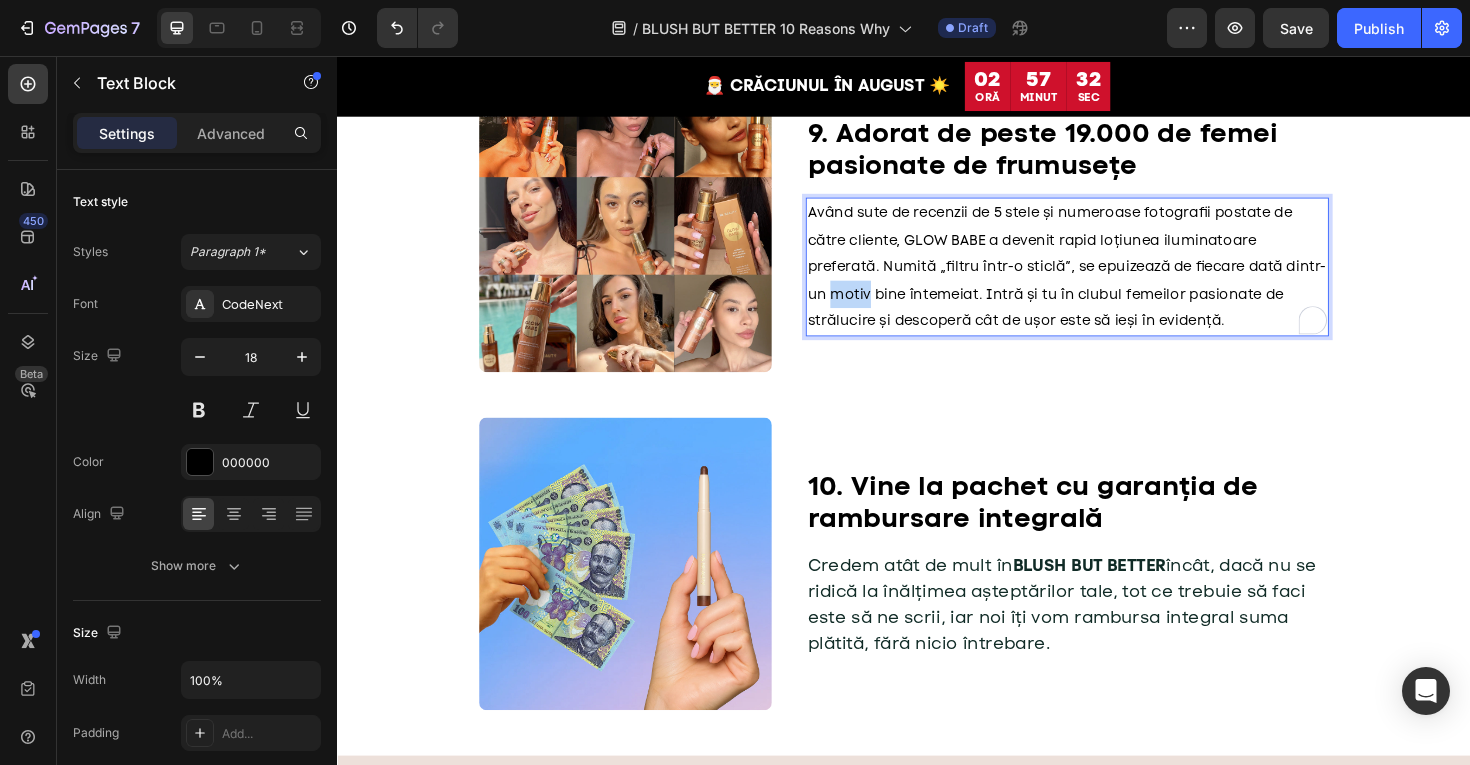 click on "Având sute de recenzii de 5 stele și numeroase fotografii postate de către cliente, GLOW BABE a devenit rapid loțiunea iluminatoare preferată. Numită „filtru într-o sticlă”, se epuizează de fiecare dată dintr-un motiv bine întemeiat. Intră și tu în clubul femeilor pasionate de strălucire și descoperă cât de ușor este să ieși în evidență." at bounding box center [1109, 279] 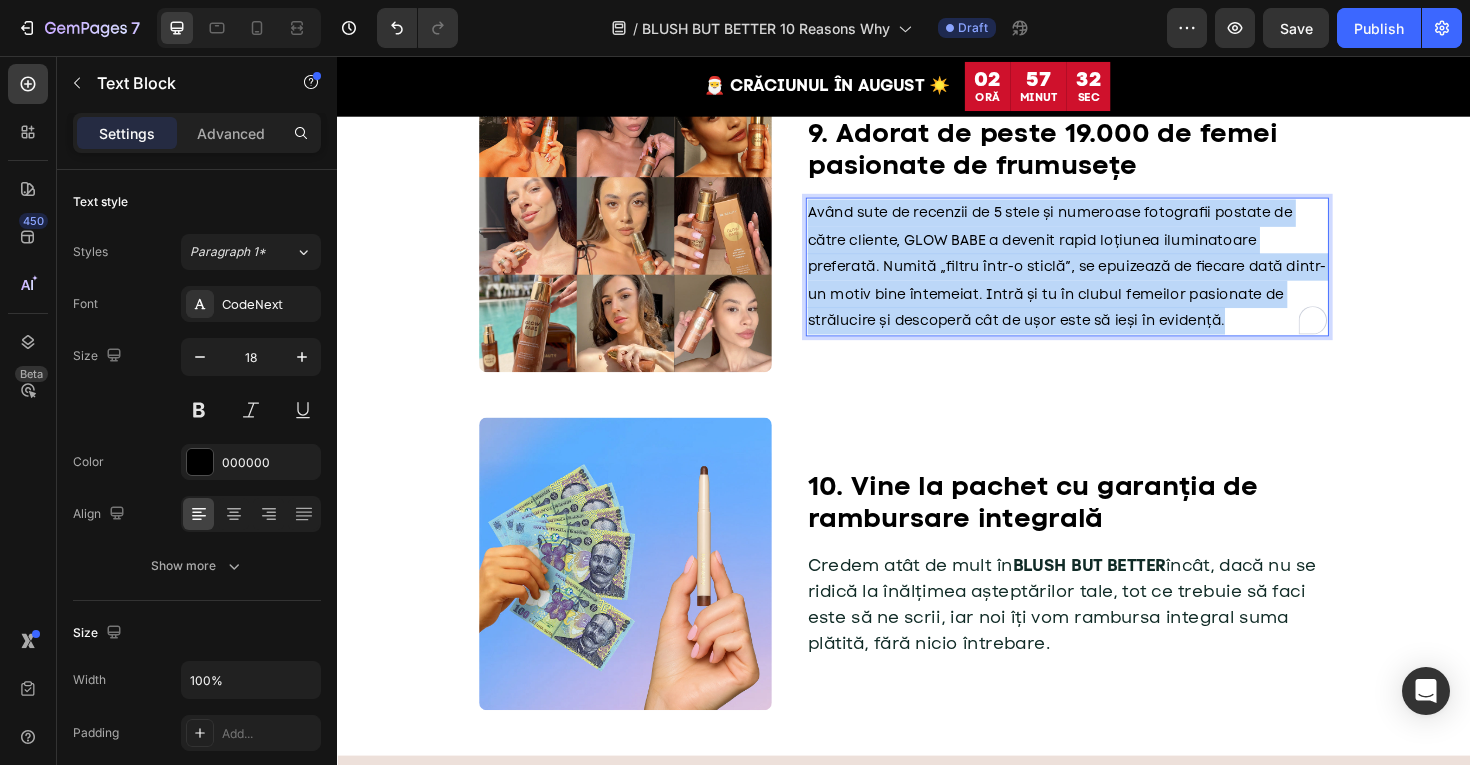 click on "Având sute de recenzii de 5 stele și numeroase fotografii postate de către cliente, GLOW BABE a devenit rapid loțiunea iluminatoare preferată. Numită „filtru într-o sticlă”, se epuizează de fiecare dată dintr-un motiv bine întemeiat. Intră și tu în clubul femeilor pasionate de strălucire și descoperă cât de ușor este să ieși în evidență." at bounding box center (1109, 279) 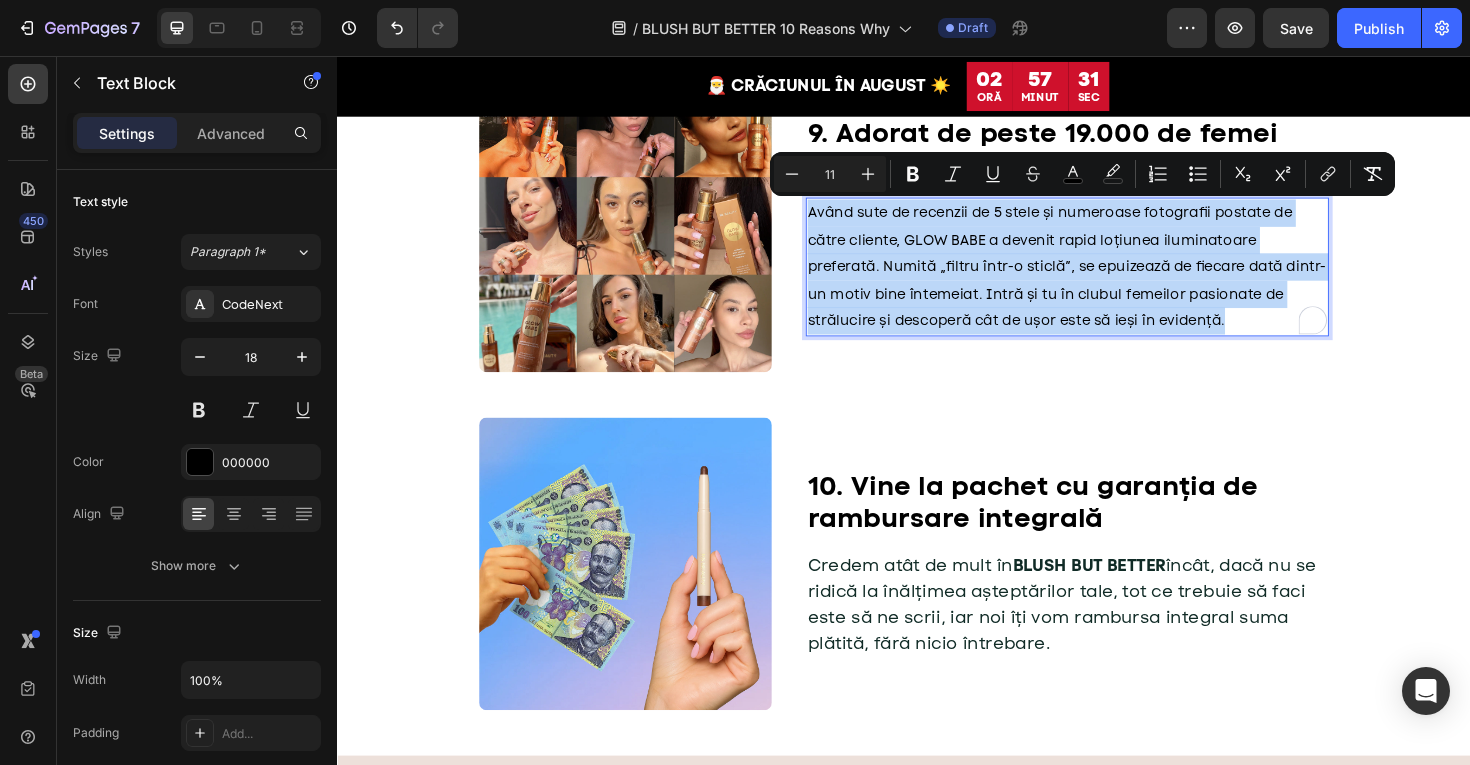 scroll, scrollTop: 3402, scrollLeft: 0, axis: vertical 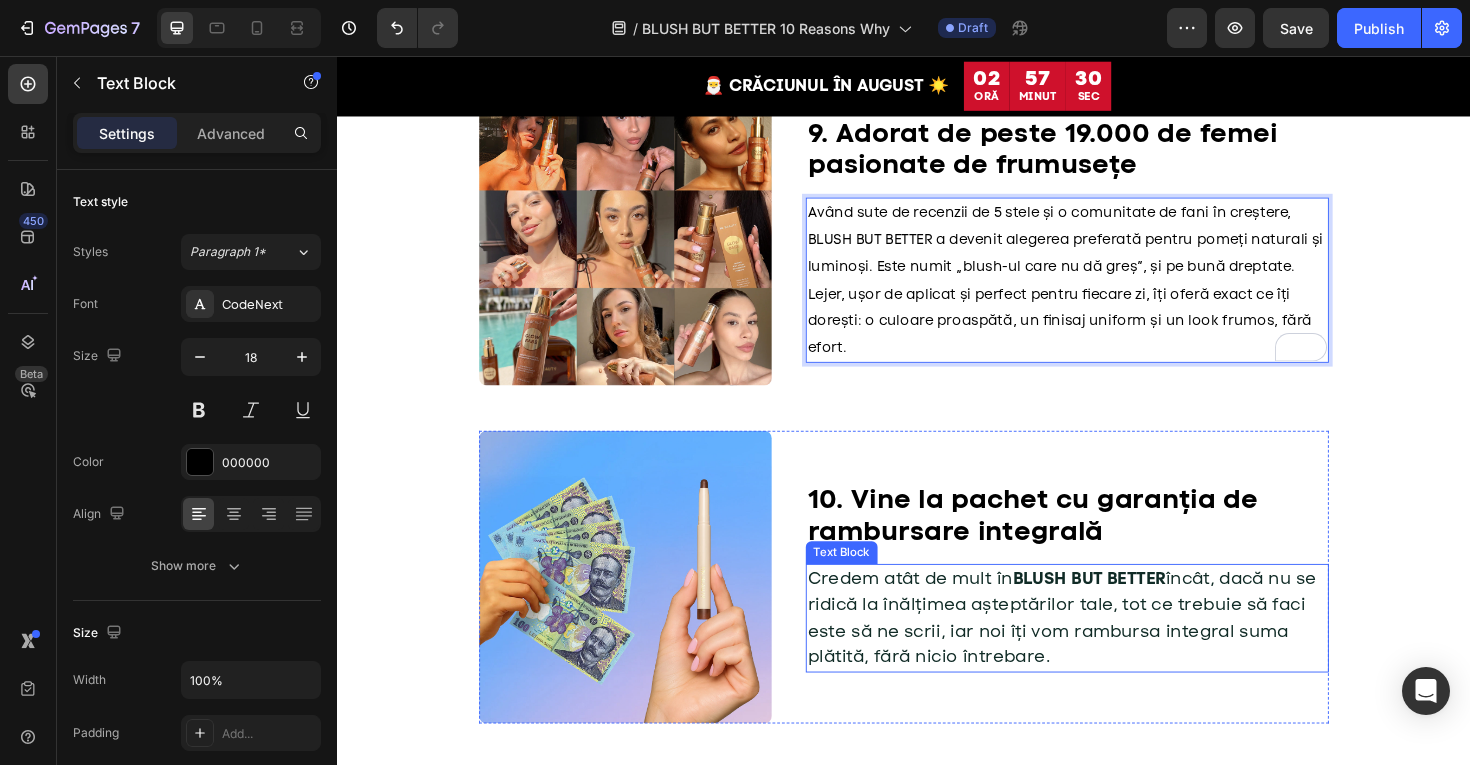 click on "Credem atât de mult în BLUSH BUT BETTER încât, dacă nu se ridică la înălțimea așteptărilor tale, tot ce trebuie să faci este să ne scrii, iar noi îți vom rambursa integral suma plătită, fără nicio întrebare." at bounding box center [1104, 650] 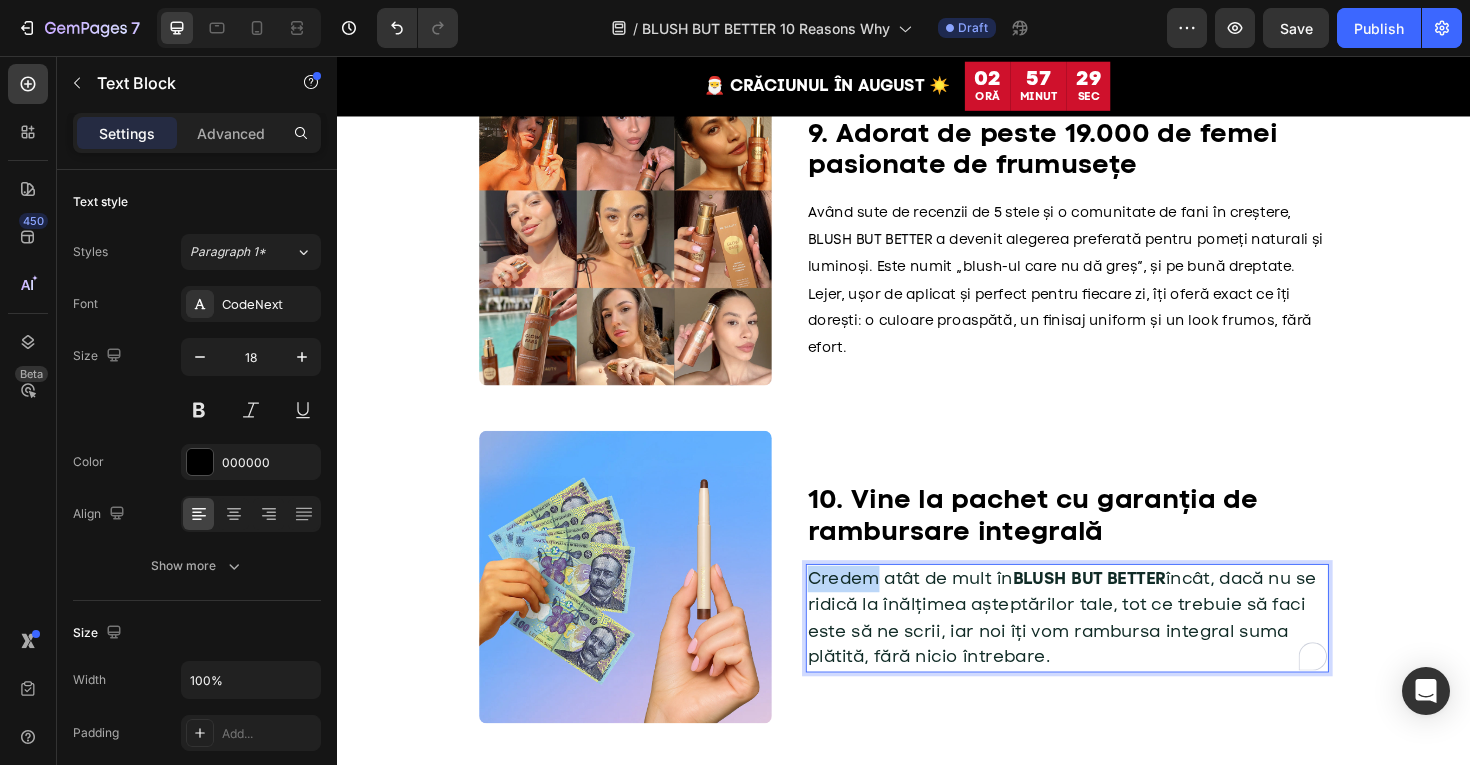 click on "Credem atât de mult în BLUSH BUT BETTER încât, dacă nu se ridică la înălțimea așteptărilor tale, tot ce trebuie să faci este să ne scrii, iar noi îți vom rambursa integral suma plătită, fără nicio întrebare." at bounding box center [1104, 650] 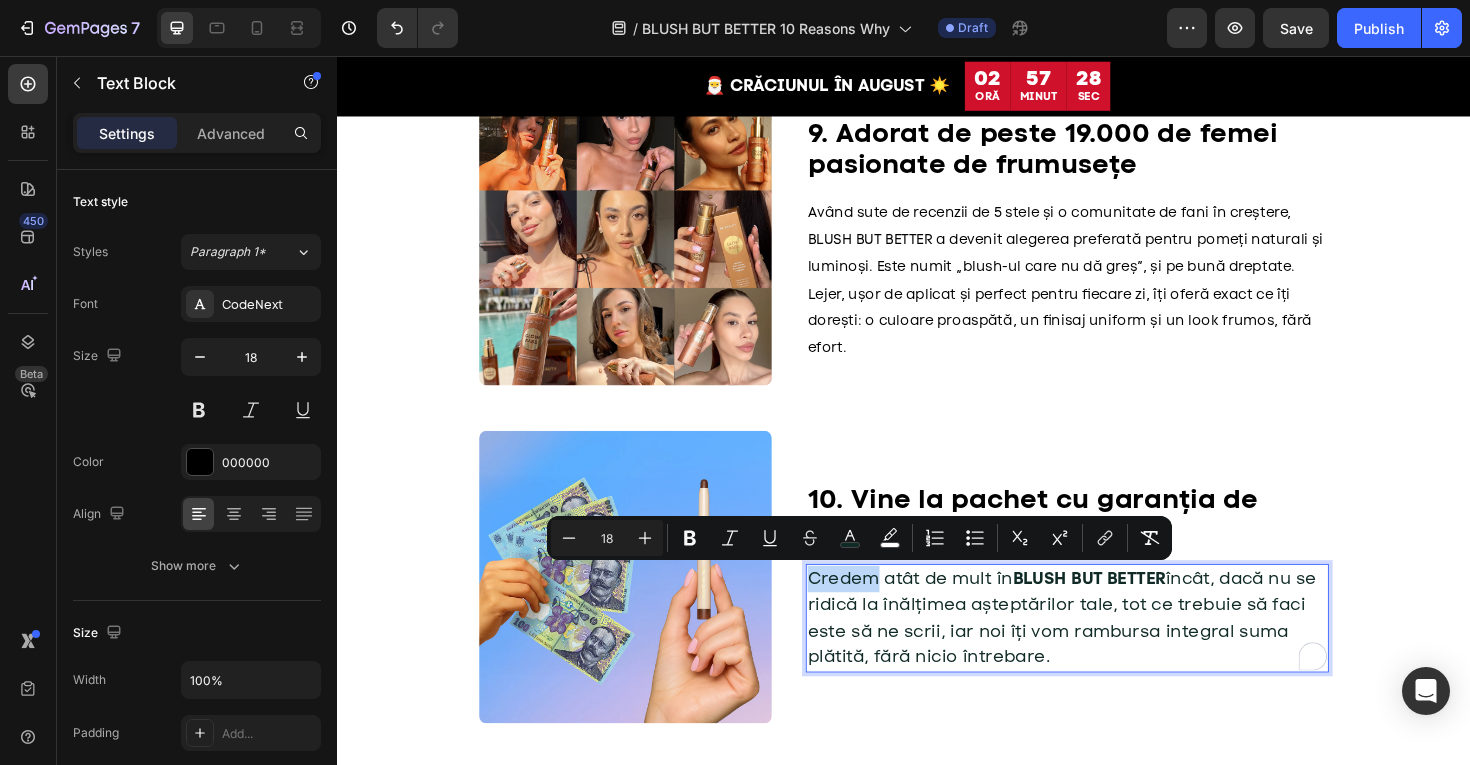 click on "Credem atât de mult în  BLUSH BUT BETTER  încât, dacă nu se ridică la înălțimea așteptărilor tale, tot ce trebuie să faci este să ne scrii, iar noi îți vom rambursa integral suma plătită, fără nicio întrebare." at bounding box center (1104, 650) 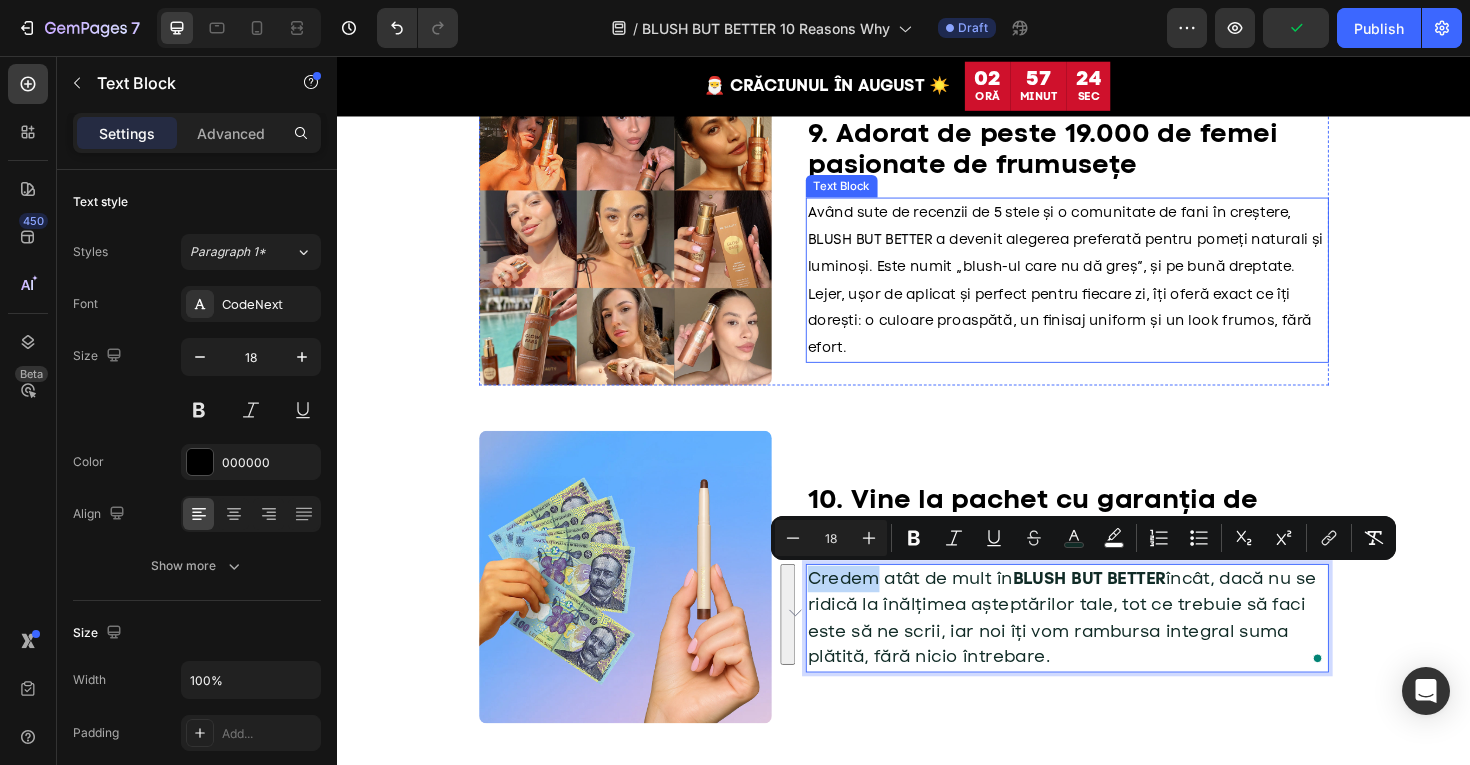 click on "Având sute de recenzii de 5 stele și o comunitate de fani în creștere, BLUSH BUT BETTER a devenit alegerea preferată pentru pomeți naturali și luminoși. Este numit „blush-ul care nu dă greș”, și pe bună dreptate. Lejer, ușor de aplicat și perfect pentru fiecare zi, îți oferă exact ce îți dorești: o culoare proaspătă, un finisaj uniform și un look frumos, fără efort." at bounding box center [1108, 293] 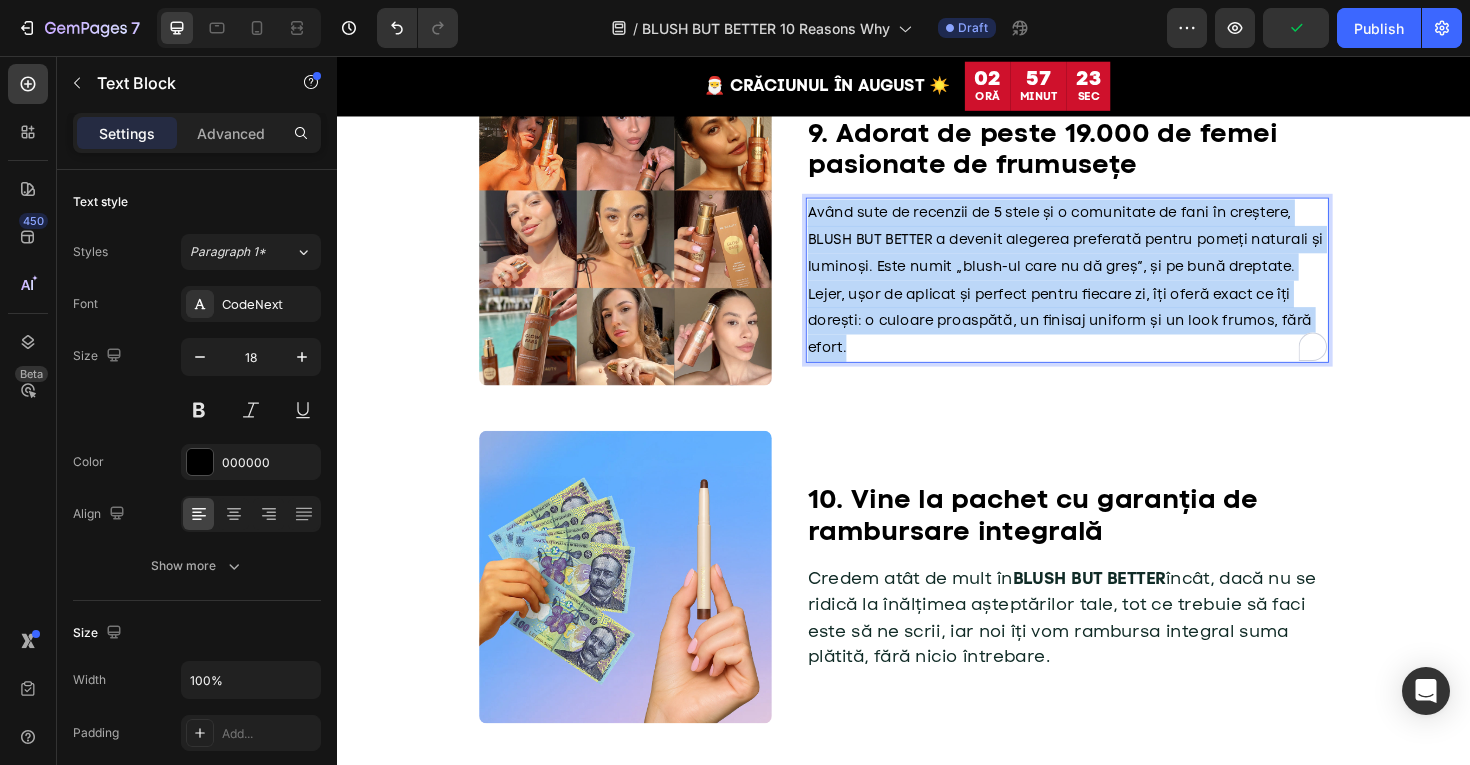 click on "Având sute de recenzii de 5 stele și o comunitate de fani în creștere, BLUSH BUT BETTER a devenit alegerea preferată pentru pomeți naturali și luminoși. Este numit „blush-ul care nu dă greș”, și pe bună dreptate. Lejer, ușor de aplicat și perfect pentru fiecare zi, îți oferă exact ce îți dorești: o culoare proaspătă, un finisaj uniform și un look frumos, fără efort." at bounding box center [1108, 293] 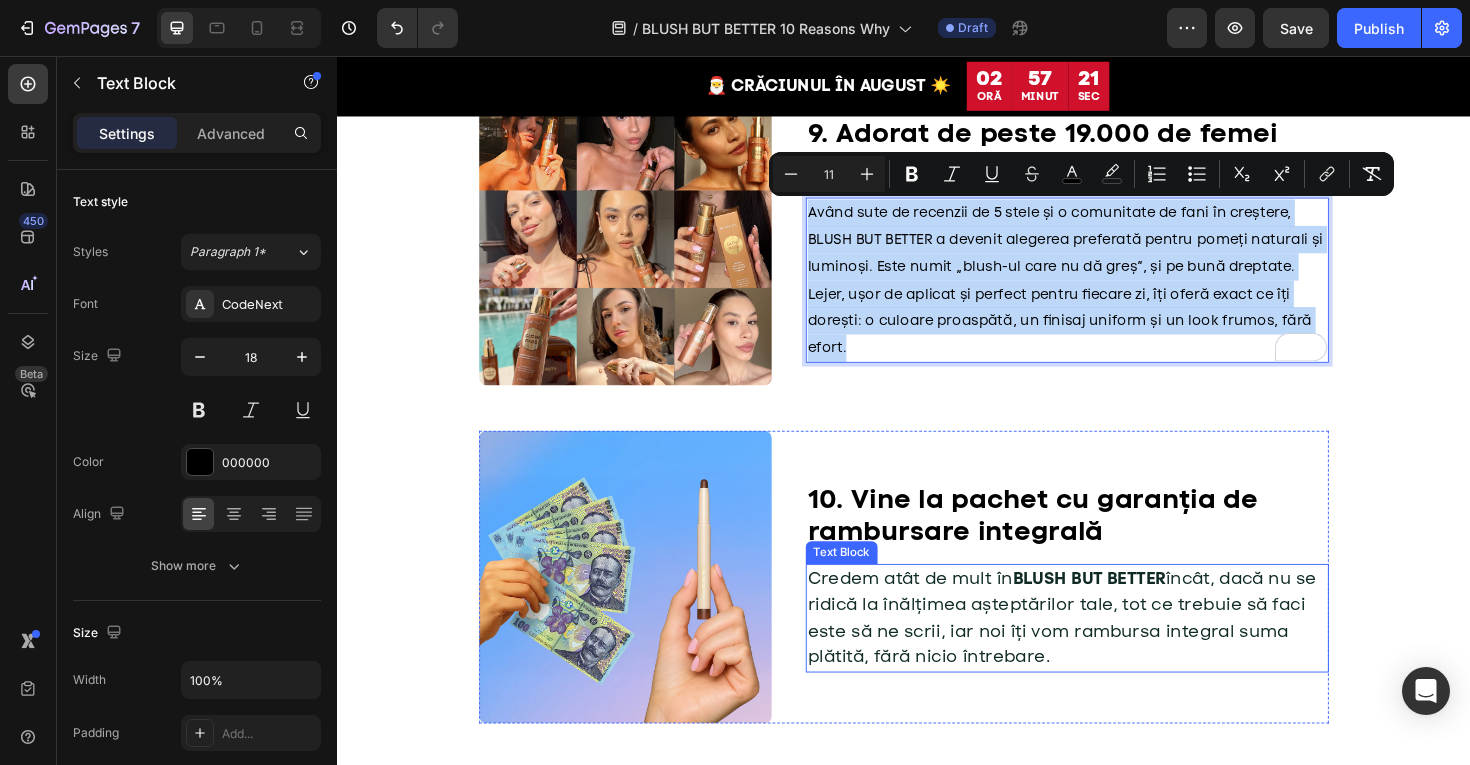 click on "Credem atât de mult în  BLUSH BUT BETTER  încât, dacă nu se ridică la înălțimea așteptărilor tale, tot ce trebuie să faci este să ne scrii, iar noi îți vom rambursa integral suma plătită, fără nicio întrebare." at bounding box center (1110, 651) 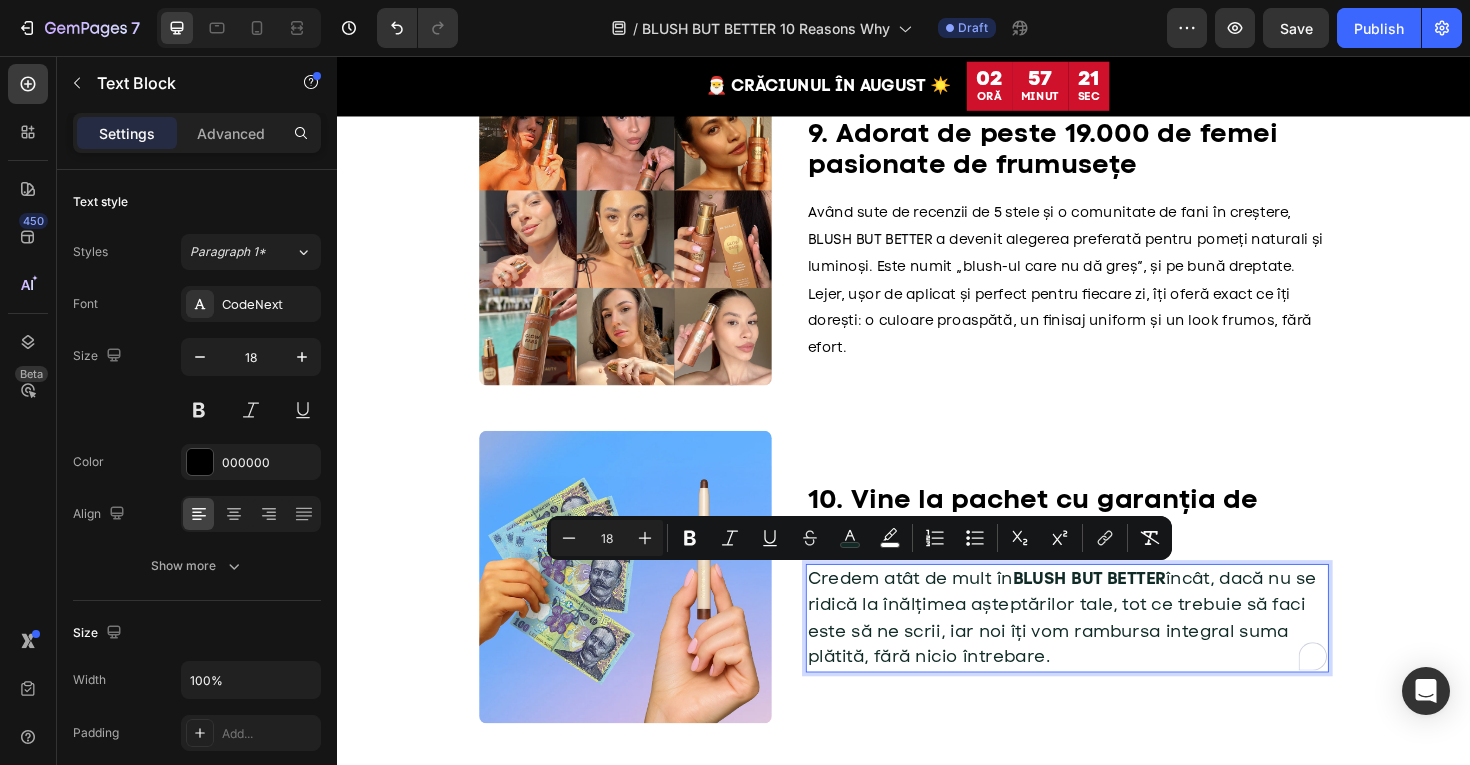 click on "Credem atât de mult în  BLUSH BUT BETTER  încât, dacă nu se ridică la înălțimea așteptărilor tale, tot ce trebuie să faci este să ne scrii, iar noi îți vom rambursa integral suma plătită, fără nicio întrebare." at bounding box center [1110, 651] 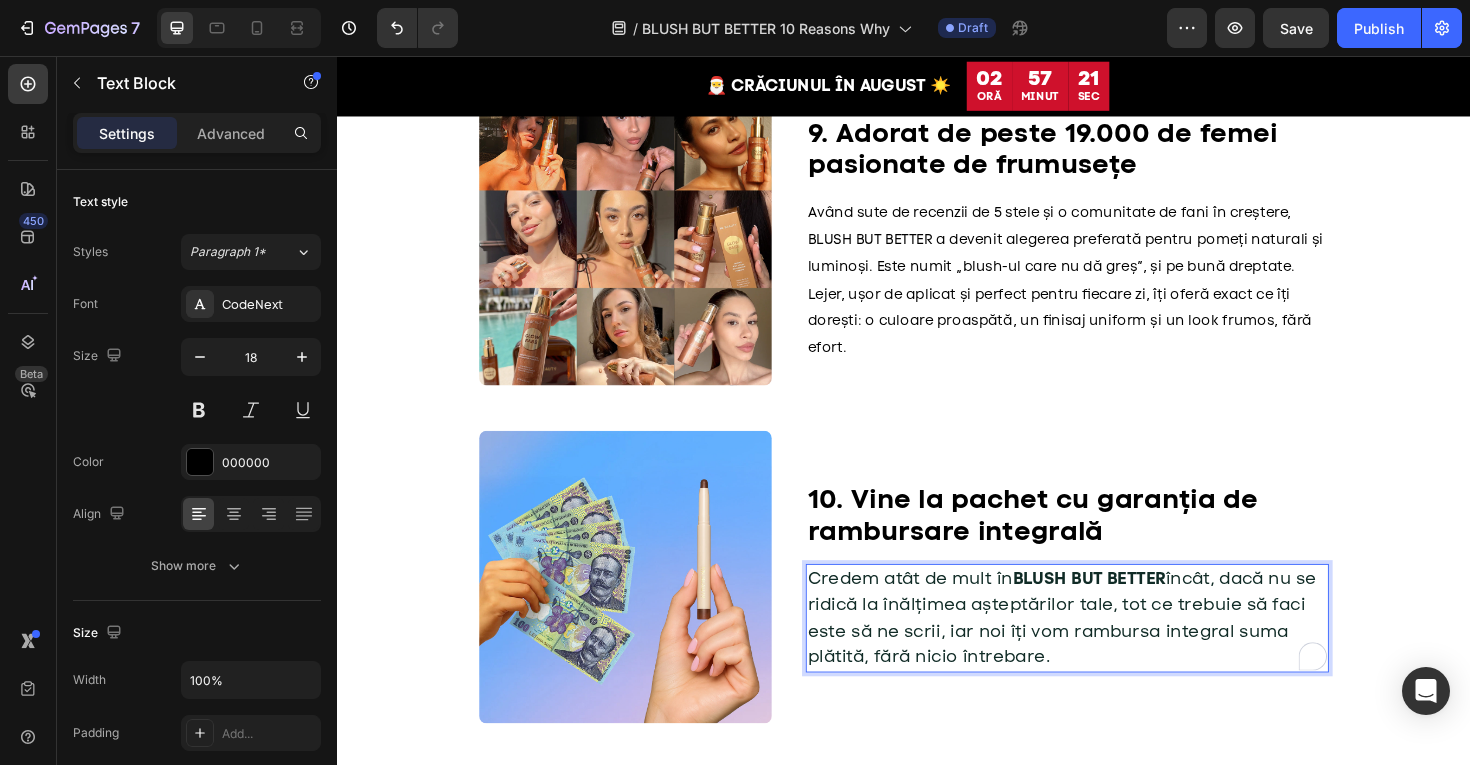click on "Credem atât de mult în  BLUSH BUT BETTER  încât, dacă nu se ridică la înălțimea așteptărilor tale, tot ce trebuie să faci este să ne scrii, iar noi îți vom rambursa integral suma plătită, fără nicio întrebare." at bounding box center [1110, 651] 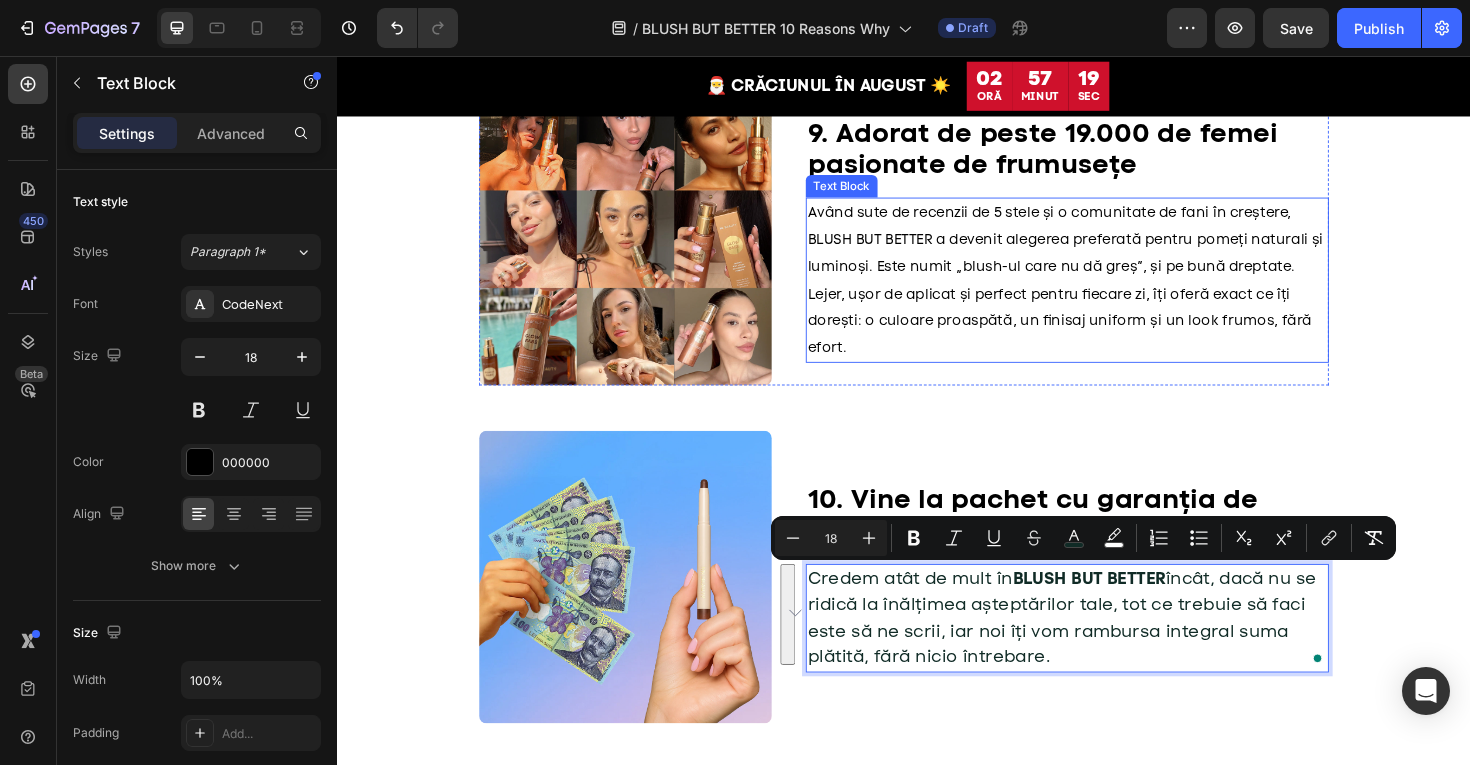 click on "Având sute de recenzii de 5 stele și o comunitate de fani în creștere, BLUSH BUT BETTER a devenit alegerea preferată pentru pomeți naturali și luminoși. Este numit „blush-ul care nu dă greș”, și pe bună dreptate. Lejer, ușor de aplicat și perfect pentru fiecare zi, îți oferă exact ce îți dorești: o culoare proaspătă, un finisaj uniform și un look frumos, fără efort." at bounding box center [1108, 293] 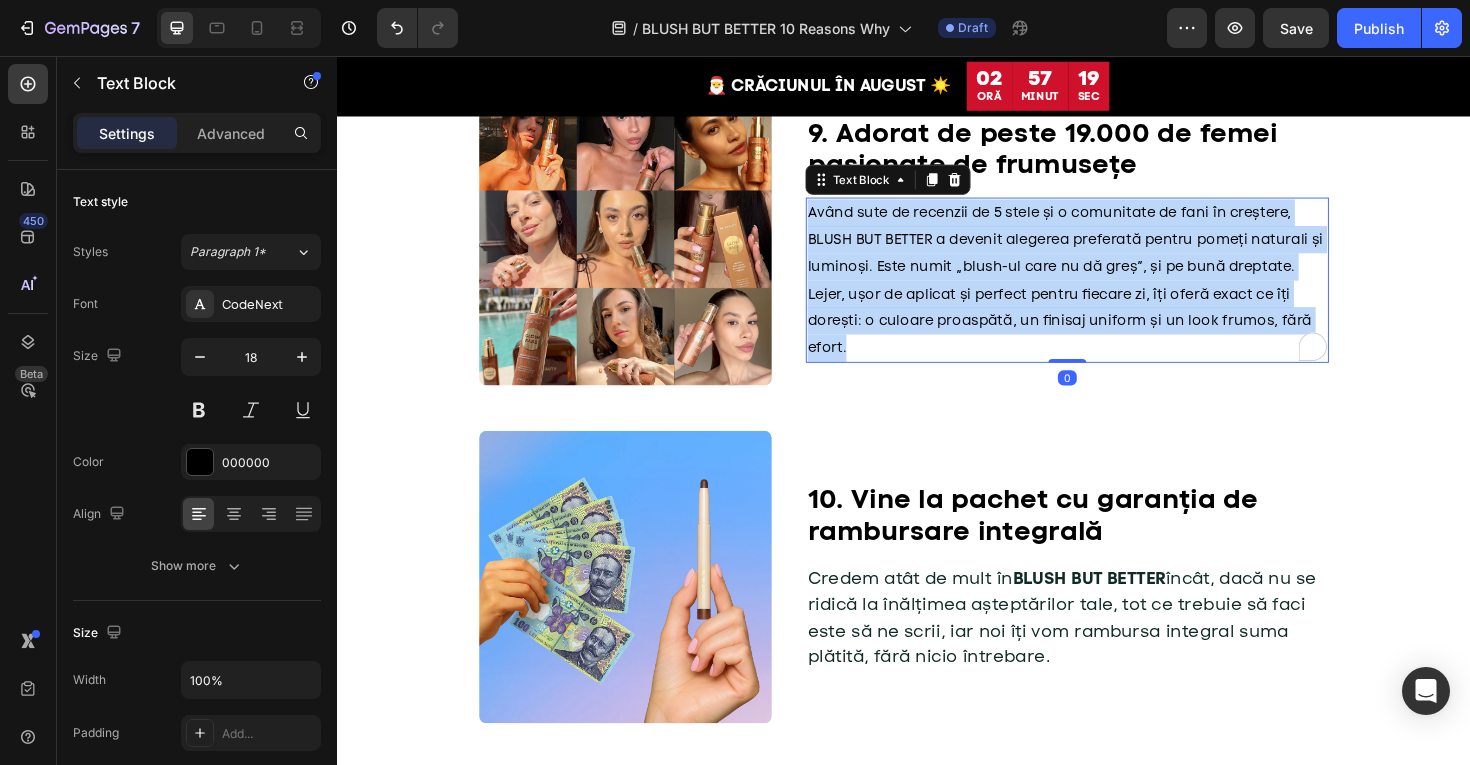 click on "Având sute de recenzii de 5 stele și o comunitate de fani în creștere, BLUSH BUT BETTER a devenit alegerea preferată pentru pomeți naturali și luminoși. Este numit „blush-ul care nu dă greș”, și pe bună dreptate. Lejer, ușor de aplicat și perfect pentru fiecare zi, îți oferă exact ce îți dorești: o culoare proaspătă, un finisaj uniform și un look frumos, fără efort." at bounding box center [1108, 293] 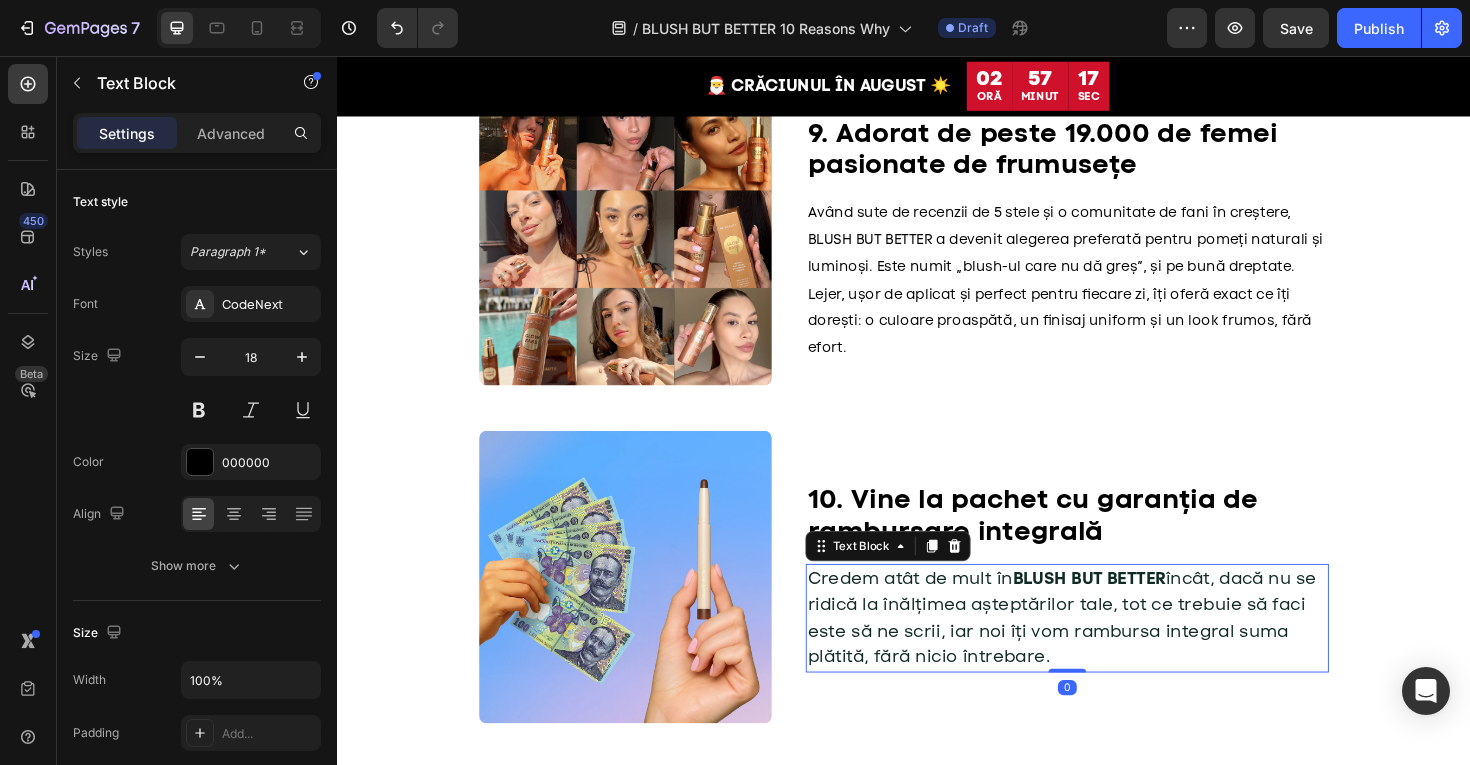 click on "Credem atât de mult în  BLUSH BUT BETTER  încât, dacă nu se ridică la înălțimea așteptărilor tale, tot ce trebuie să faci este să ne scrii, iar noi îți vom rambursa integral suma plătită, fără nicio întrebare." at bounding box center (1104, 650) 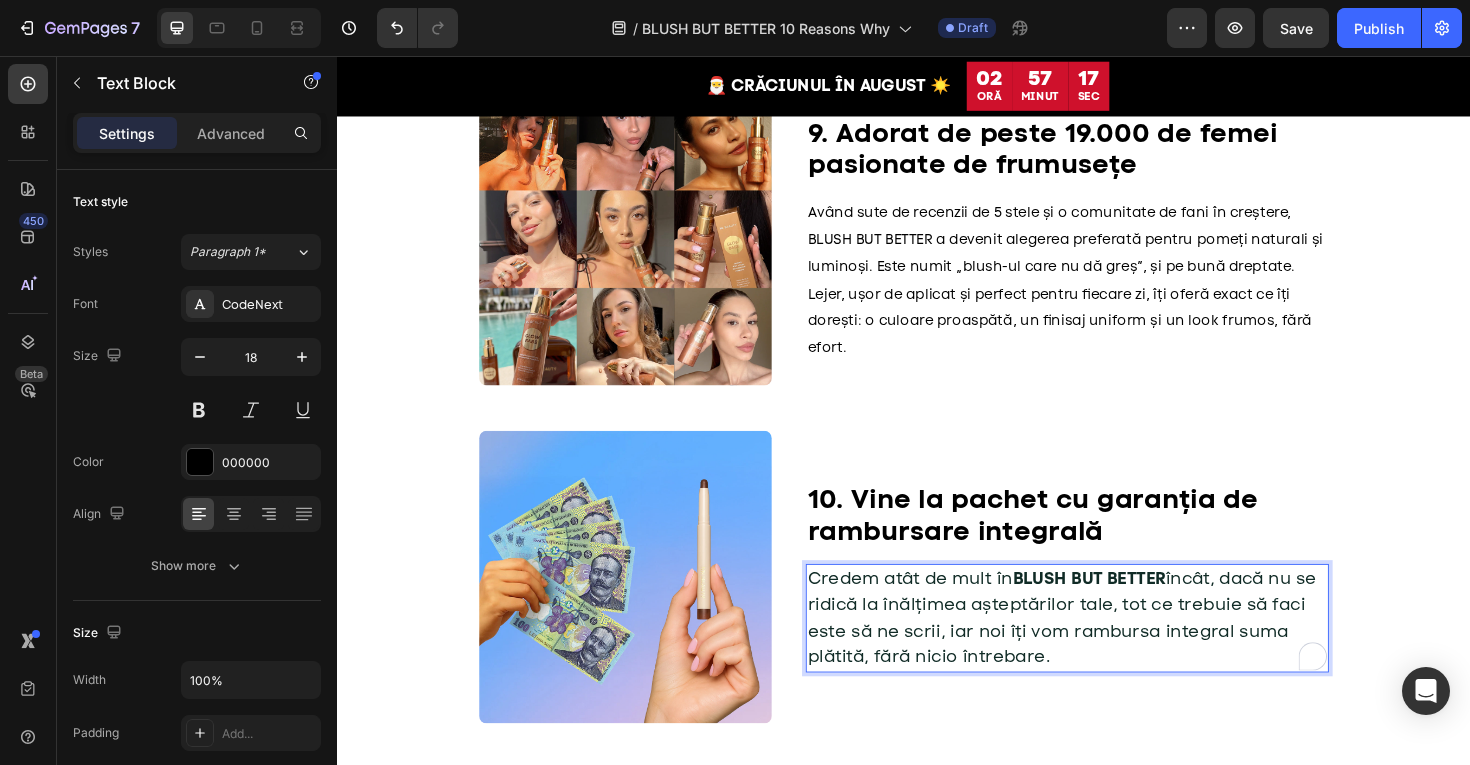 click on "Credem atât de mult în  BLUSH BUT BETTER  încât, dacă nu se ridică la înălțimea așteptărilor tale, tot ce trebuie să faci este să ne scrii, iar noi îți vom rambursa integral suma plătită, fără nicio întrebare." at bounding box center (1104, 650) 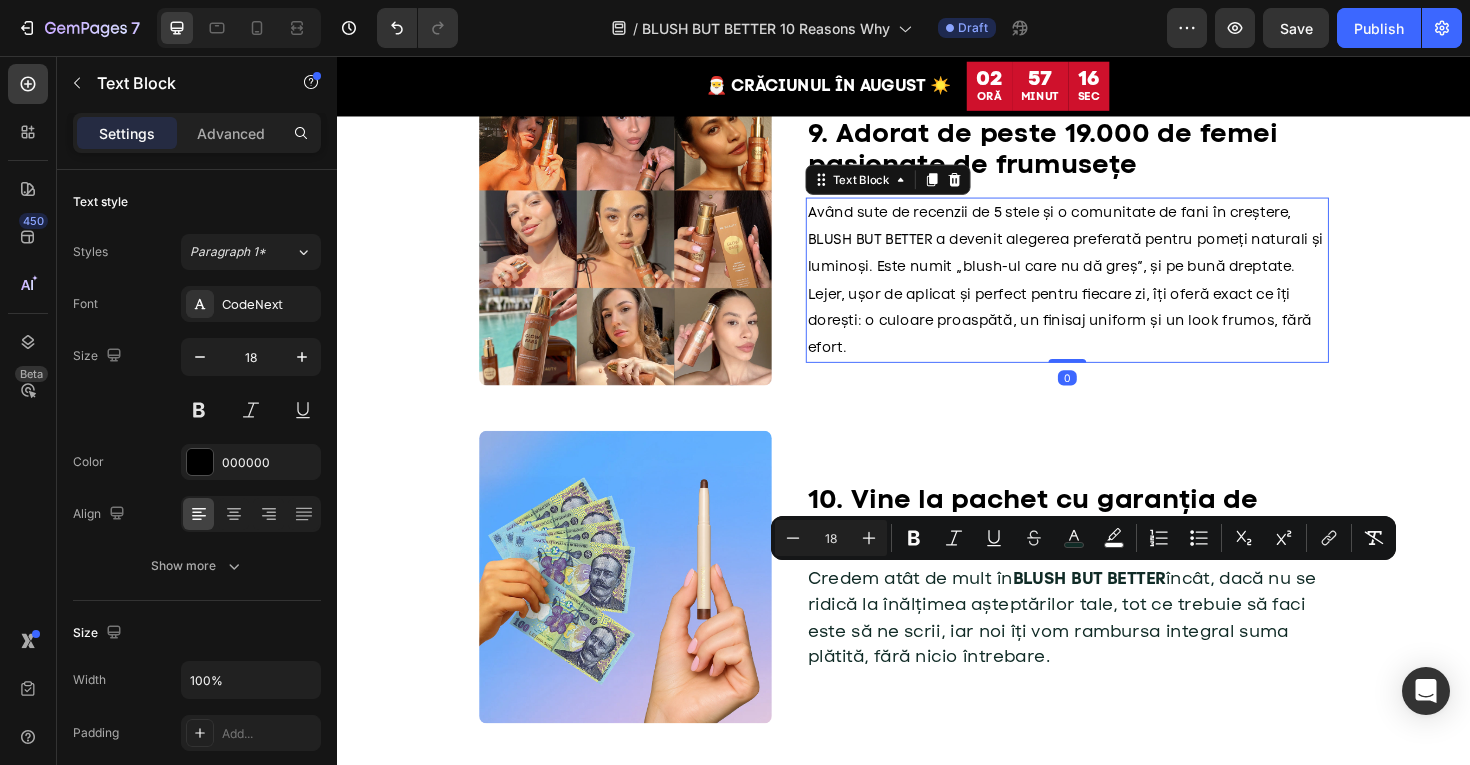 click on "Având sute de recenzii de 5 stele și o comunitate de fani în creștere, BLUSH BUT BETTER a devenit alegerea preferată pentru pomeți naturali și luminoși. Este numit „blush-ul care nu dă greș”, și pe bună dreptate. Lejer, ușor de aplicat și perfect pentru fiecare zi, îți oferă exact ce îți dorești: o culoare proaspătă, un finisaj uniform și un look frumos, fără efort." at bounding box center [1110, 294] 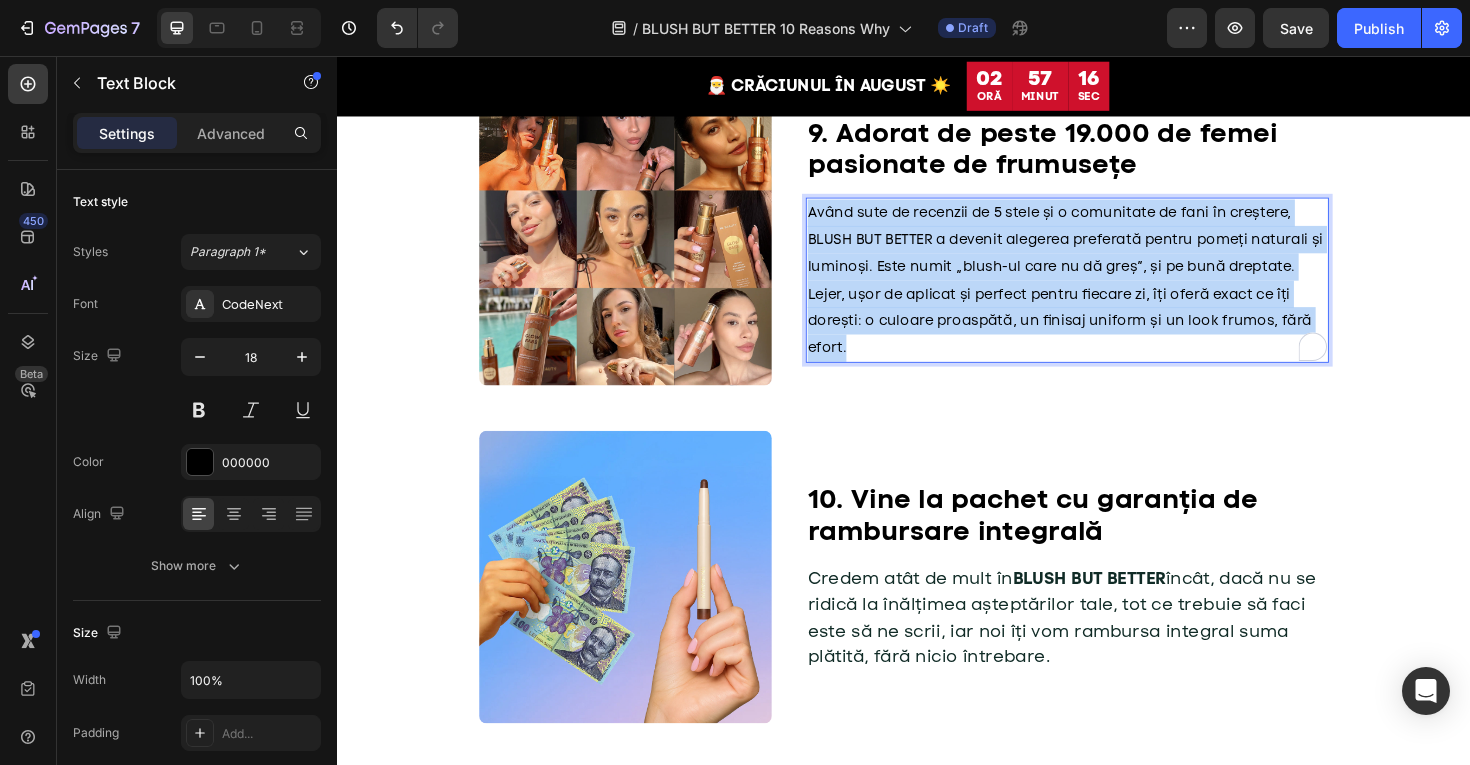 click on "Având sute de recenzii de 5 stele și o comunitate de fani în creștere, BLUSH BUT BETTER a devenit alegerea preferată pentru pomeți naturali și luminoși. Este numit „blush-ul care nu dă greș”, și pe bună dreptate. Lejer, ușor de aplicat și perfect pentru fiecare zi, îți oferă exact ce îți dorești: o culoare proaspătă, un finisaj uniform și un look frumos, fără efort." at bounding box center [1110, 294] 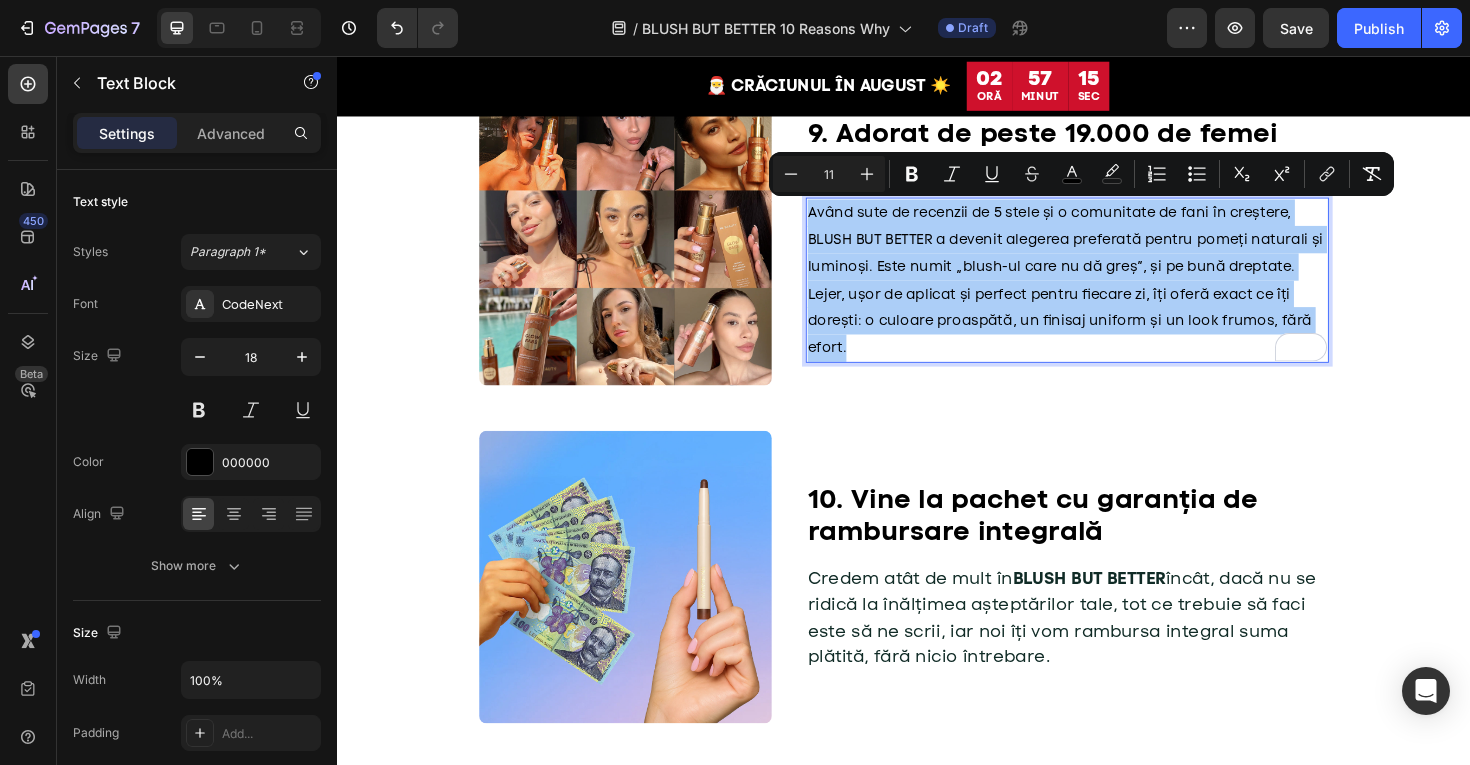 click on "11" at bounding box center (829, 174) 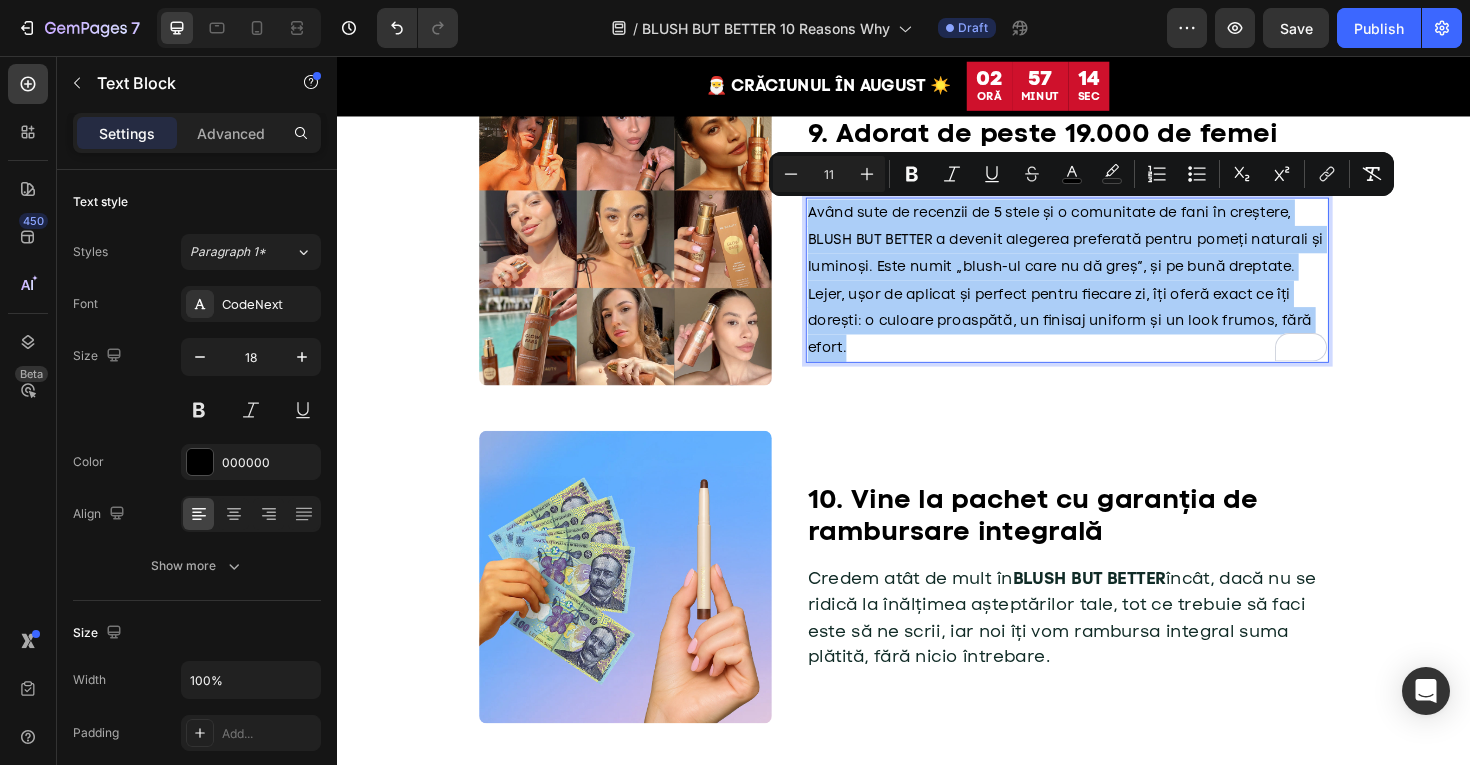 click on "11" at bounding box center (829, 174) 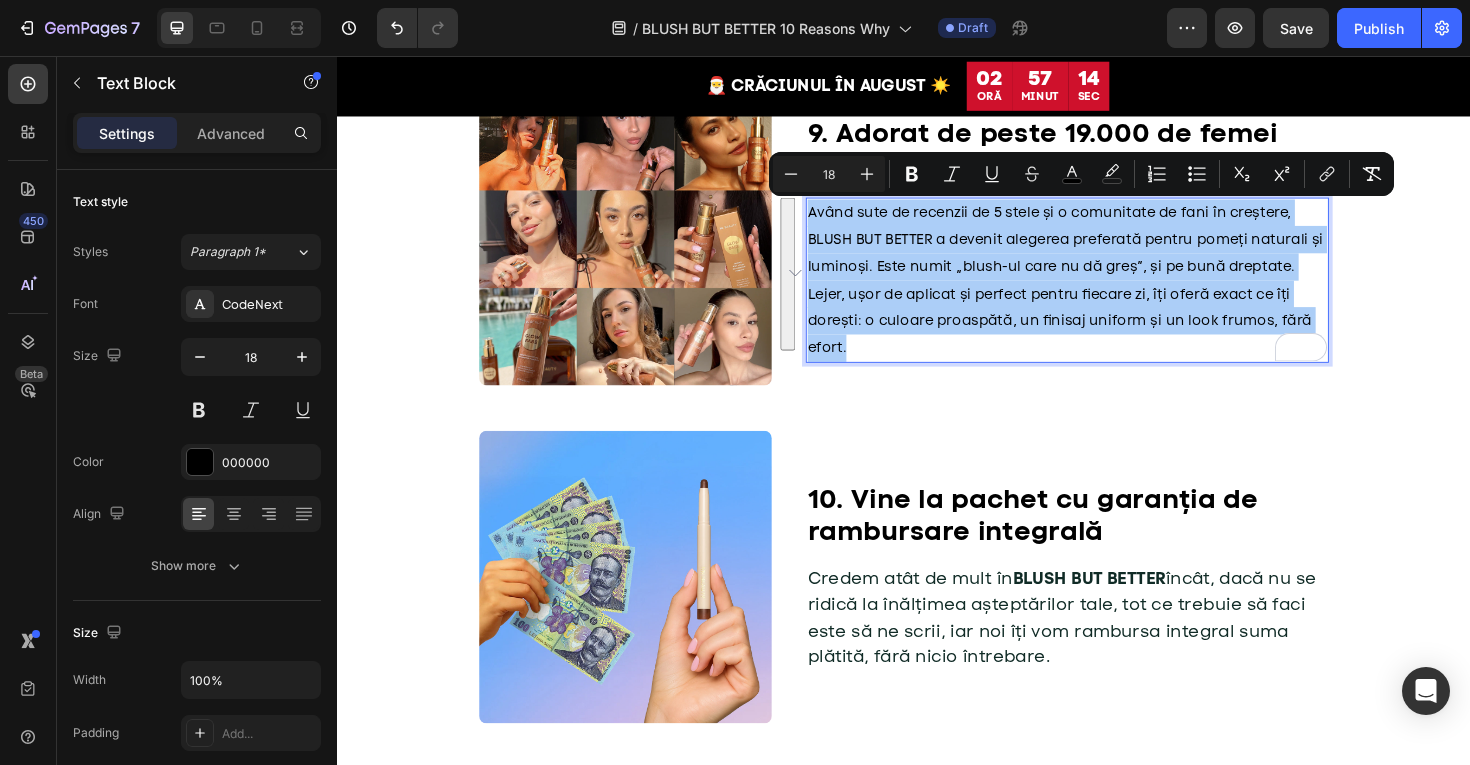 type on "18" 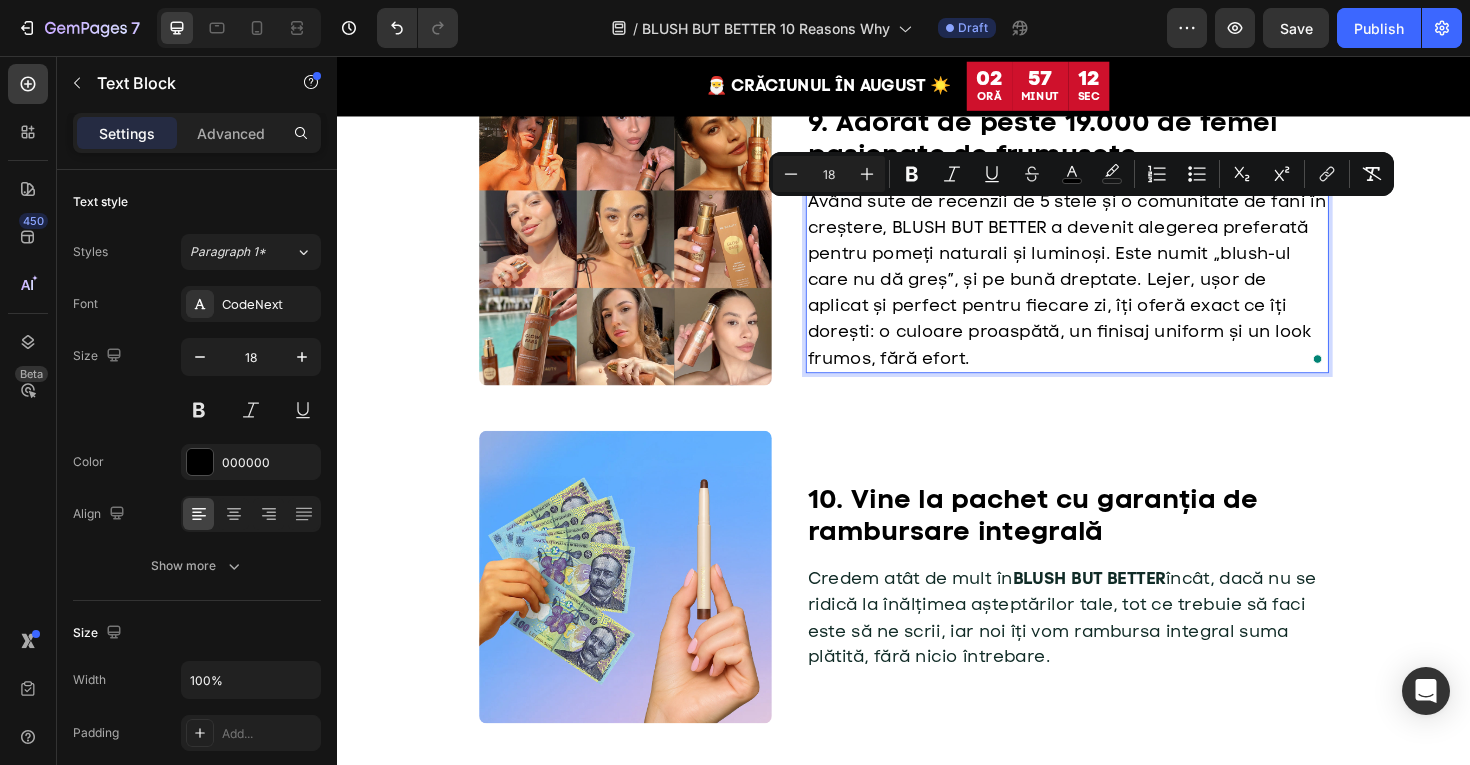 click on "Având sute de recenzii de 5 stele și o comunitate de fani în creștere, BLUSH BUT BETTER a devenit alegerea preferată pentru pomeți naturali și luminoși. Este numit „blush-ul care nu dă greș”, și pe bună dreptate. Lejer, ușor de aplicat și perfect pentru fiecare zi, îți oferă exact ce îți dorești: o culoare proaspătă, un finisaj uniform și un look frumos, fără efort." at bounding box center [1109, 293] 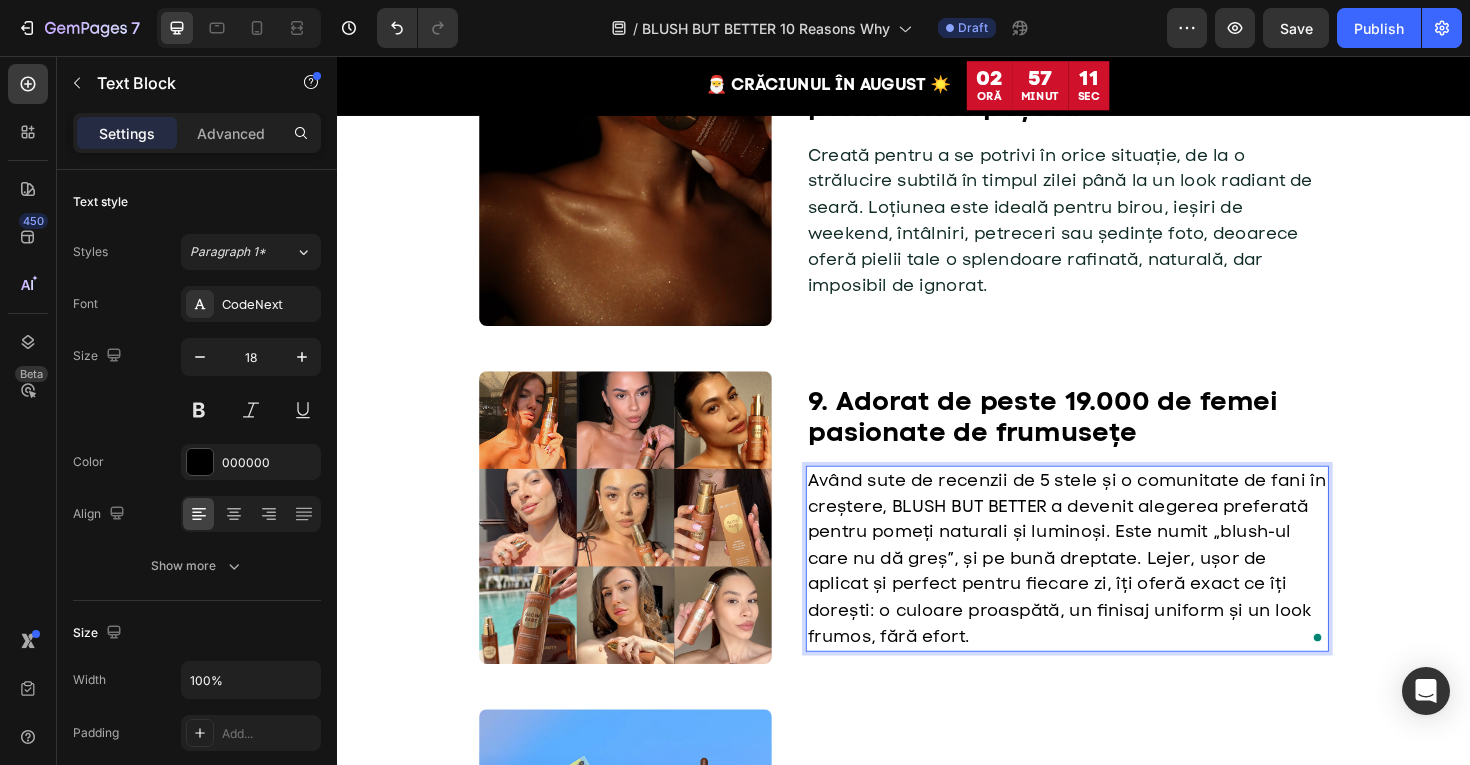 scroll, scrollTop: 3055, scrollLeft: 0, axis: vertical 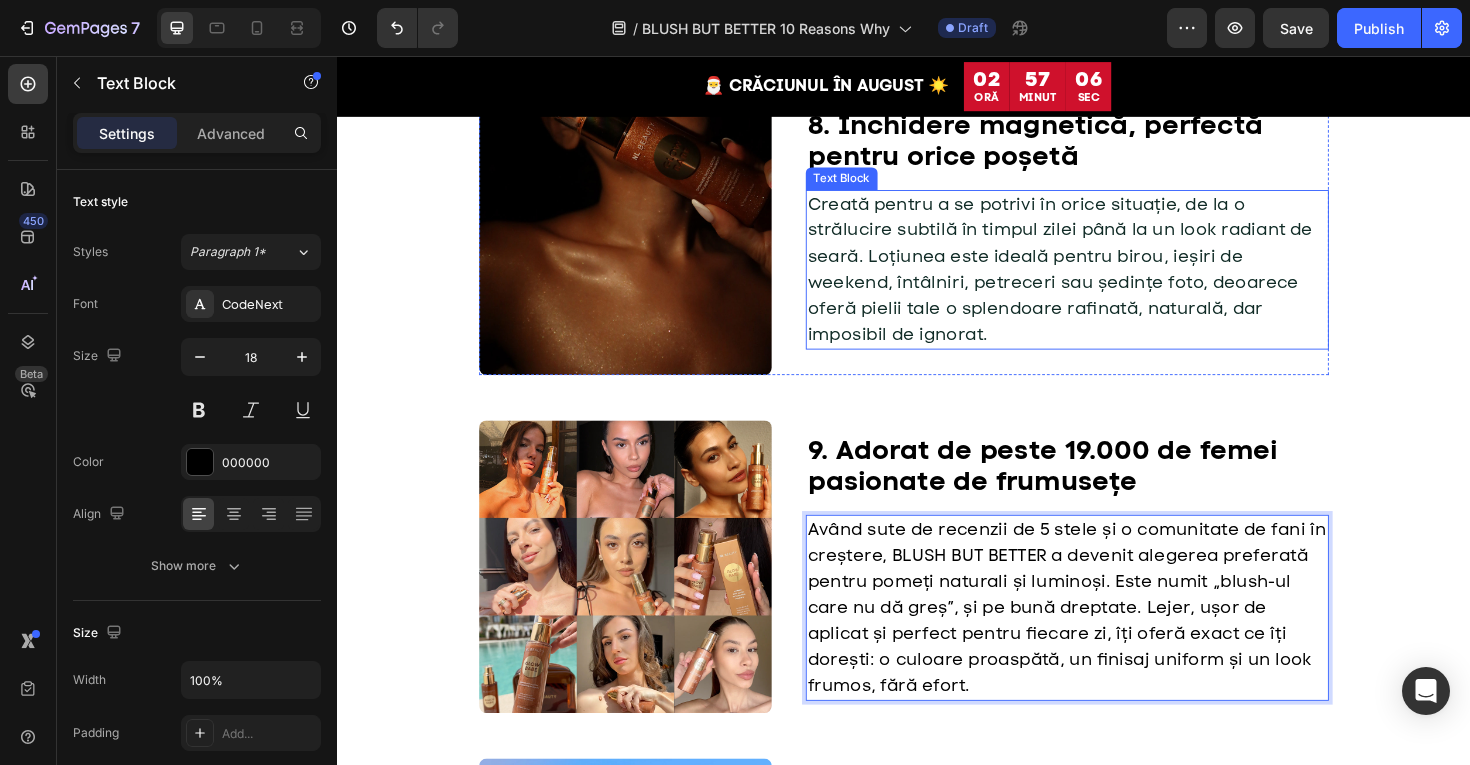 click on "Creată pentru a se potrivi în orice situație, de la o strălucire subtilă în timpul zilei până la un look radiant de seară. Loțiunea este ideală pentru birou, ieșiri de weekend, întâlniri, petreceri sau ședințe foto, deoarece oferă pielii tale o splendoare rafinată, naturală, dar imposibil de ignorat." at bounding box center (1102, 282) 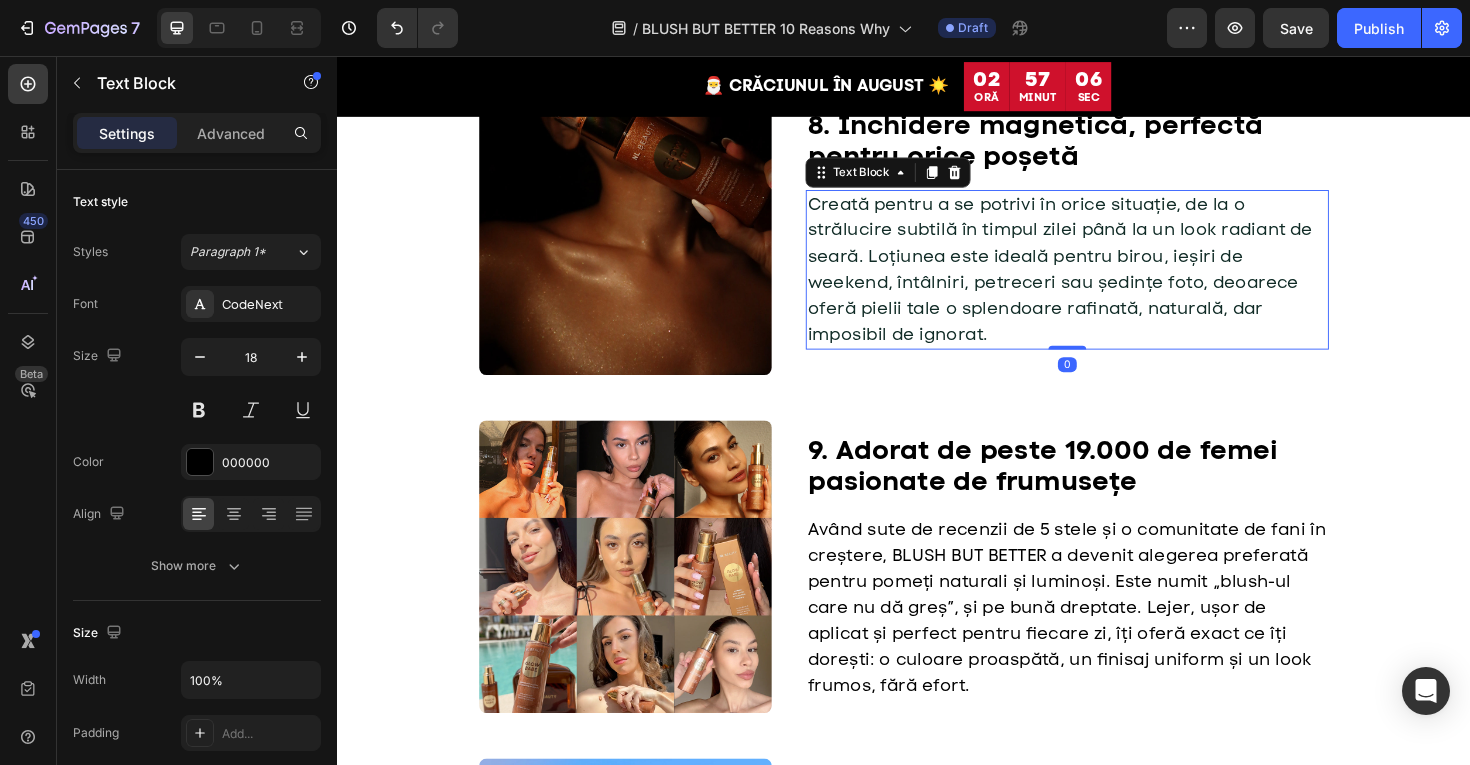 click on "Creată pentru a se potrivi în orice situație, de la o strălucire subtilă în timpul zilei până la un look radiant de seară. Loțiunea este ideală pentru birou, ieșiri de weekend, întâlniri, petreceri sau ședințe foto, deoarece oferă pielii tale o splendoare rafinată, naturală, dar imposibil de ignorat." at bounding box center (1102, 282) 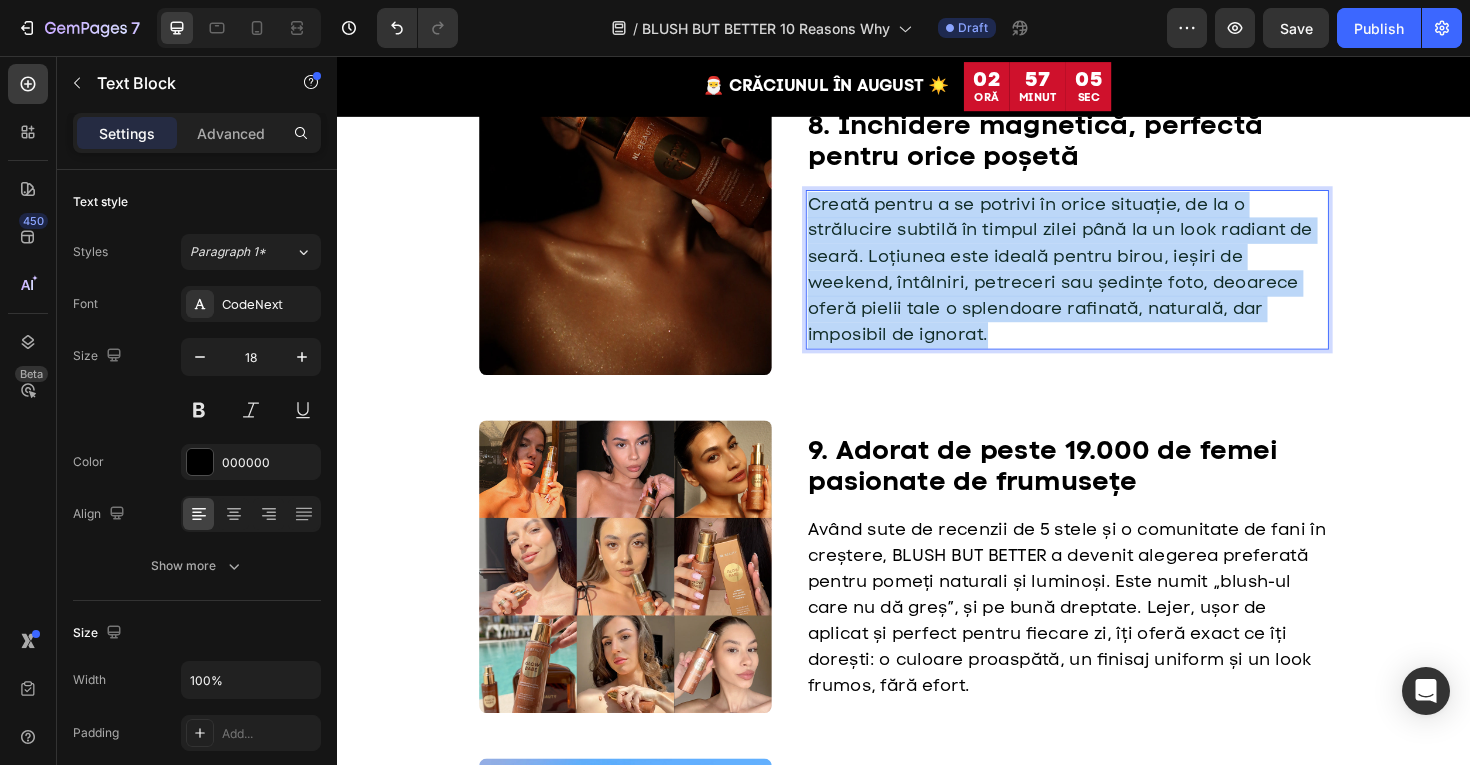 click on "Creată pentru a se potrivi în orice situație, de la o strălucire subtilă în timpul zilei până la un look radiant de seară. Loțiunea este ideală pentru birou, ieșiri de weekend, întâlniri, petreceri sau ședințe foto, deoarece oferă pielii tale o splendoare rafinată, naturală, dar imposibil de ignorat." at bounding box center (1102, 282) 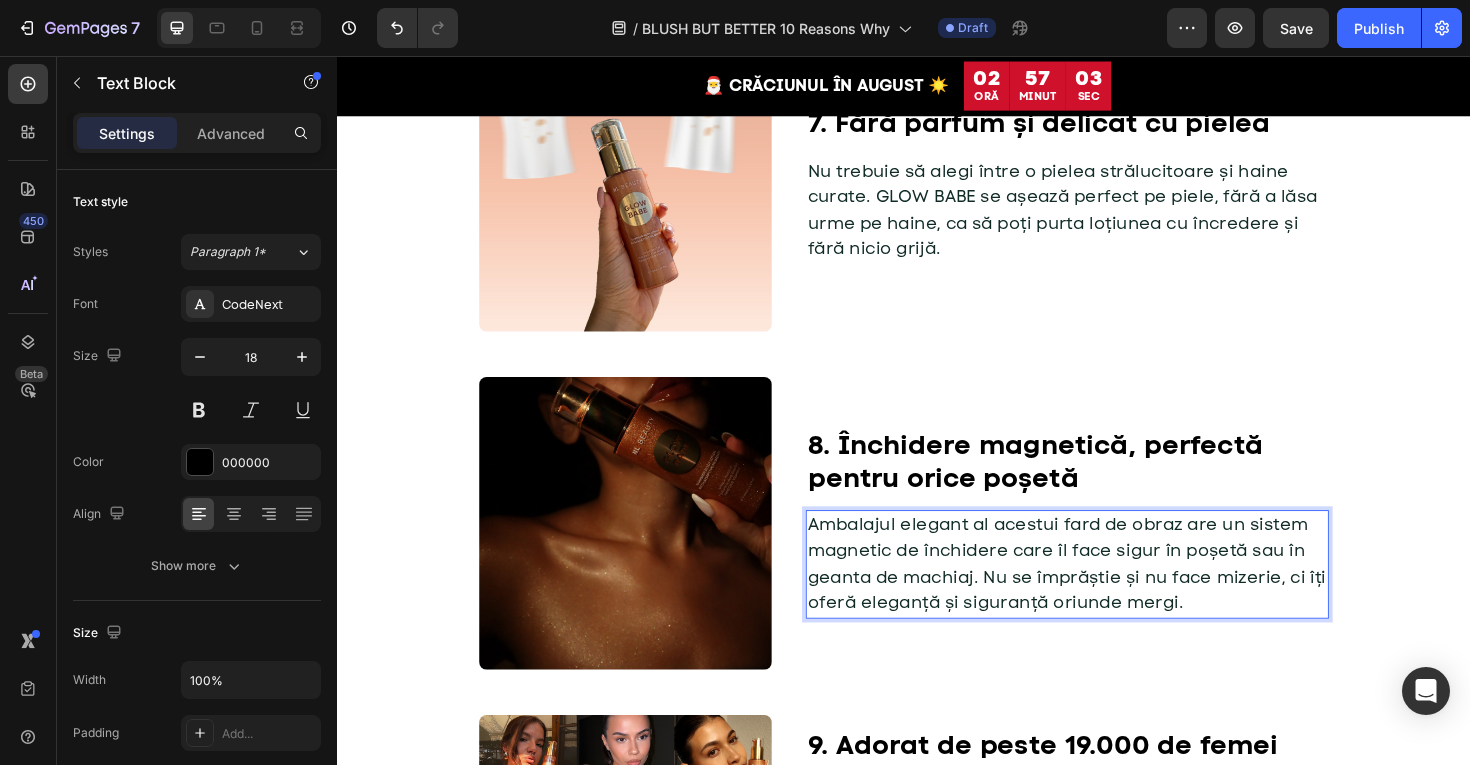 scroll, scrollTop: 2741, scrollLeft: 0, axis: vertical 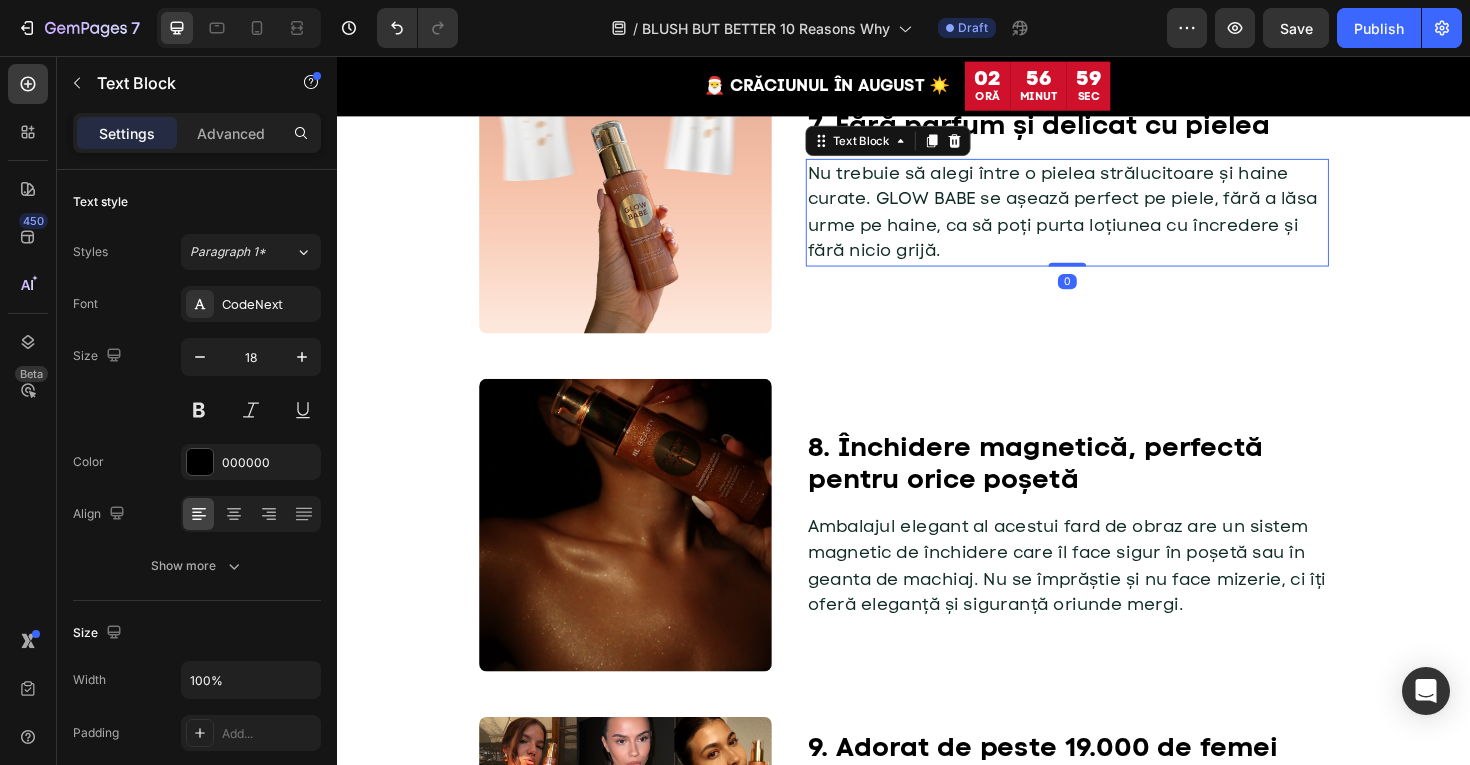 click on "Nu trebuie să alegi între o pielea strălucitoare și haine curate. GLOW BABE   se așează perfect pe piele, fără a lăsa urme pe haine, ca să poți purta loțiunea cu încredere și fără nicio grijă." at bounding box center (1105, 221) 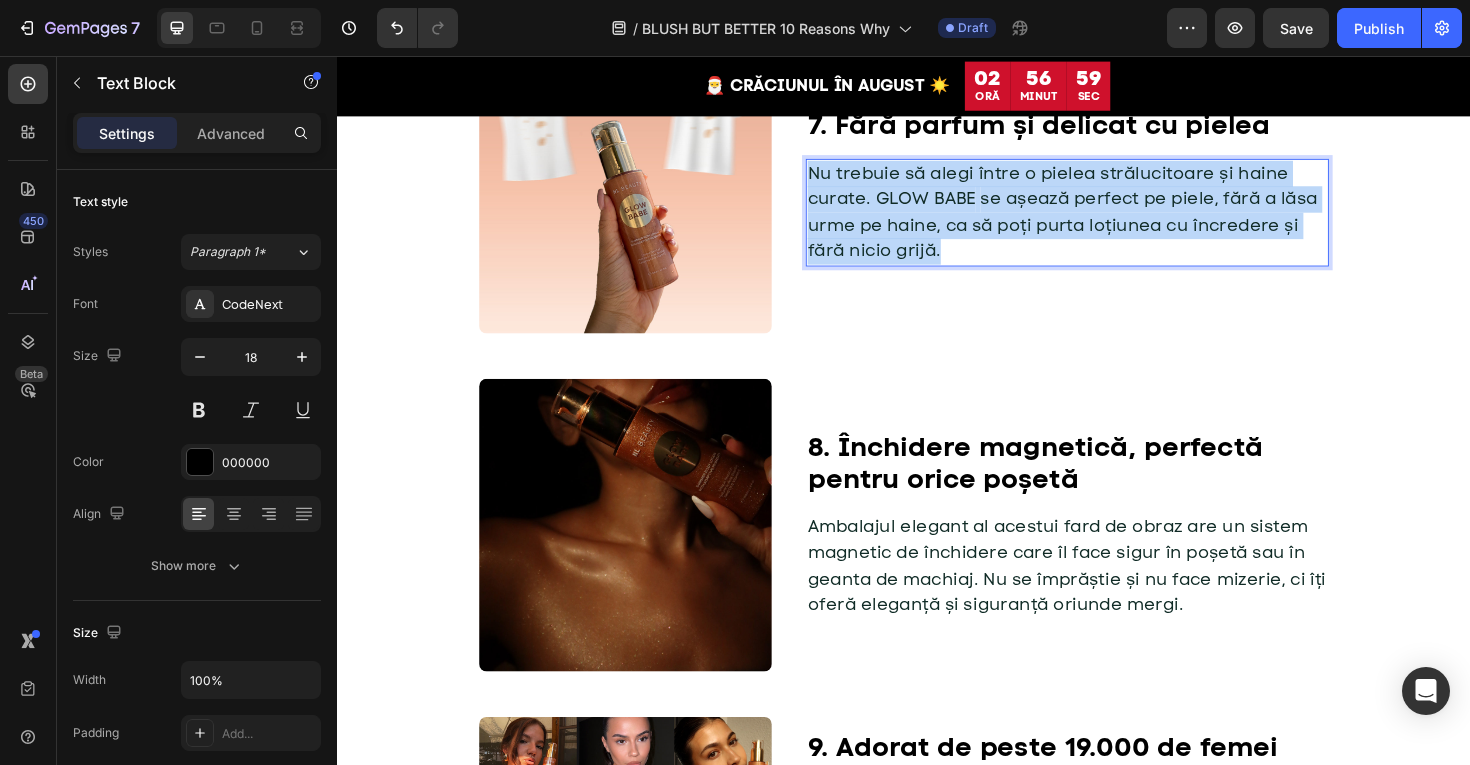click on "Nu trebuie să alegi între o pielea strălucitoare și haine curate. GLOW BABE   se așează perfect pe piele, fără a lăsa urme pe haine, ca să poți purta loțiunea cu încredere și fără nicio grijă." at bounding box center (1105, 221) 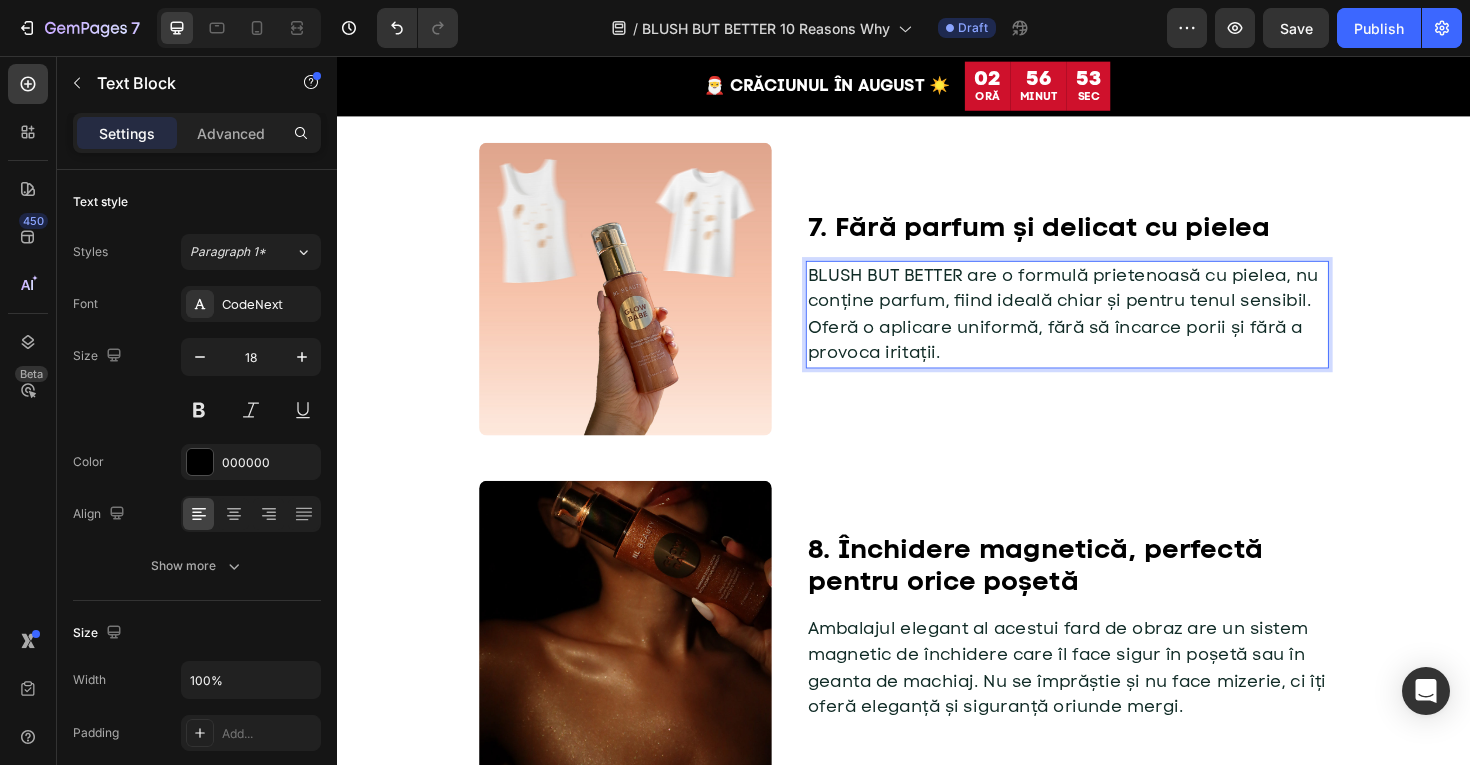 scroll, scrollTop: 2485, scrollLeft: 0, axis: vertical 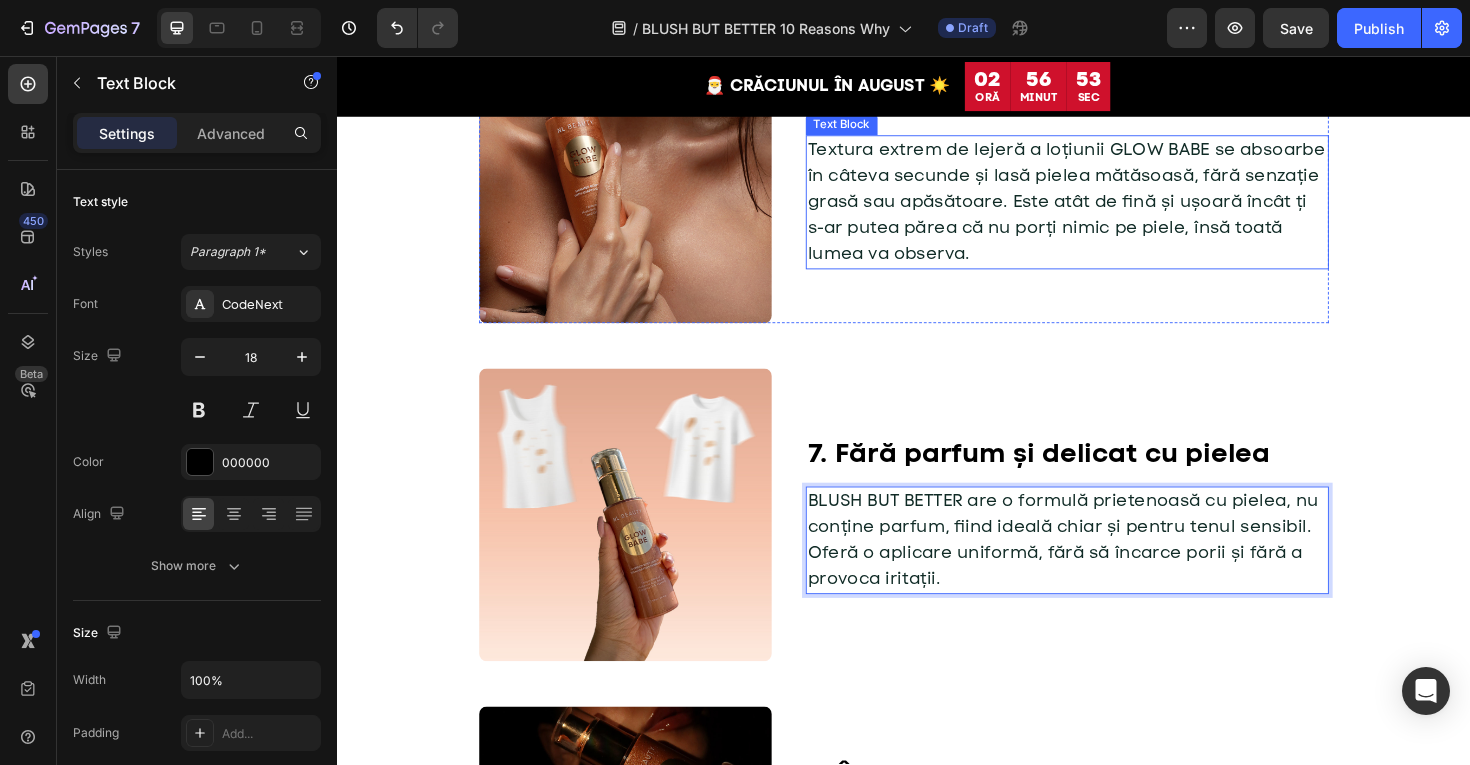 click on "Textura extrem de lejeră a loțiunii GLOW BABE se absoarbe în câteva secunde și lasă pielea mătăsoasă, fără senzație grasă sau apăsătoare. Este atât de fină și ușoară încât ți s-ar putea părea că nu porți nimic pe piele, însă toată lumea va observa." at bounding box center (1109, 210) 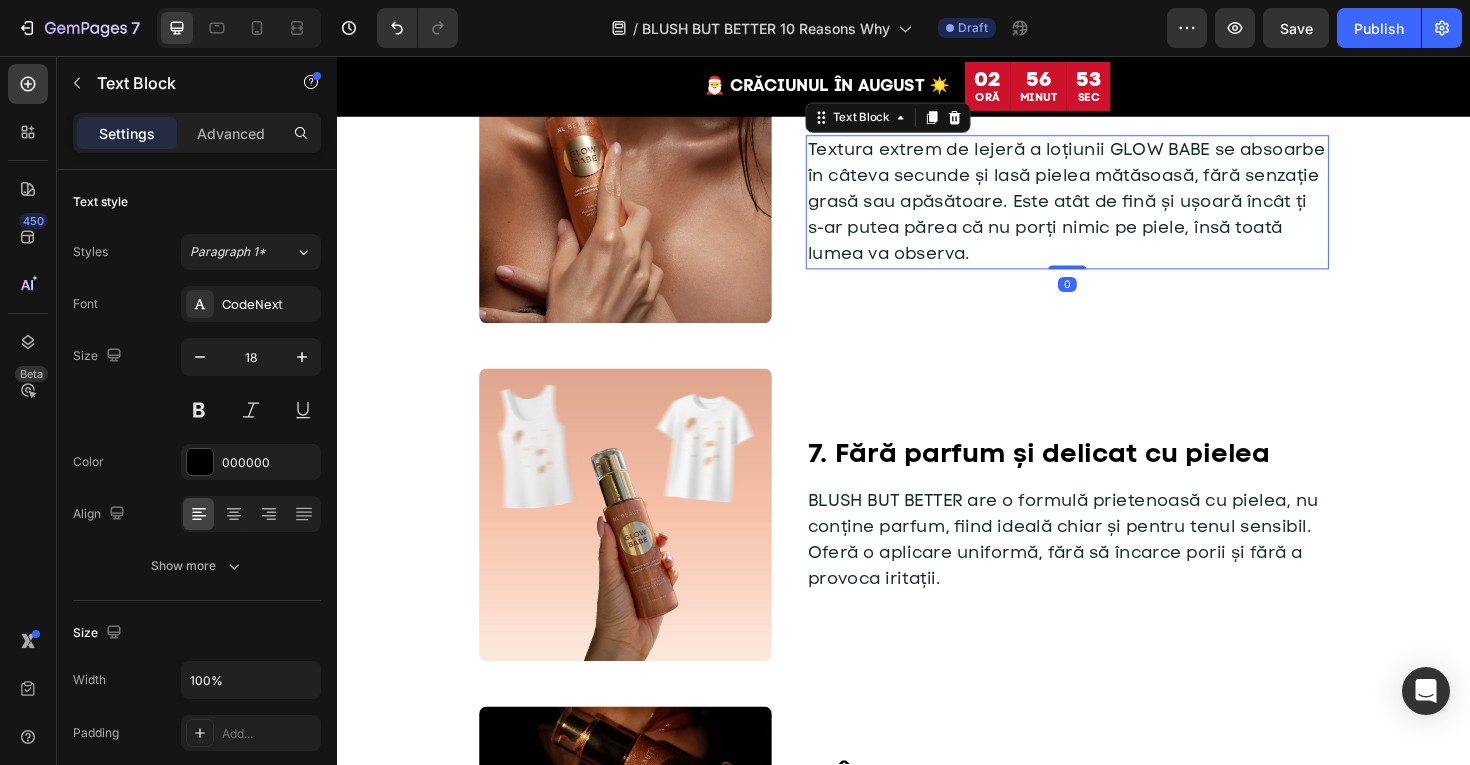 click on "Textura extrem de lejeră a loțiunii GLOW BABE se absoarbe în câteva secunde și lasă pielea mătăsoasă, fără senzație grasă sau apăsătoare. Este atât de fină și ușoară încât ți s-ar putea părea că nu porți nimic pe piele, însă toată lumea va observa." at bounding box center [1109, 210] 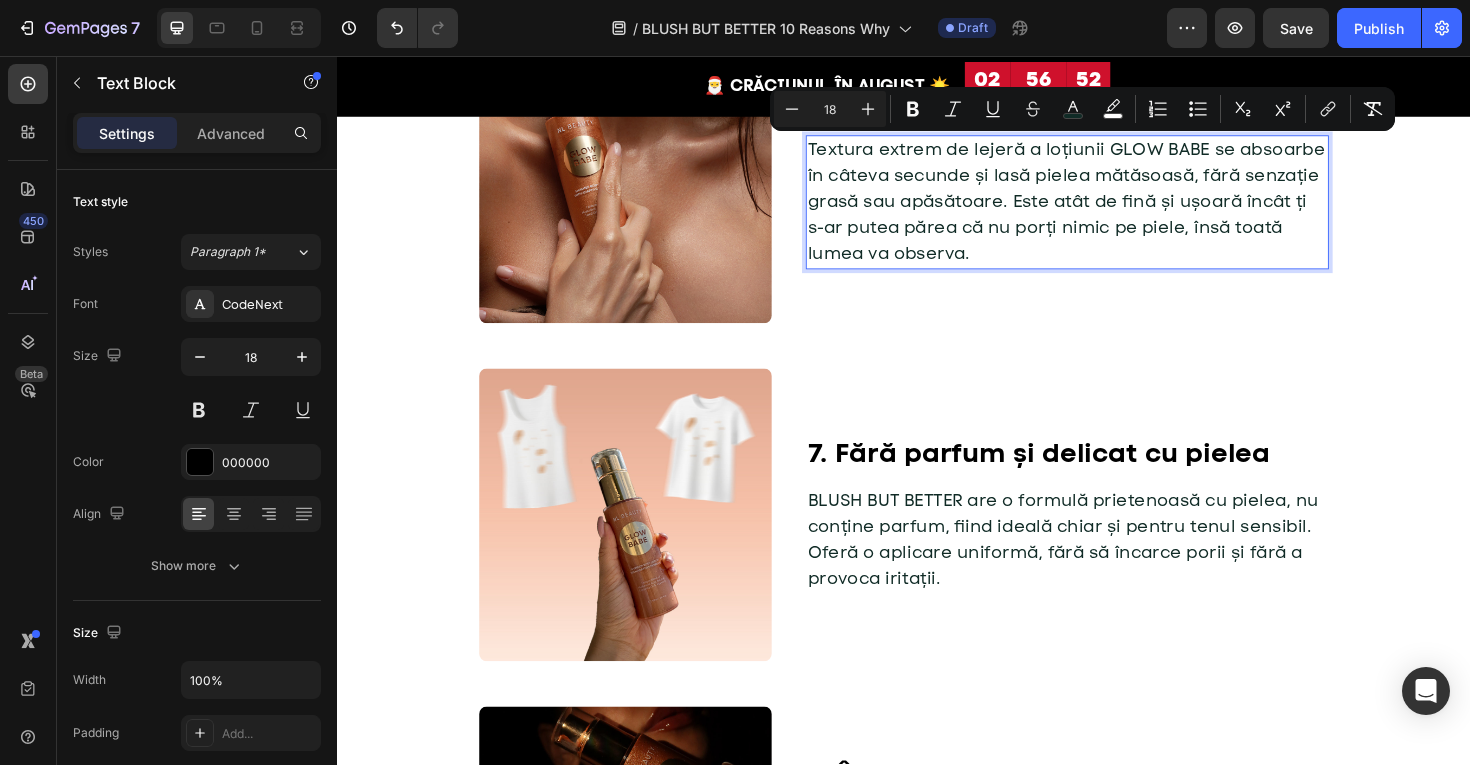 scroll, scrollTop: 2407, scrollLeft: 0, axis: vertical 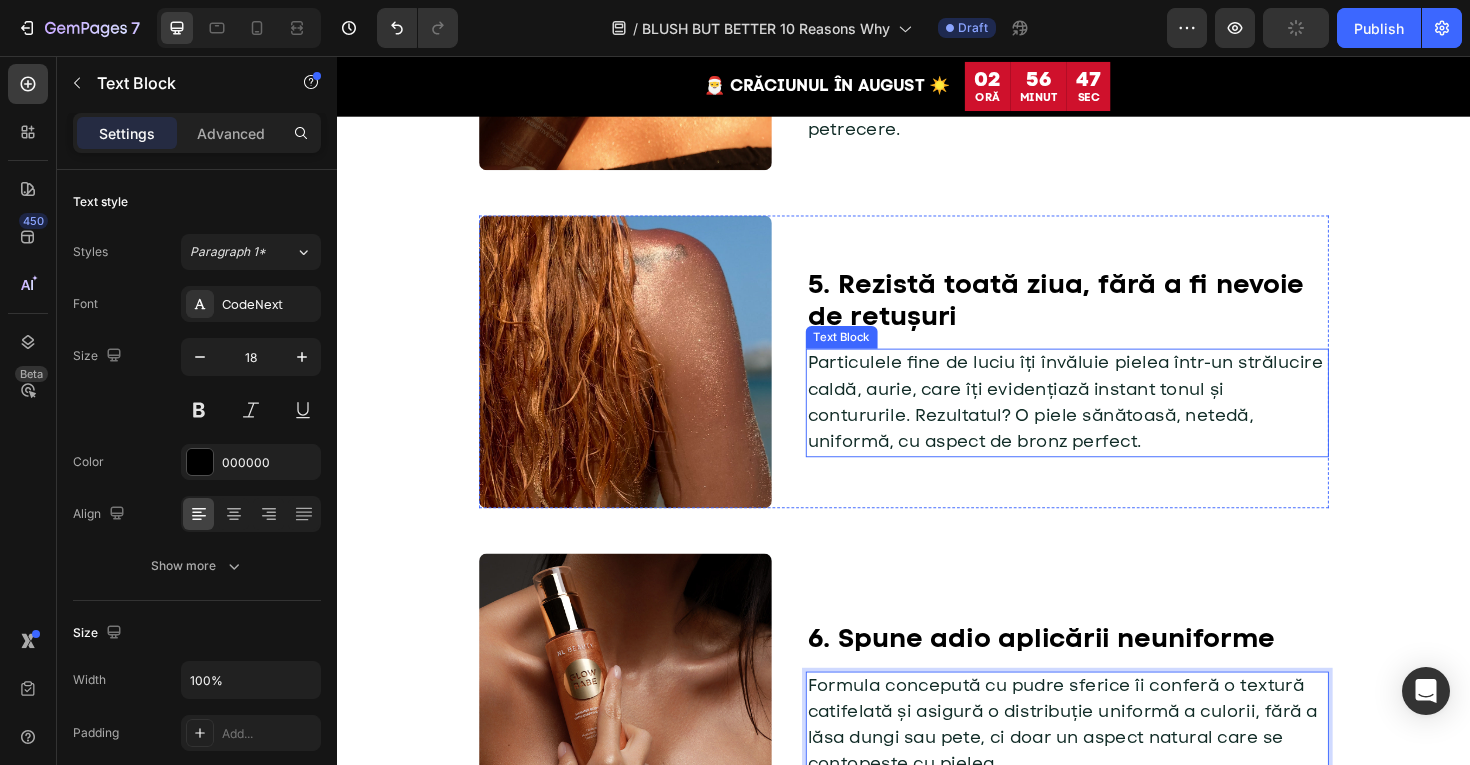 click on "Particulele fine de luciu îți învăluie pielea într-un strălucire caldă, aurie, care îți evidențiază instant tonul și contururile. Rezultatul? O piele sănătoasă, netedă, uniformă, cu aspect de bronz perfect." at bounding box center (1108, 422) 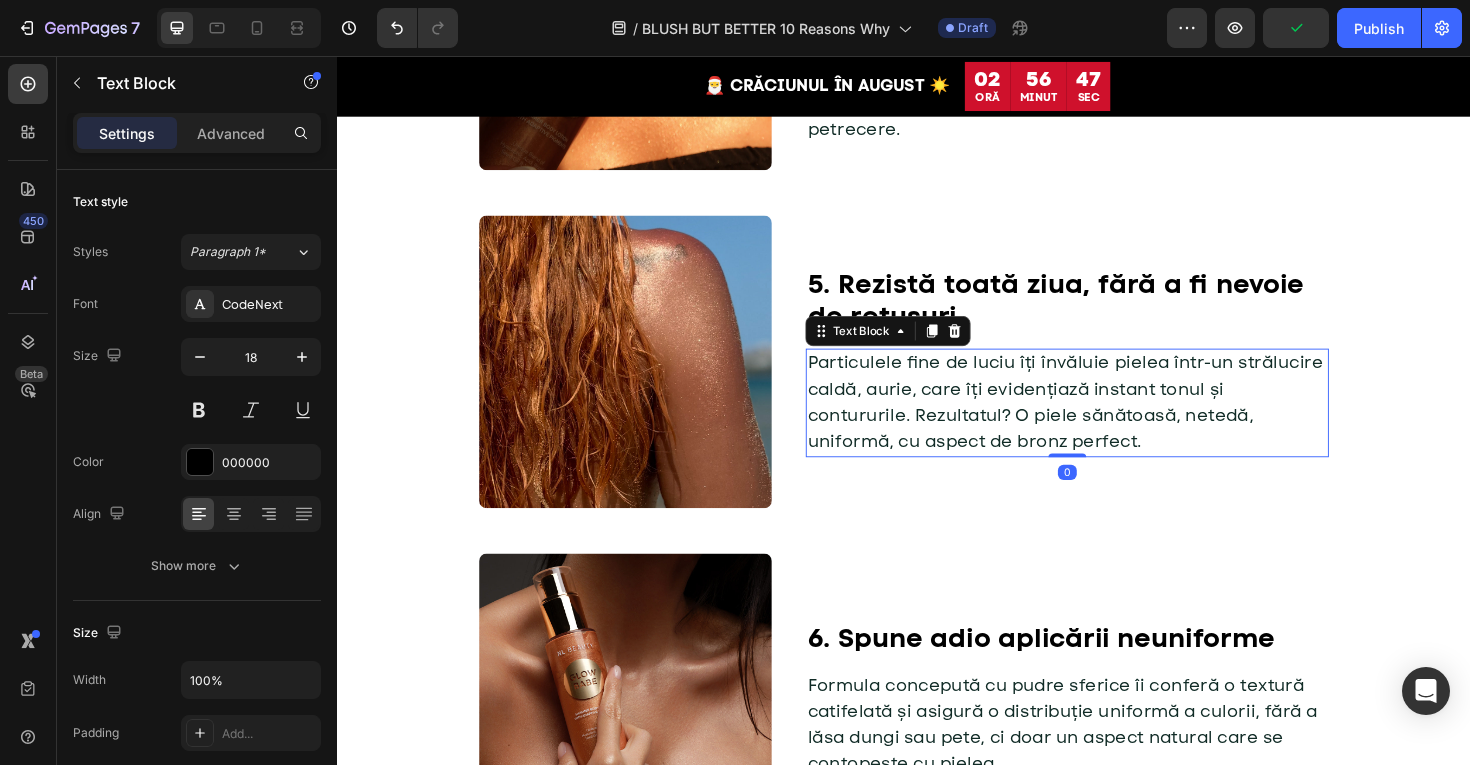 click on "Particulele fine de luciu îți învăluie pielea într-un strălucire caldă, aurie, care îți evidențiază instant tonul și contururile. Rezultatul? O piele sănătoasă, netedă, uniformă, cu aspect de bronz perfect." at bounding box center [1108, 422] 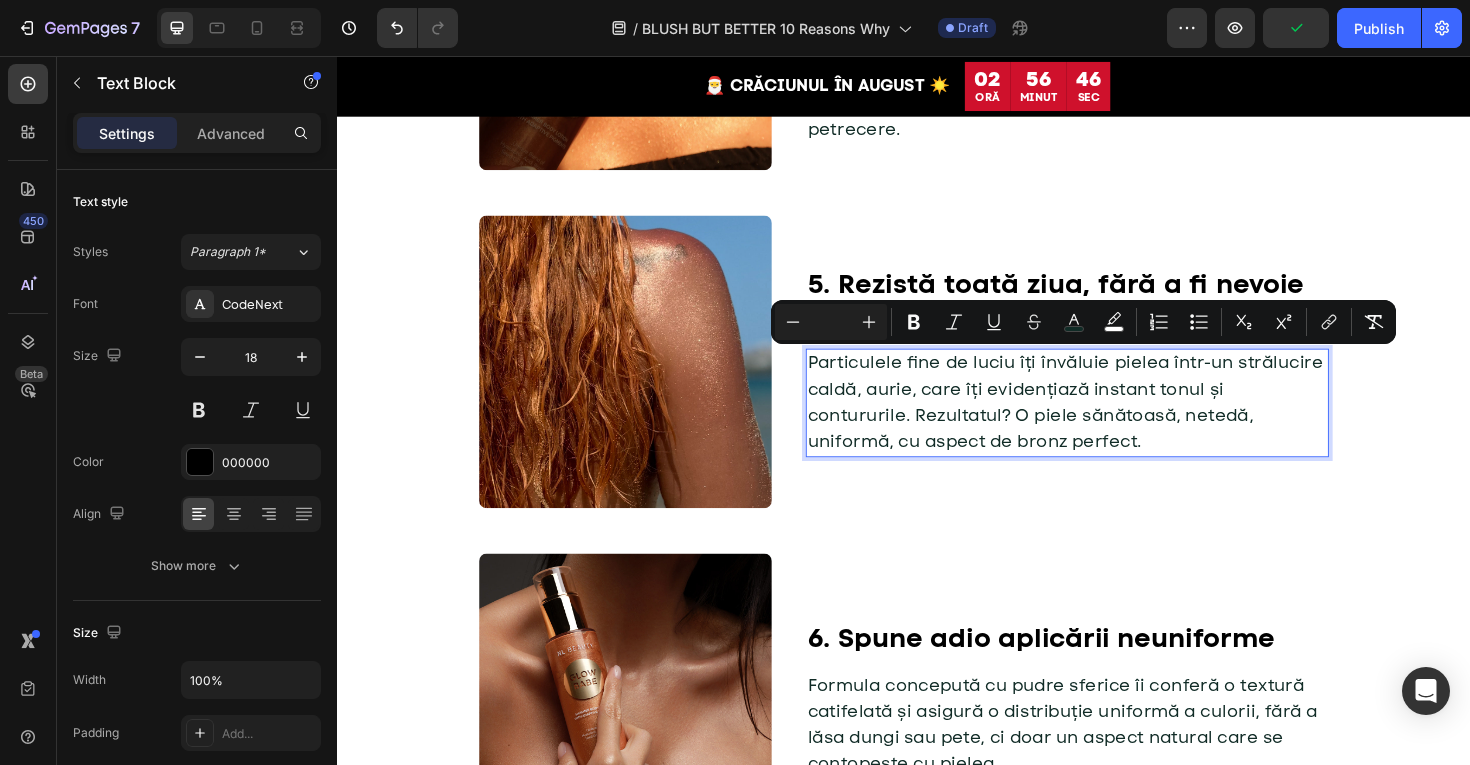 scroll, scrollTop: 1826, scrollLeft: 0, axis: vertical 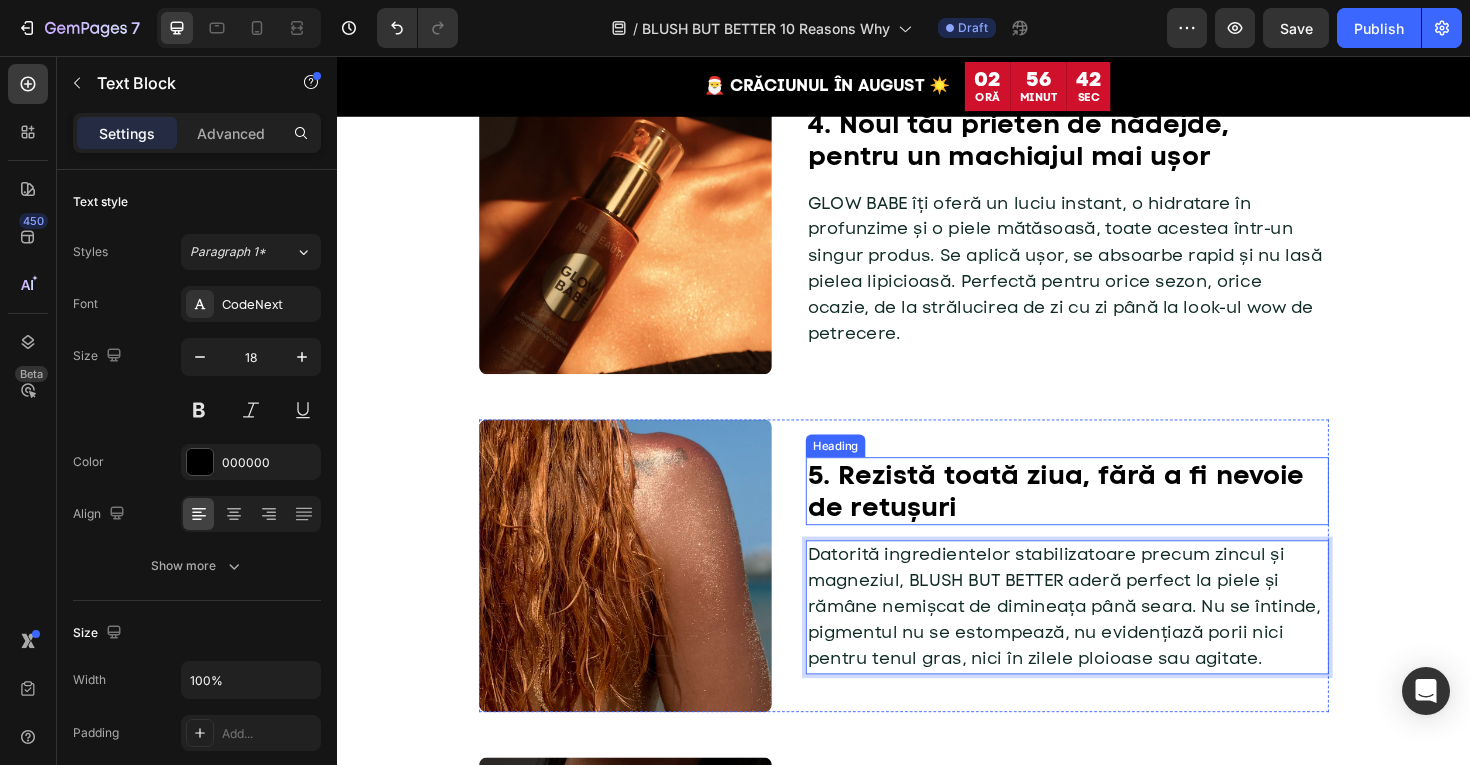 click on "GLOW BABE îți oferă un luciu instant, o hidratare în profunzime și o piele mătăsoasă, toate acestea într-un singur produs. Se aplică ușor, se absoarbe rapid și nu lasă pielea lipicioasă. Perfectă pentru orice sezon, orice ocazie, de la strălucirea de zi cu zi până la look-ul wow de petrecere." at bounding box center [1107, 281] 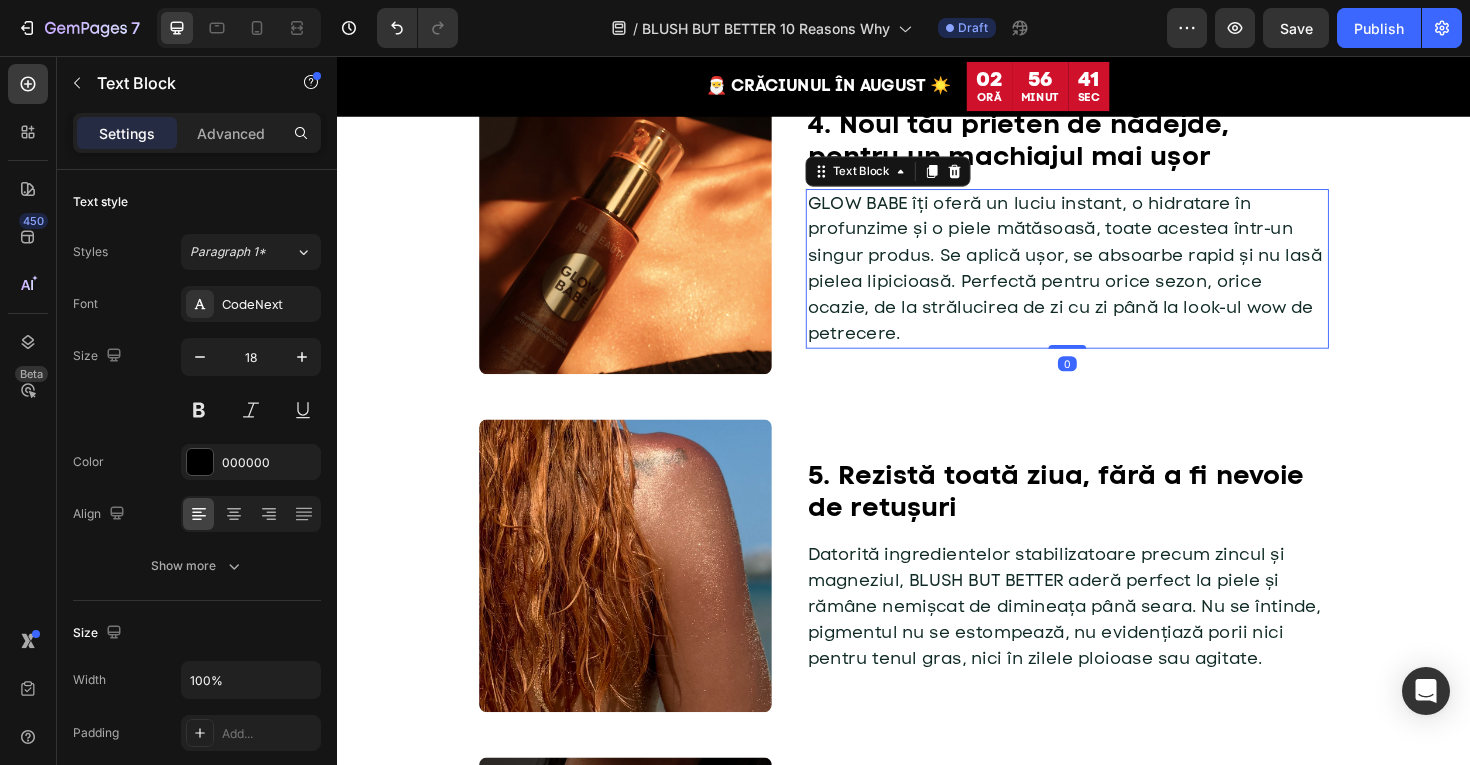 click on "GLOW BABE îți oferă un luciu instant, o hidratare în profunzime și o piele mătăsoasă, toate acestea într-un singur produs. Se aplică ușor, se absoarbe rapid și nu lasă pielea lipicioasă. Perfectă pentru orice sezon, orice ocazie, de la strălucirea de zi cu zi până la look-ul wow de petrecere." at bounding box center (1107, 281) 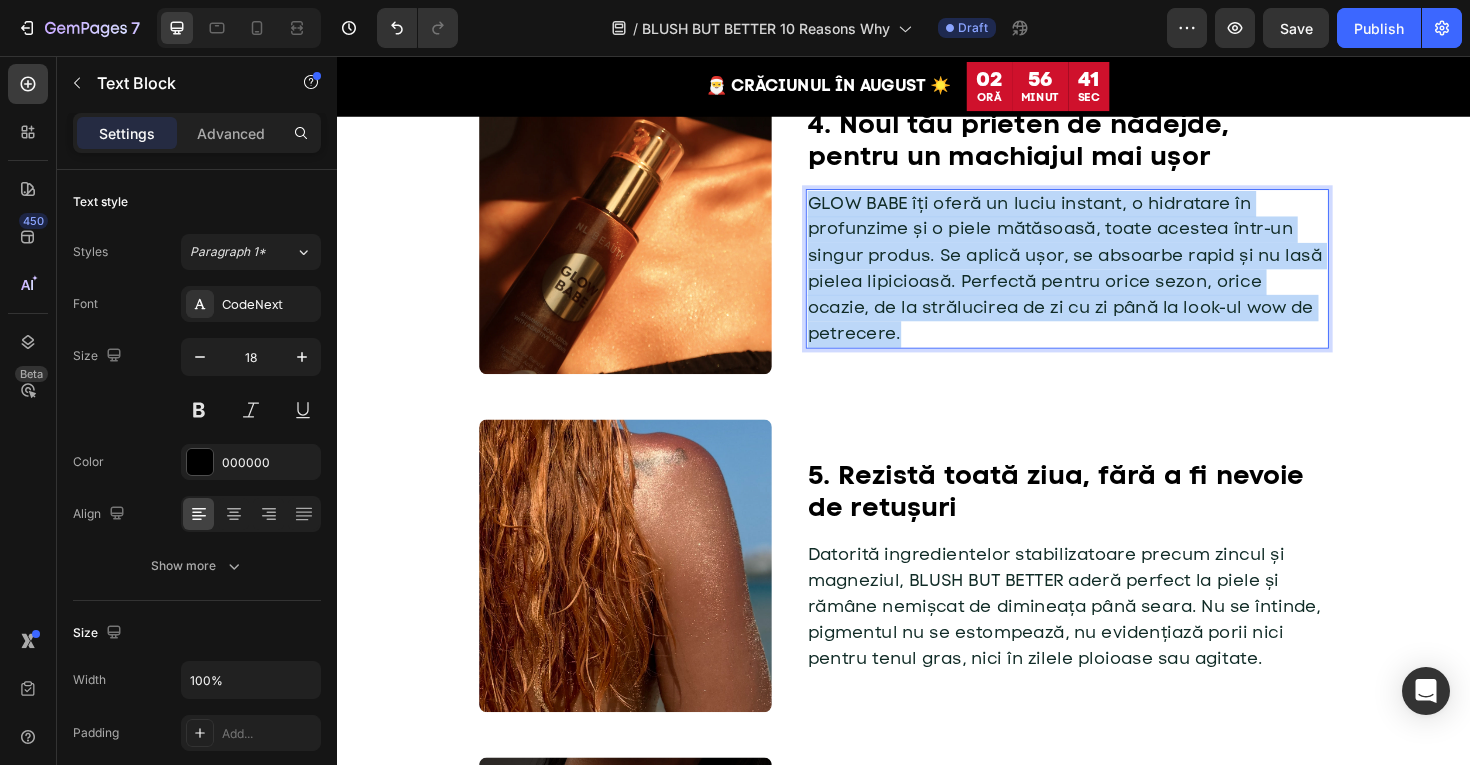 click on "GLOW BABE îți oferă un luciu instant, o hidratare în profunzime și o piele mătăsoasă, toate acestea într-un singur produs. Se aplică ușor, se absoarbe rapid și nu lasă pielea lipicioasă. Perfectă pentru orice sezon, orice ocazie, de la strălucirea de zi cu zi până la look-ul wow de petrecere." at bounding box center (1107, 281) 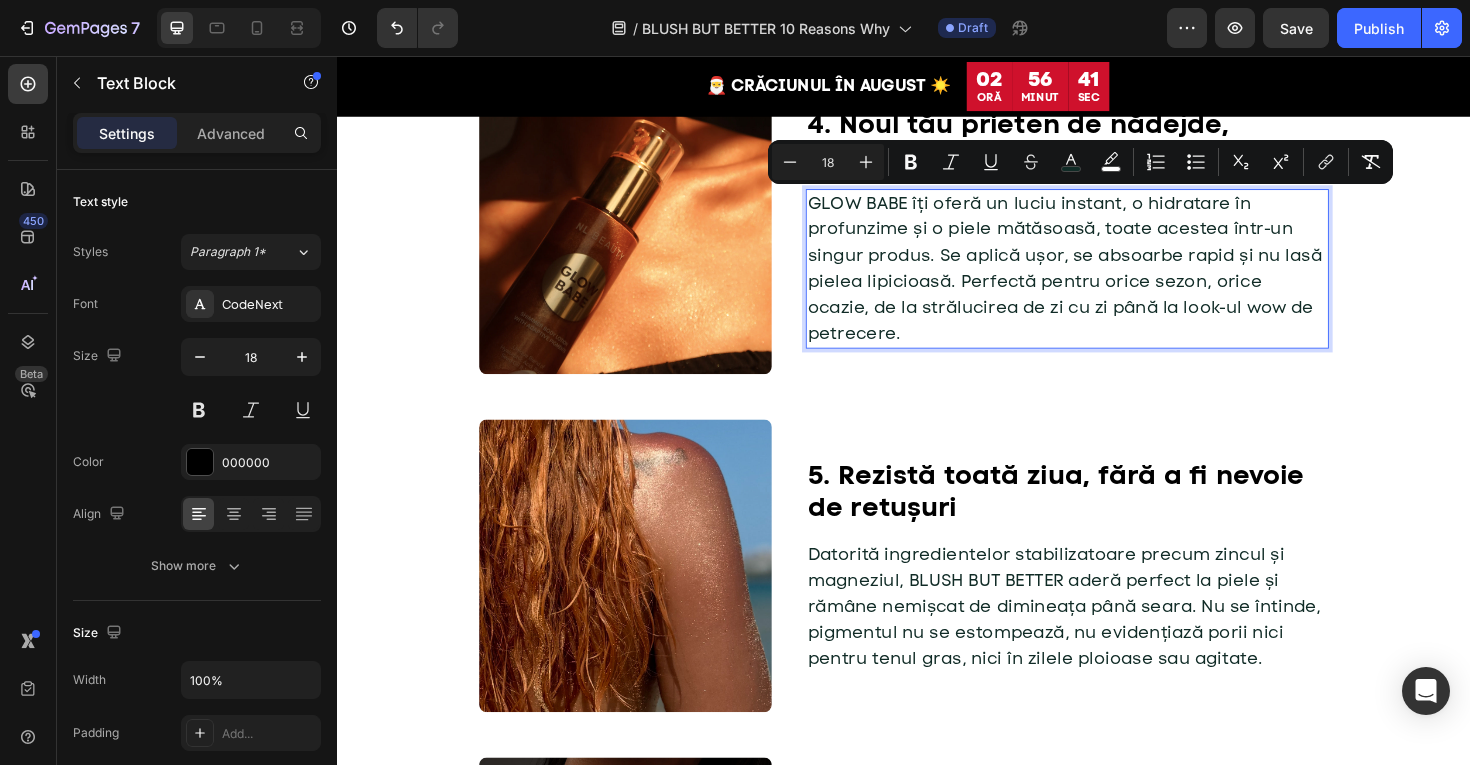 scroll, scrollTop: 1638, scrollLeft: 0, axis: vertical 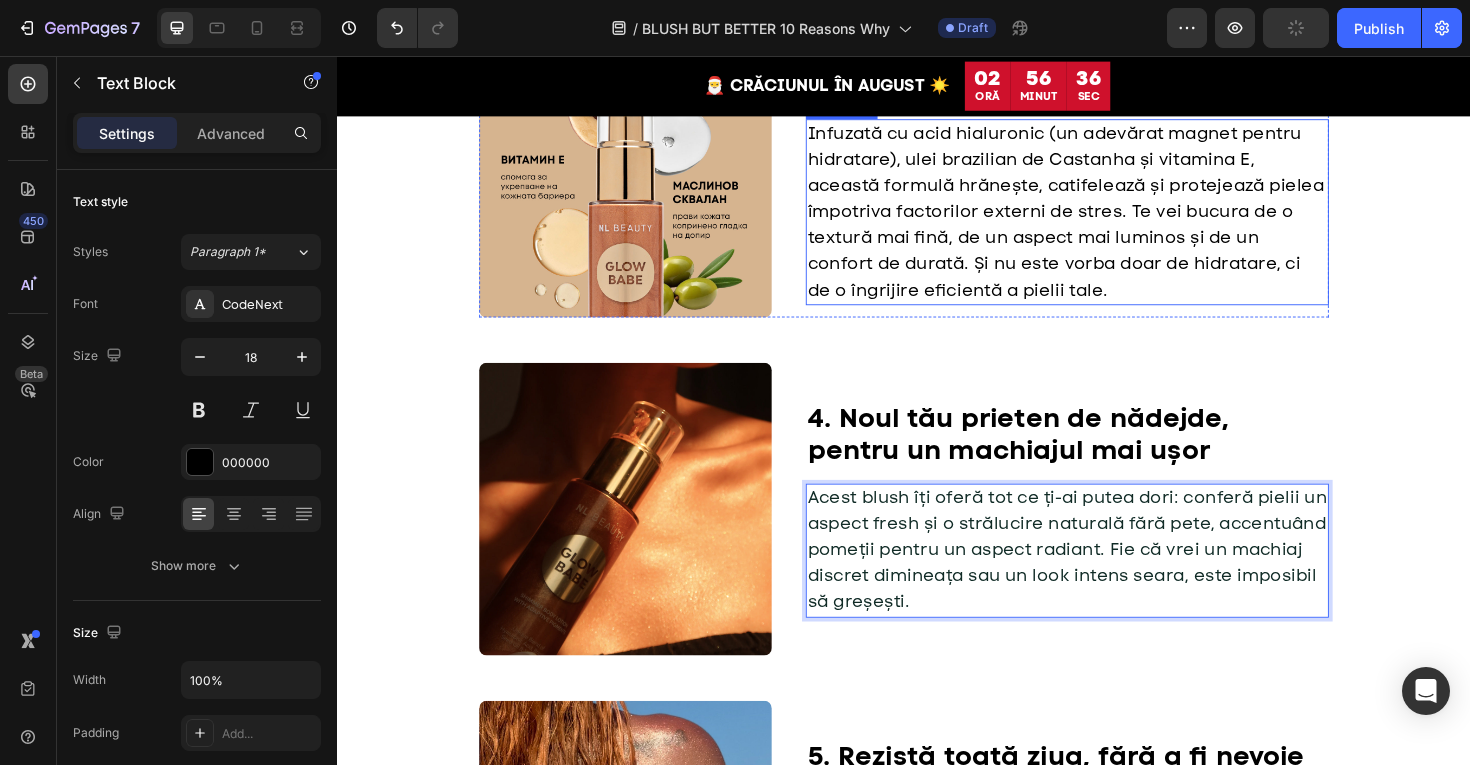 click on "Infuzată cu acid hialuronic (un adevărat magnet pentru hidratare), ulei brazilian de Castanha și vitamina E, această formulă hrănește, catifelează și protejează pielea împotriva factorilor externi de stres. Te vei bucura de o textură mai fină, de un aspect mai luminos și de un confort de durată. Și nu este vorba doar de hidratare, ci de o îngrijire eficientă a pielii tale." at bounding box center (1108, 221) 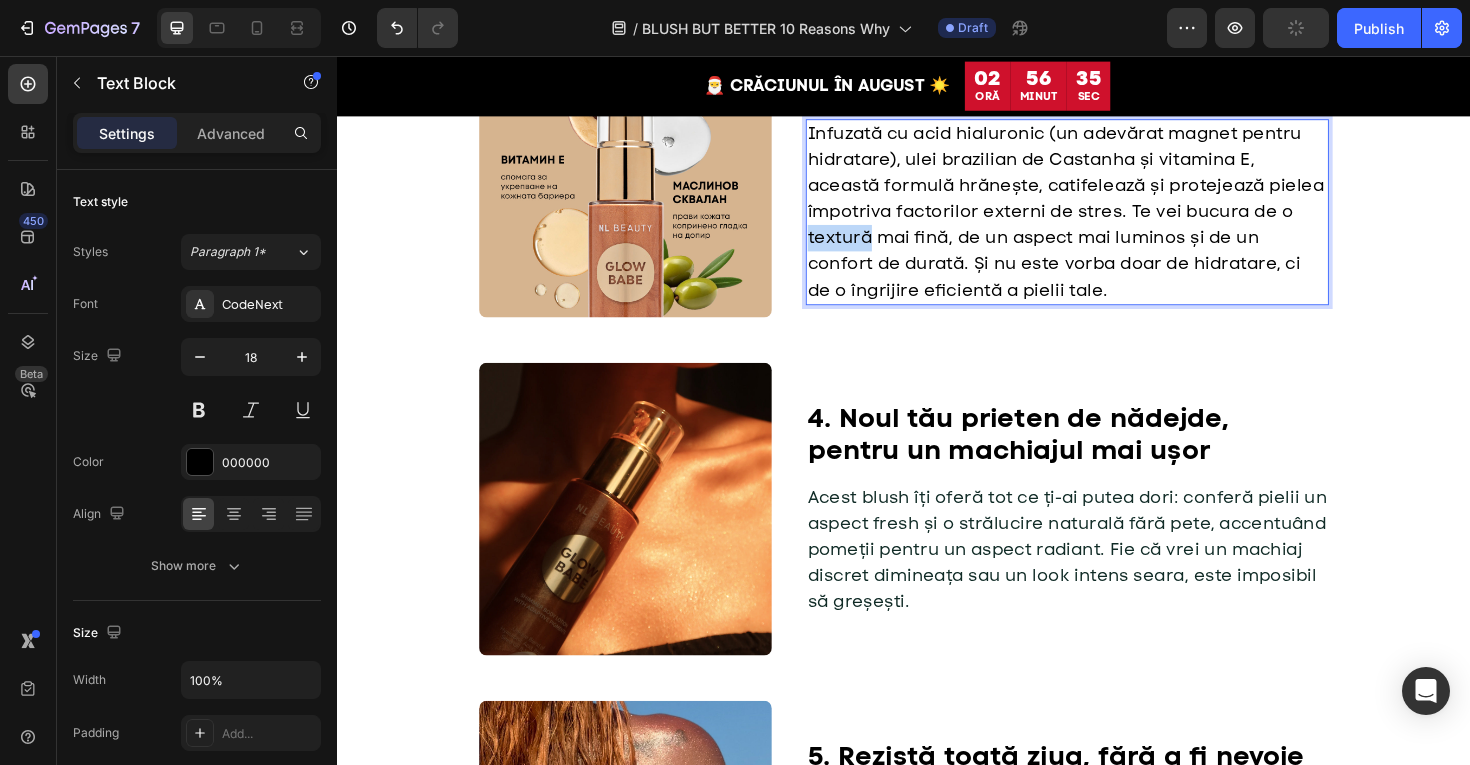 click on "Infuzată cu acid hialuronic (un adevărat magnet pentru hidratare), ulei brazilian de Castanha și vitamina E, această formulă hrănește, catifelează și protejează pielea împotriva factorilor externi de stres. Te vei bucura de o textură mai fină, de un aspect mai luminos și de un confort de durată. Și nu este vorba doar de hidratare, ci de o îngrijire eficientă a pielii tale." at bounding box center [1108, 221] 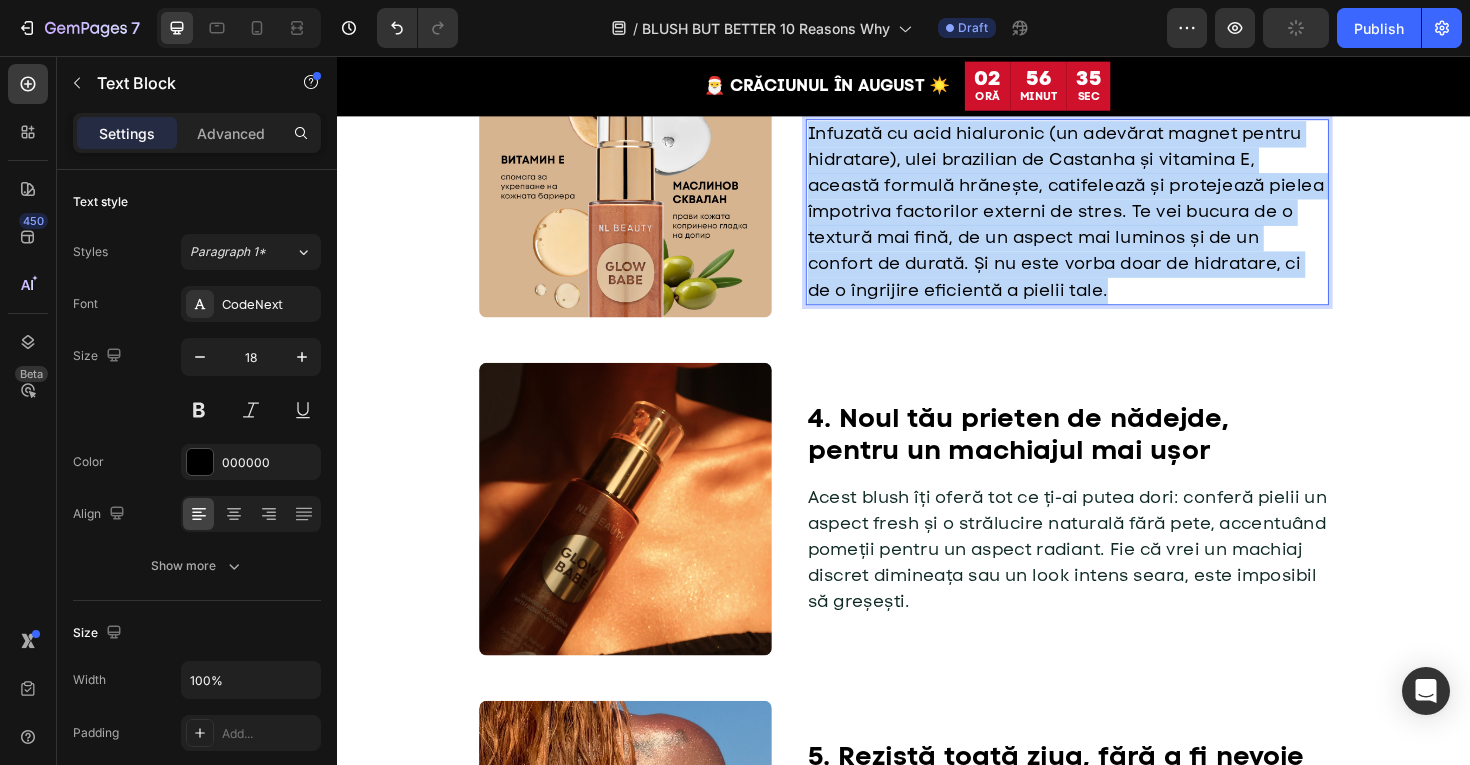 click on "Infuzată cu acid hialuronic (un adevărat magnet pentru hidratare), ulei brazilian de Castanha și vitamina E, această formulă hrănește, catifelează și protejează pielea împotriva factorilor externi de stres. Te vei bucura de o textură mai fină, de un aspect mai luminos și de un confort de durată. Și nu este vorba doar de hidratare, ci de o îngrijire eficientă a pielii tale." at bounding box center [1108, 221] 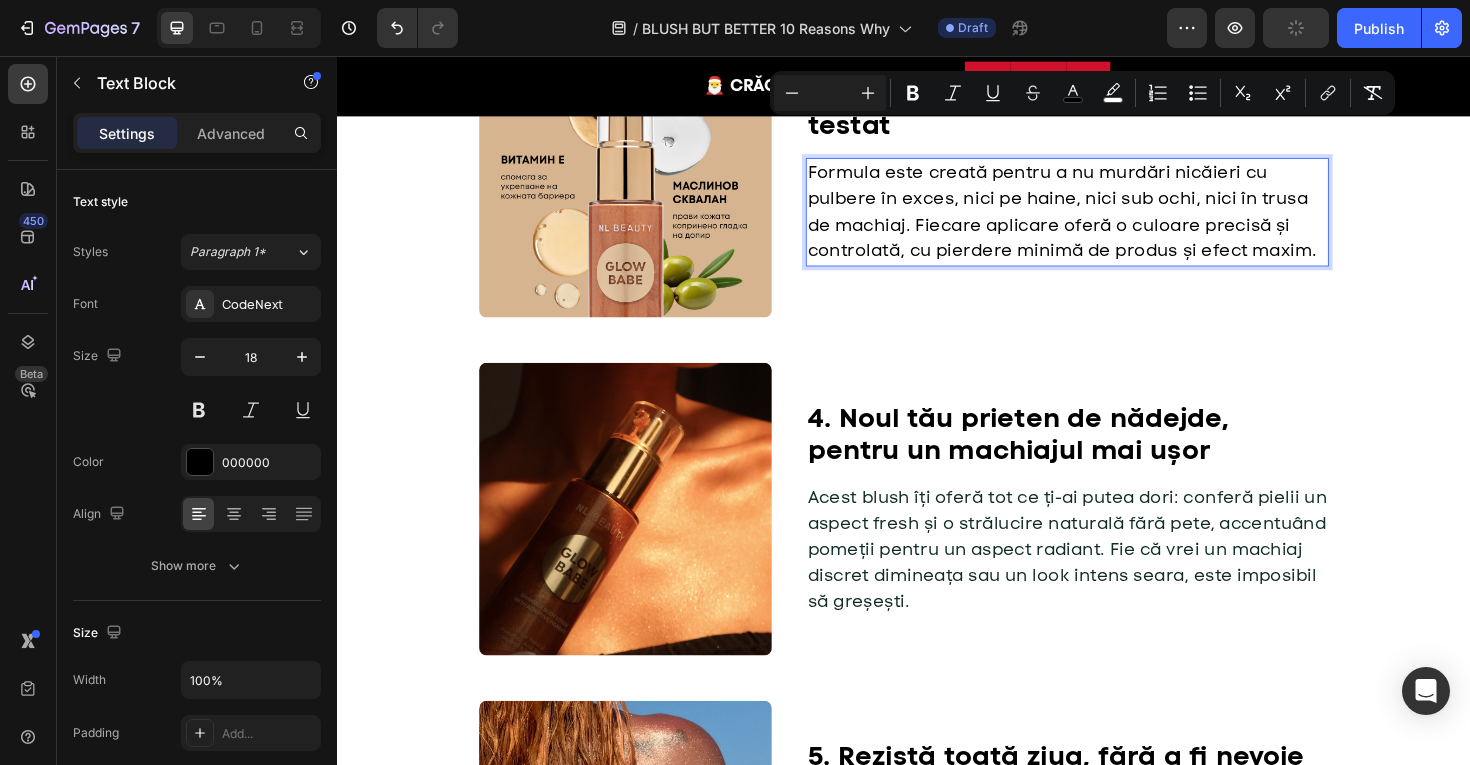 scroll, scrollTop: 1367, scrollLeft: 0, axis: vertical 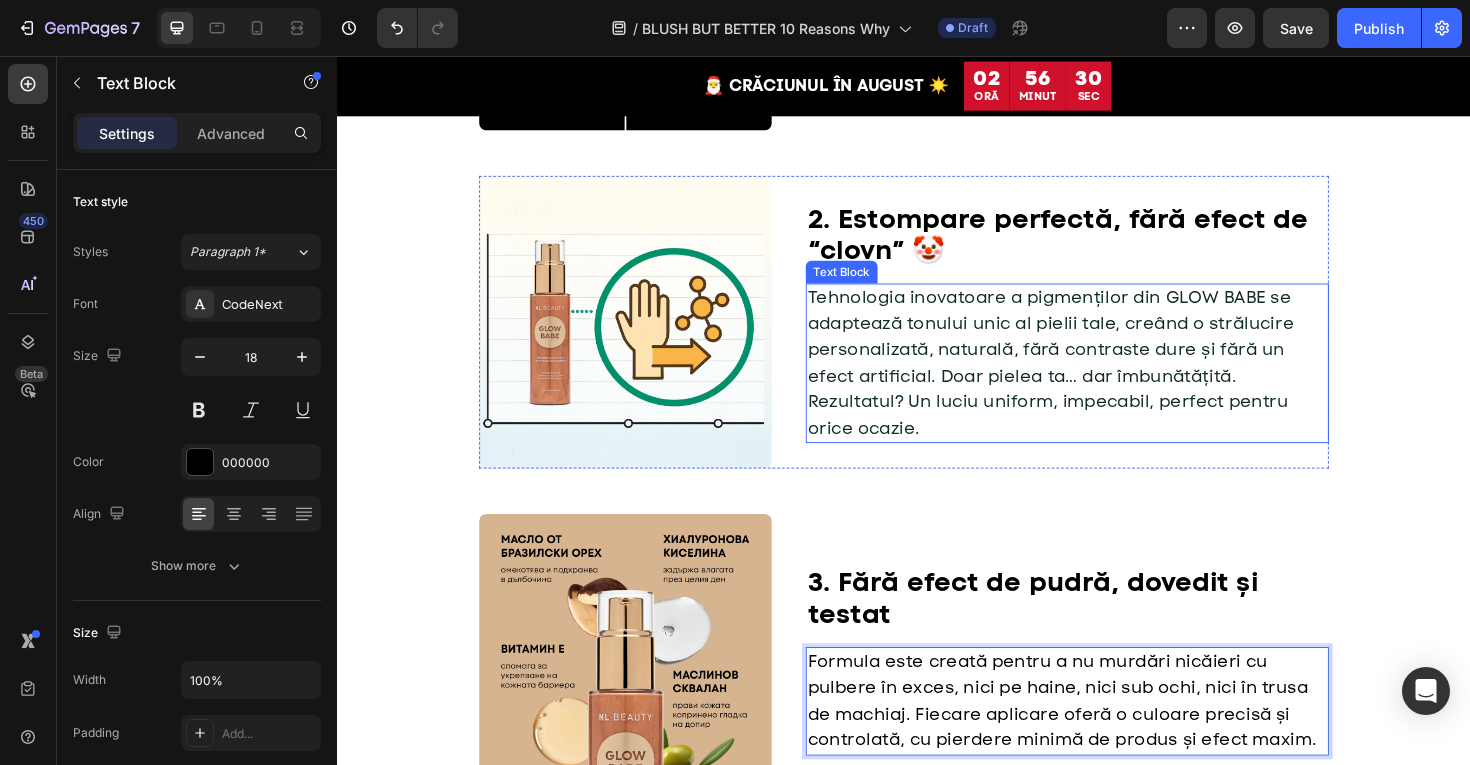 click on "Tehnologia inovatoare a pigmenților din GLOW BABE se adaptează tonului unic al pielii tale, creând o strălucire personalizată, naturală, fără contraste dure și fără un efect artificial. Doar pielea ta… dar îmbunătățită.  Rezultatul? Un luciu uniform, impecabil, perfect pentru orice ocazie." at bounding box center (1092, 381) 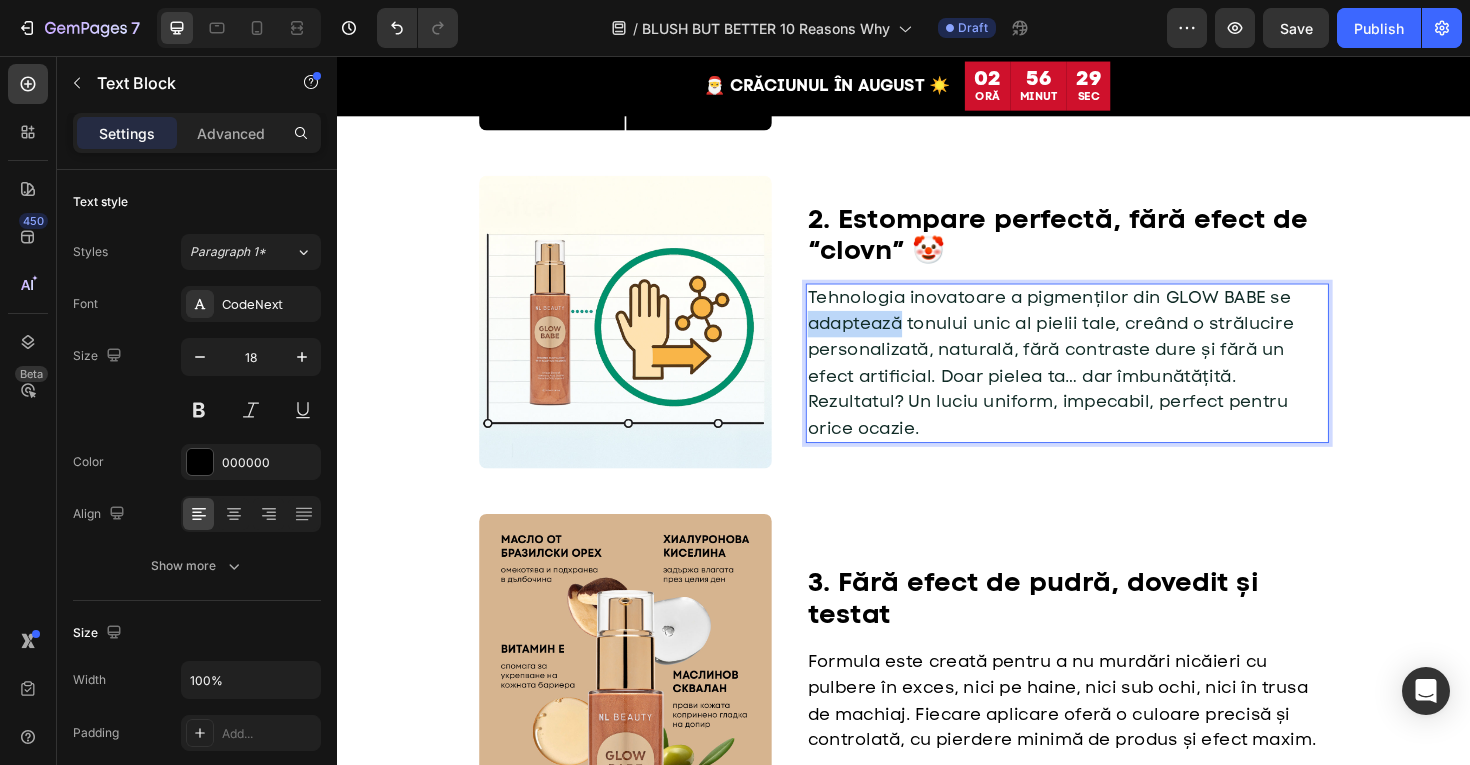 click on "Tehnologia inovatoare a pigmenților din GLOW BABE se adaptează tonului unic al pielii tale, creând o strălucire personalizată, naturală, fără contraste dure și fără un efect artificial. Doar pielea ta… dar îmbunătățită.  Rezultatul? Un luciu uniform, impecabil, perfect pentru orice ocazie." at bounding box center (1092, 381) 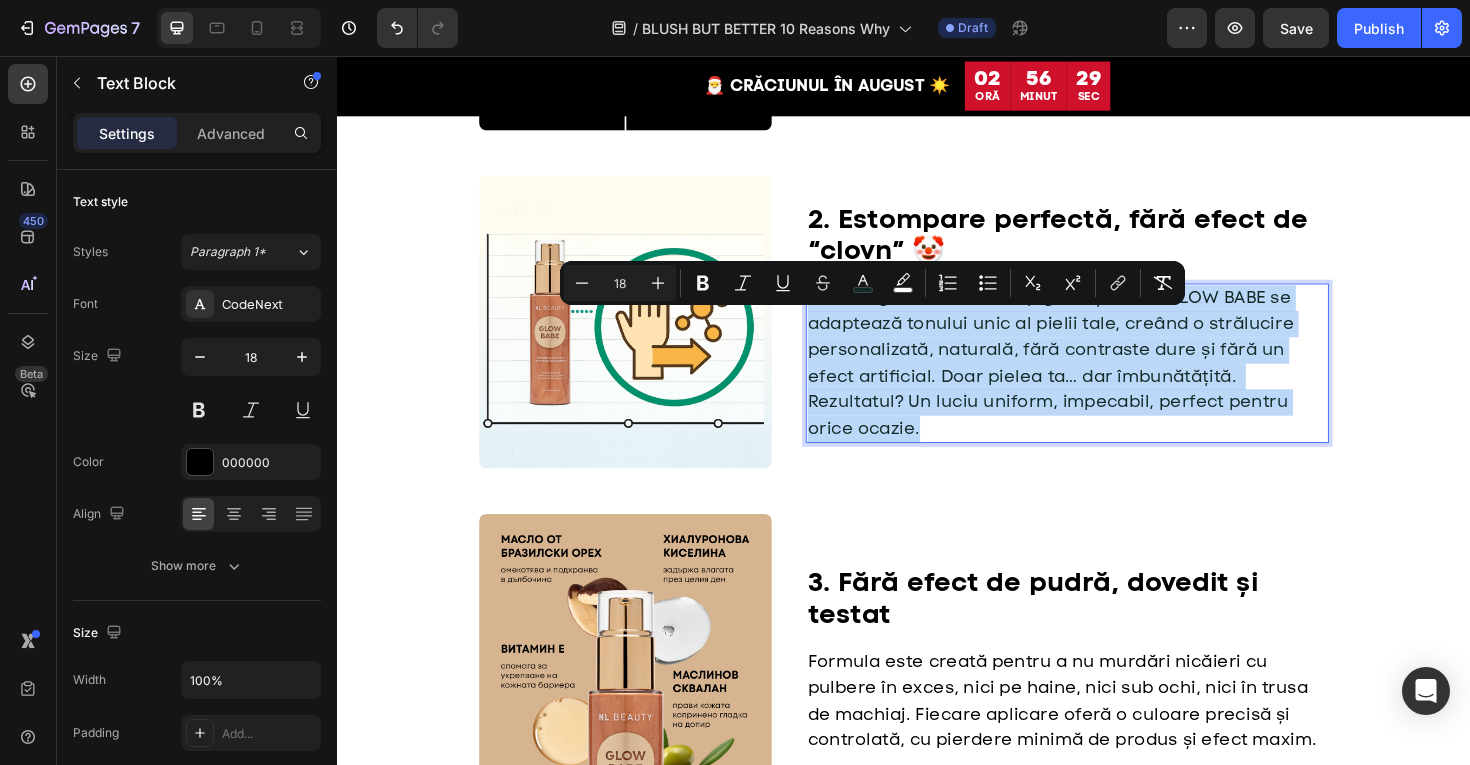 click on "Tehnologia inovatoare a pigmenților din GLOW BABE se adaptează tonului unic al pielii tale, creând o strălucire personalizată, naturală, fără contraste dure și fără un efect artificial. Doar pielea ta… dar îmbunătățită.  Rezultatul? Un luciu uniform, impecabil, perfect pentru orice ocazie." at bounding box center (1092, 381) 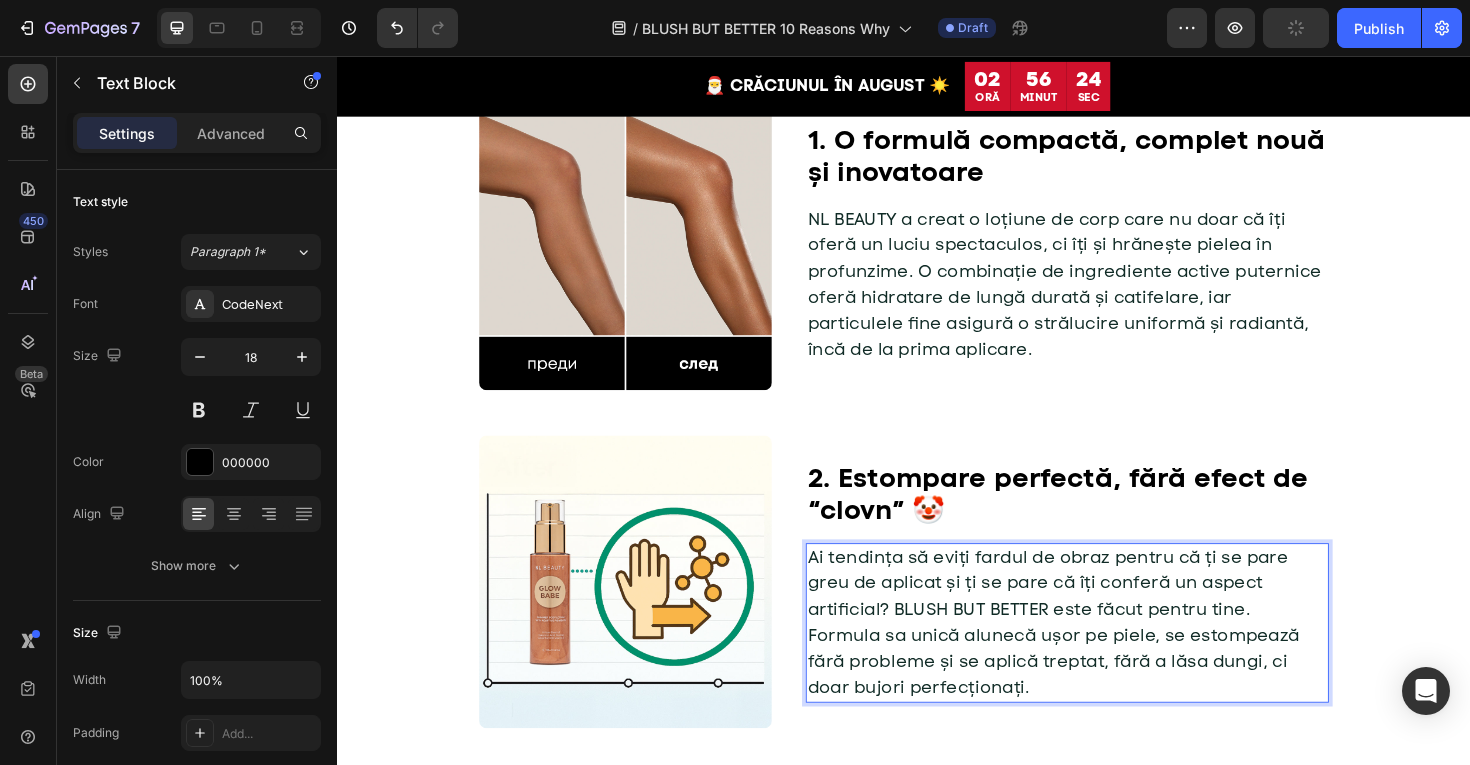 click on "NL BEAUTY a creat o loțiune de corp care nu doar că îți oferă un luciu spectaculos, ci îți și hrănește pielea în profunzime. O combinație de ingrediente active puternice oferă hidratare de lungă durată și catifelare, iar particulele fine asigură o strălucire uniformă și radiantă, încă de la prima aplicare." at bounding box center (1107, 298) 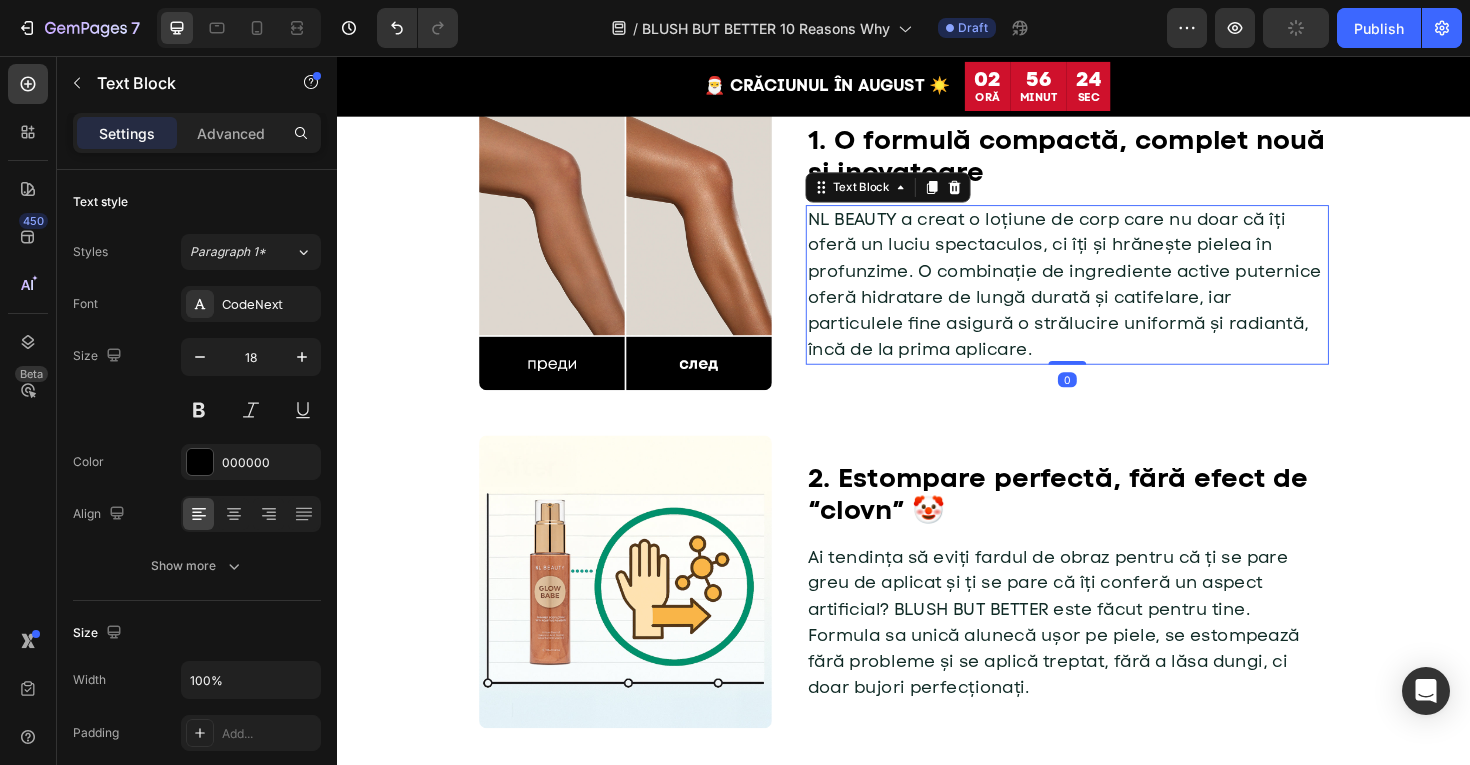 click on "NL BEAUTY a creat o loțiune de corp care nu doar că îți oferă un luciu spectaculos, ci îți și hrănește pielea în profunzime. O combinație de ingrediente active puternice oferă hidratare de lungă durată și catifelare, iar particulele fine asigură o strălucire uniformă și radiantă, încă de la prima aplicare." at bounding box center (1107, 298) 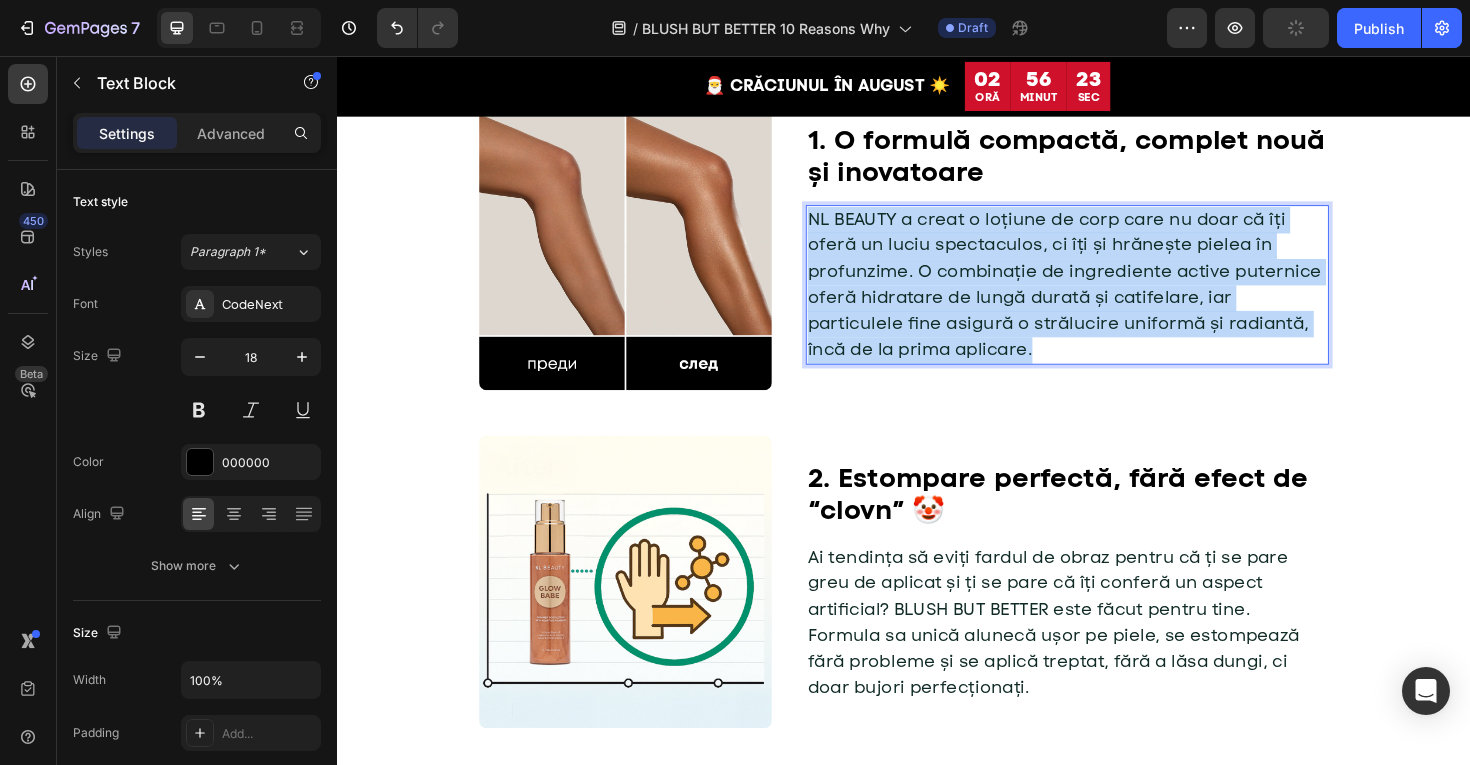 click on "NL BEAUTY a creat o loțiune de corp care nu doar că îți oferă un luciu spectaculos, ci îți și hrănește pielea în profunzime. O combinație de ingrediente active puternice oferă hidratare de lungă durată și catifelare, iar particulele fine asigură o strălucire uniformă și radiantă, încă de la prima aplicare." at bounding box center (1107, 298) 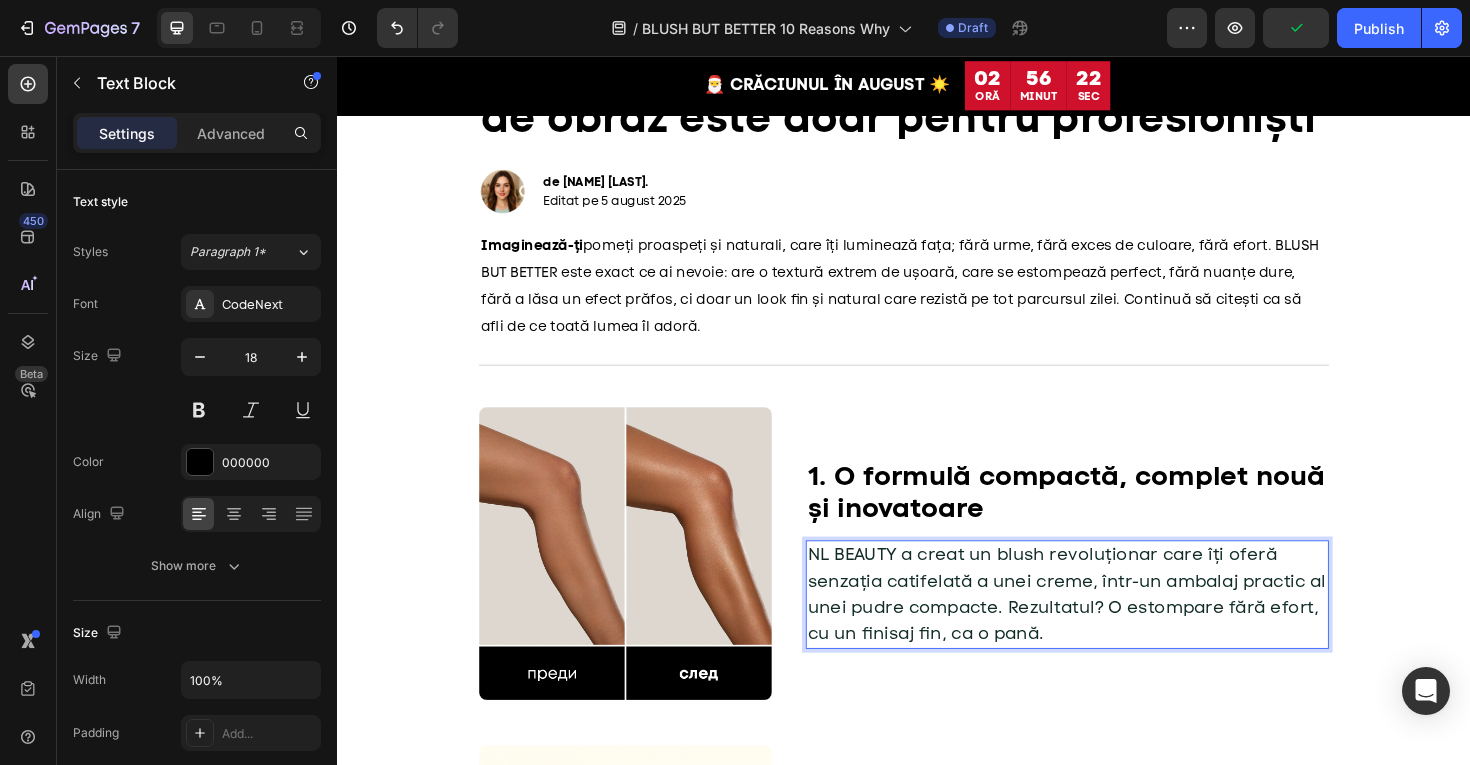 scroll, scrollTop: 140, scrollLeft: 0, axis: vertical 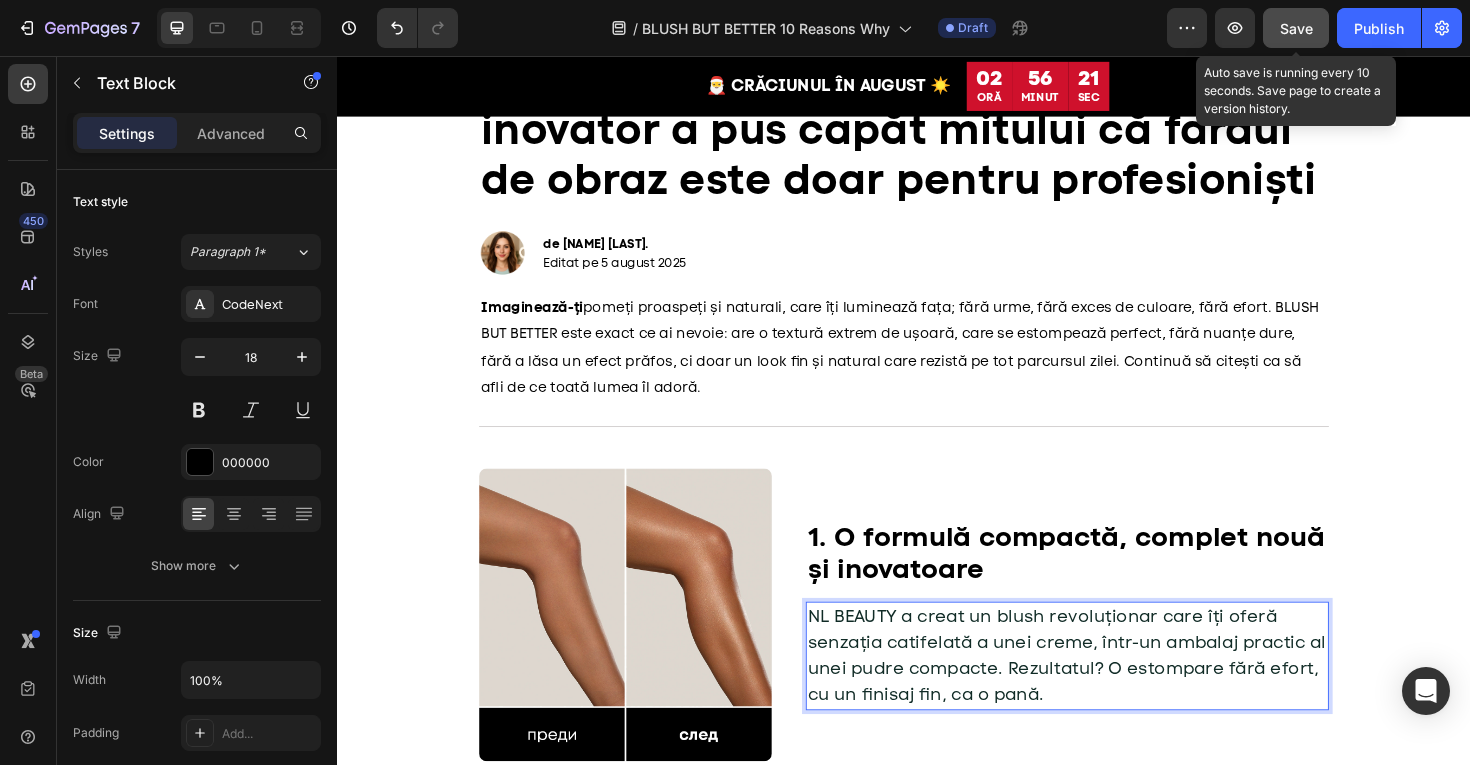 click on "Save" at bounding box center [1296, 28] 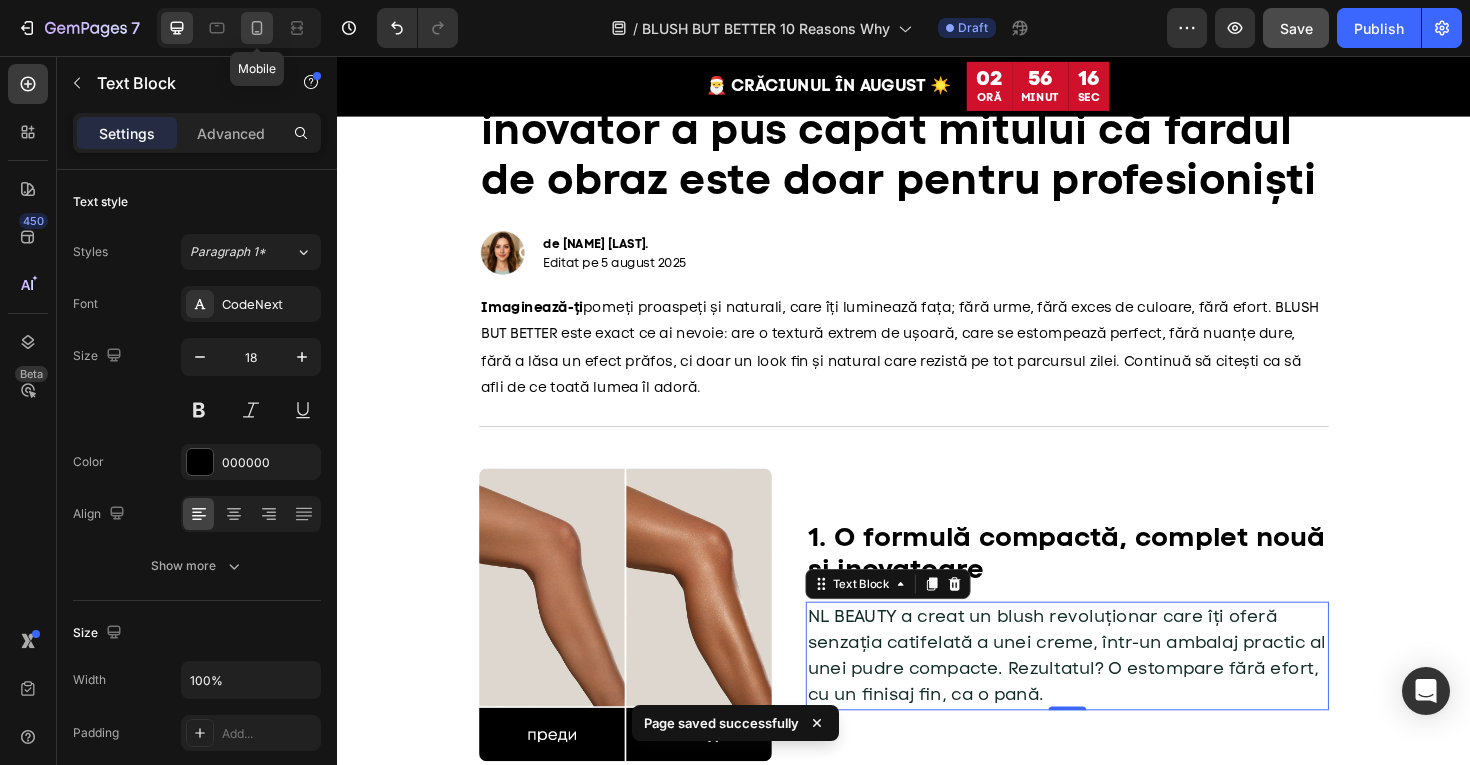 click 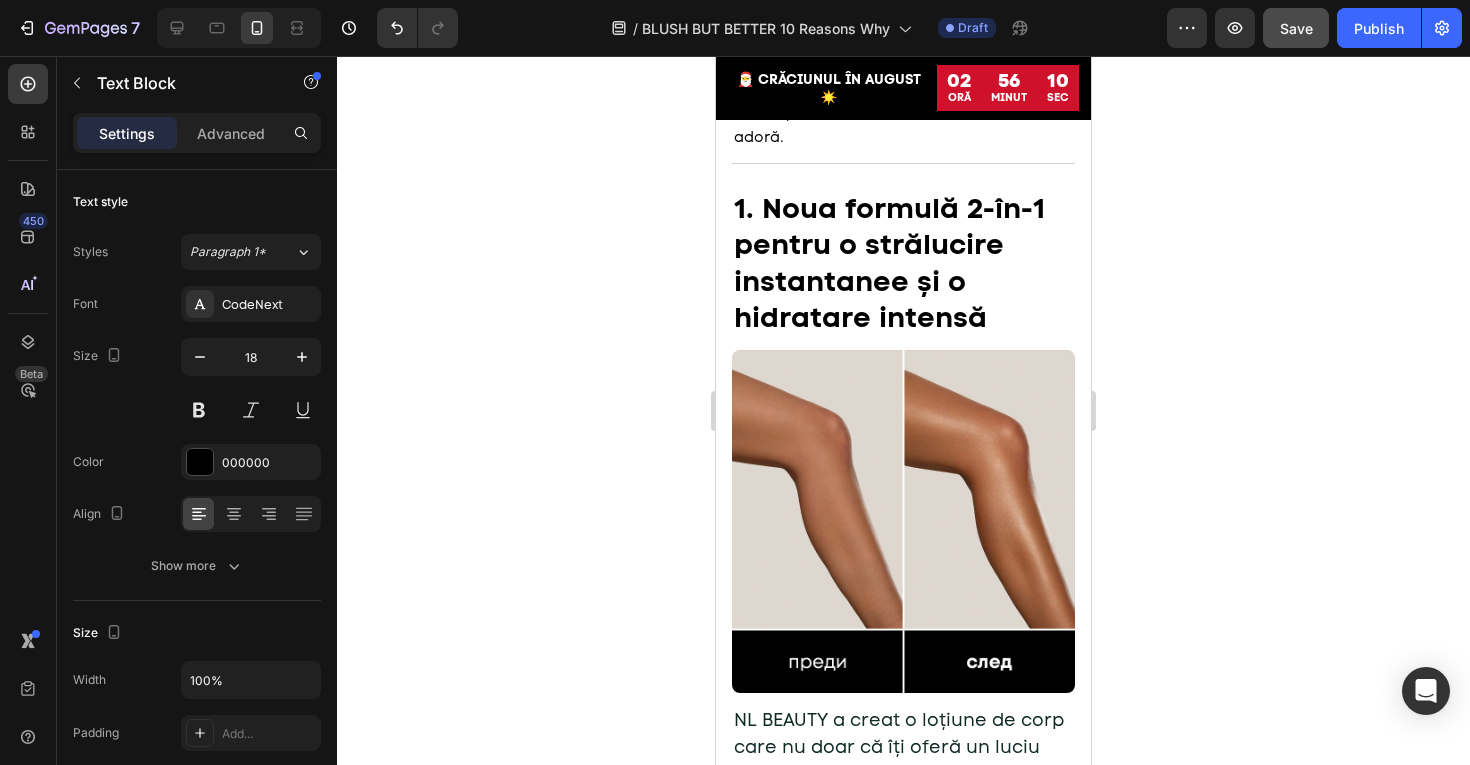 scroll, scrollTop: 748, scrollLeft: 0, axis: vertical 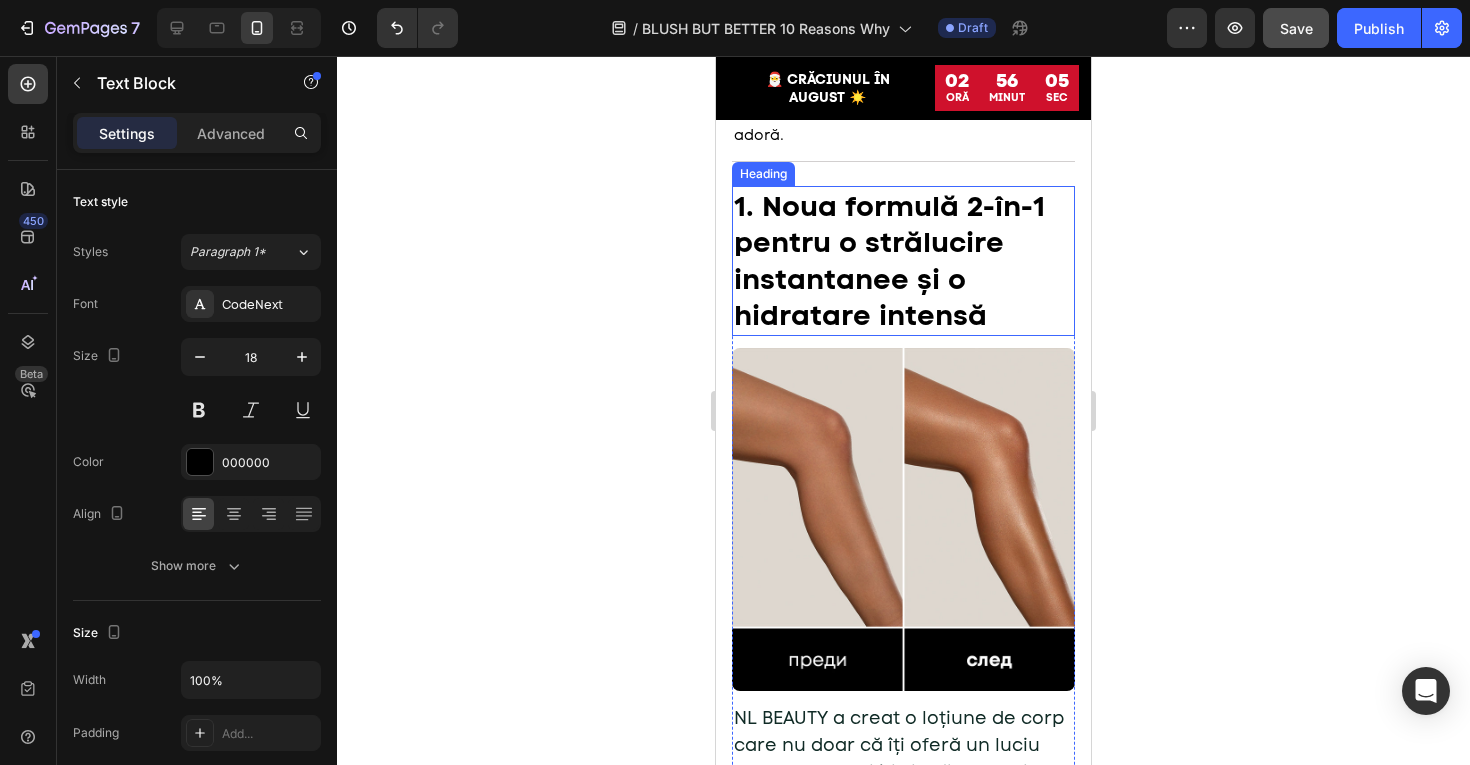 click on "1. Noua formulă 2-în-1 pentru o strălucire instantanee și o hidratare intensă" at bounding box center (889, 260) 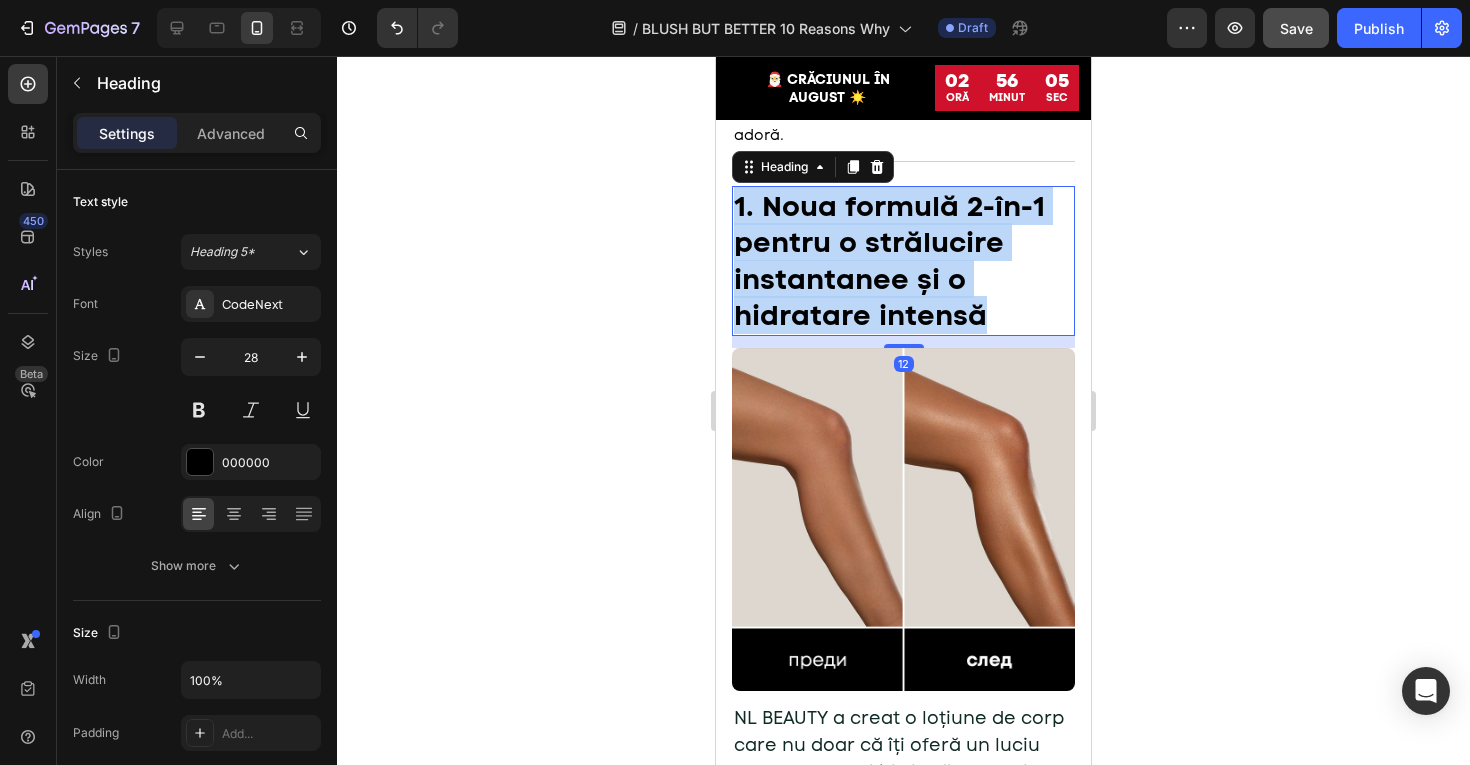 click on "1. Noua formulă 2-în-1 pentru o strălucire instantanee și o hidratare intensă" at bounding box center [889, 260] 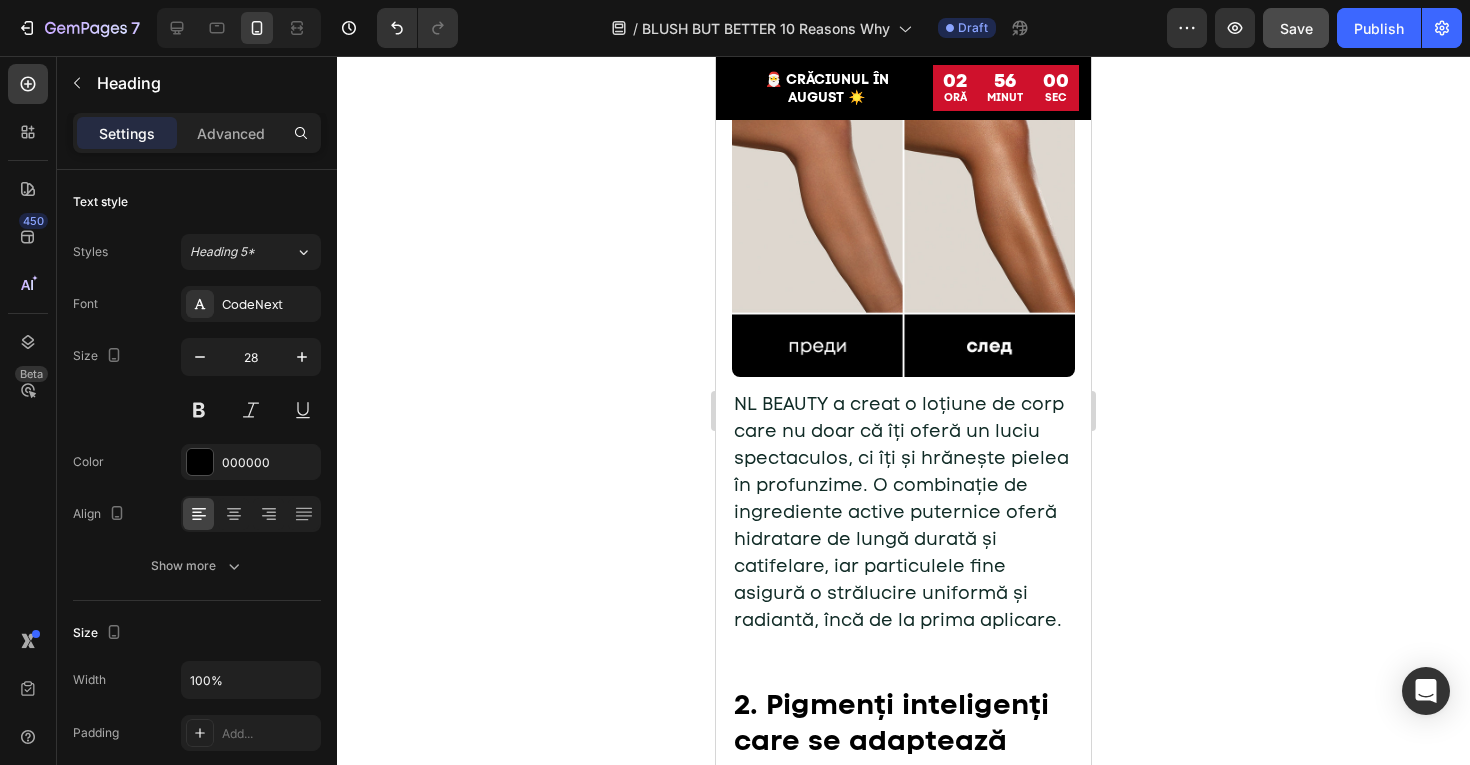 scroll, scrollTop: 1167, scrollLeft: 0, axis: vertical 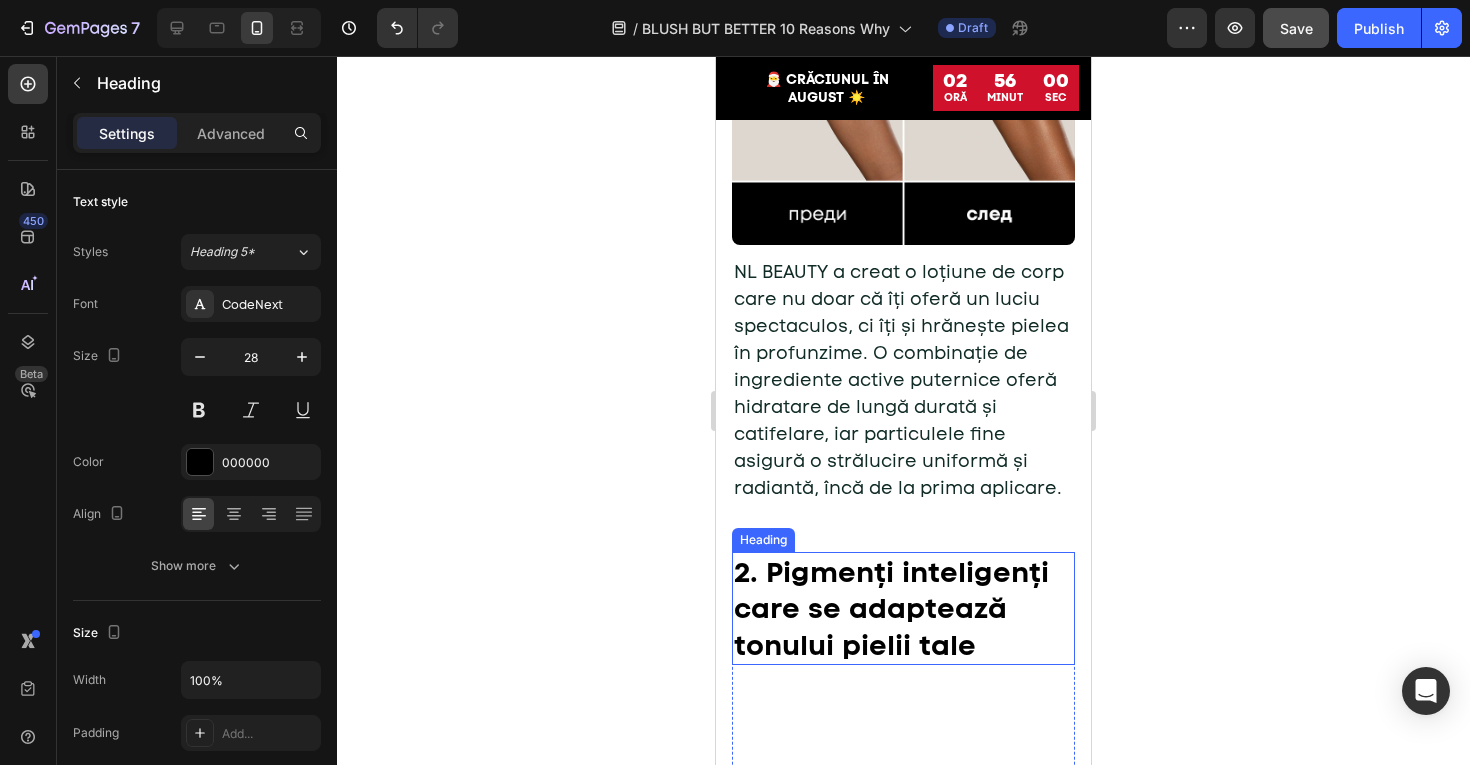 click on "2. Pigmenți inteligenți care se adaptează tonului pielii tale" at bounding box center (891, 608) 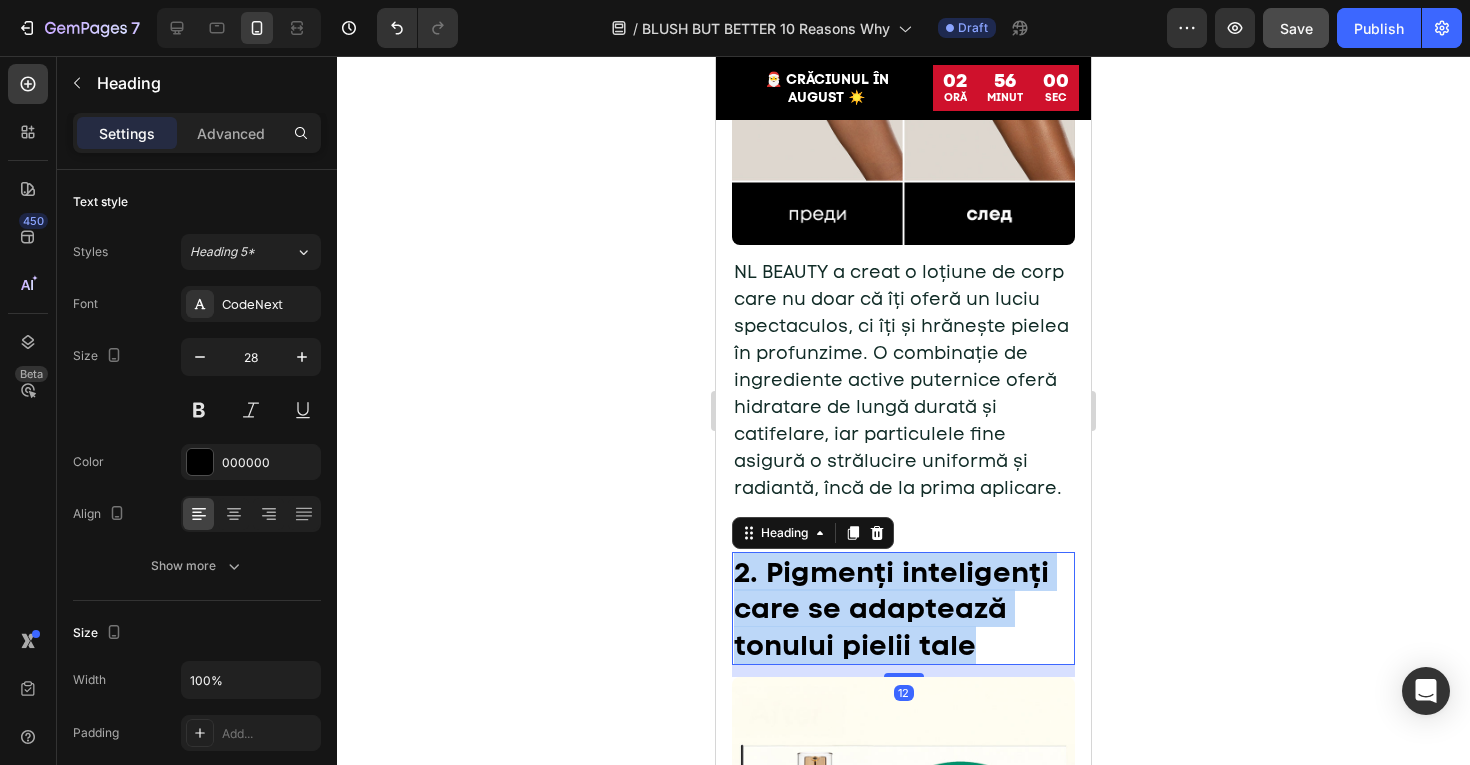 click on "2. Pigmenți inteligenți care se adaptează tonului pielii tale" at bounding box center (891, 608) 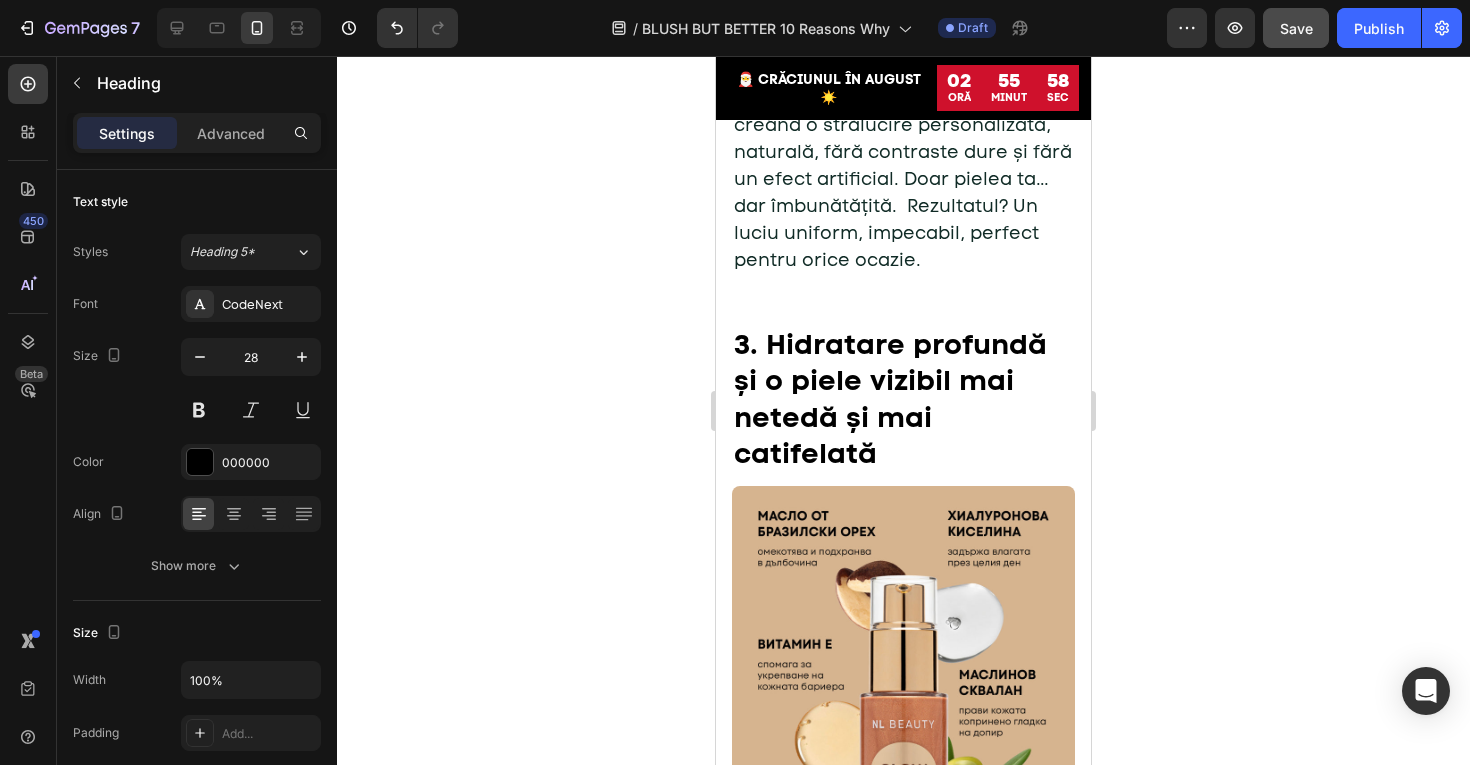 scroll, scrollTop: 2206, scrollLeft: 0, axis: vertical 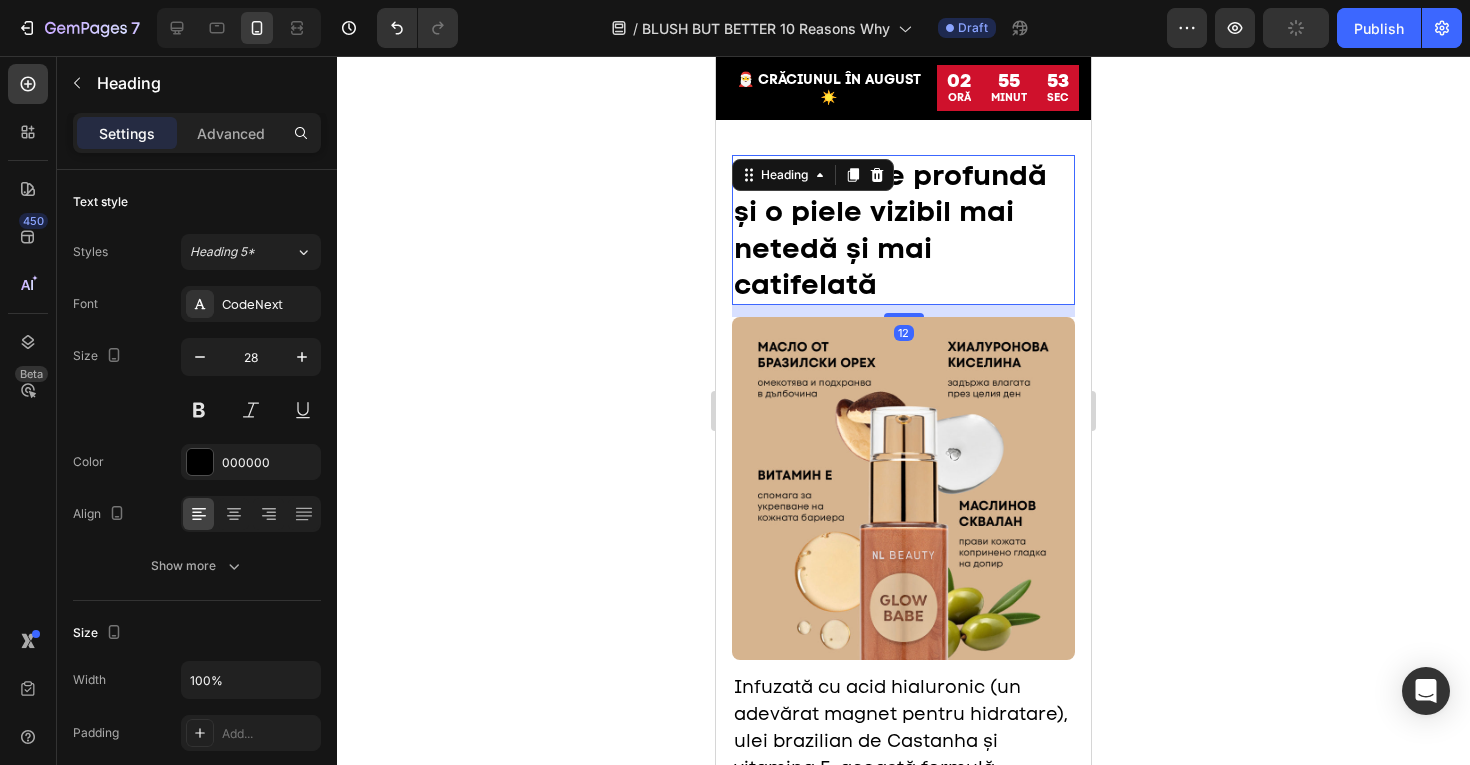 click on "3. Hidratare profundă și o piele vizibil mai netedă și mai catifelată" at bounding box center (890, 229) 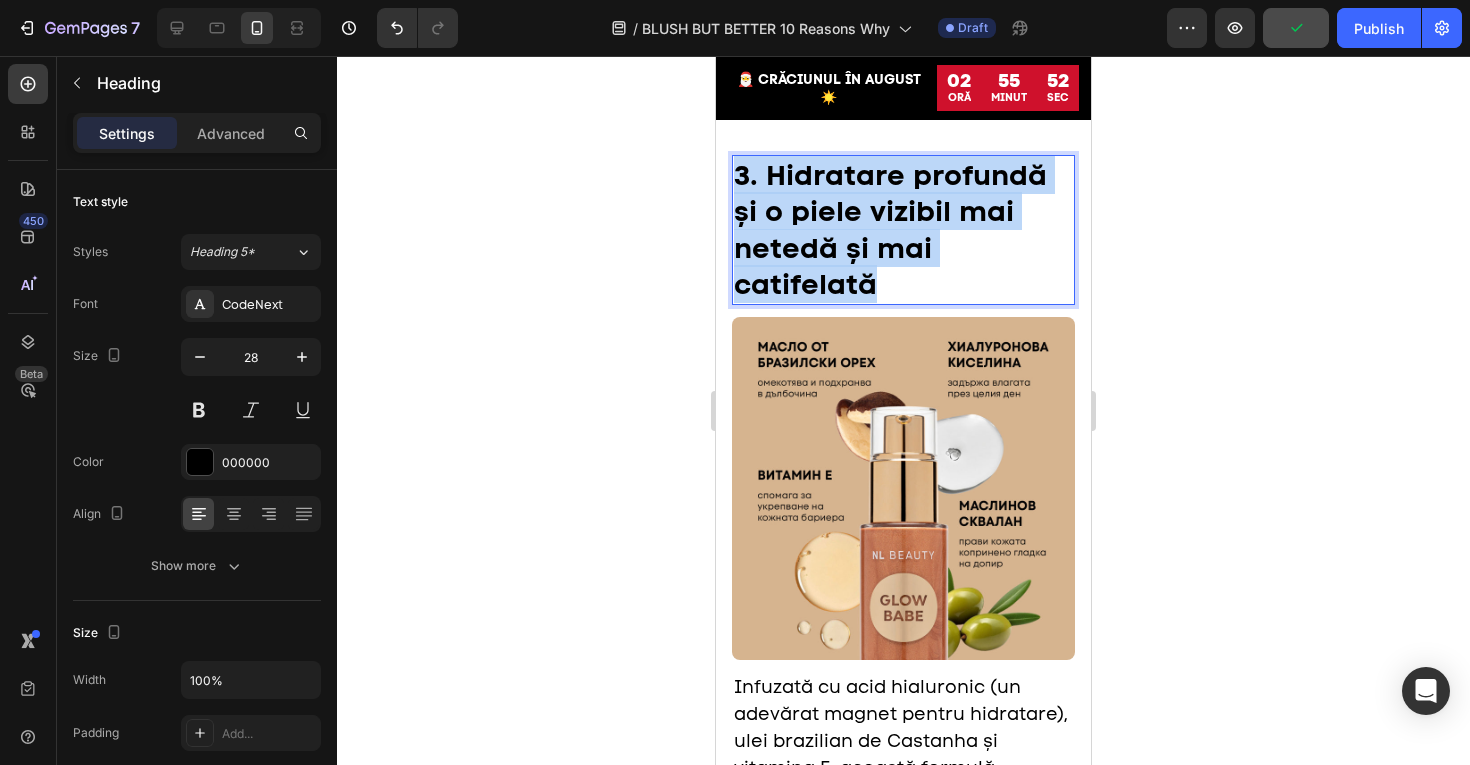 click on "3. Hidratare profundă și o piele vizibil mai netedă și mai catifelată" at bounding box center [890, 229] 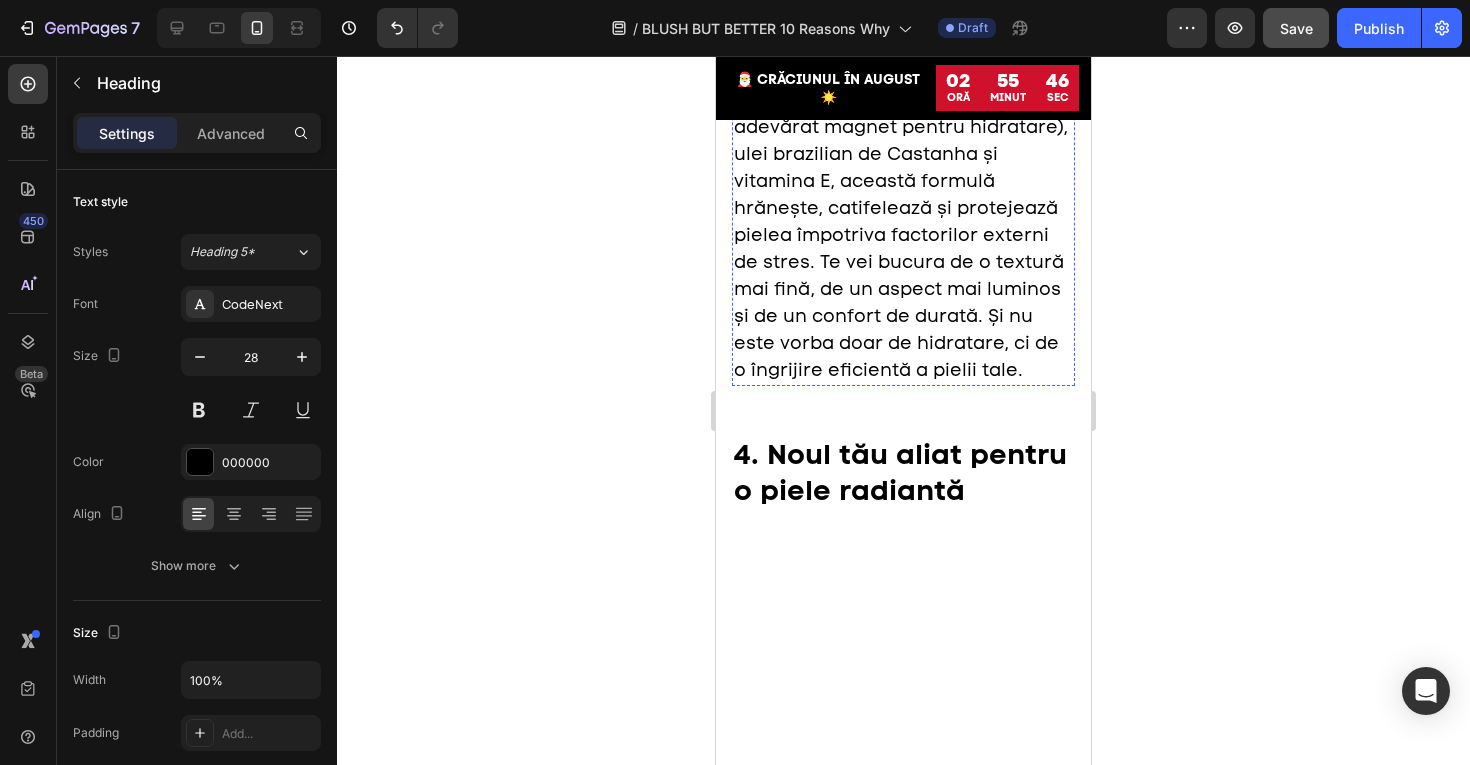 scroll, scrollTop: 2999, scrollLeft: 0, axis: vertical 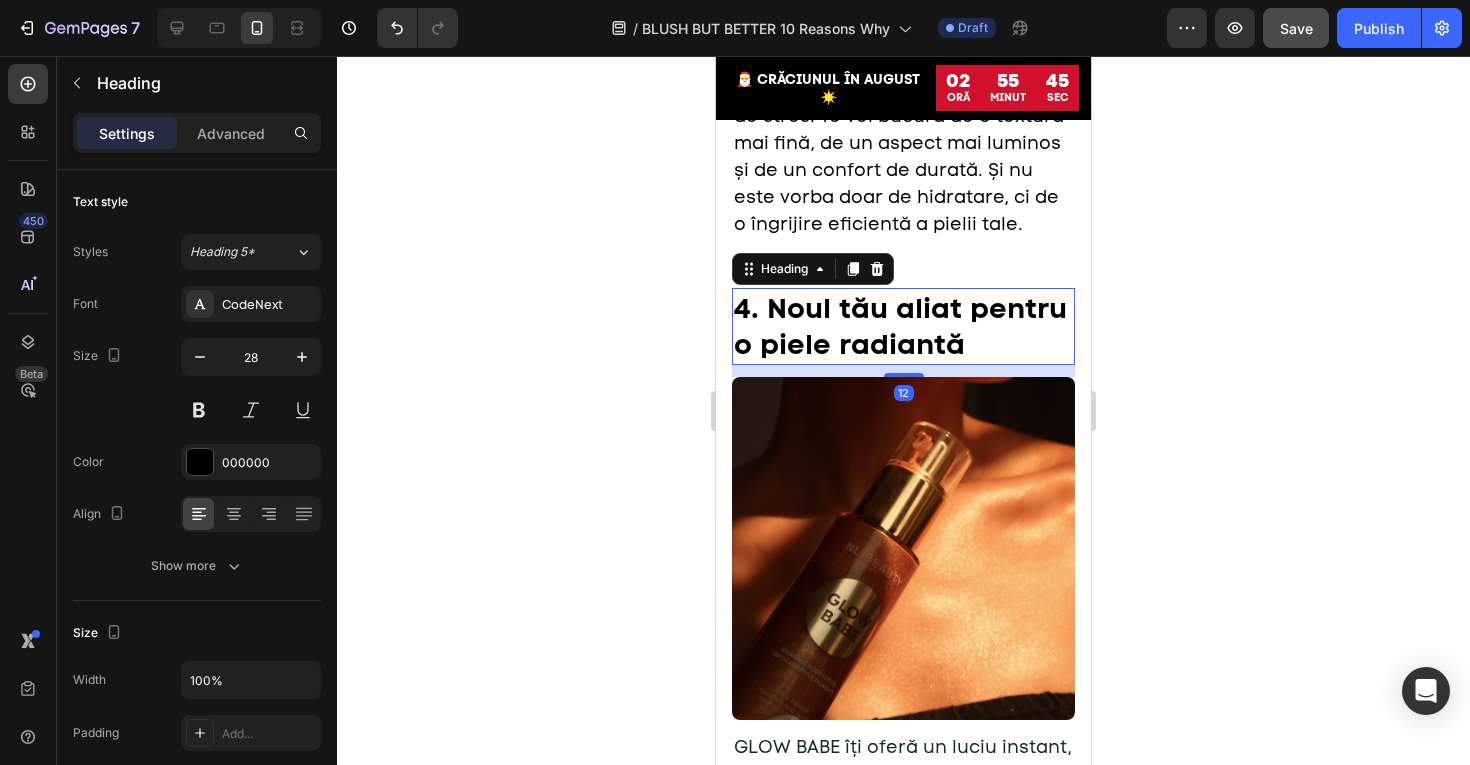 click on "4. Noul tău aliat pentru o piele radiantă" at bounding box center (900, 326) 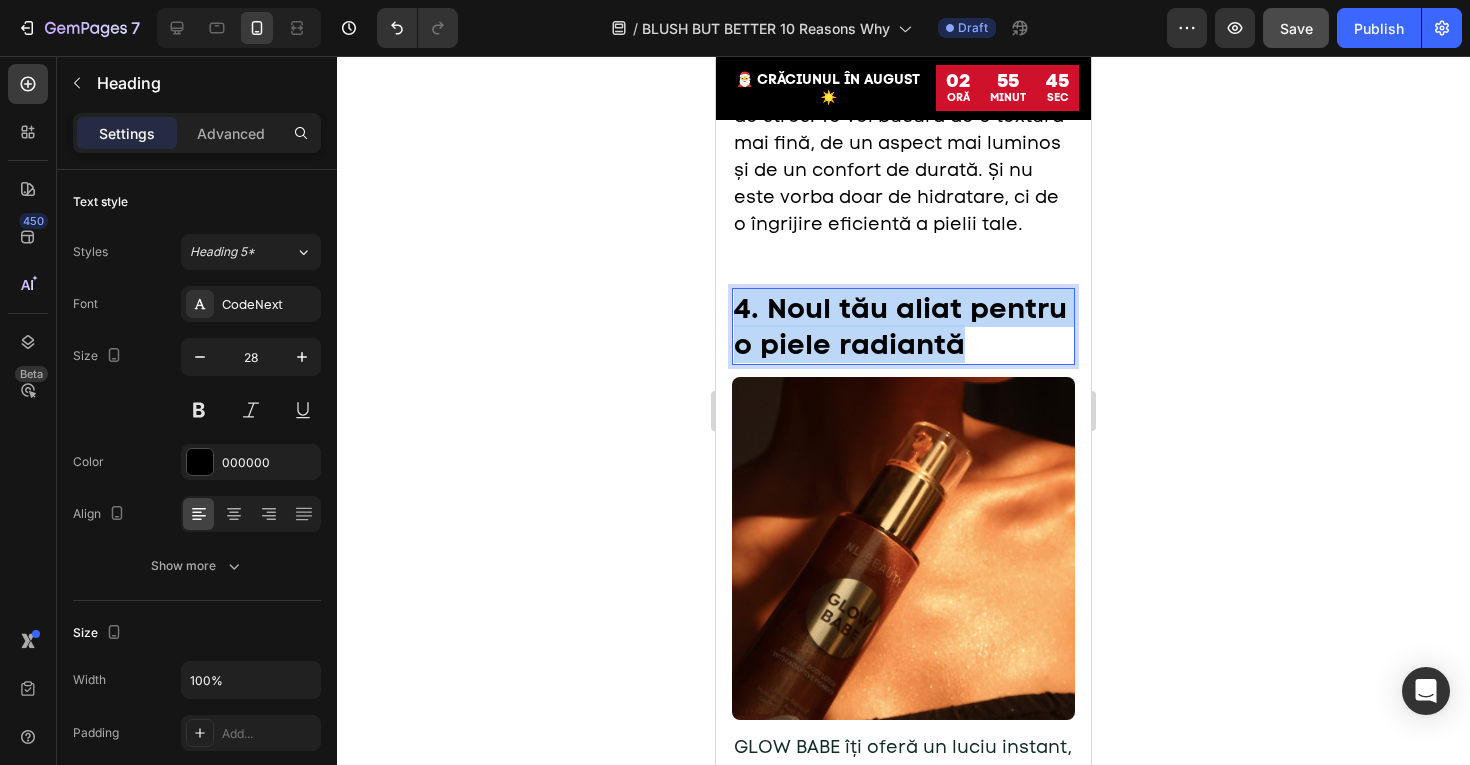 click on "4. Noul tău aliat pentru o piele radiantă" at bounding box center (900, 326) 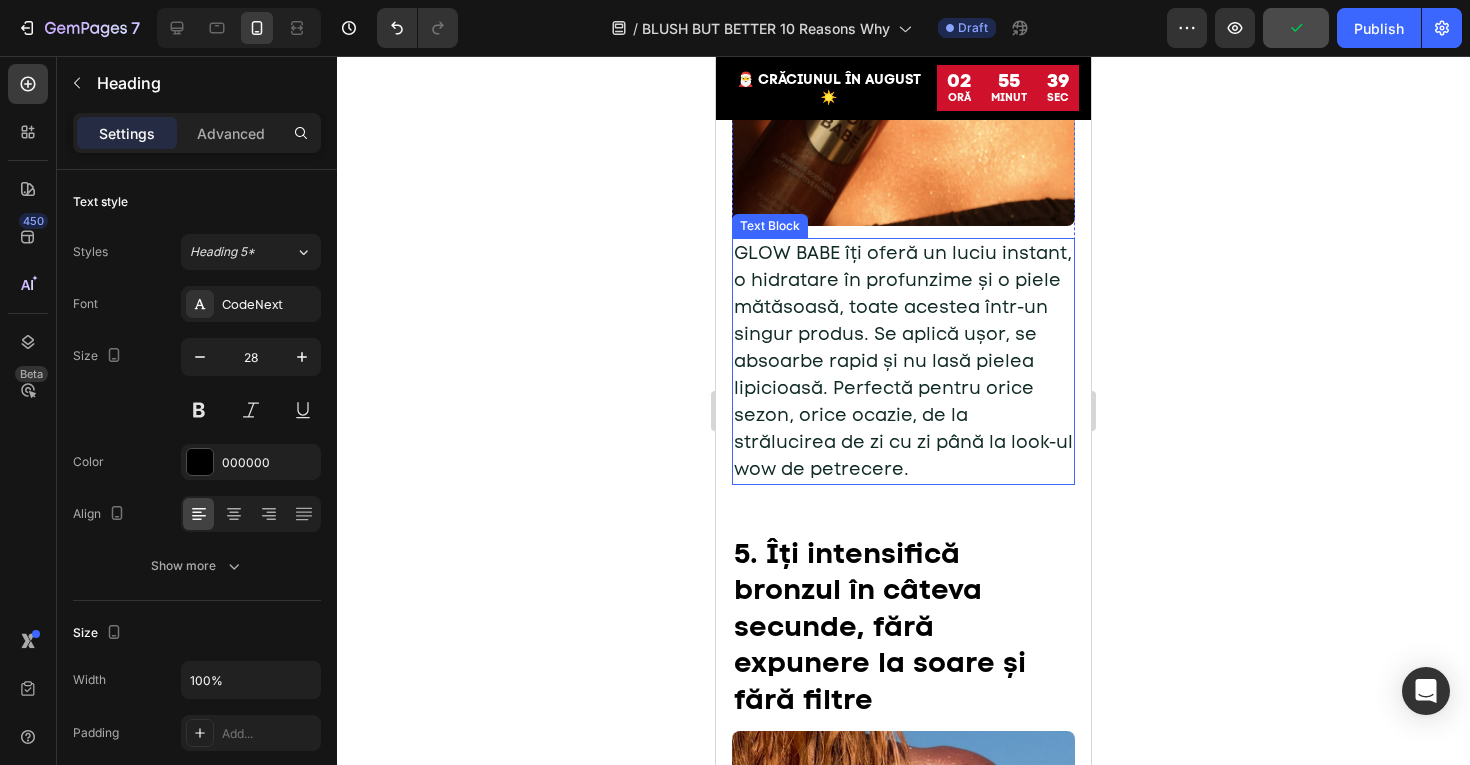 scroll, scrollTop: 3608, scrollLeft: 0, axis: vertical 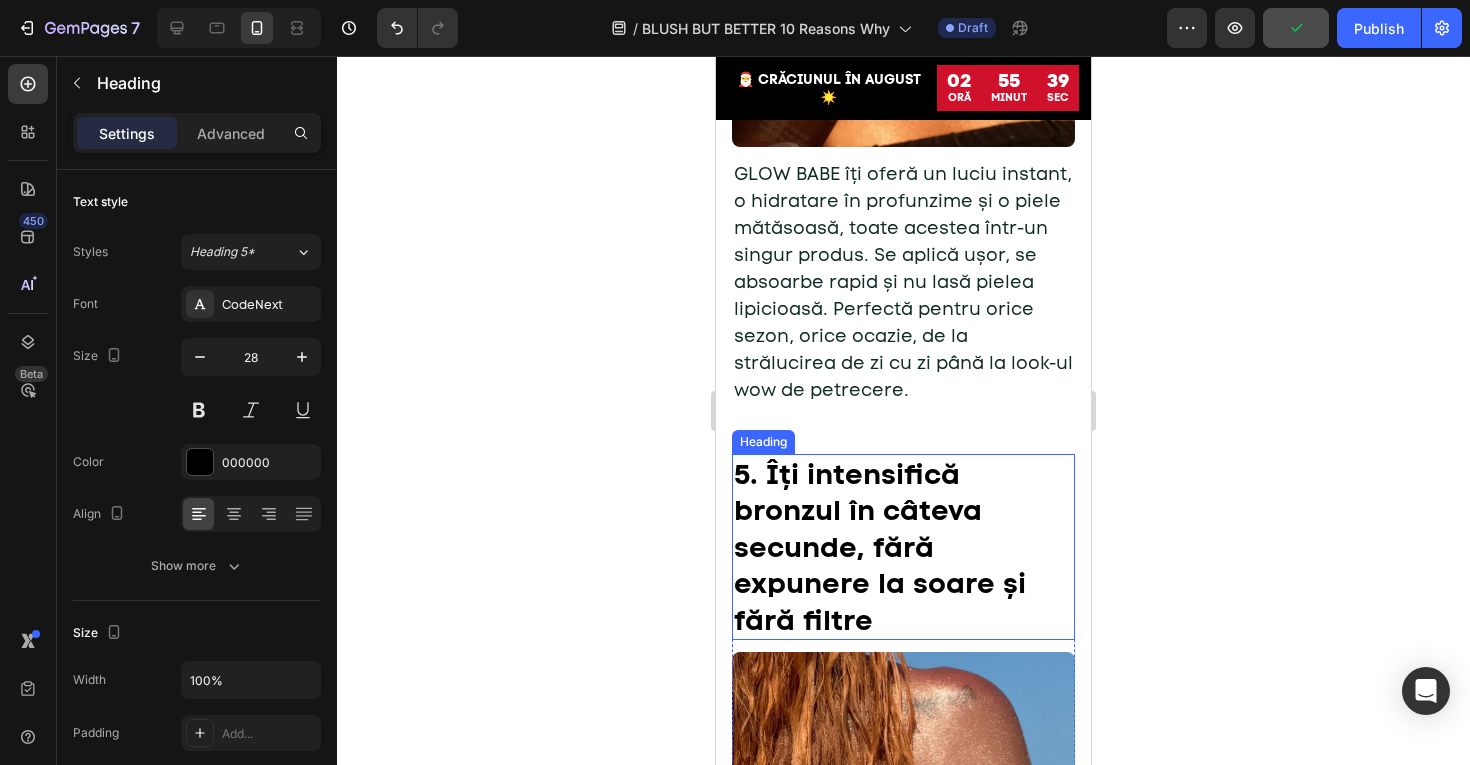click on "5. Îți intensifică bronzul în câteva secunde, fără expunere la soare și fără filtre" at bounding box center [880, 547] 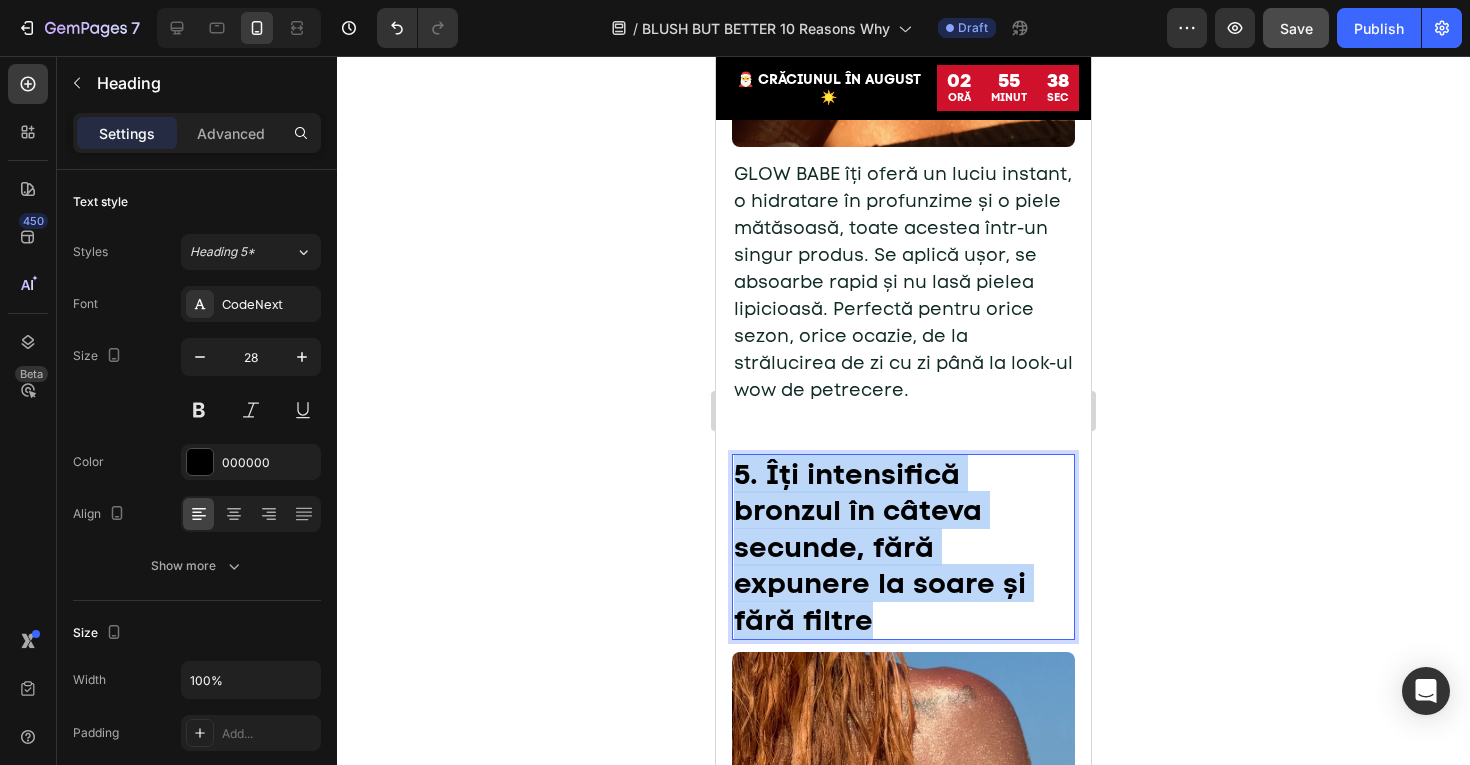 click on "5. Îți intensifică bronzul în câteva secunde, fără expunere la soare și fără filtre" at bounding box center [880, 547] 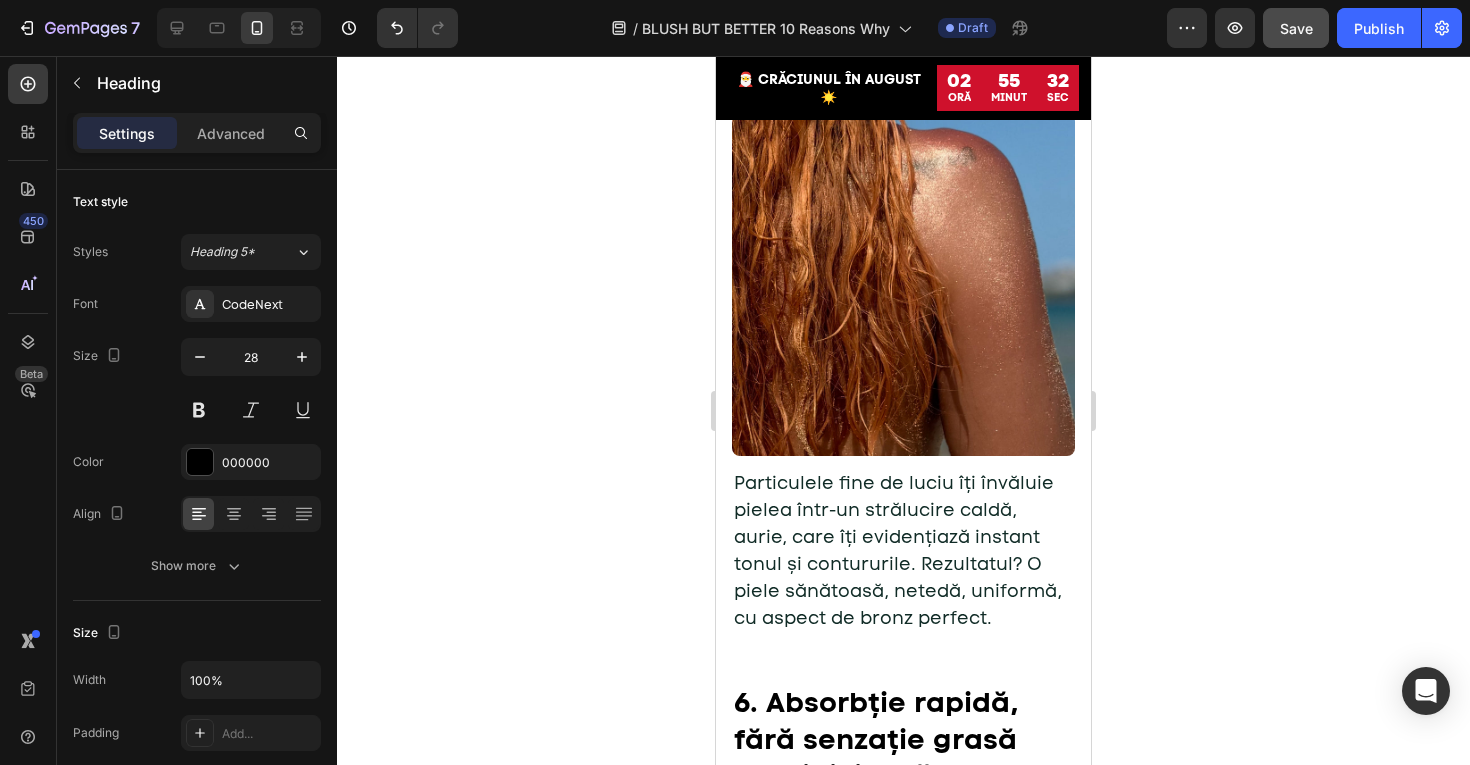 scroll, scrollTop: 4112, scrollLeft: 0, axis: vertical 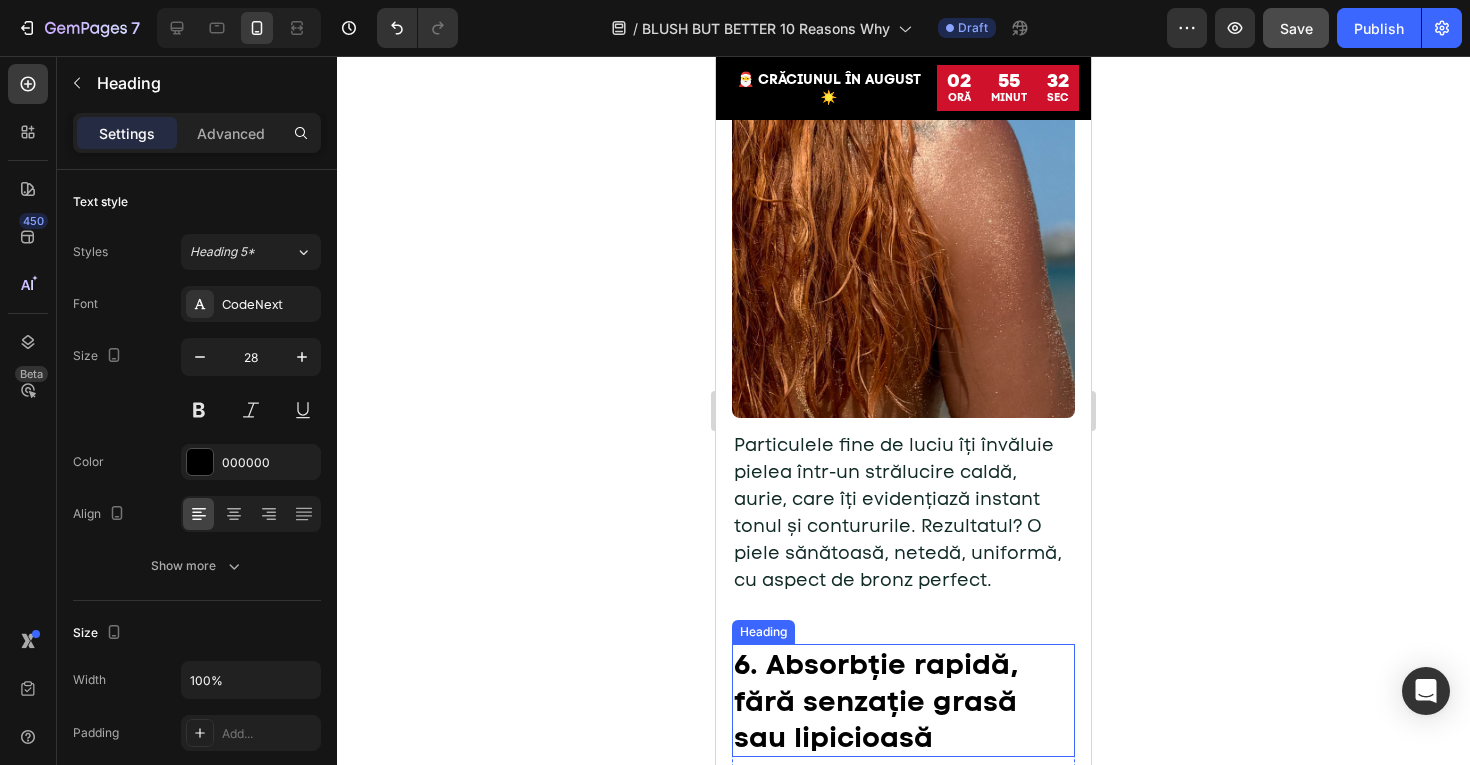 click on "6. Absorbție rapidă, fără senzație grasă sau lipicioasă" at bounding box center [876, 700] 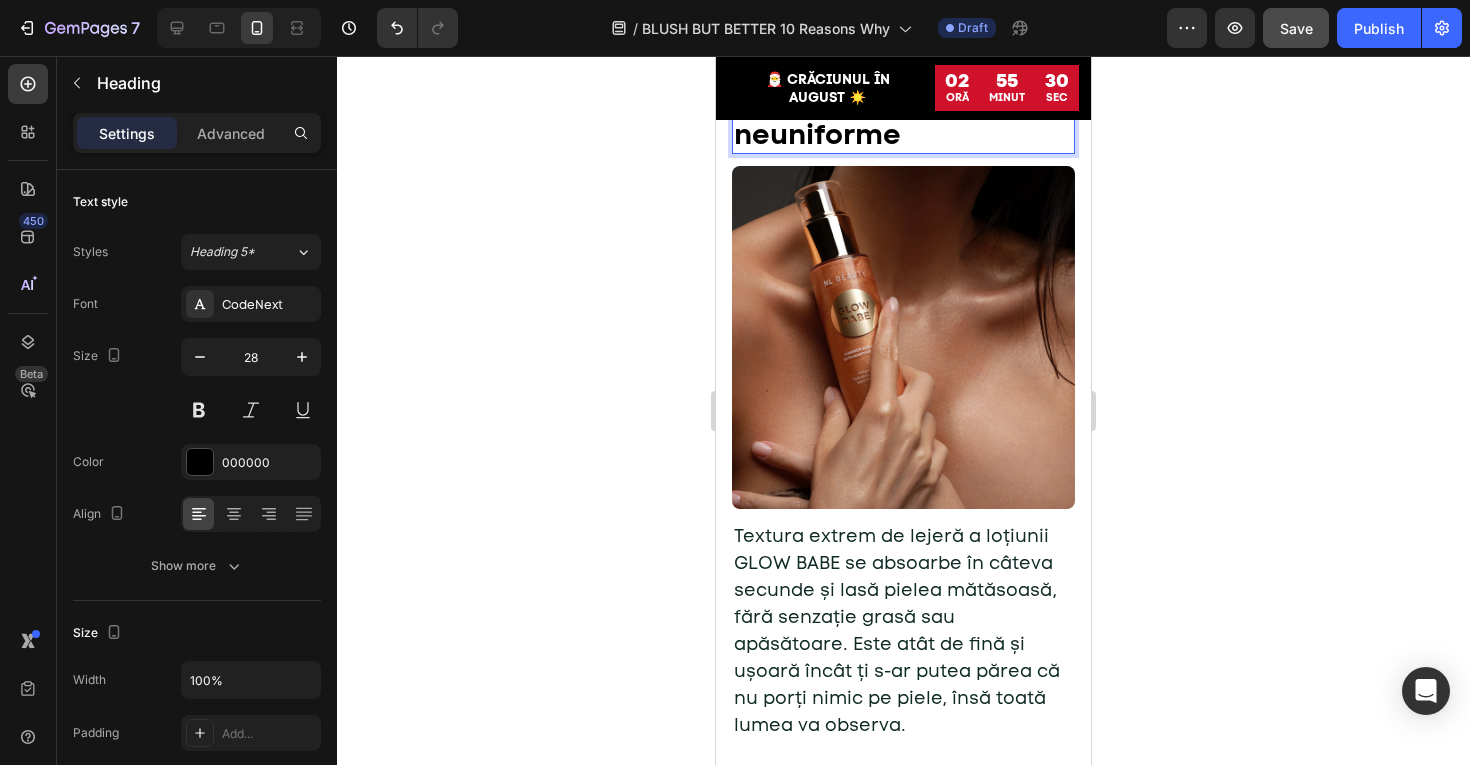 scroll, scrollTop: 4905, scrollLeft: 0, axis: vertical 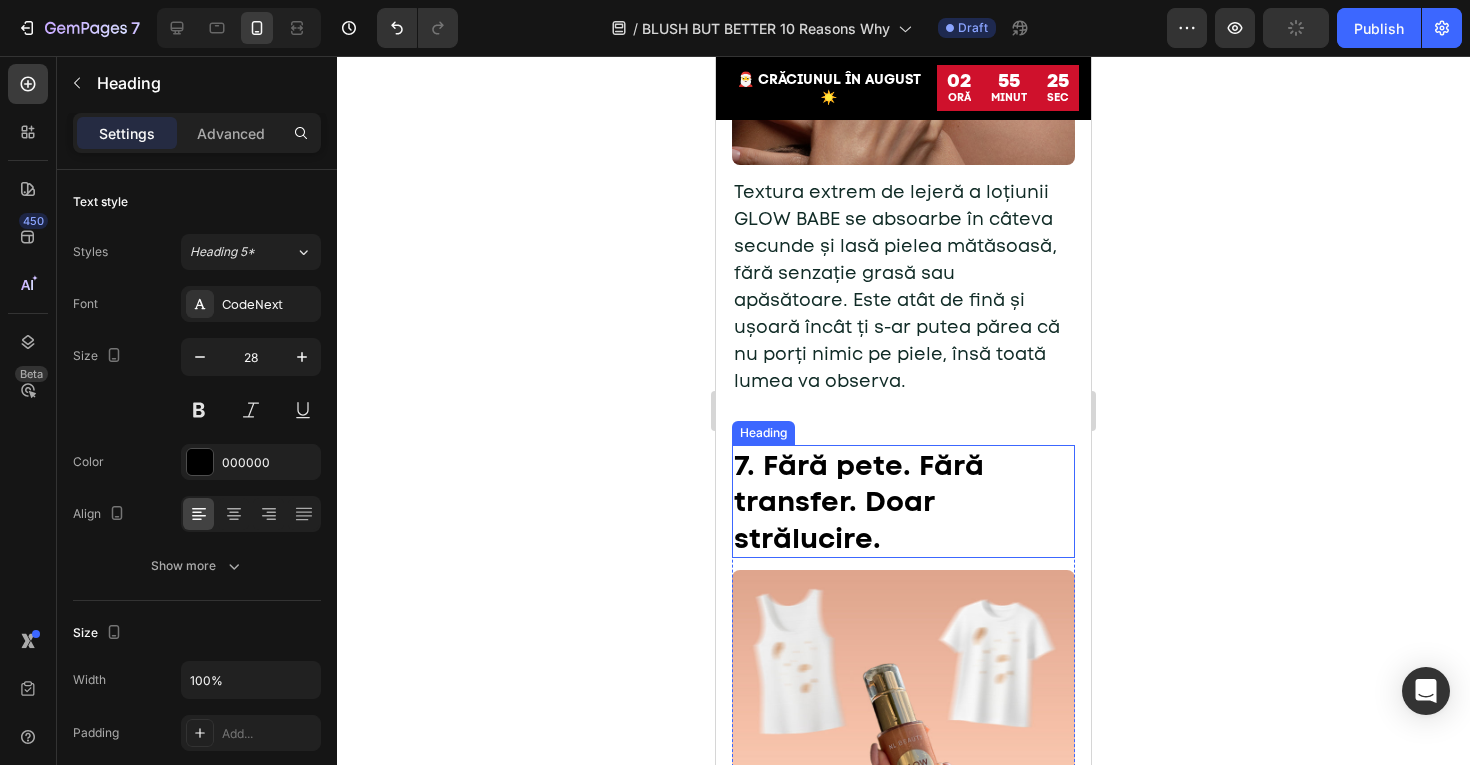 click on "7. Fără pete. Fără transfer. Doar strălucire." at bounding box center (859, 501) 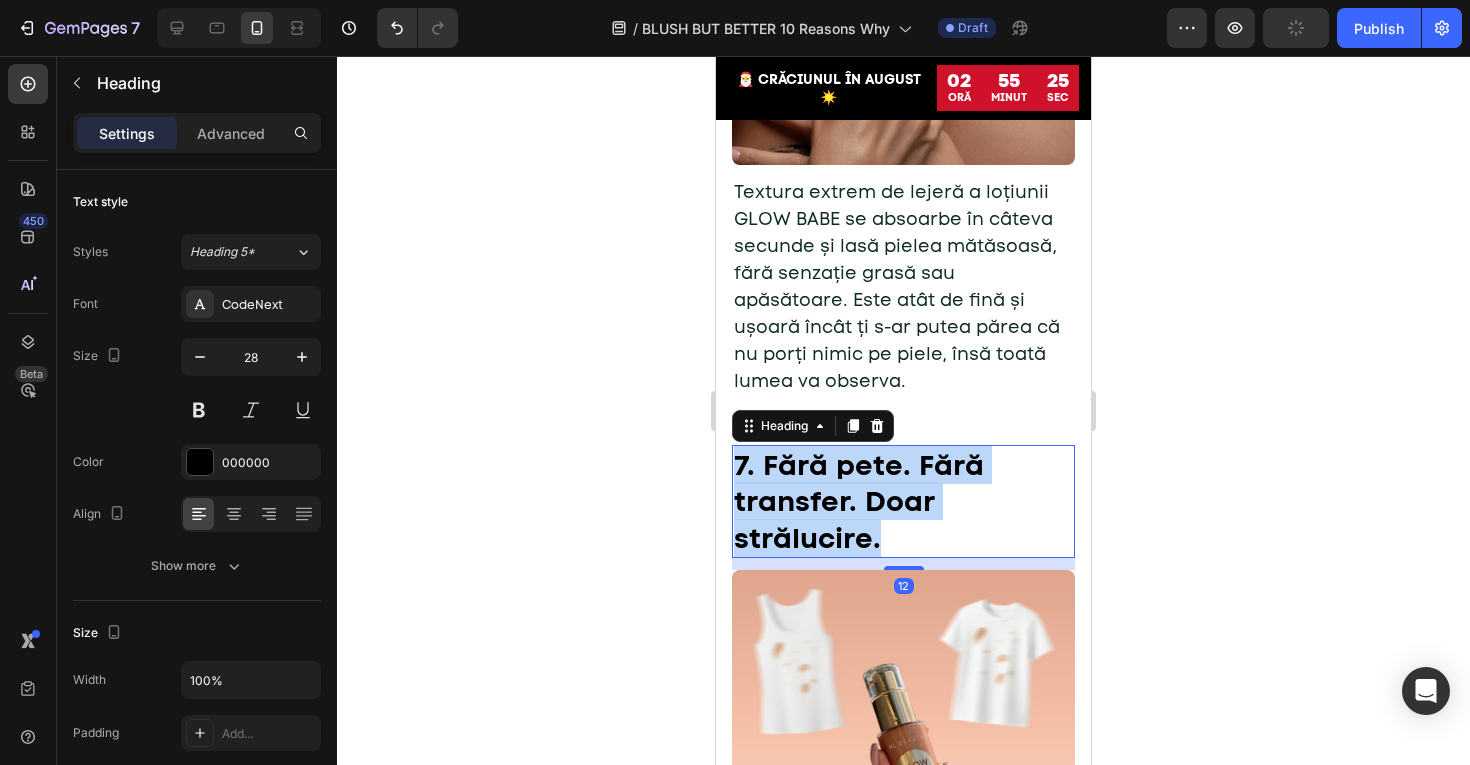 click on "7. Fără pete. Fără transfer. Doar strălucire." at bounding box center (859, 501) 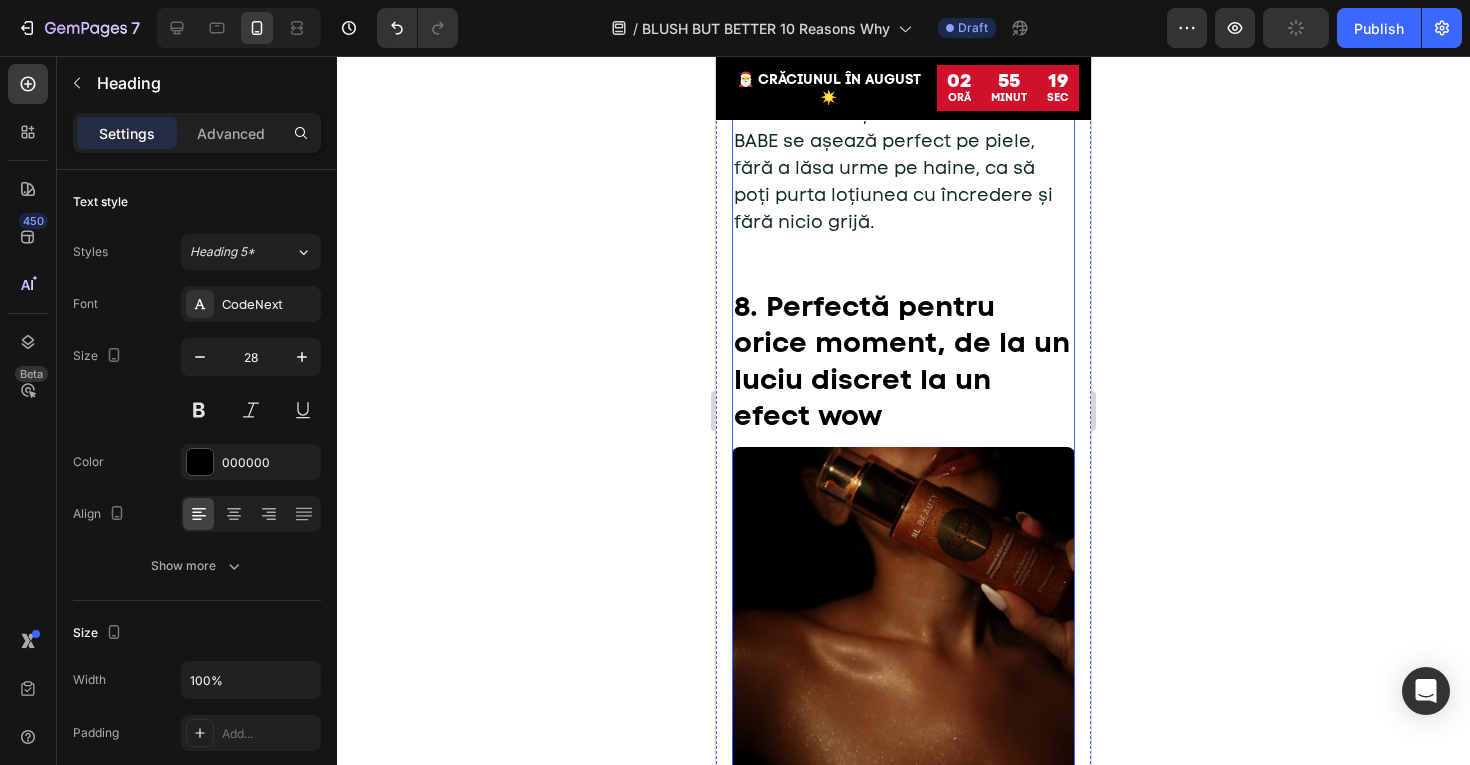 scroll, scrollTop: 5912, scrollLeft: 0, axis: vertical 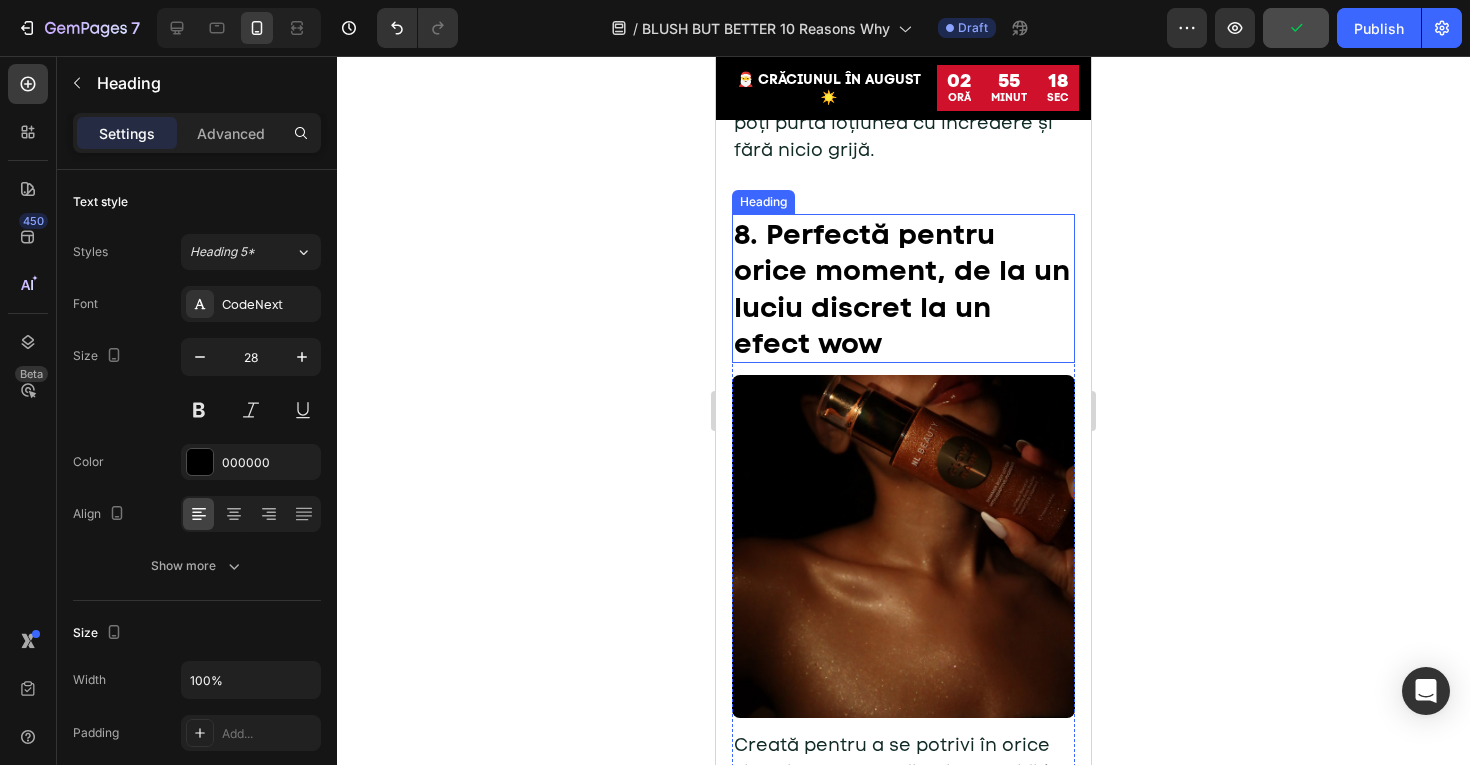 click on "8. Perfectă pentru orice moment, de la un luciu discret la un efect wow" at bounding box center [902, 288] 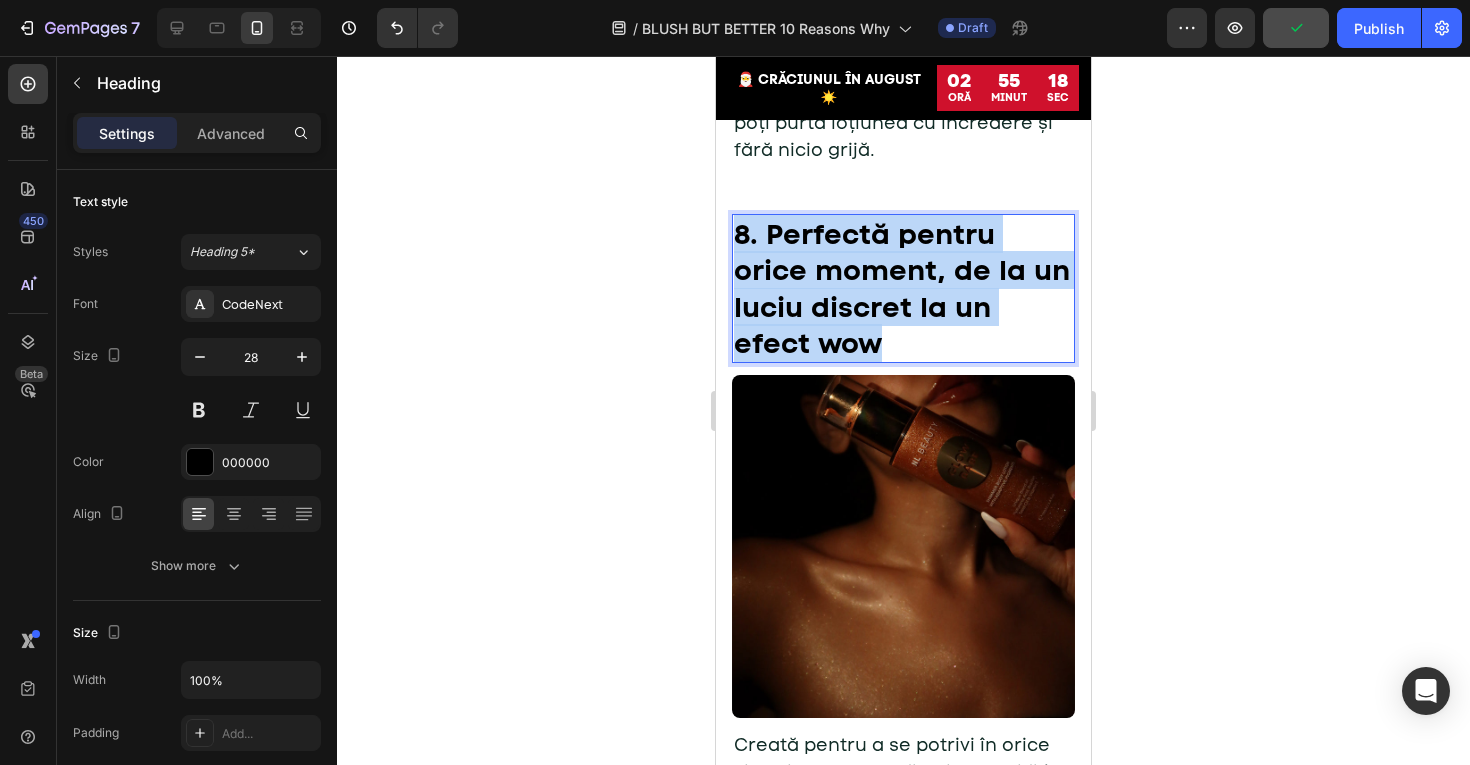 click on "8. Perfectă pentru orice moment, de la un luciu discret la un efect wow" at bounding box center [902, 288] 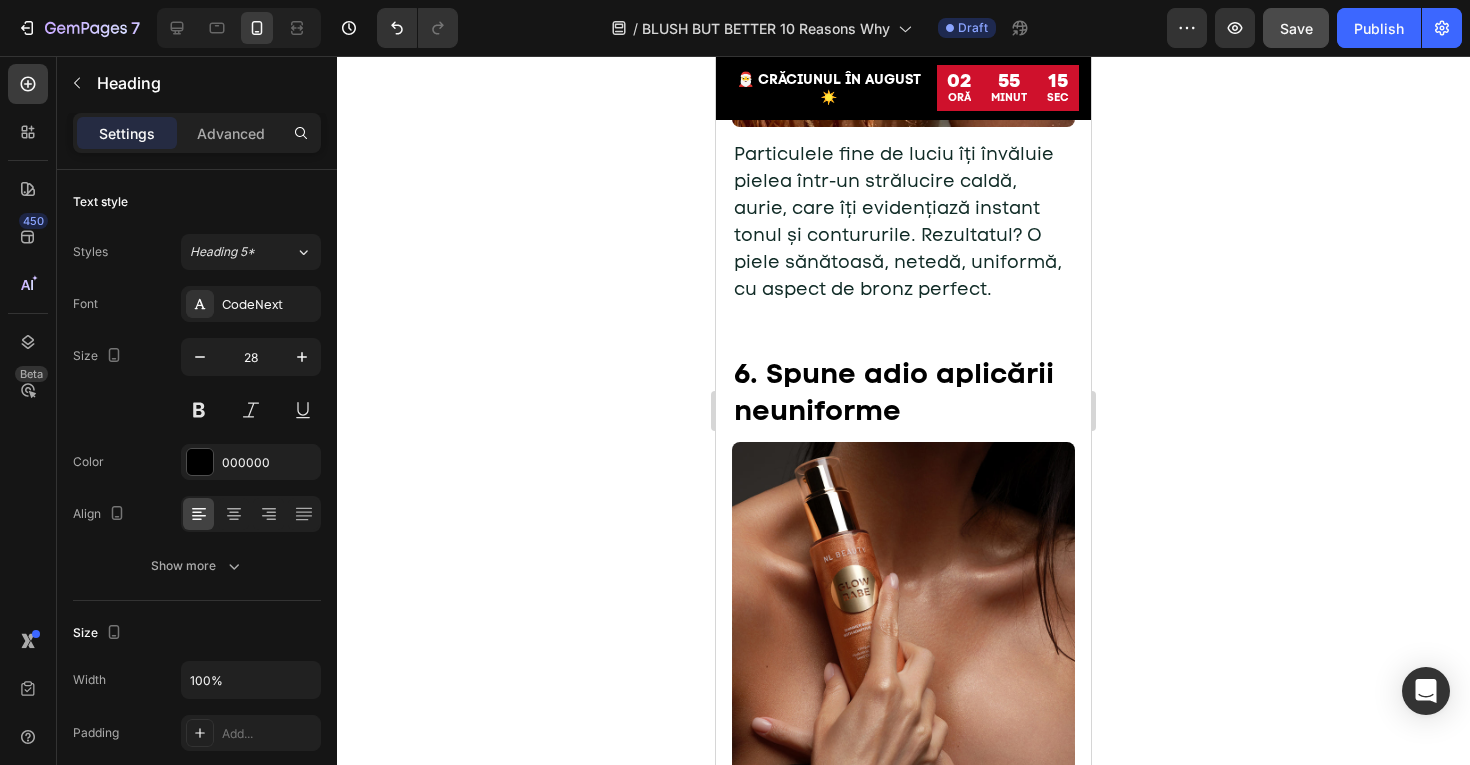 scroll, scrollTop: 4405, scrollLeft: 0, axis: vertical 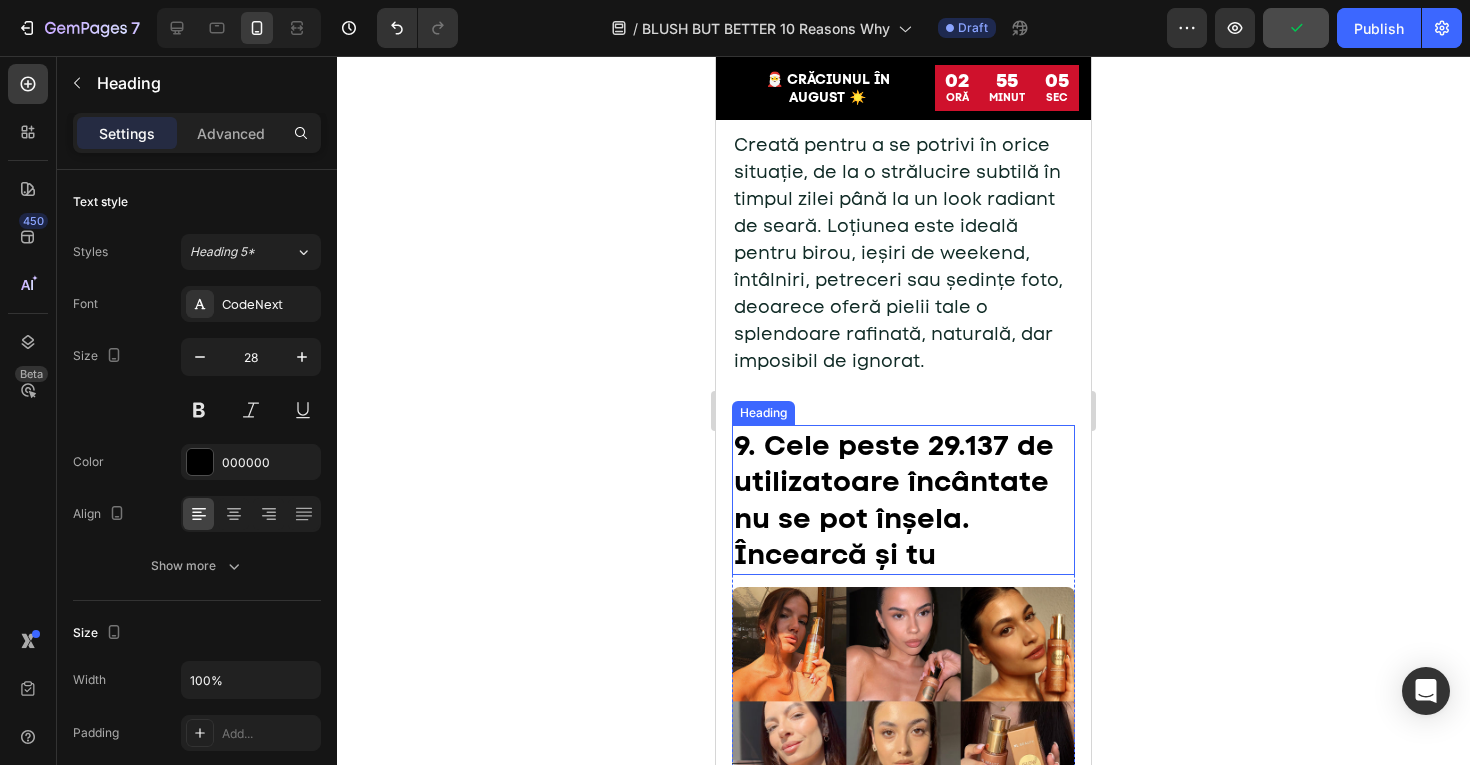 click on "9. Cele peste 29.137 de utilizatoare încântate nu se pot înșela. Încearcă și tu" at bounding box center [894, 499] 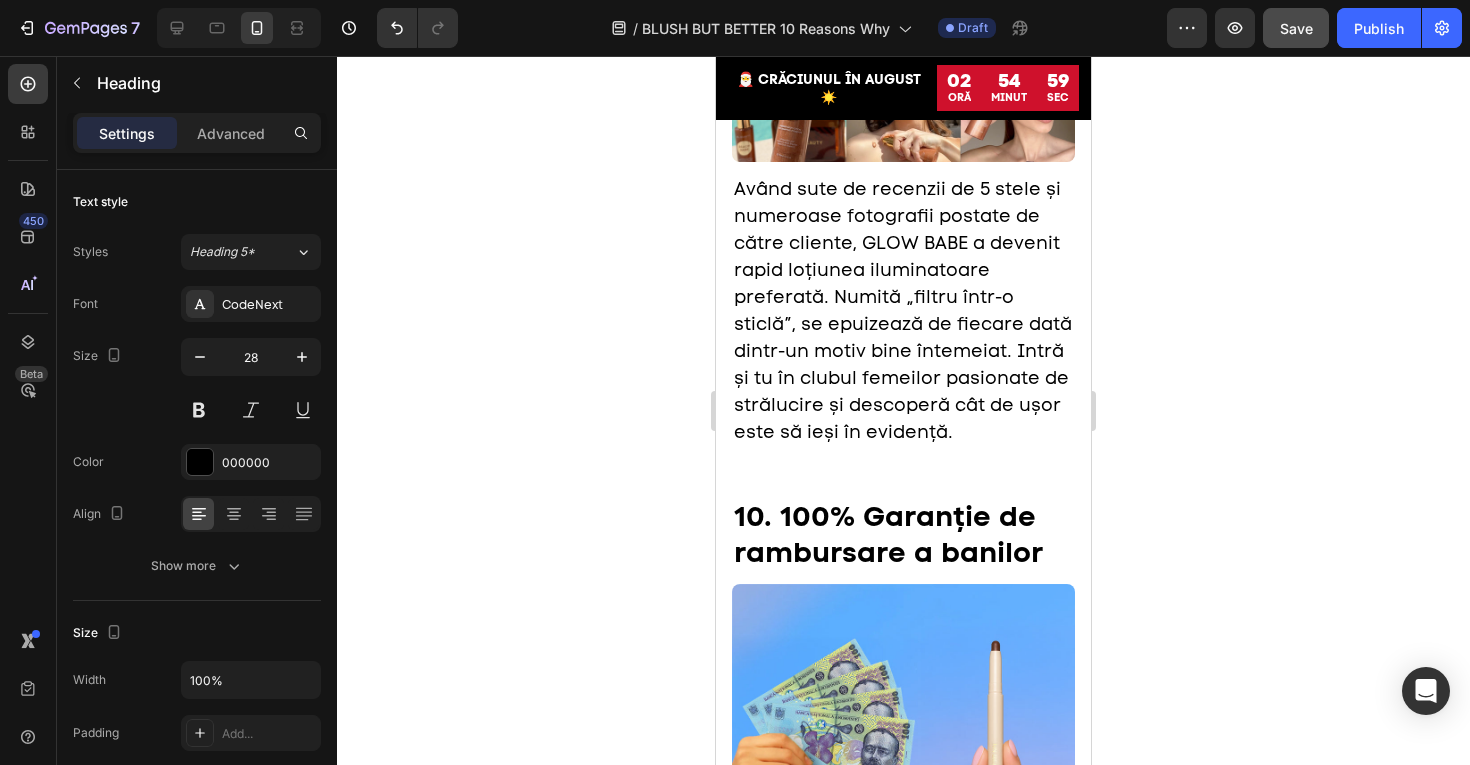 scroll, scrollTop: 7246, scrollLeft: 0, axis: vertical 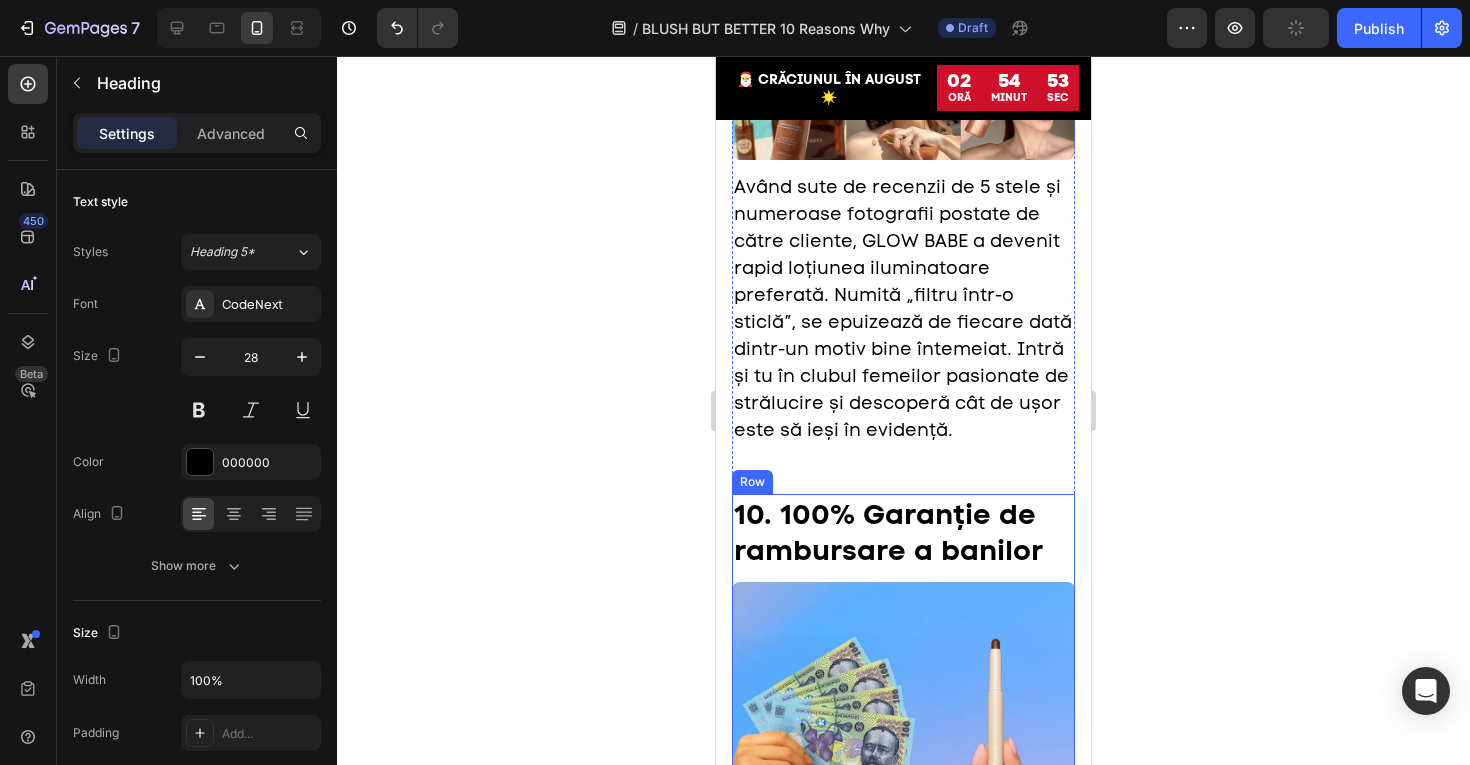 click on "10. 100% Garanție de rambursare a banilor" at bounding box center (903, 532) 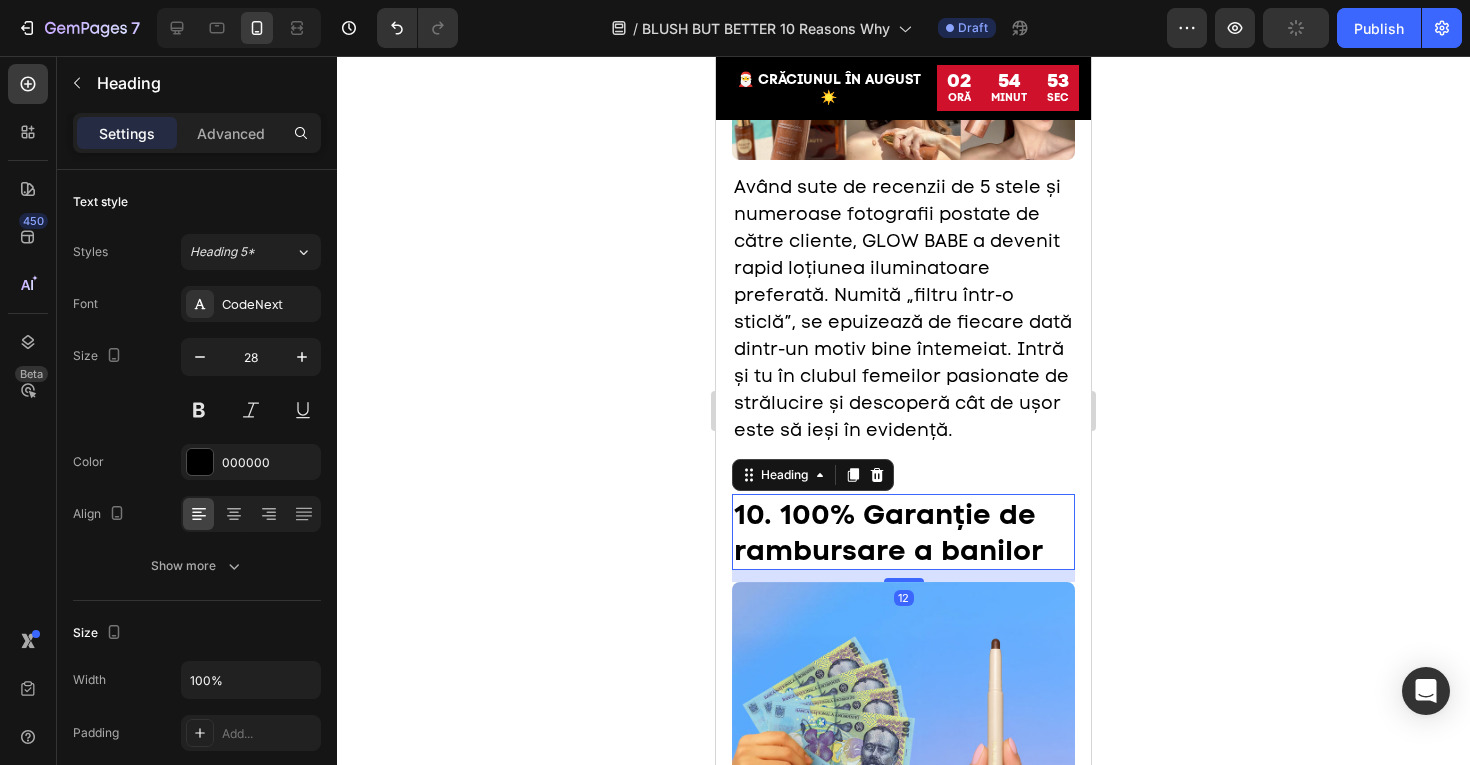 click on "10. 100% Garanție de rambursare a banilor" at bounding box center (903, 532) 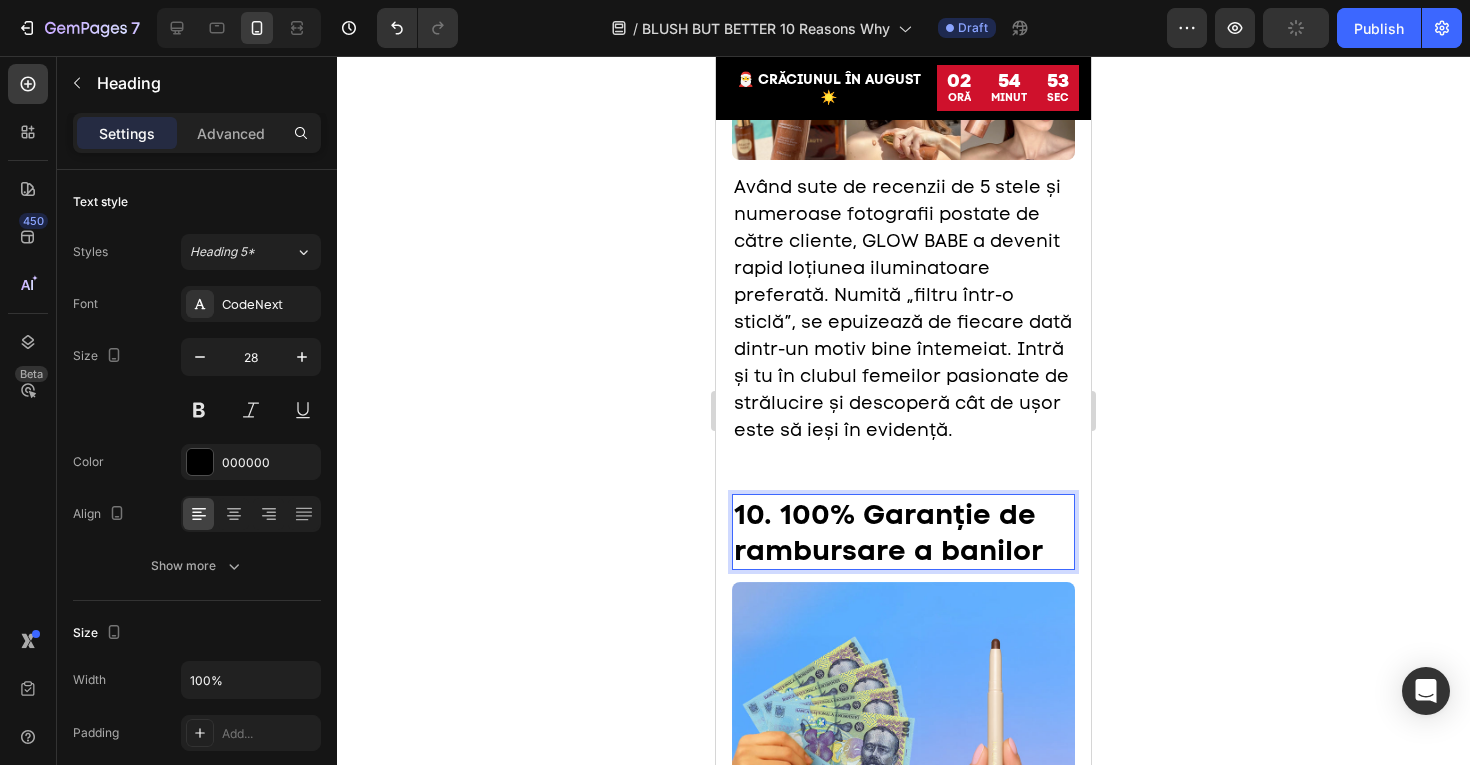 click on "10. 100% Garanție de rambursare a banilor" at bounding box center [903, 532] 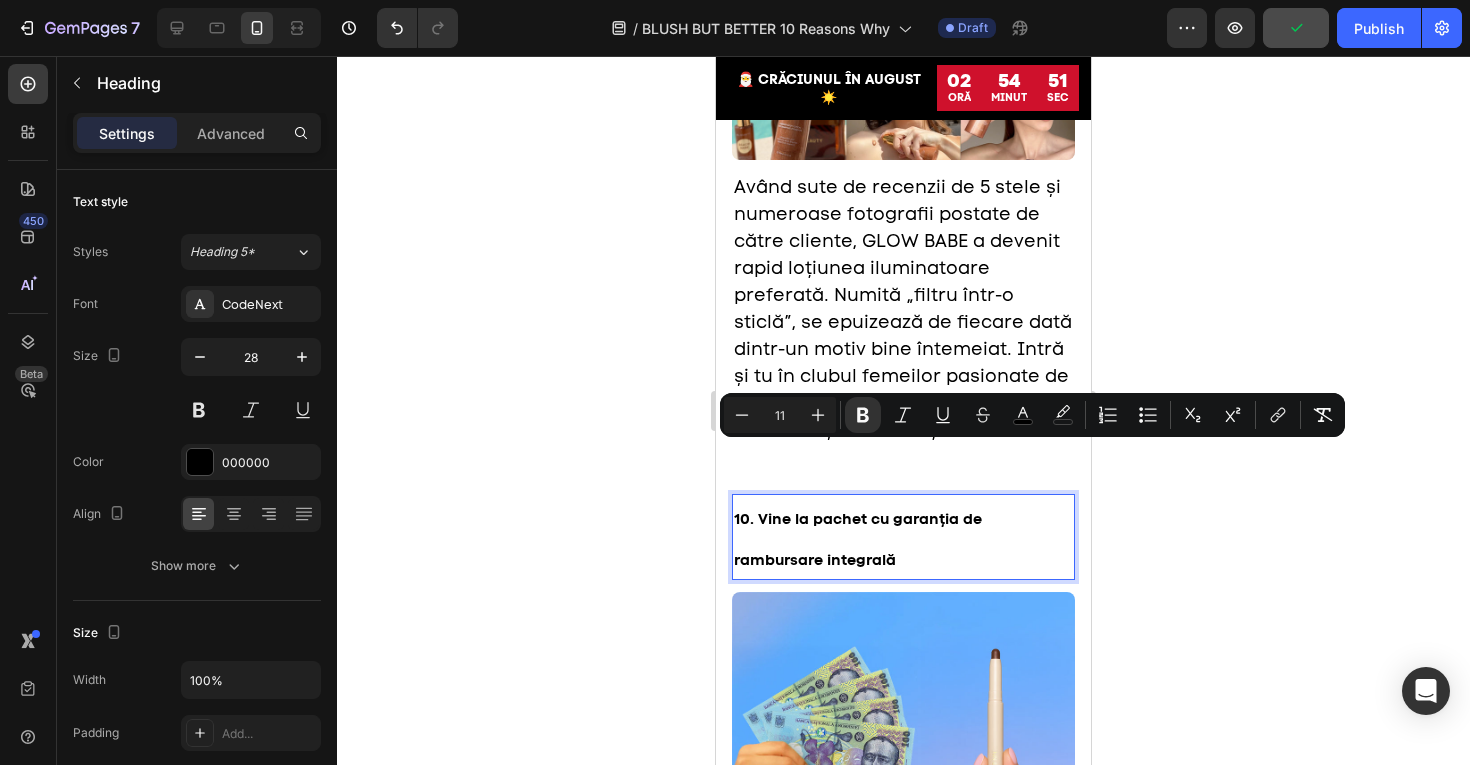 click on "11" at bounding box center (780, 415) 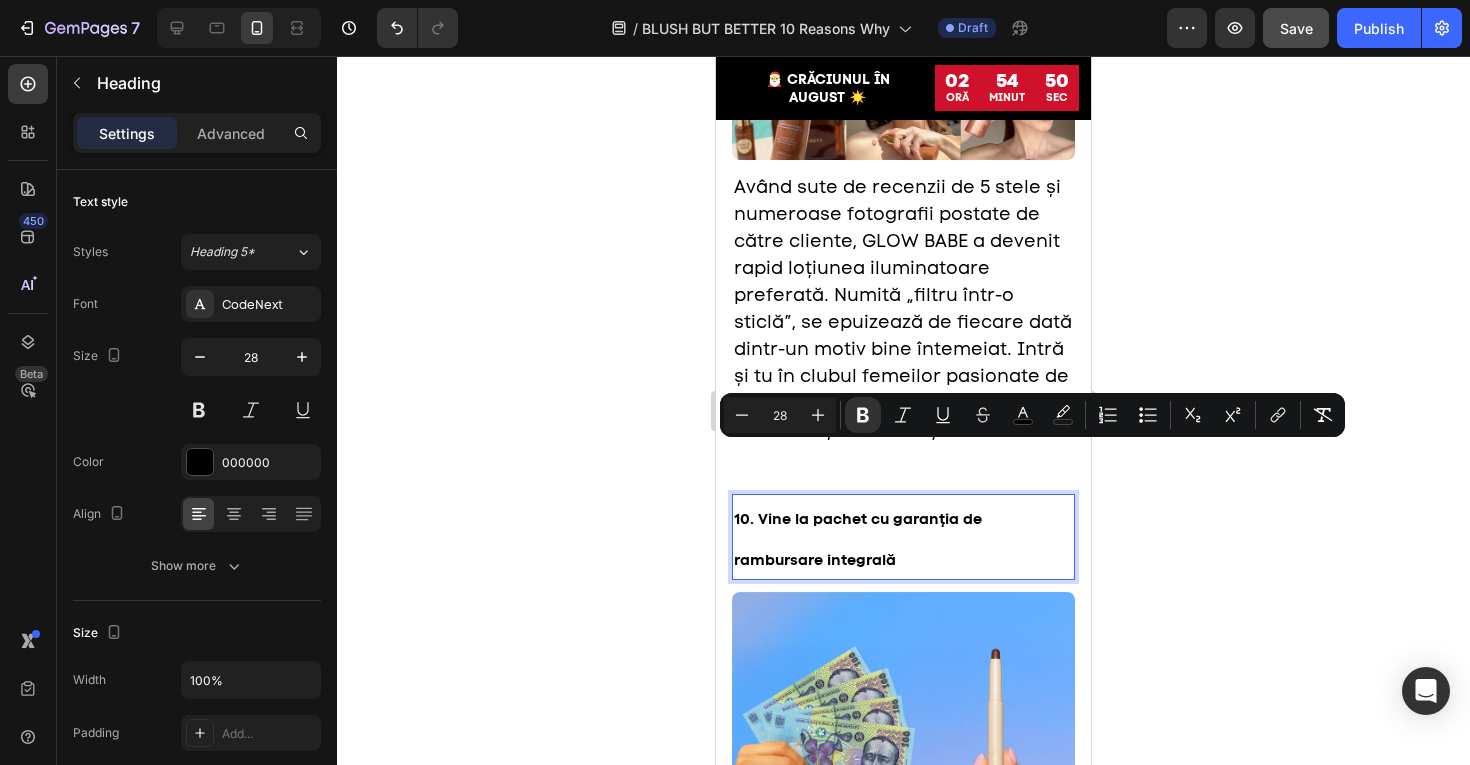 type on "28" 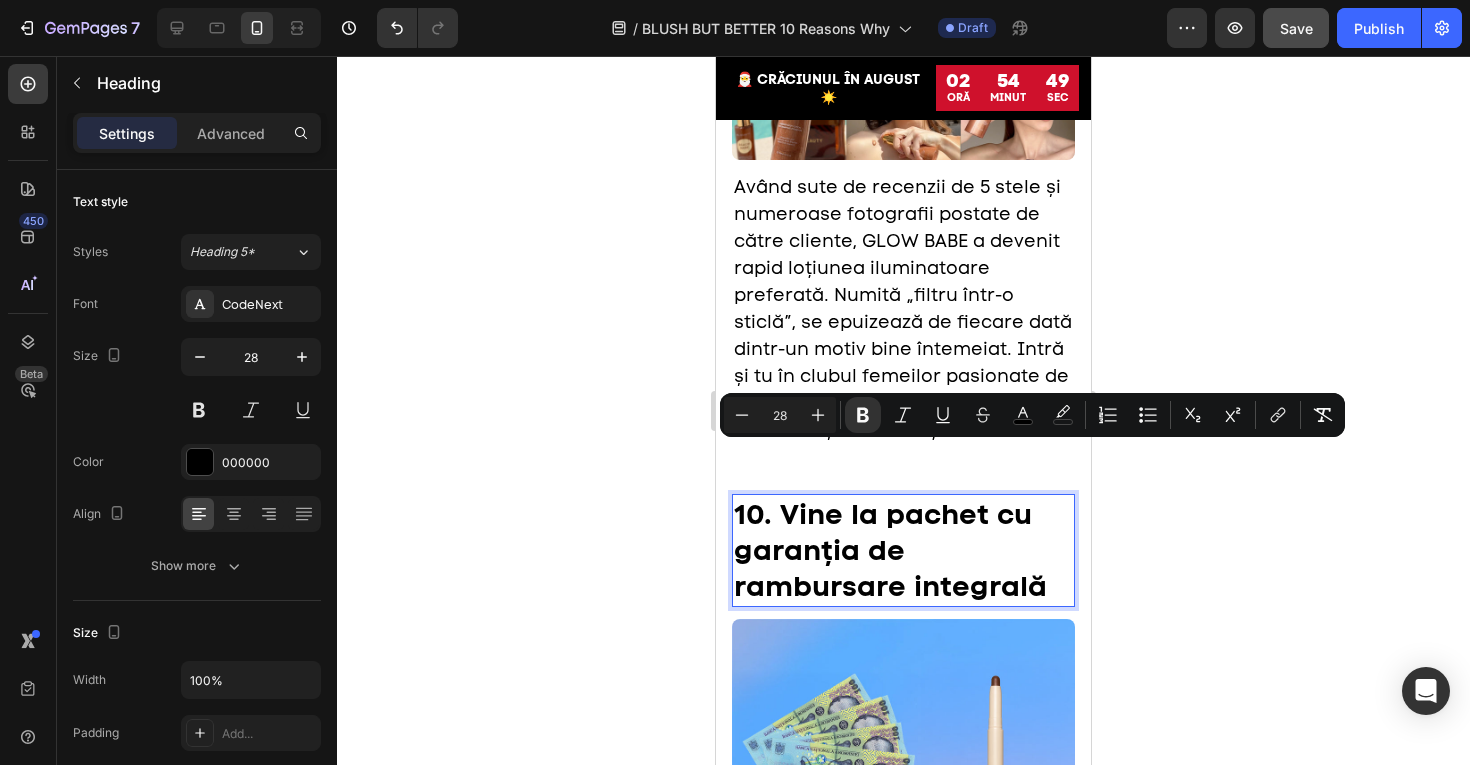 click on "10. Vine la pachet cu garanția de rambursare integrală" at bounding box center [890, 550] 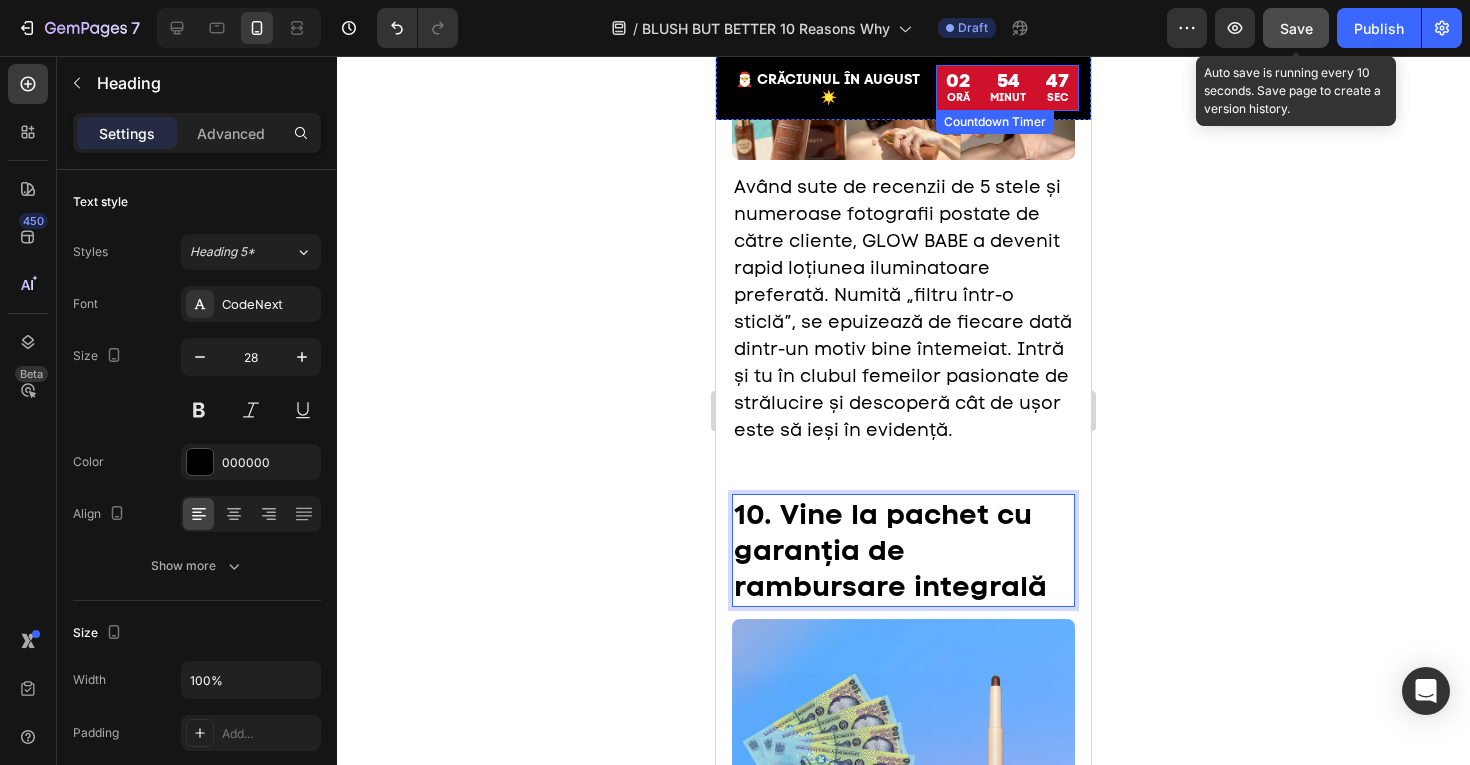 click on "Save" 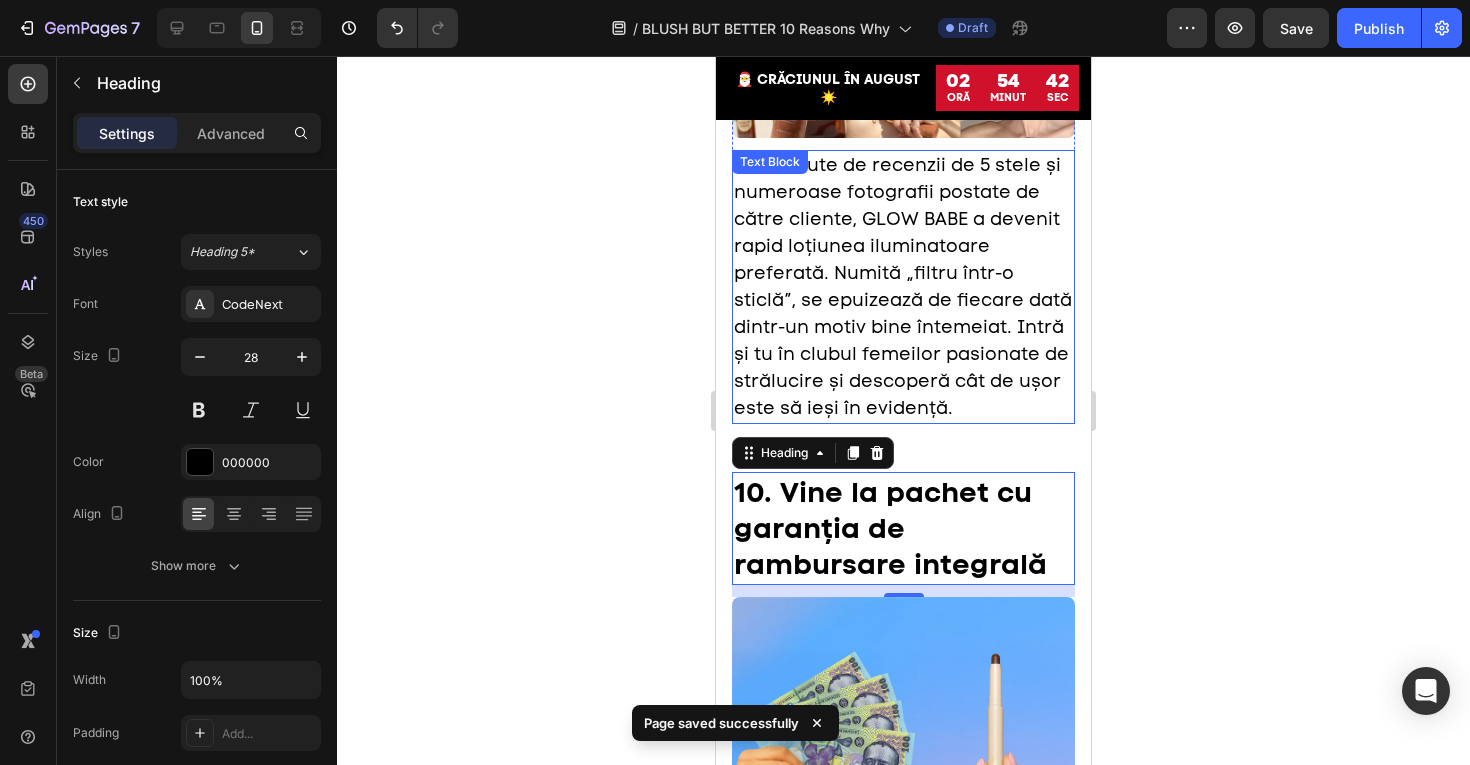 scroll, scrollTop: 7276, scrollLeft: 0, axis: vertical 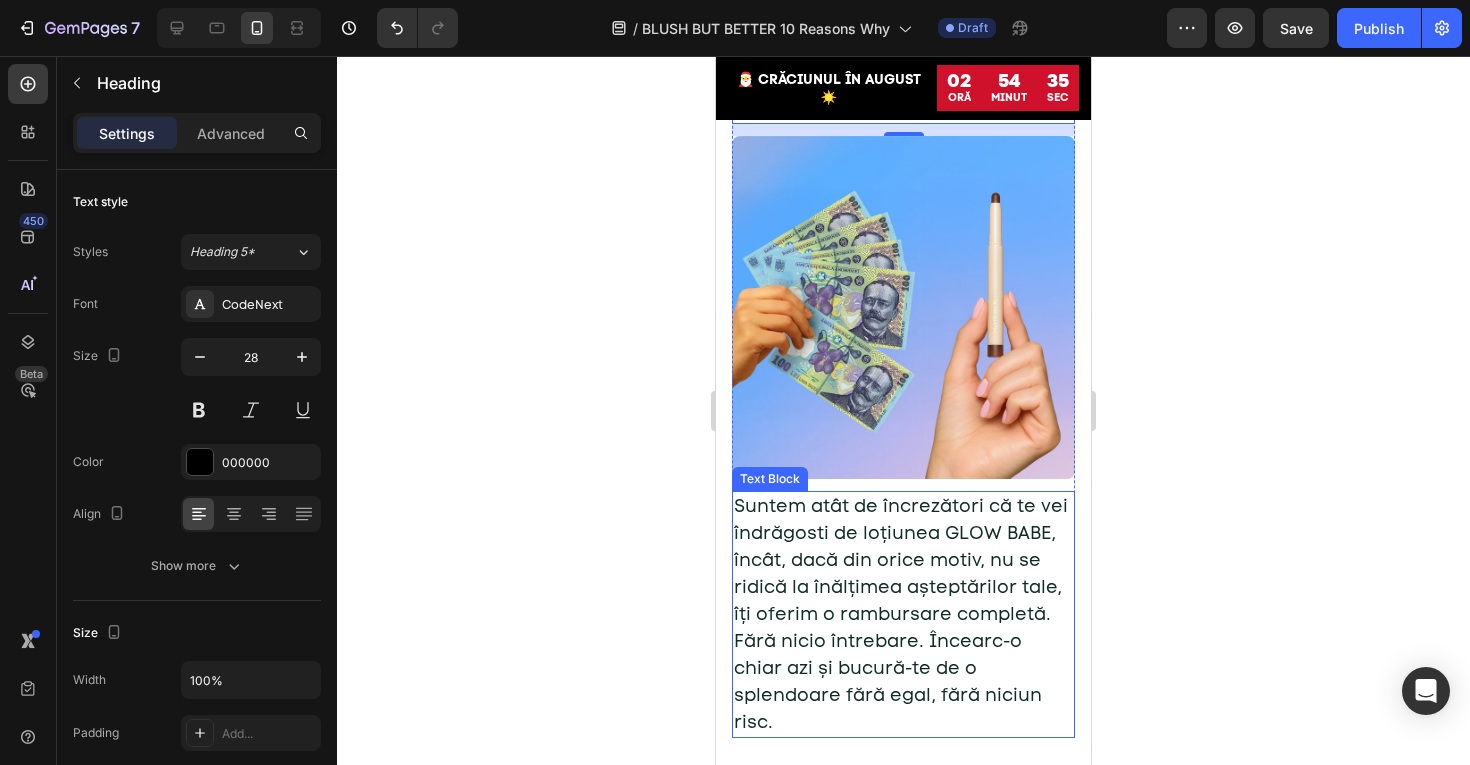 click on "Suntem atât de încrezători că te vei îndrăgosti de loțiunea GLOW BABE, încât, dacă din orice motiv, nu se ridică la înălțimea așteptărilor tale, îți oferim o rambursare completă. Fără nicio întrebare. Încearc-o chiar azi și bucură-te de o splendoare fără egal, fără niciun risc." at bounding box center [901, 614] 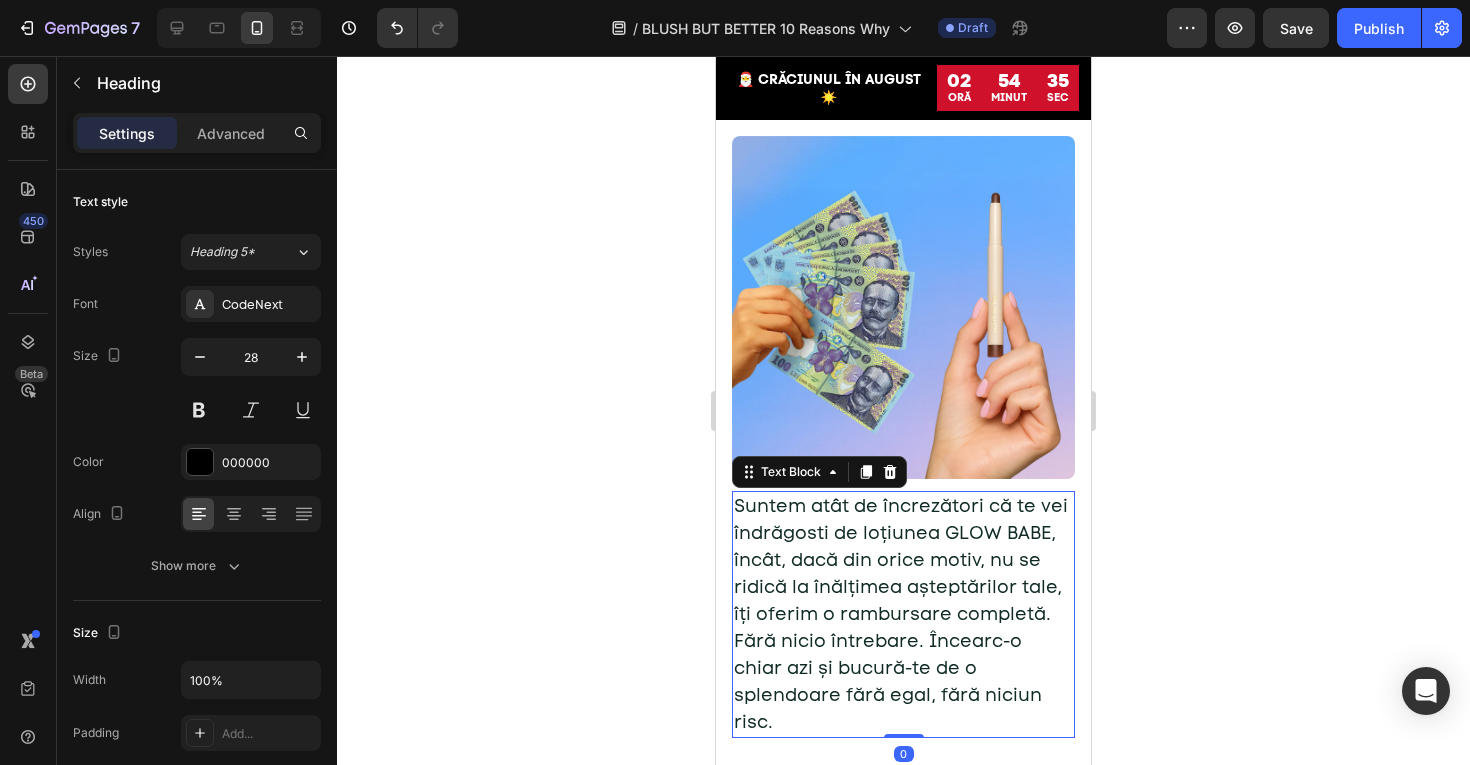 click on "Suntem atât de încrezători că te vei îndrăgosti de loțiunea GLOW BABE, încât, dacă din orice motiv, nu se ridică la înălțimea așteptărilor tale, îți oferim o rambursare completă. Fără nicio întrebare. Încearc-o chiar azi și bucură-te de o splendoare fără egal, fără niciun risc." at bounding box center (901, 614) 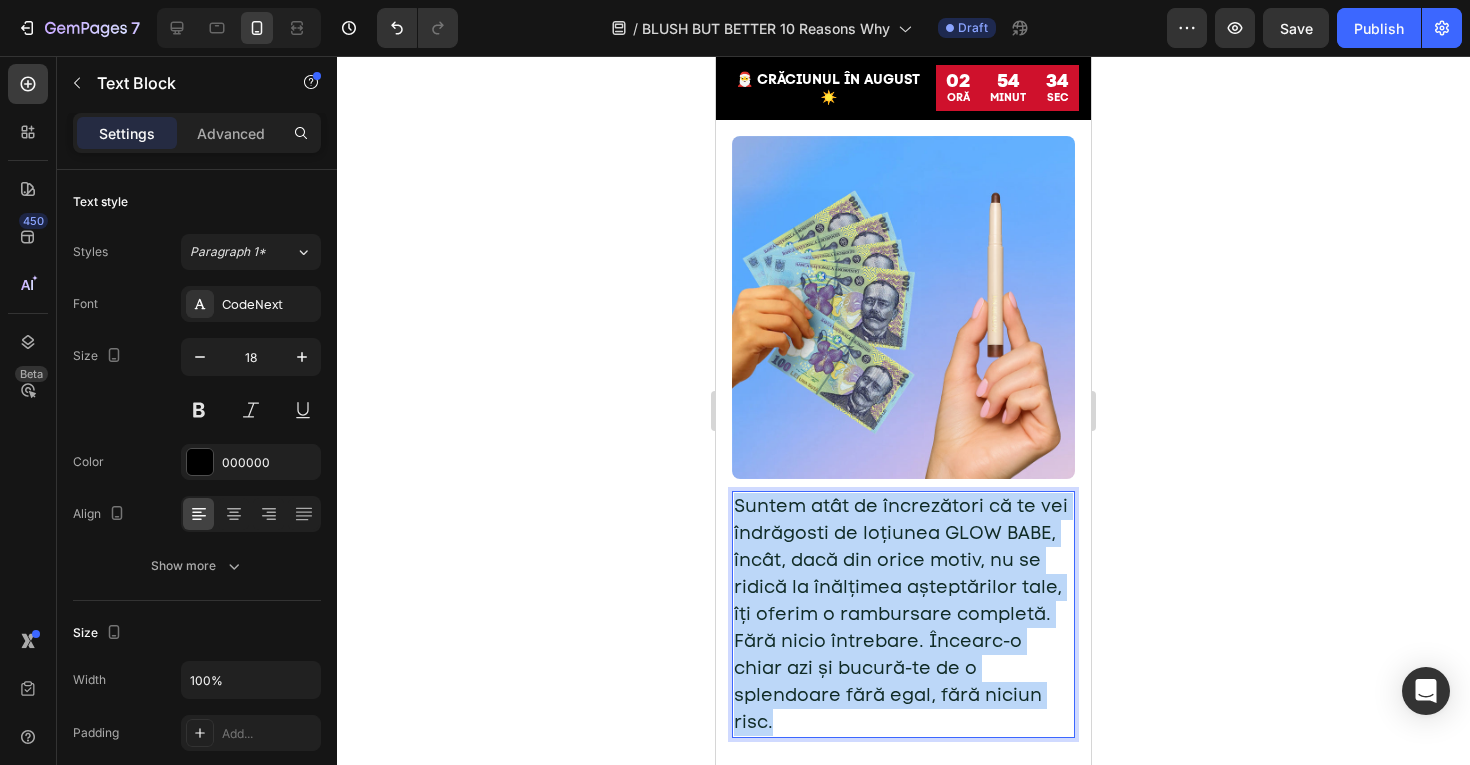 click on "Suntem atât de încrezători că te vei îndrăgosti de loțiunea GLOW BABE, încât, dacă din orice motiv, nu se ridică la înălțimea așteptărilor tale, îți oferim o rambursare completă. Fără nicio întrebare. Încearc-o chiar azi și bucură-te de o splendoare fără egal, fără niciun risc." at bounding box center (901, 614) 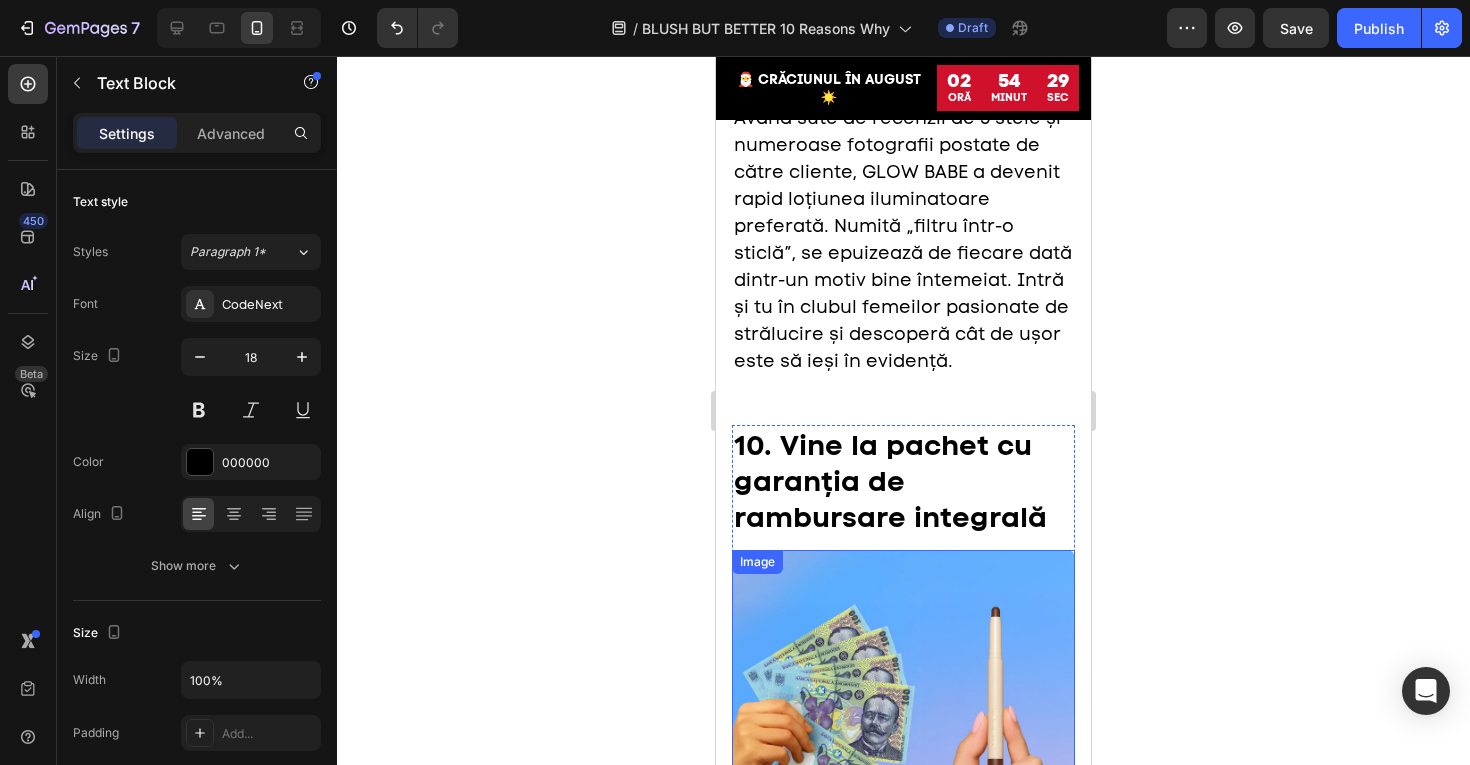 scroll, scrollTop: 7283, scrollLeft: 0, axis: vertical 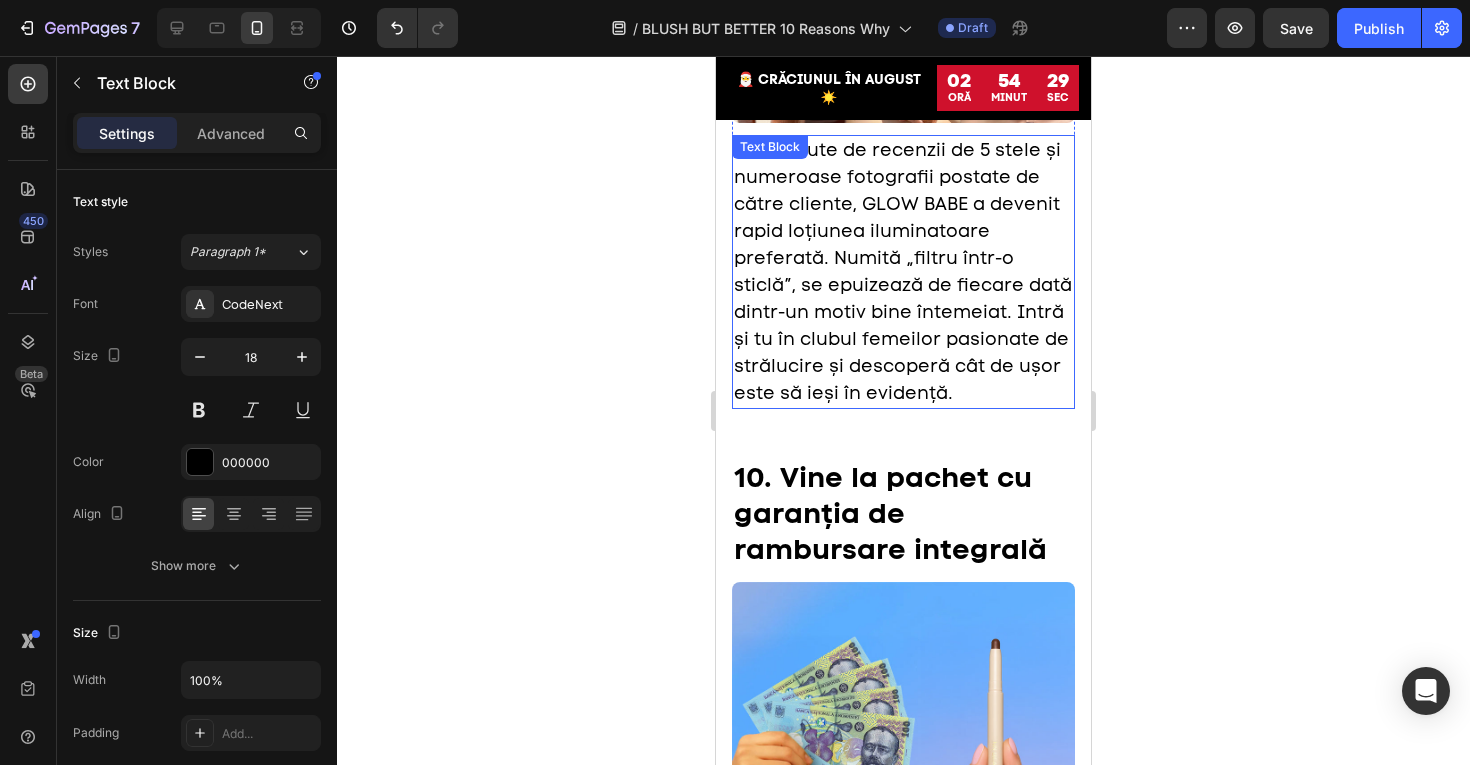 click on "Având sute de recenzii de 5 stele și numeroase fotografii postate de către cliente, GLOW BABE a devenit rapid loțiunea iluminatoare preferată. Numită „filtru într-o sticlă”, se epuizează de fiecare dată dintr-un motiv bine întemeiat. Intră și tu în clubul femeilor pasionate de strălucire și descoperă cât de ușor este să ieși în evidență." at bounding box center (903, 271) 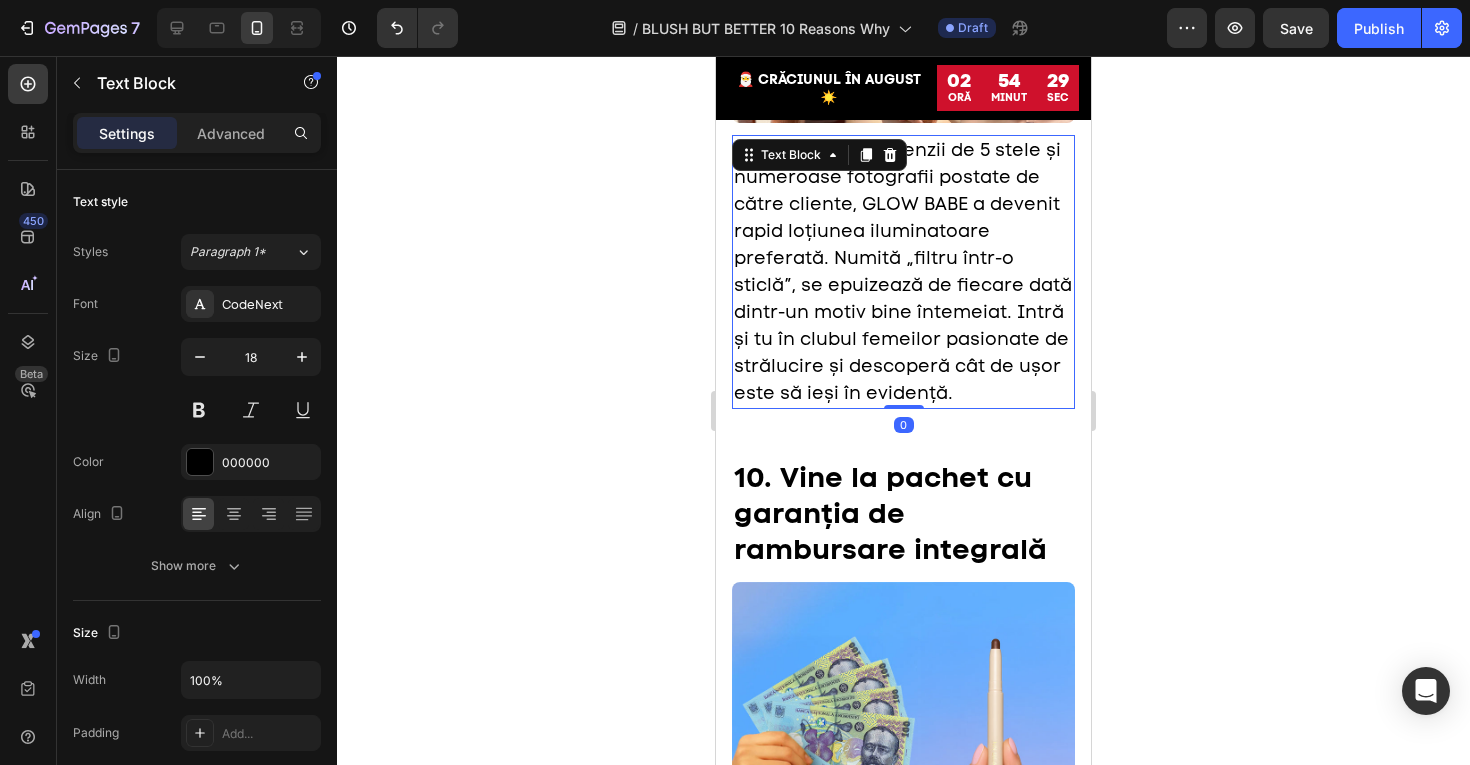 click on "Având sute de recenzii de 5 stele și numeroase fotografii postate de către cliente, GLOW BABE a devenit rapid loțiunea iluminatoare preferată. Numită „filtru într-o sticlă”, se epuizează de fiecare dată dintr-un motiv bine întemeiat. Intră și tu în clubul femeilor pasionate de strălucire și descoperă cât de ușor este să ieși în evidență." at bounding box center [903, 271] 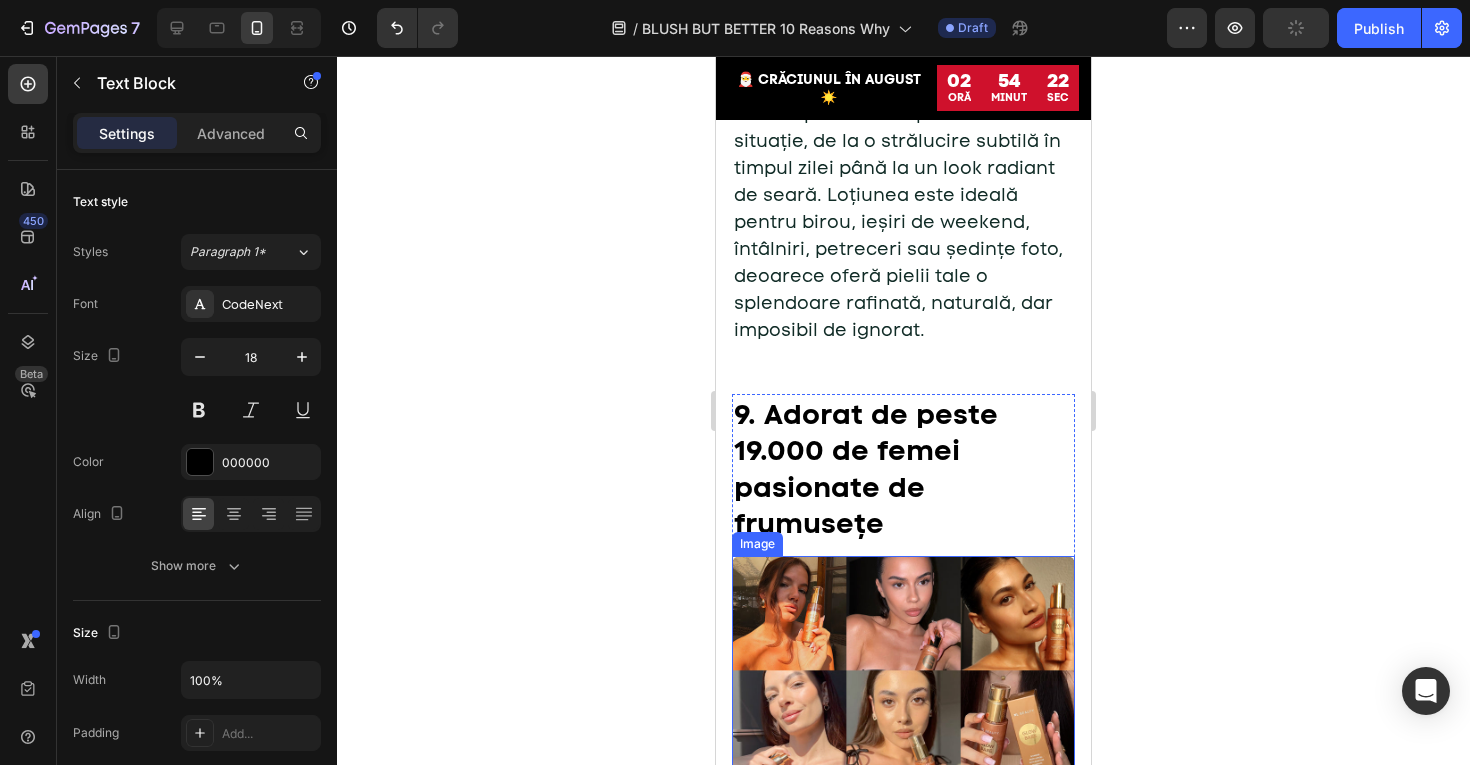 scroll, scrollTop: 6486, scrollLeft: 0, axis: vertical 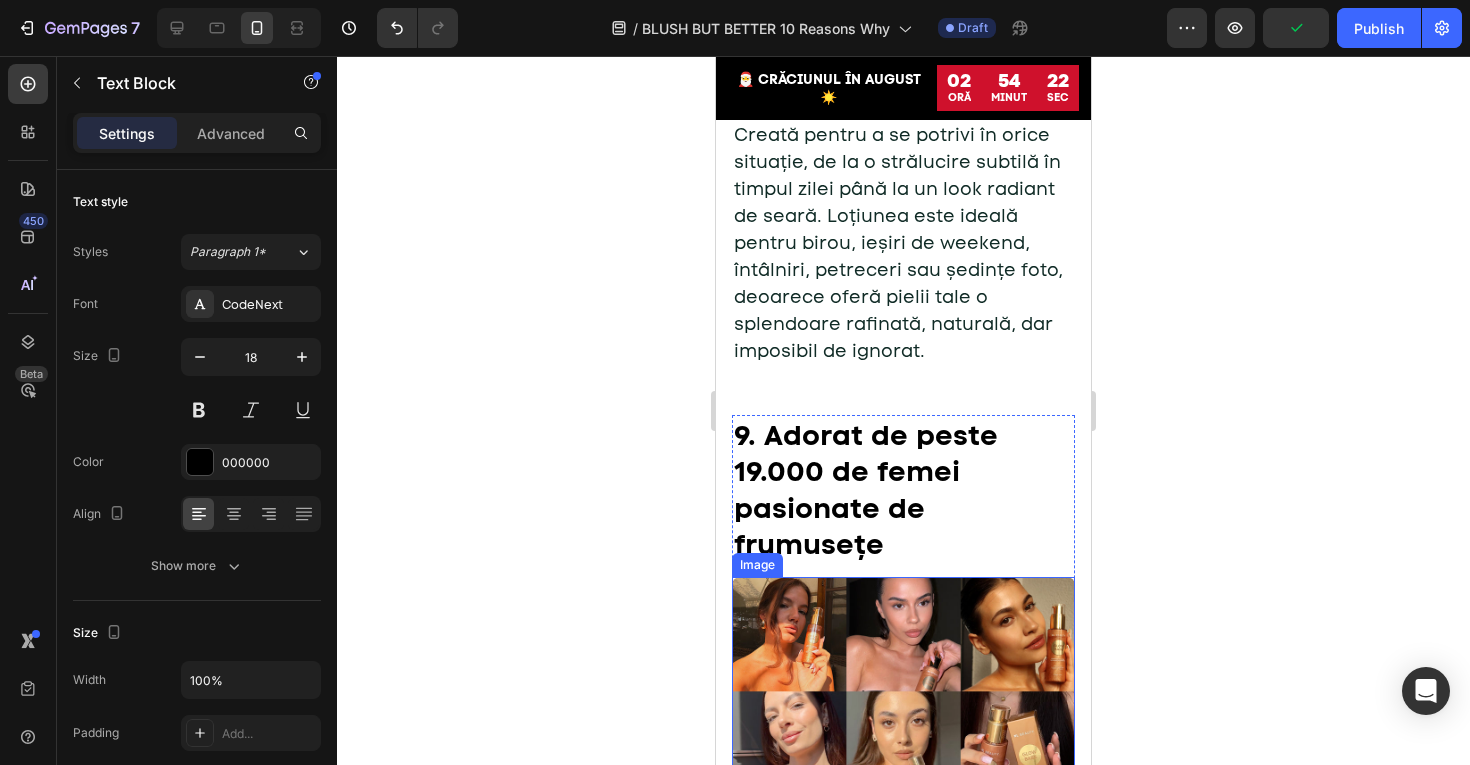 click on "Creată pentru a se potrivi în orice situație, de la o strălucire subtilă în timpul zilei până la un look radiant de seară. Loțiunea este ideală pentru birou, ieșiri de weekend, întâlniri, petreceri sau ședințe foto, deoarece oferă pielii tale o splendoare rafinată, naturală, dar imposibil de ignorat." at bounding box center (898, 243) 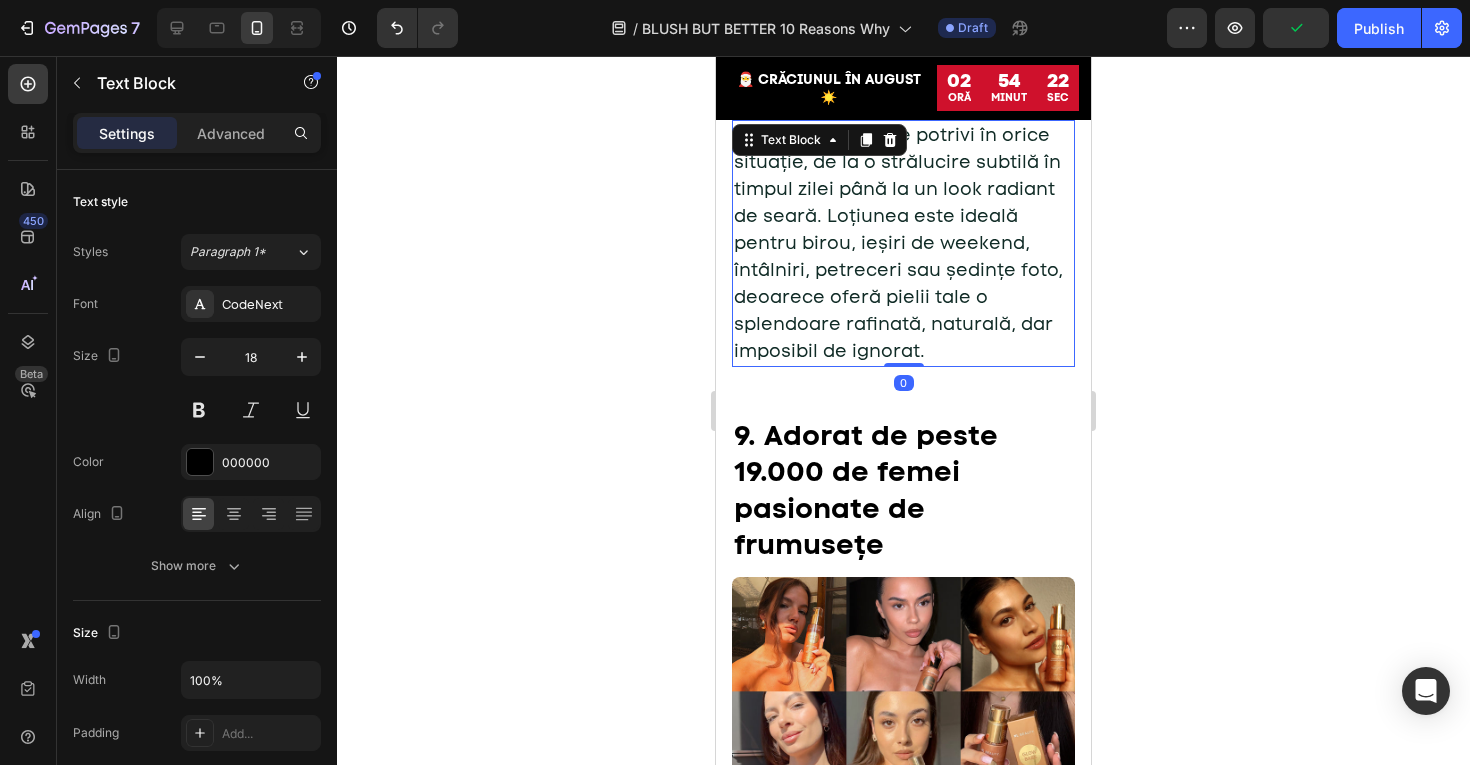 click on "Creată pentru a se potrivi în orice situație, de la o strălucire subtilă în timpul zilei până la un look radiant de seară. Loțiunea este ideală pentru birou, ieșiri de weekend, întâlniri, petreceri sau ședințe foto, deoarece oferă pielii tale o splendoare rafinată, naturală, dar imposibil de ignorat." at bounding box center (898, 243) 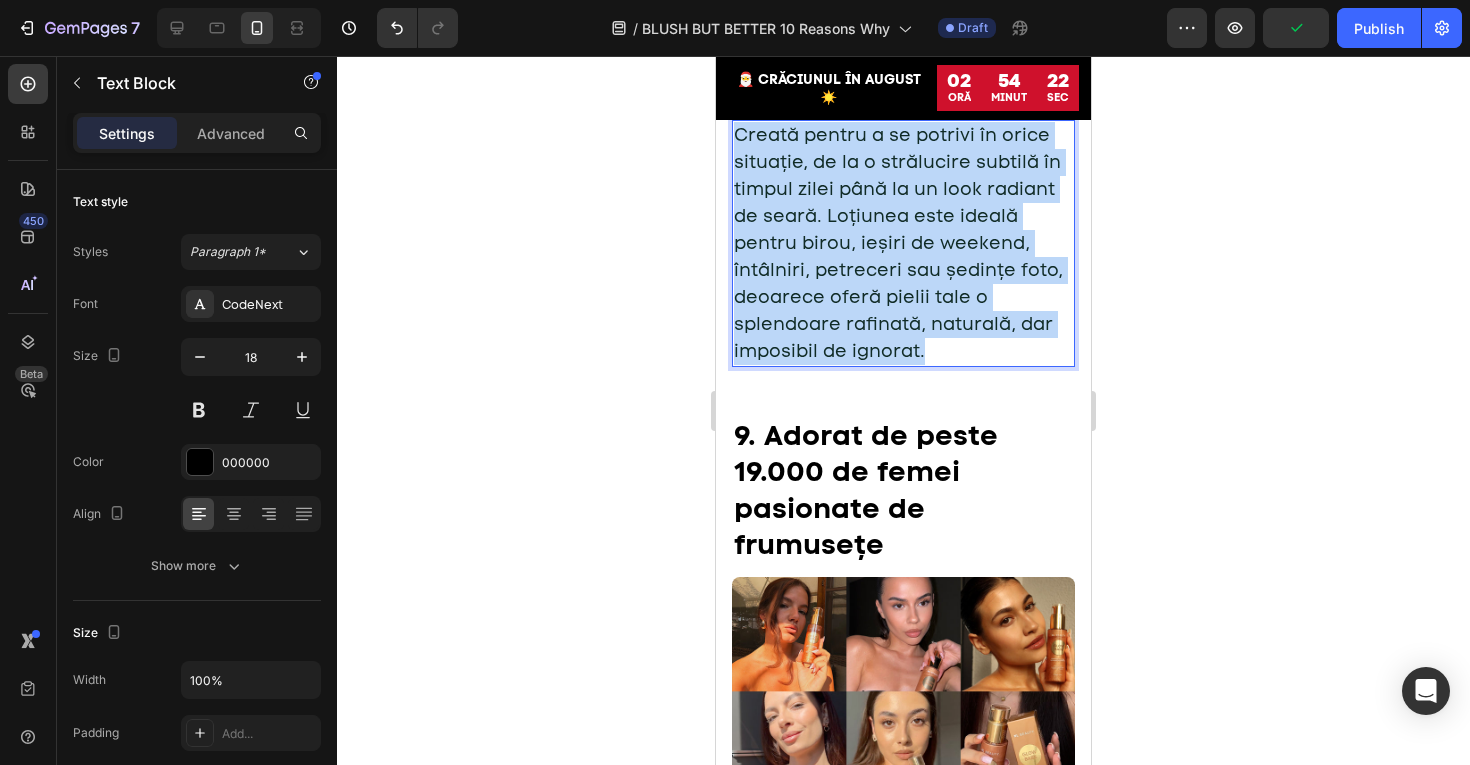 click on "Creată pentru a se potrivi în orice situație, de la o strălucire subtilă în timpul zilei până la un look radiant de seară. Loțiunea este ideală pentru birou, ieșiri de weekend, întâlniri, petreceri sau ședințe foto, deoarece oferă pielii tale o splendoare rafinată, naturală, dar imposibil de ignorat." at bounding box center [898, 243] 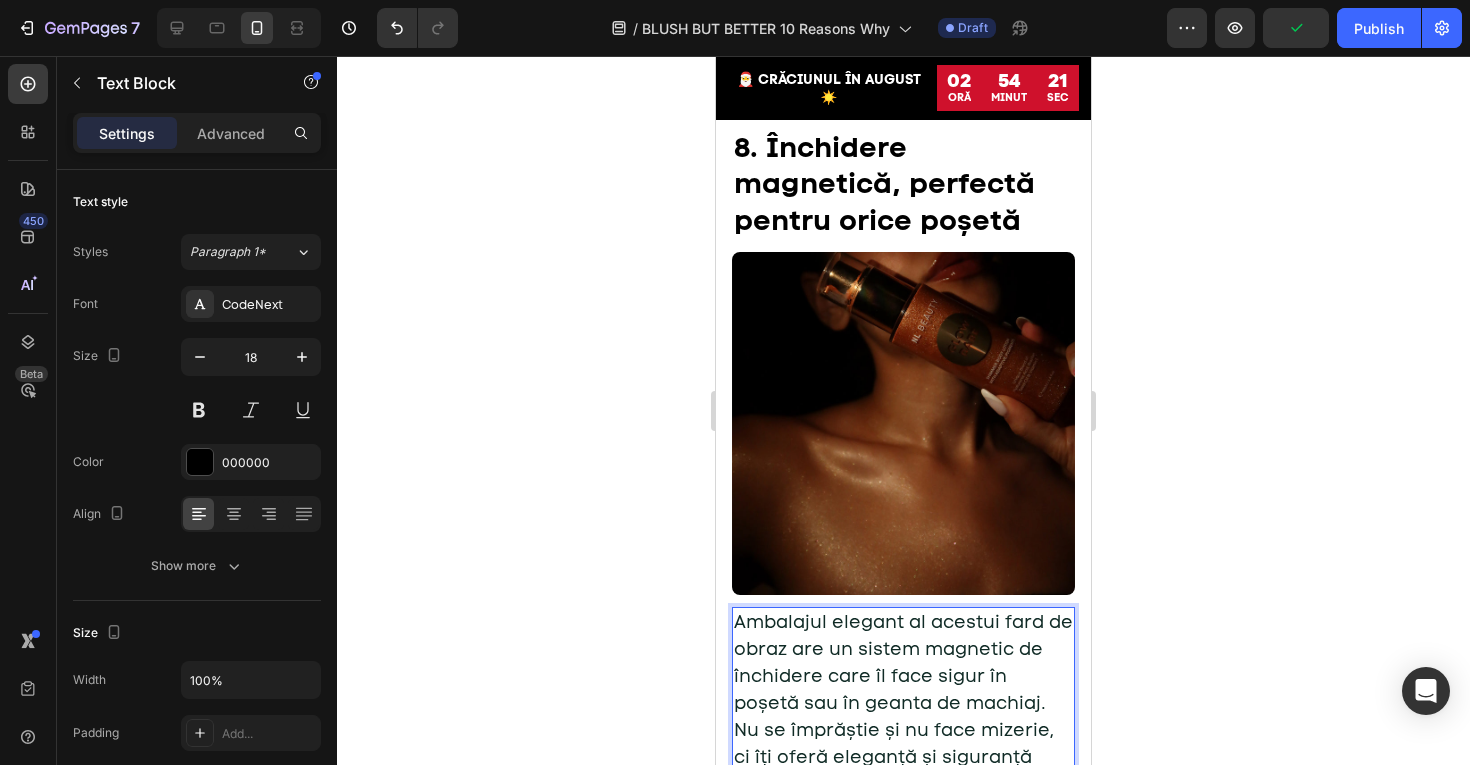 scroll, scrollTop: 5898, scrollLeft: 0, axis: vertical 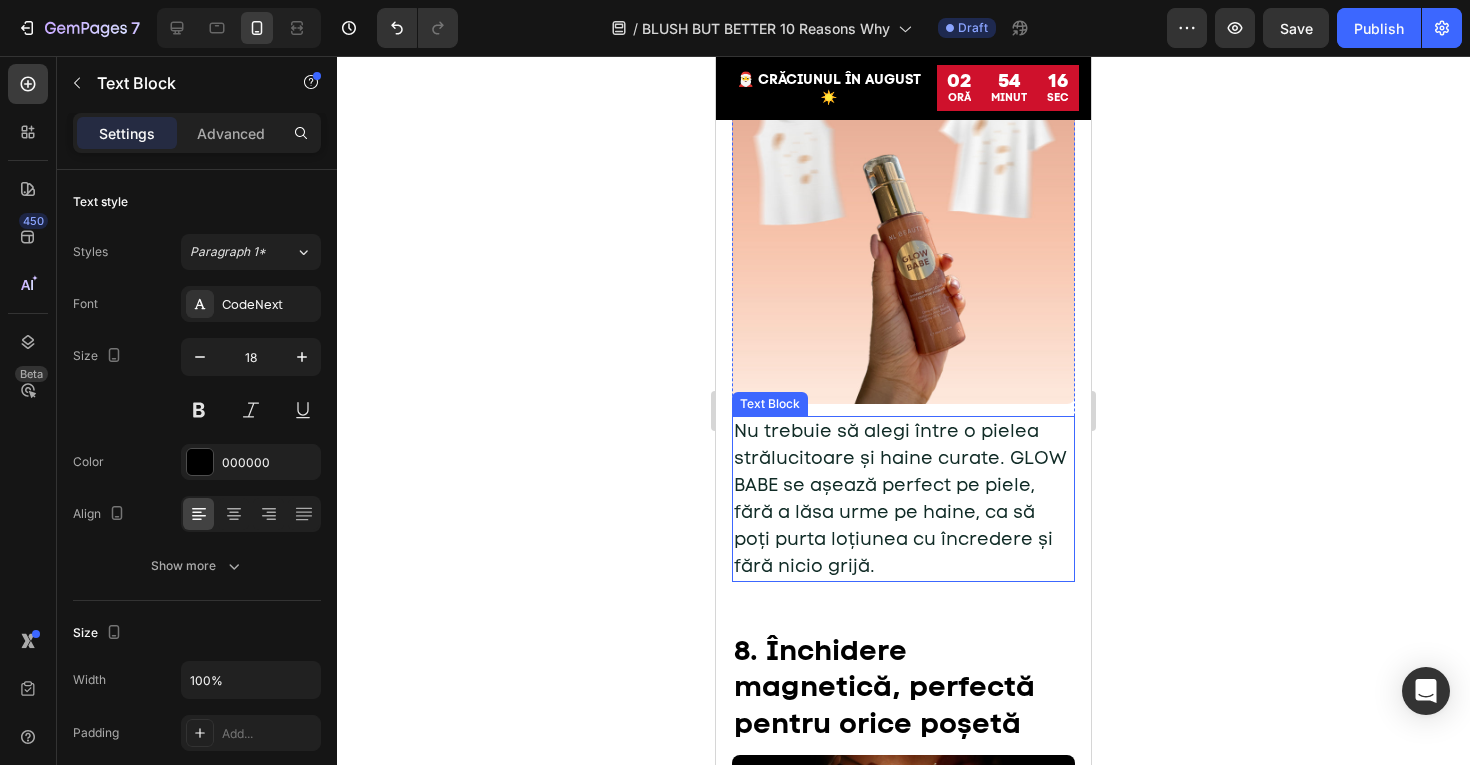 click on "Nu trebuie să alegi între o pielea strălucitoare și haine curate. GLOW BABE   se așează perfect pe piele, fără a lăsa urme pe haine, ca să poți purta loțiunea cu încredere și fără nicio grijă." at bounding box center (900, 498) 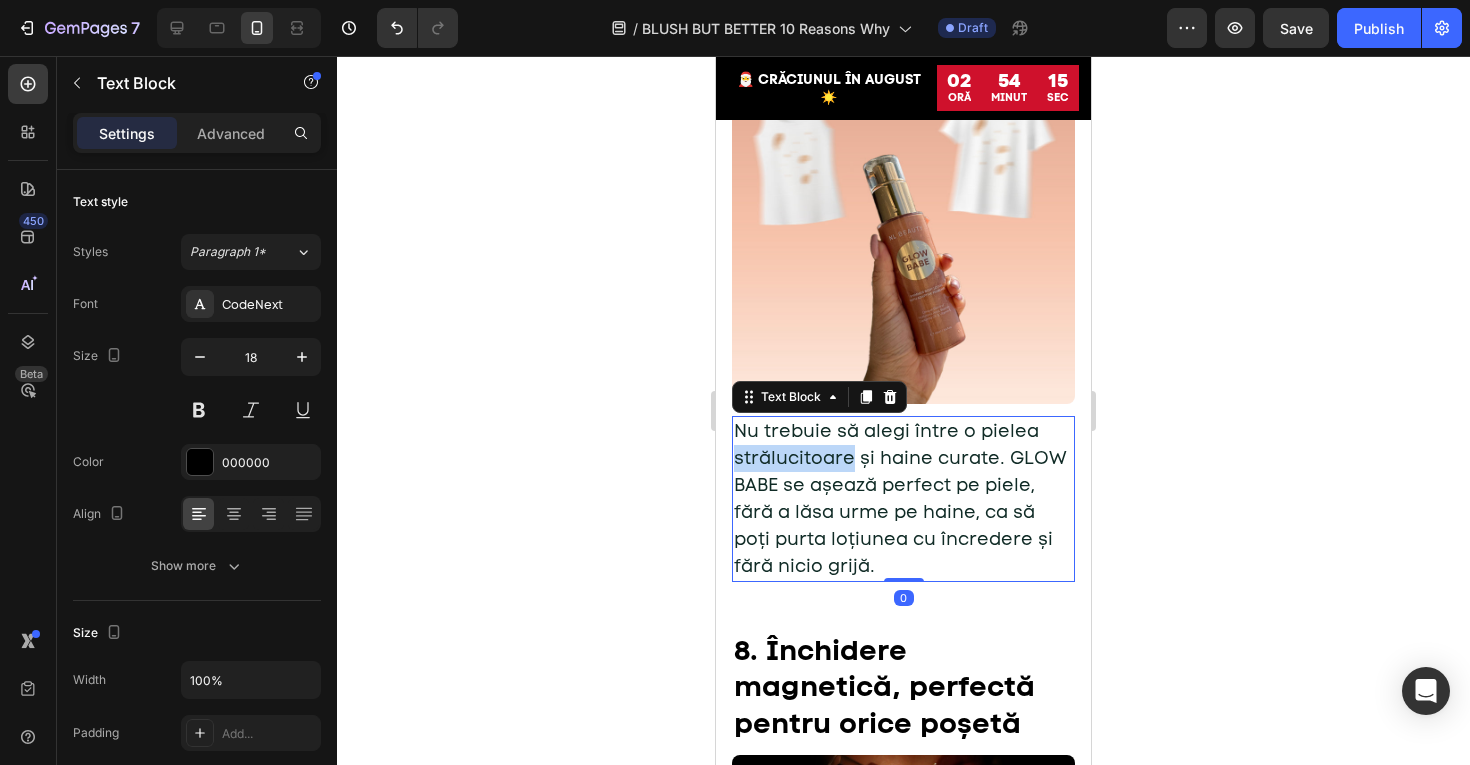 click on "Nu trebuie să alegi între o pielea strălucitoare și haine curate. GLOW BABE   se așează perfect pe piele, fără a lăsa urme pe haine, ca să poți purta loțiunea cu încredere și fără nicio grijă." at bounding box center [900, 498] 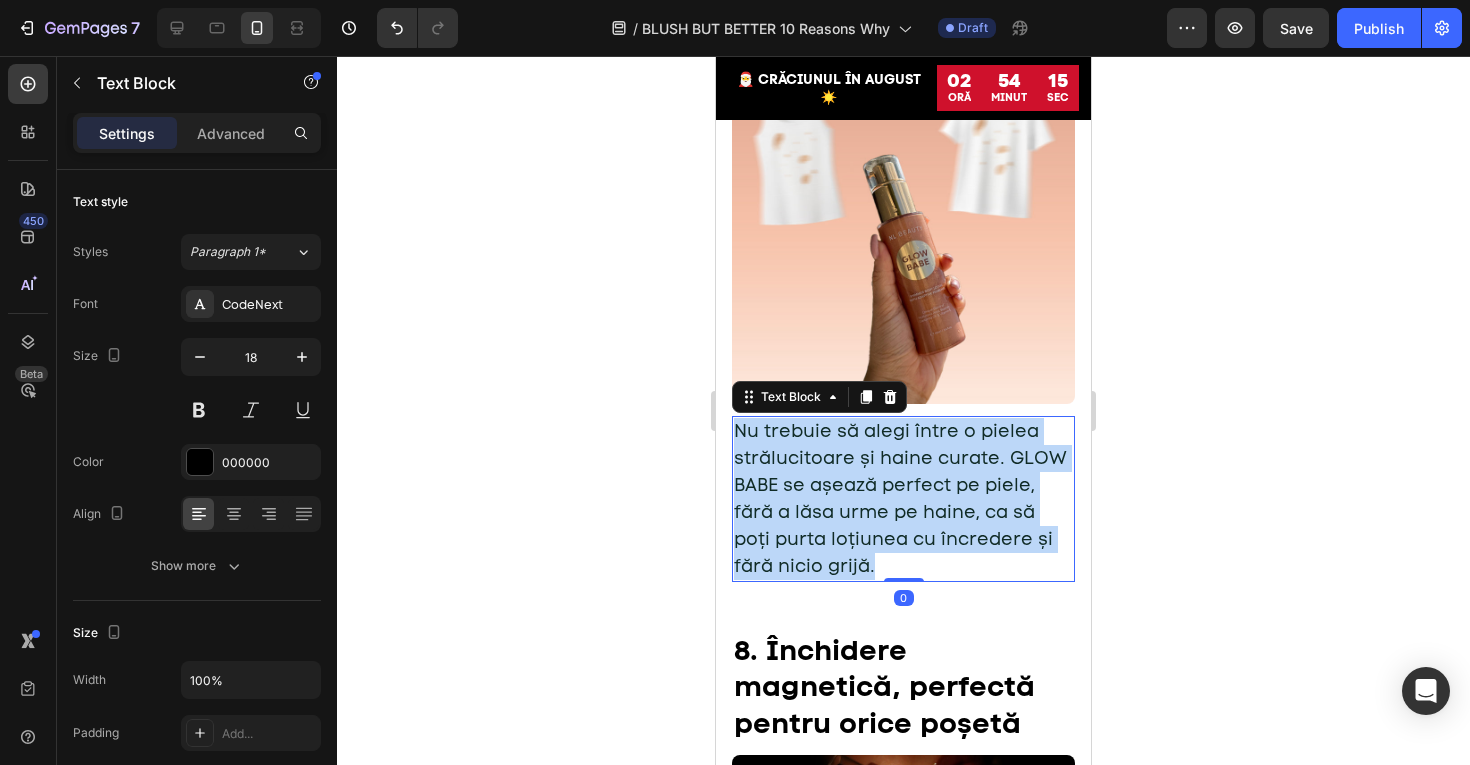 click on "Nu trebuie să alegi între o pielea strălucitoare și haine curate. GLOW BABE   se așează perfect pe piele, fără a lăsa urme pe haine, ca să poți purta loțiunea cu încredere și fără nicio grijă." at bounding box center [900, 498] 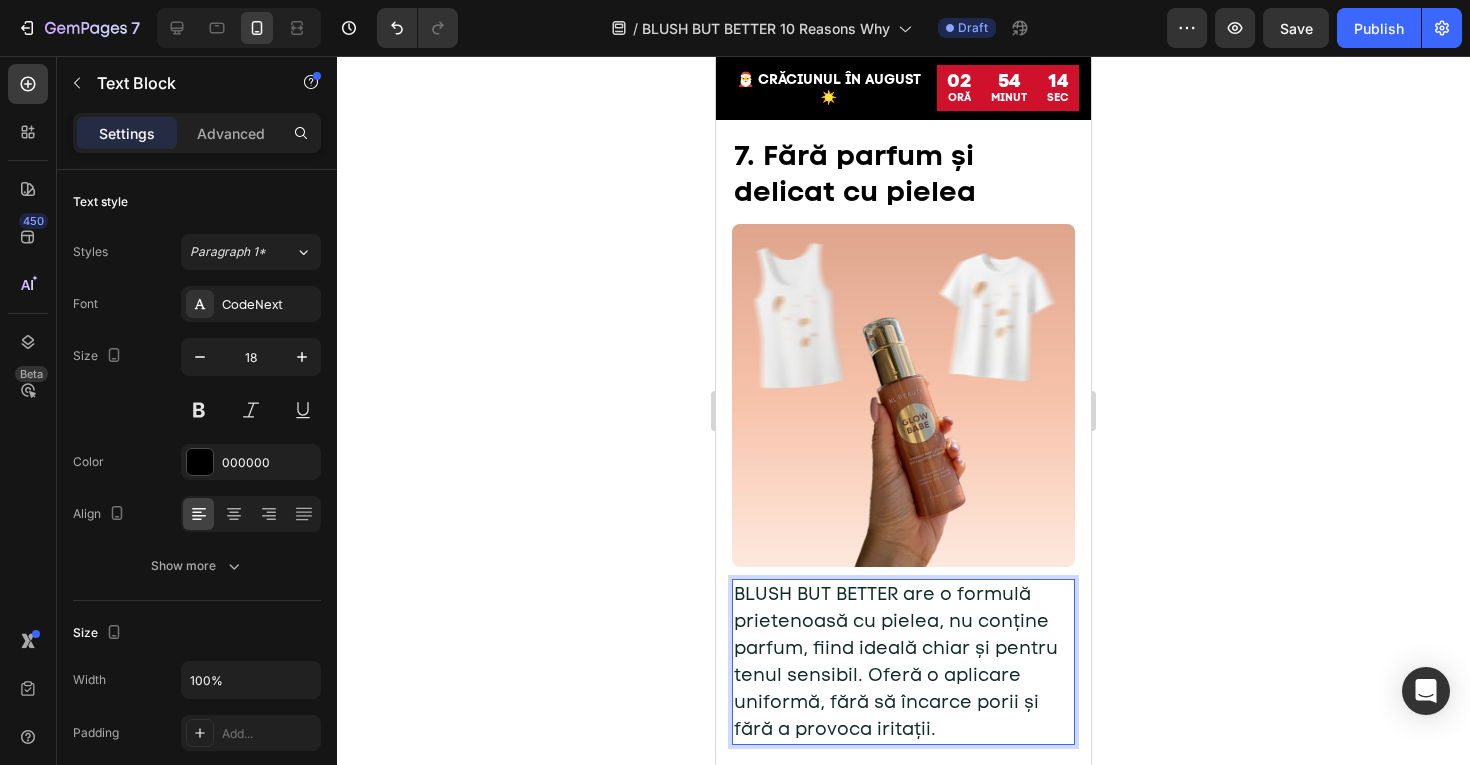 scroll, scrollTop: 5020, scrollLeft: 0, axis: vertical 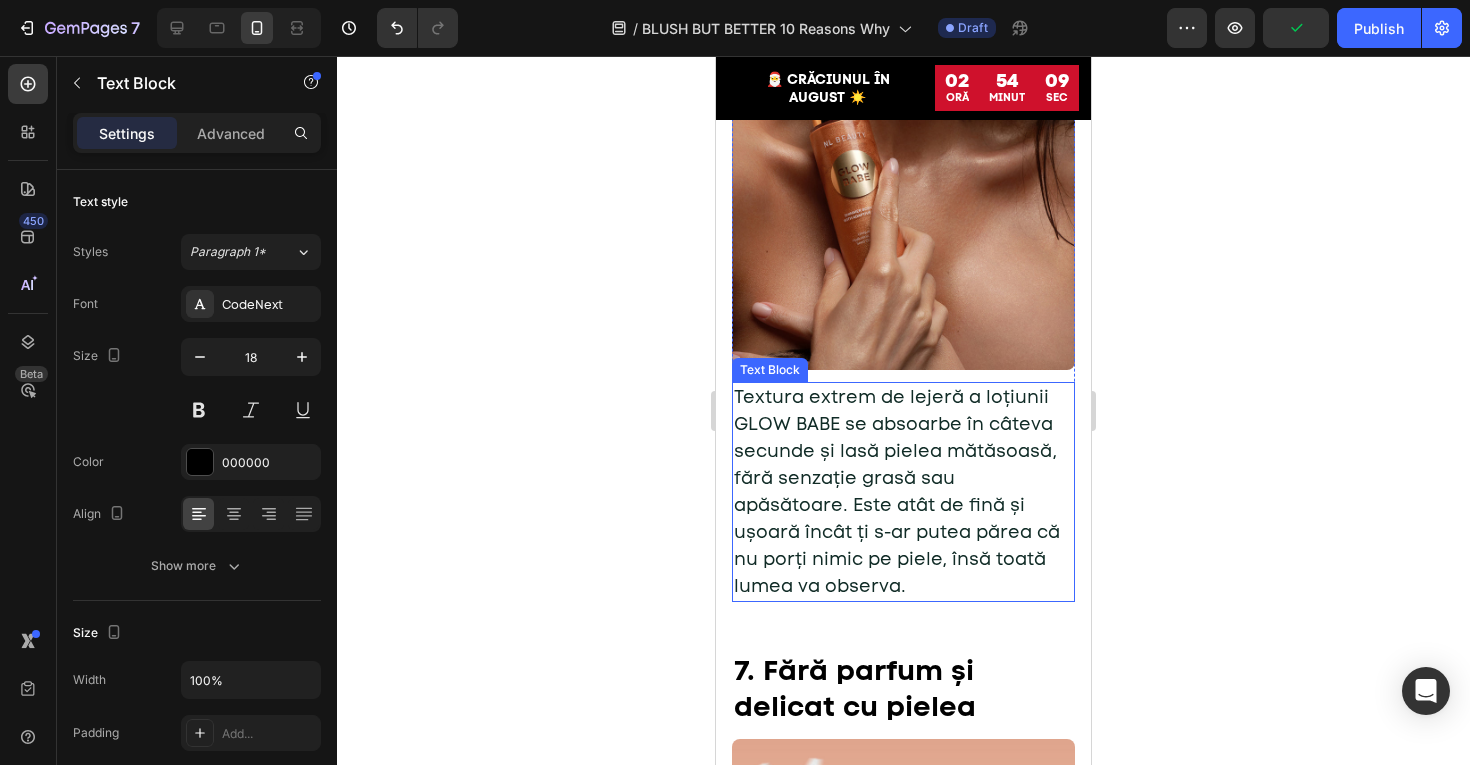 click on "Textura extrem de lejeră a loțiunii GLOW BABE se absoarbe în câteva secunde și lasă pielea mătăsoasă, fără senzație grasă sau apăsătoare. Este atât de fină și ușoară încât ți s-ar putea părea că nu porți nimic pe piele, însă toată lumea va observa." at bounding box center [897, 491] 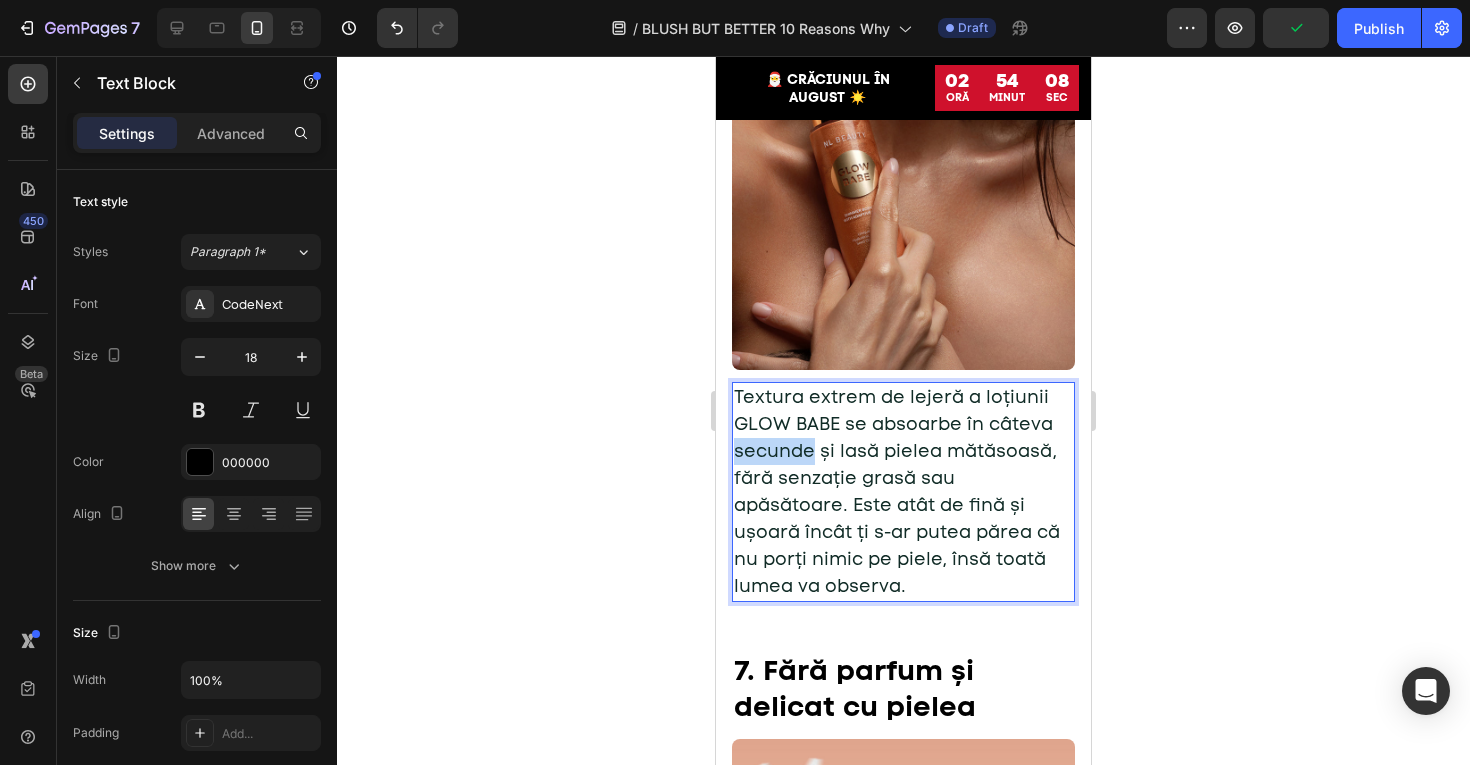 click on "Textura extrem de lejeră a loțiunii GLOW BABE se absoarbe în câteva secunde și lasă pielea mătăsoasă, fără senzație grasă sau apăsătoare. Este atât de fină și ușoară încât ți s-ar putea părea că nu porți nimic pe piele, însă toată lumea va observa." at bounding box center (897, 491) 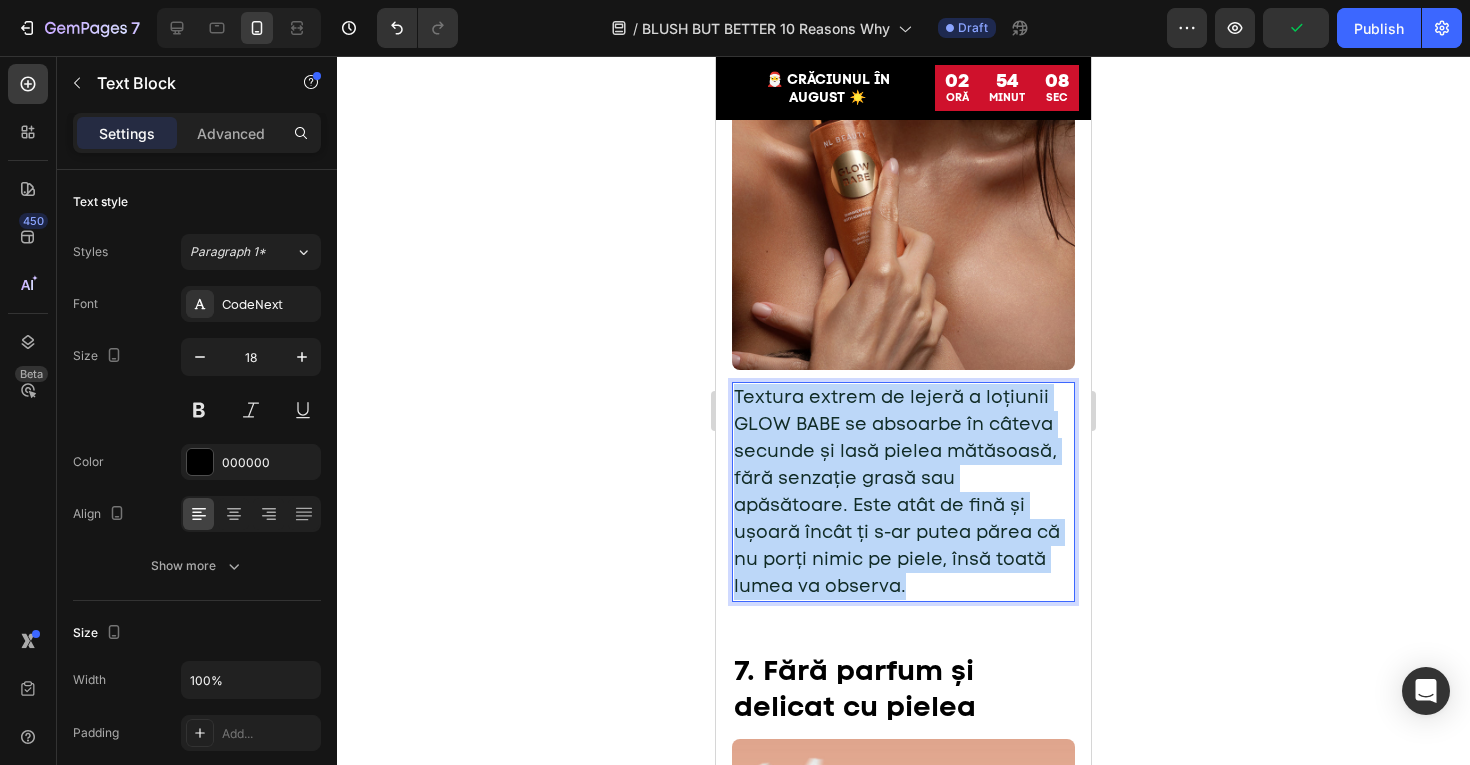 click on "Textura extrem de lejeră a loțiunii GLOW BABE se absoarbe în câteva secunde și lasă pielea mătăsoasă, fără senzație grasă sau apăsătoare. Este atât de fină și ușoară încât ți s-ar putea părea că nu porți nimic pe piele, însă toată lumea va observa." at bounding box center [897, 491] 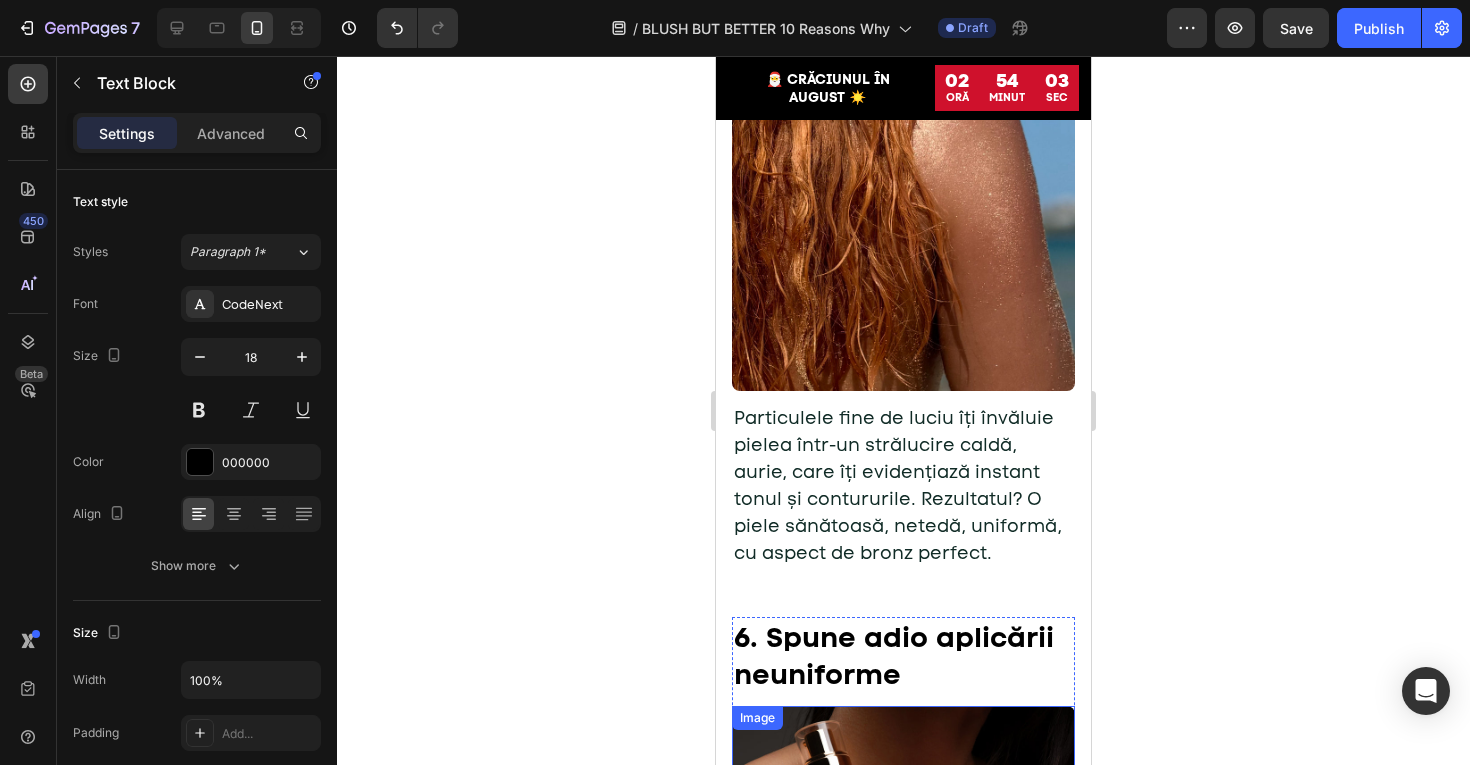 scroll, scrollTop: 4134, scrollLeft: 0, axis: vertical 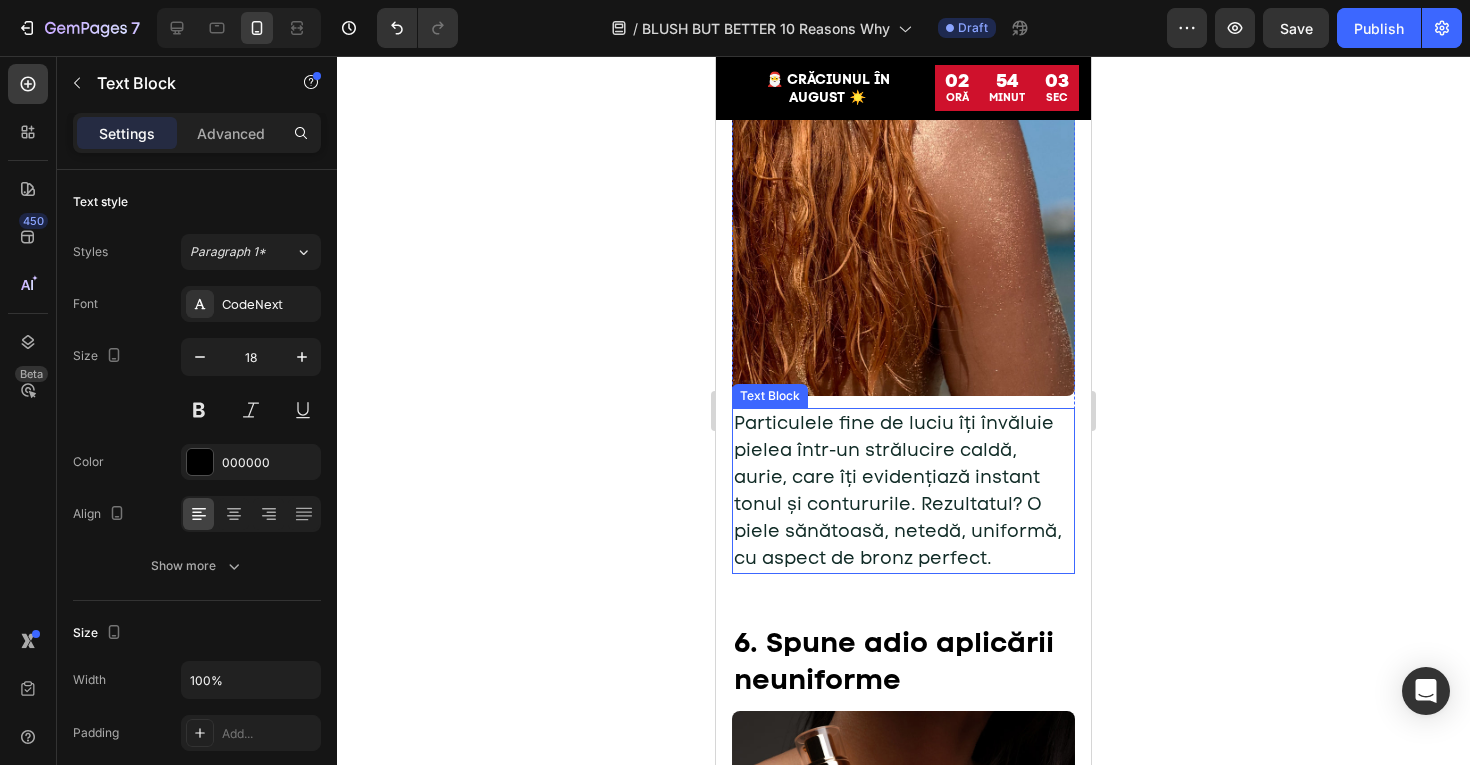 click on "Particulele fine de luciu îți învăluie pielea într-un strălucire caldă, aurie, care îți evidențiază instant tonul și contururile. Rezultatul? O piele sănătoasă, netedă, uniformă, cu aspect de bronz perfect." at bounding box center [898, 490] 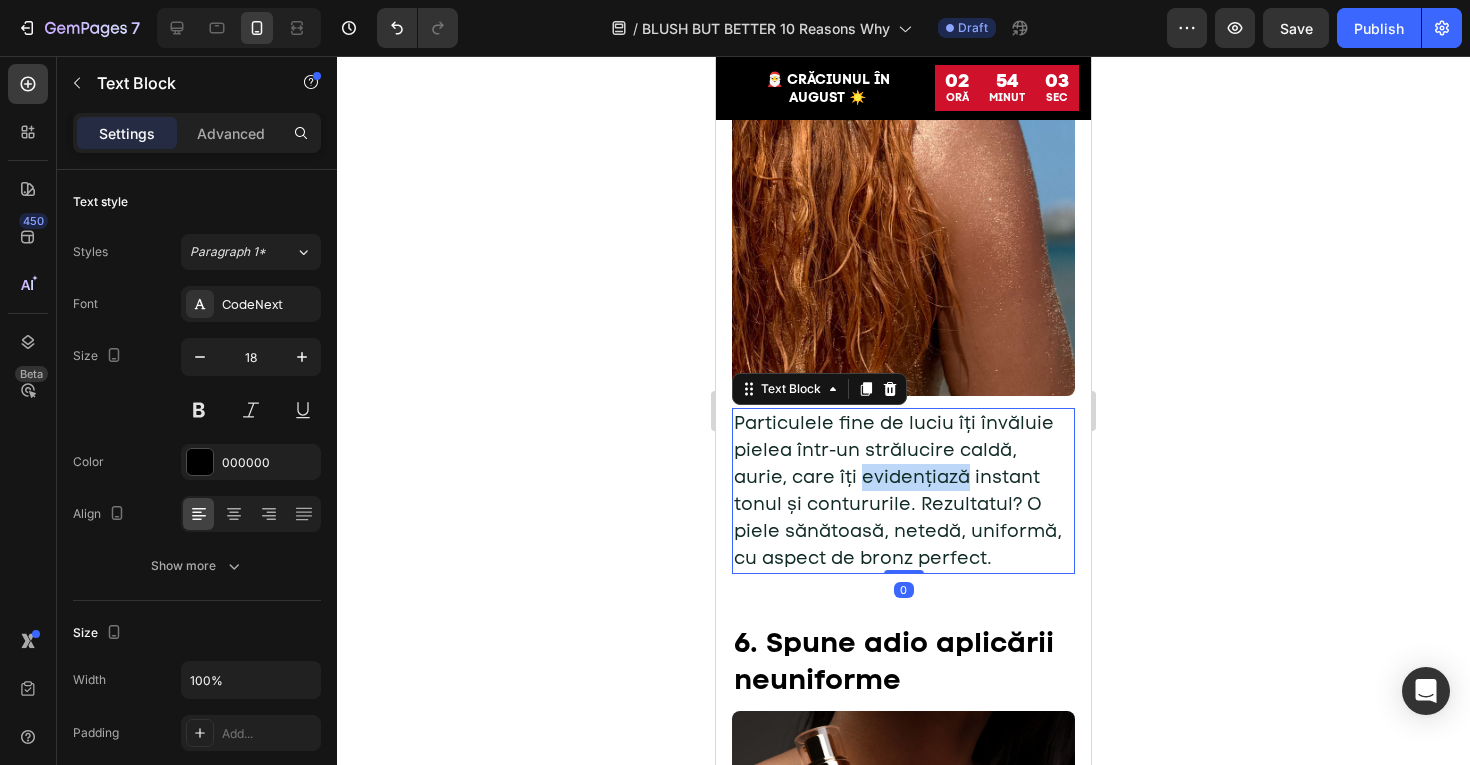click on "Particulele fine de luciu îți învăluie pielea într-un strălucire caldă, aurie, care îți evidențiază instant tonul și contururile. Rezultatul? O piele sănătoasă, netedă, uniformă, cu aspect de bronz perfect." at bounding box center [898, 490] 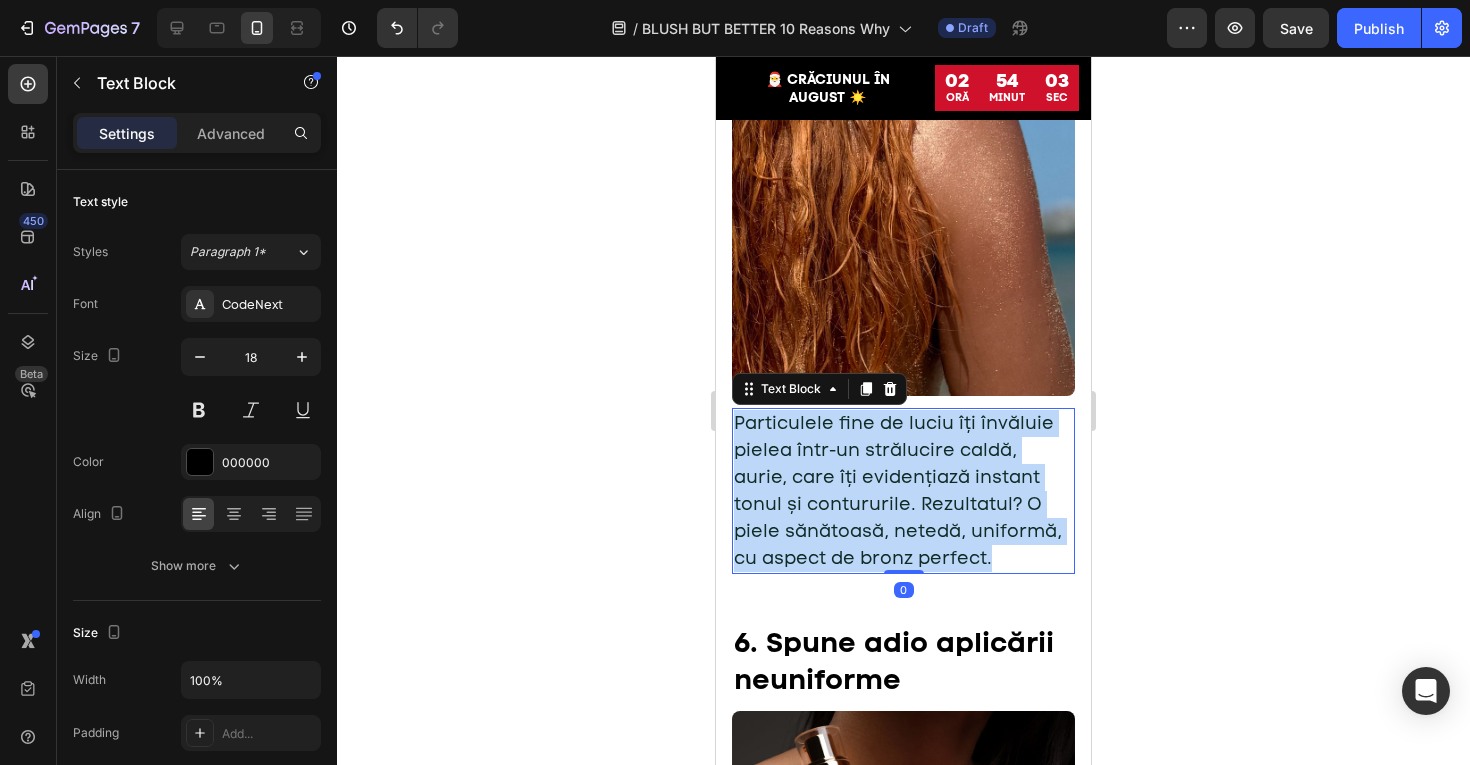 click on "Particulele fine de luciu îți învăluie pielea într-un strălucire caldă, aurie, care îți evidențiază instant tonul și contururile. Rezultatul? O piele sănătoasă, netedă, uniformă, cu aspect de bronz perfect." at bounding box center [898, 490] 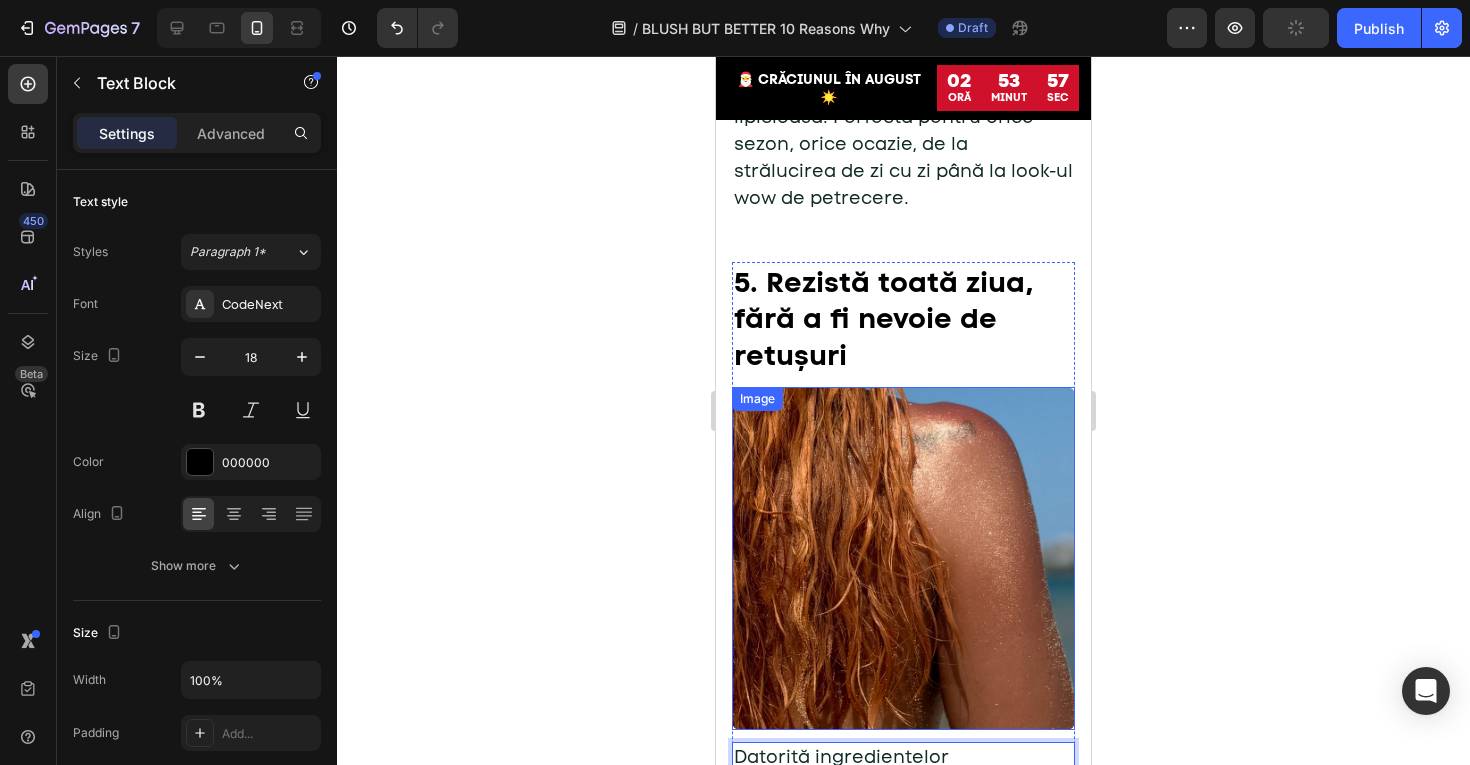 scroll, scrollTop: 3667, scrollLeft: 0, axis: vertical 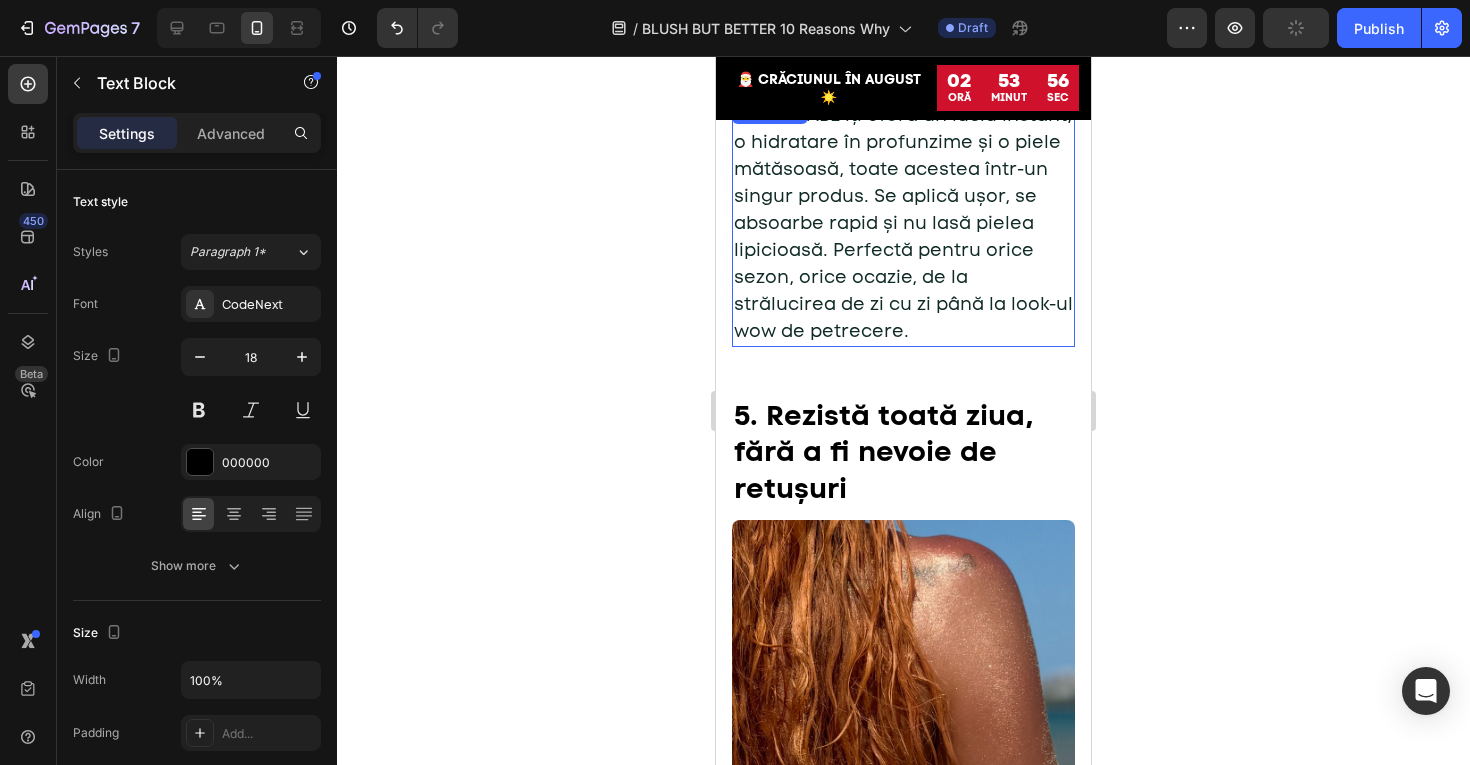 click on "GLOW BABE îți oferă un luciu instant, o hidratare în profunzime și o piele mătăsoasă, toate acestea într-un singur produs. Se aplică ușor, se absoarbe rapid și nu lasă pielea lipicioasă. Perfectă pentru orice sezon, orice ocazie, de la strălucirea de zi cu zi până la look-ul wow de petrecere." at bounding box center [903, 223] 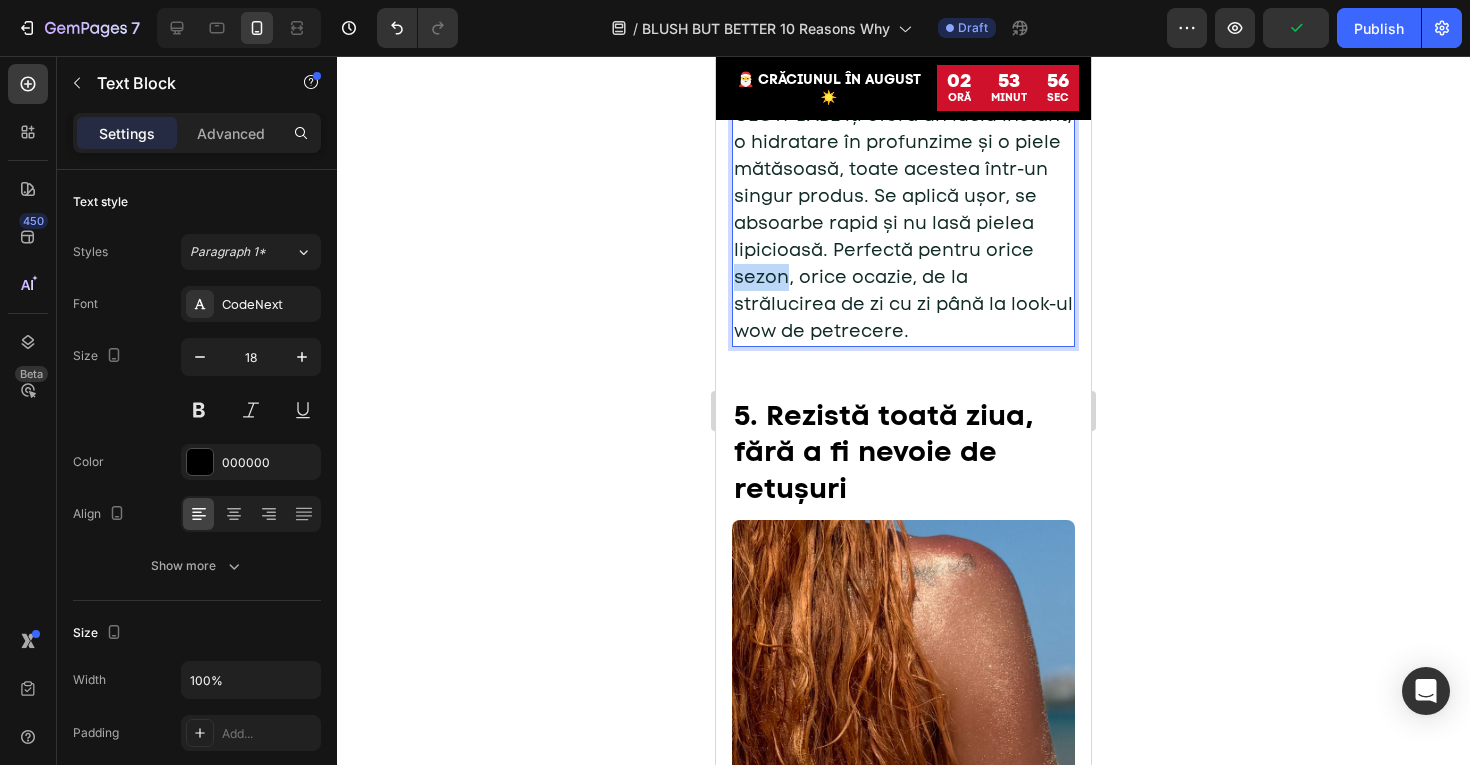 click on "GLOW BABE îți oferă un luciu instant, o hidratare în profunzime și o piele mătăsoasă, toate acestea într-un singur produs. Se aplică ușor, se absoarbe rapid și nu lasă pielea lipicioasă. Perfectă pentru orice sezon, orice ocazie, de la strălucirea de zi cu zi până la look-ul wow de petrecere." at bounding box center (903, 223) 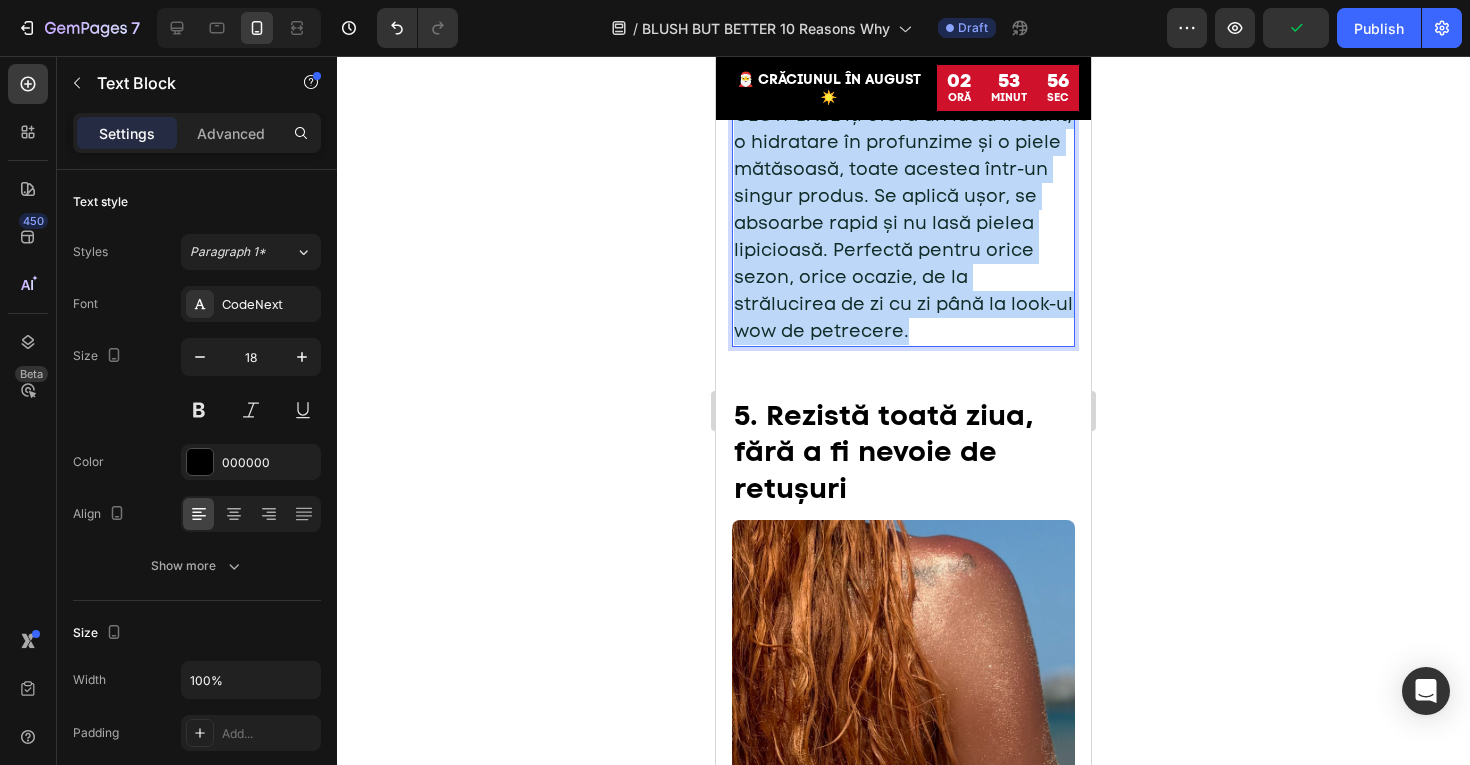 click on "GLOW BABE îți oferă un luciu instant, o hidratare în profunzime și o piele mătăsoasă, toate acestea într-un singur produs. Se aplică ușor, se absoarbe rapid și nu lasă pielea lipicioasă. Perfectă pentru orice sezon, orice ocazie, de la strălucirea de zi cu zi până la look-ul wow de petrecere." at bounding box center (903, 223) 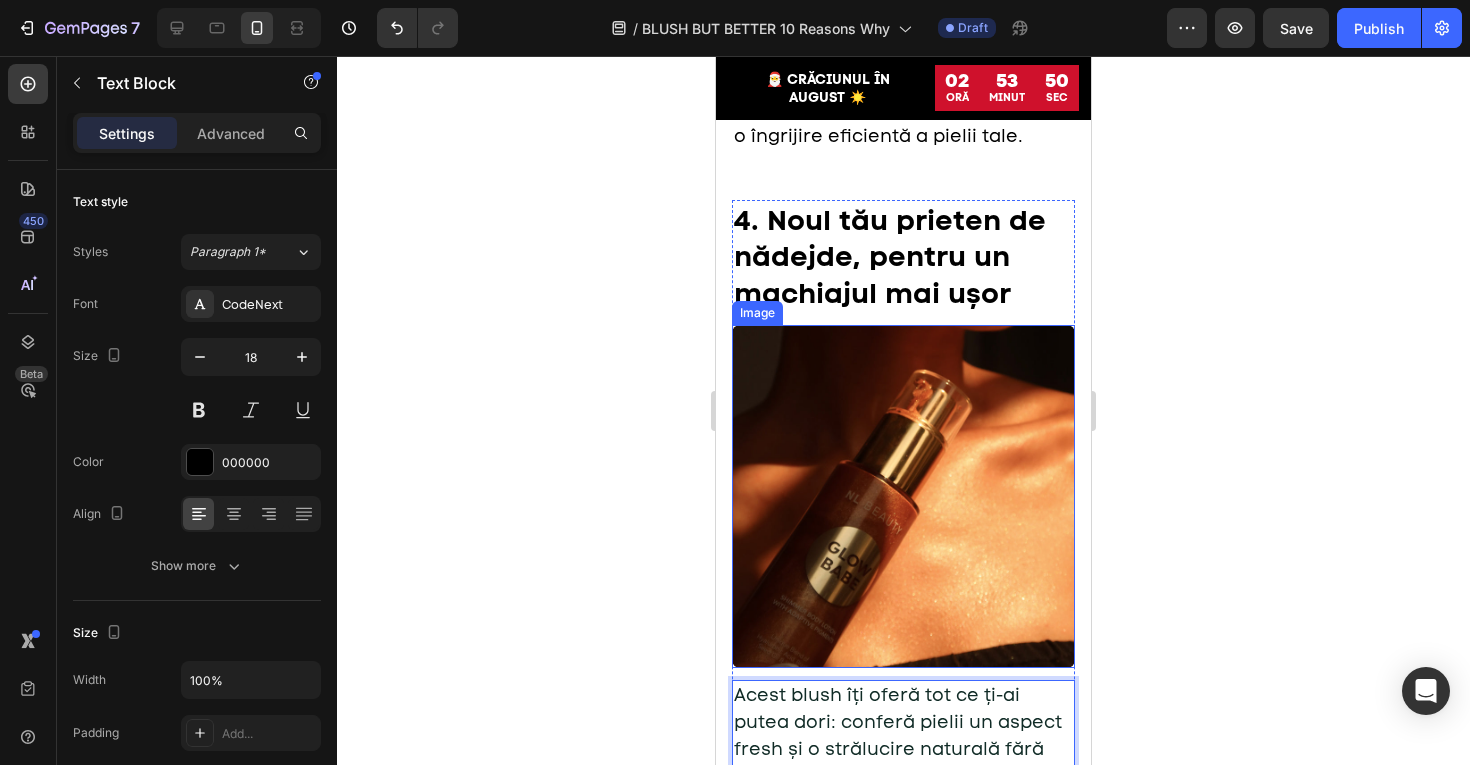 scroll, scrollTop: 2880, scrollLeft: 0, axis: vertical 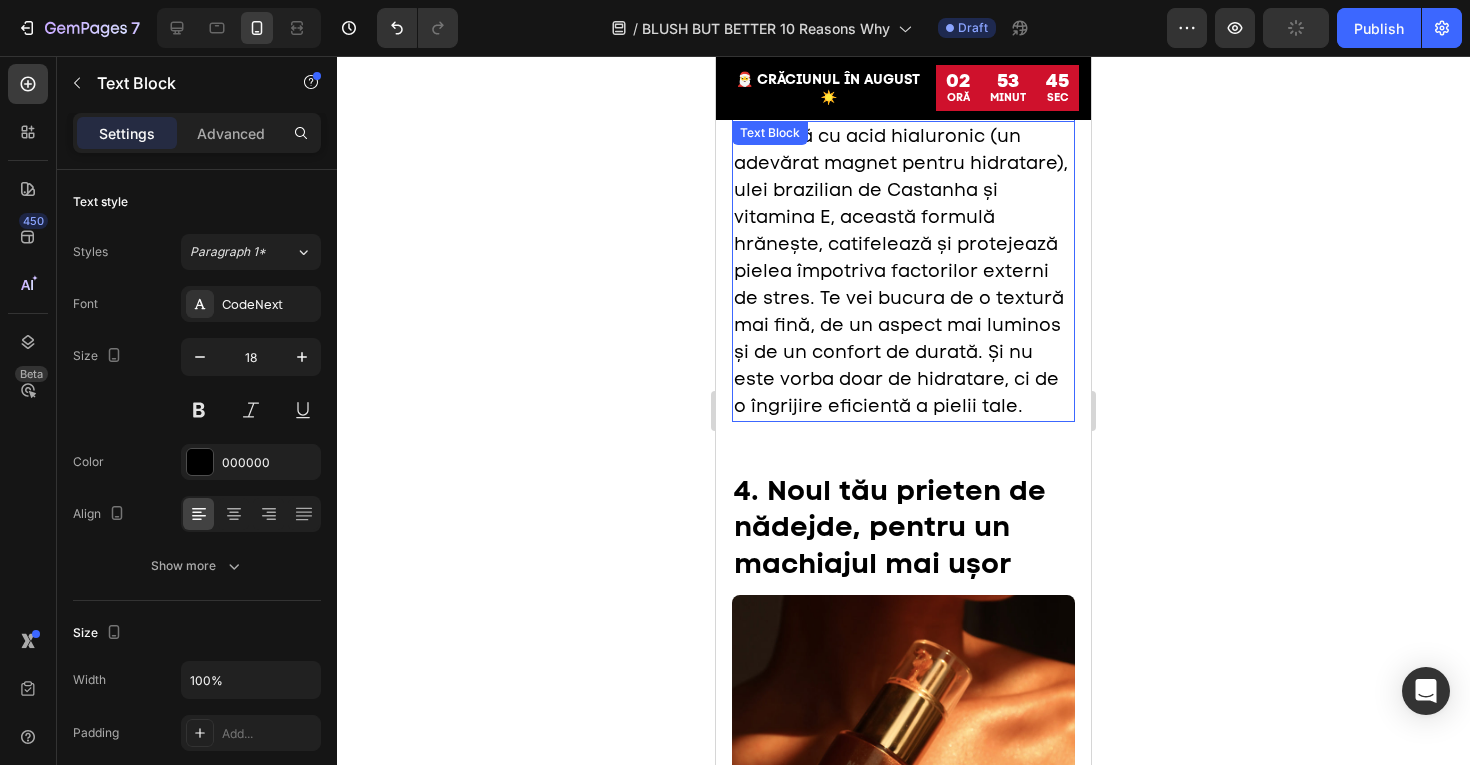 click on "Infuzată cu acid hialuronic (un adevărat magnet pentru hidratare), ulei brazilian de Castanha și vitamina E, această formulă hrănește, catifelează și protejează pielea împotriva factorilor externi de stres. Te vei bucura de o textură mai fină, de un aspect mai luminos și de un confort de durată. Și nu este vorba doar de hidratare, ci de o îngrijire eficientă a pielii tale." at bounding box center [901, 271] 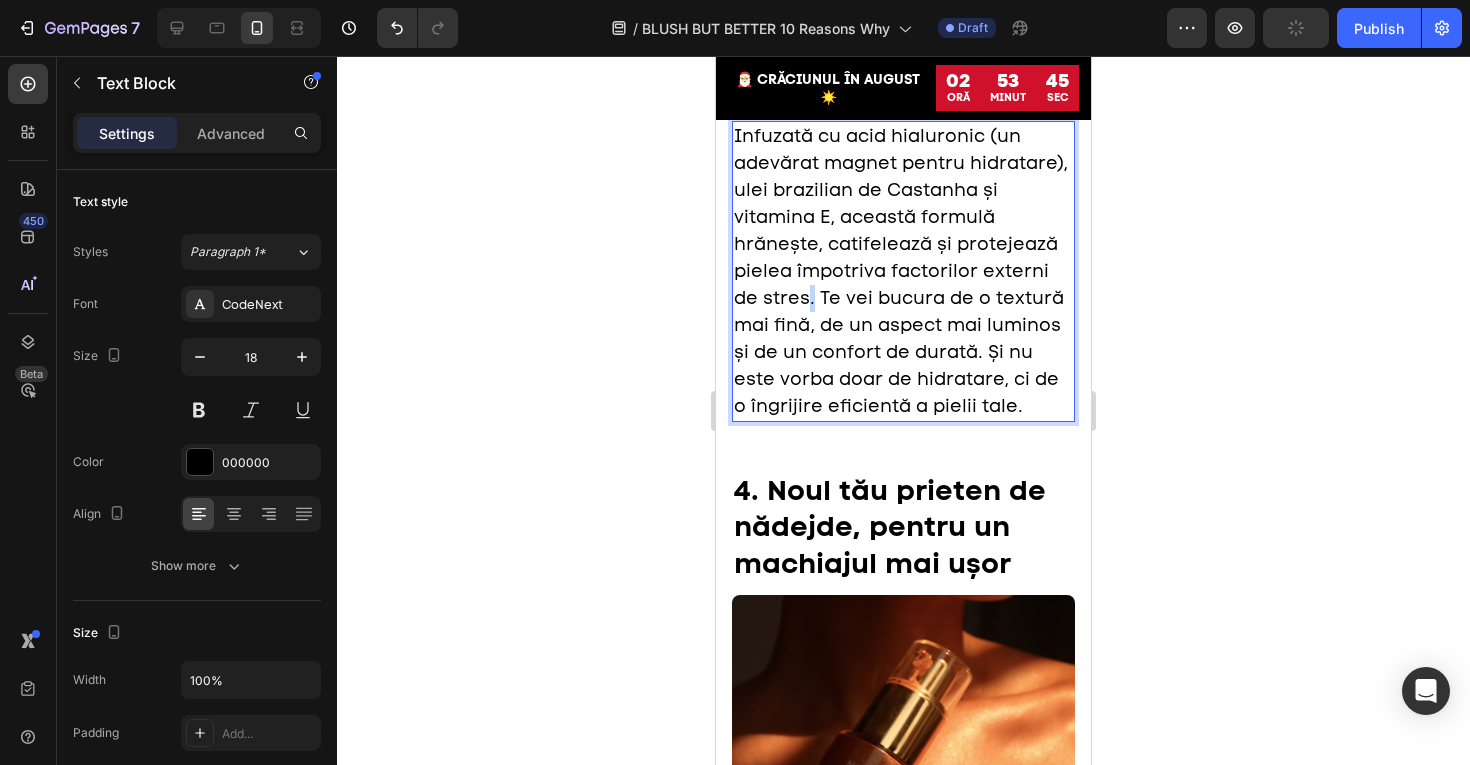 click on "Infuzată cu acid hialuronic (un adevărat magnet pentru hidratare), ulei brazilian de Castanha și vitamina E, această formulă hrănește, catifelează și protejează pielea împotriva factorilor externi de stres. Te vei bucura de o textură mai fină, de un aspect mai luminos și de un confort de durată. Și nu este vorba doar de hidratare, ci de o îngrijire eficientă a pielii tale." at bounding box center [901, 271] 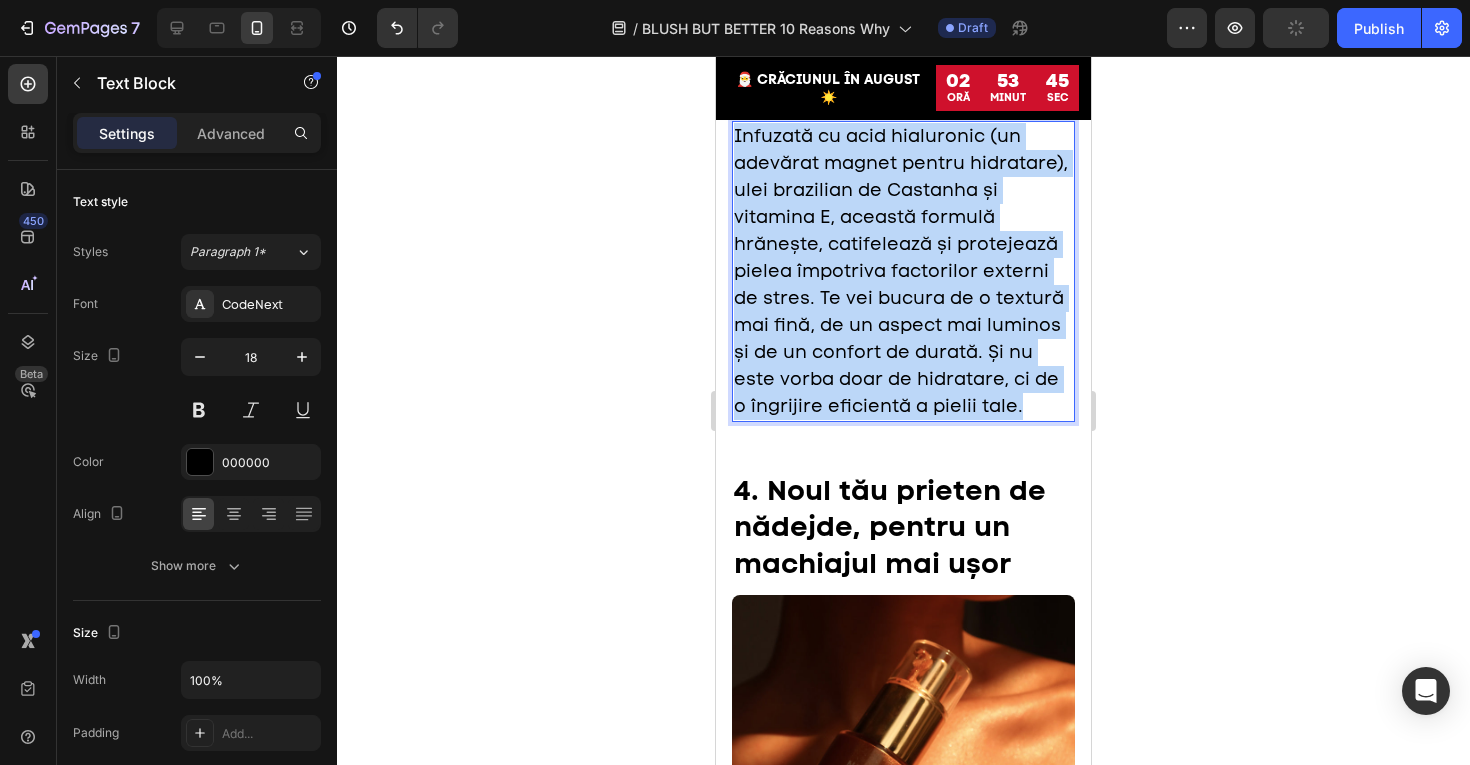 click on "Infuzată cu acid hialuronic (un adevărat magnet pentru hidratare), ulei brazilian de Castanha și vitamina E, această formulă hrănește, catifelează și protejează pielea împotriva factorilor externi de stres. Te vei bucura de o textură mai fină, de un aspect mai luminos și de un confort de durată. Și nu este vorba doar de hidratare, ci de o îngrijire eficientă a pielii tale." at bounding box center [901, 271] 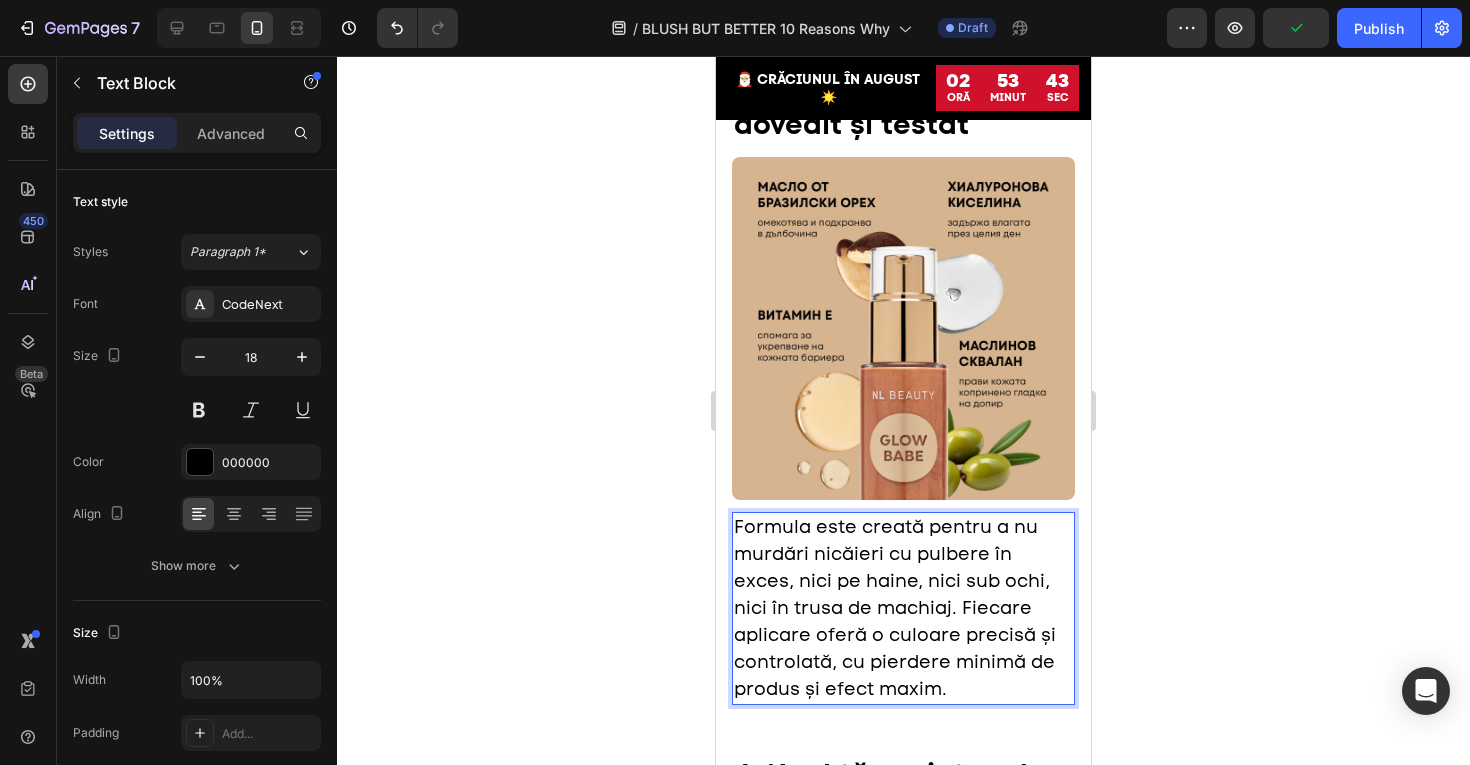 scroll, scrollTop: 2296, scrollLeft: 0, axis: vertical 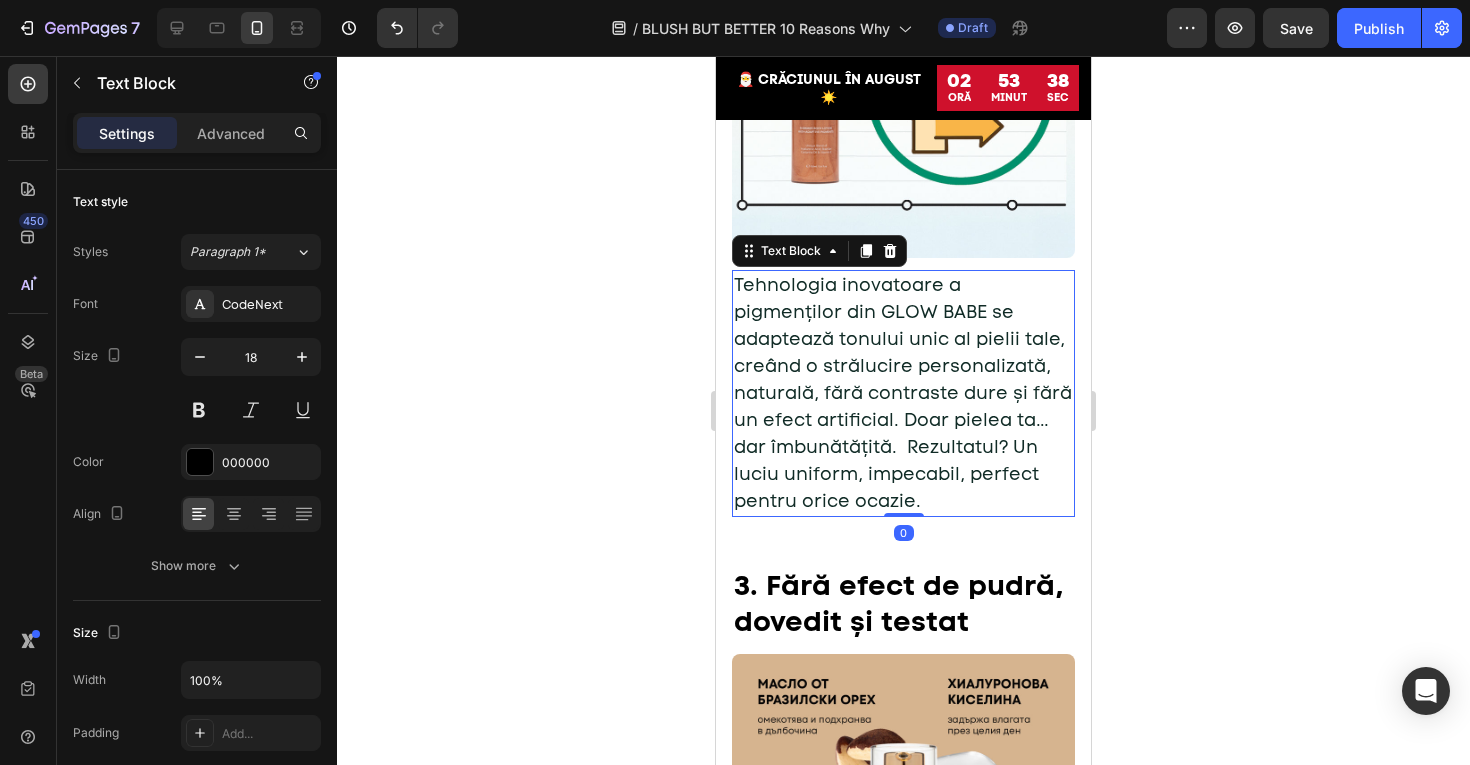 click on "Tehnologia inovatoare a pigmenților din GLOW BABE se adaptează tonului unic al pielii tale, creând o strălucire personalizată, naturală, fără contraste dure și fără un efect artificial. Doar pielea ta… dar îmbunătățită.  Rezultatul? Un luciu uniform, impecabil, perfect pentru orice ocazie." at bounding box center (903, 393) 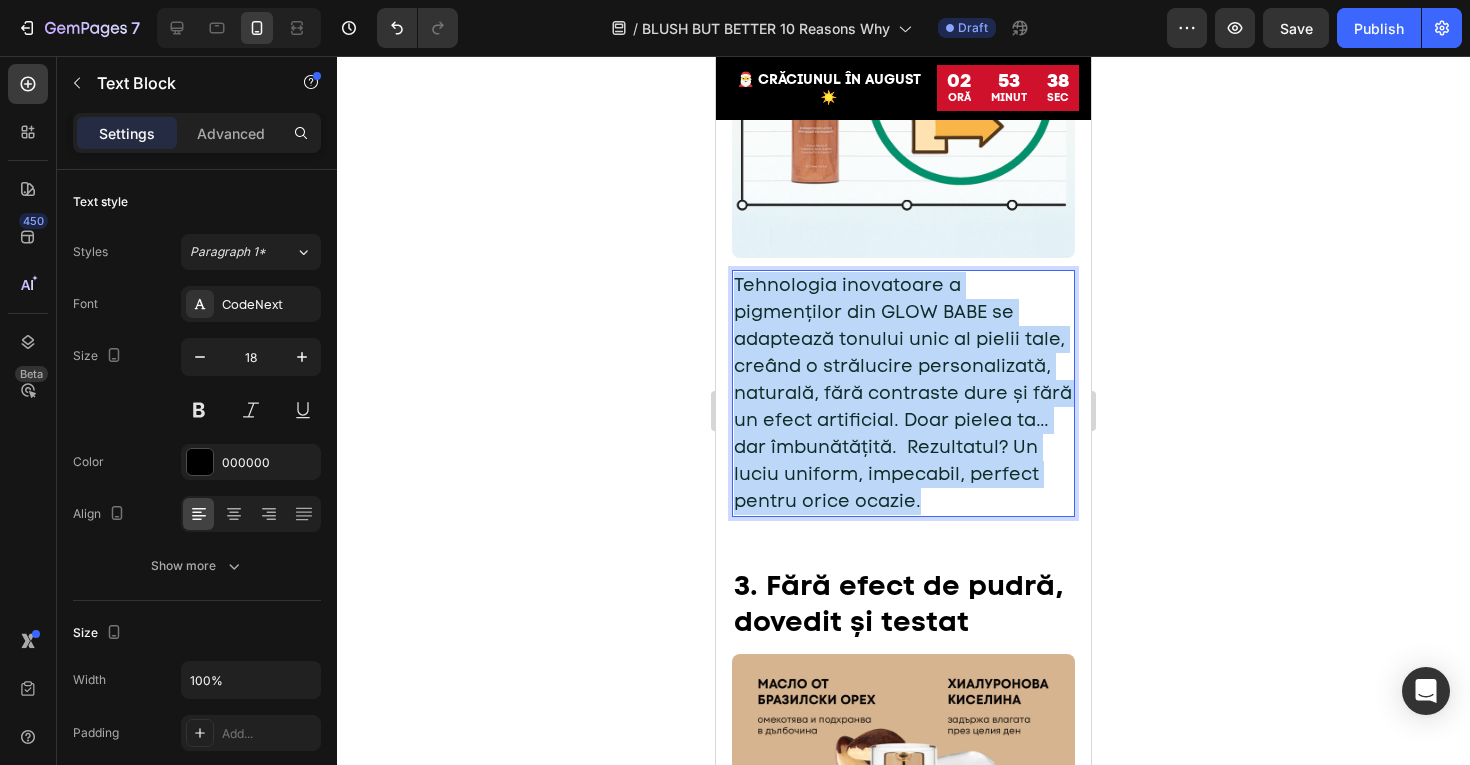 click on "Tehnologia inovatoare a pigmenților din GLOW BABE se adaptează tonului unic al pielii tale, creând o strălucire personalizată, naturală, fără contraste dure și fără un efect artificial. Doar pielea ta… dar îmbunătățită.  Rezultatul? Un luciu uniform, impecabil, perfect pentru orice ocazie." at bounding box center [903, 393] 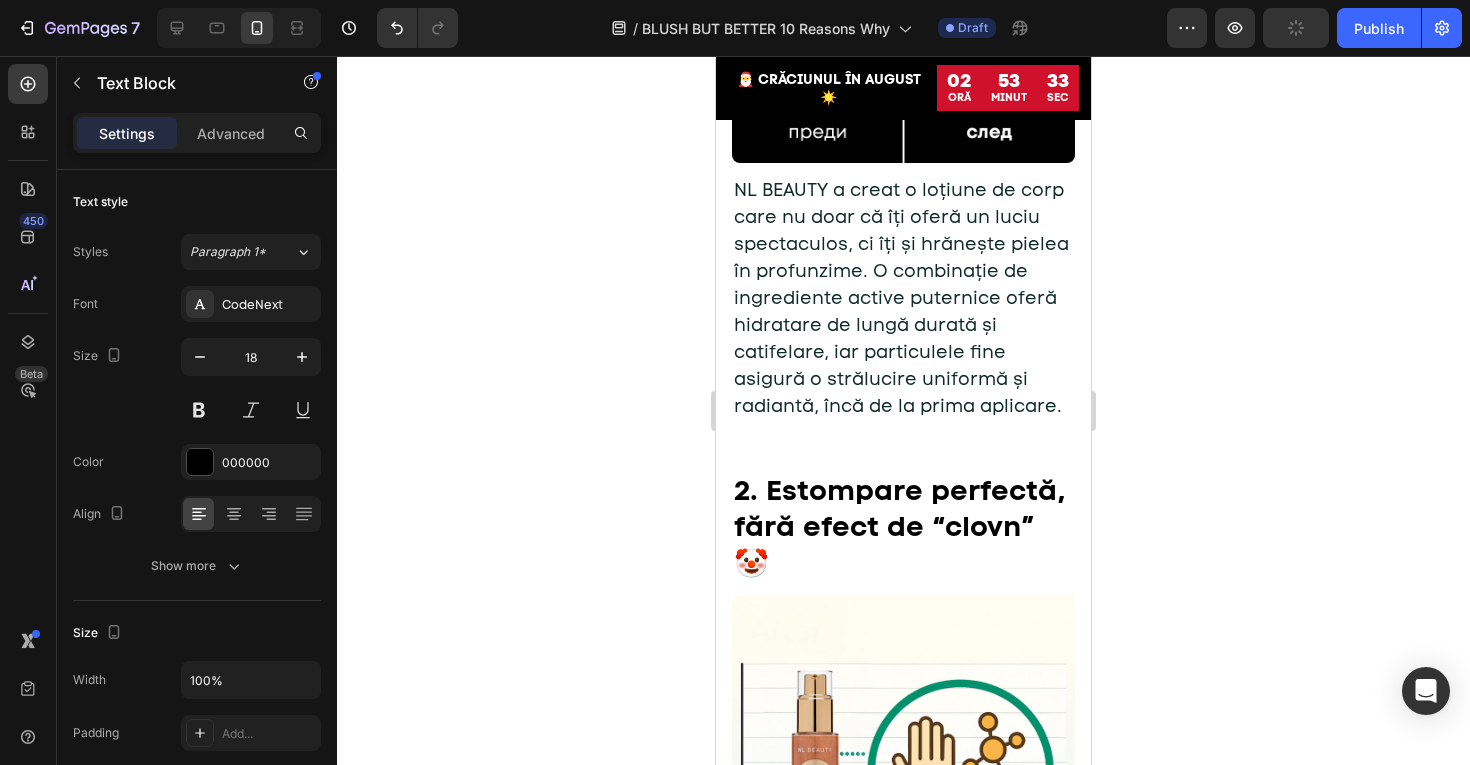 scroll, scrollTop: 1090, scrollLeft: 0, axis: vertical 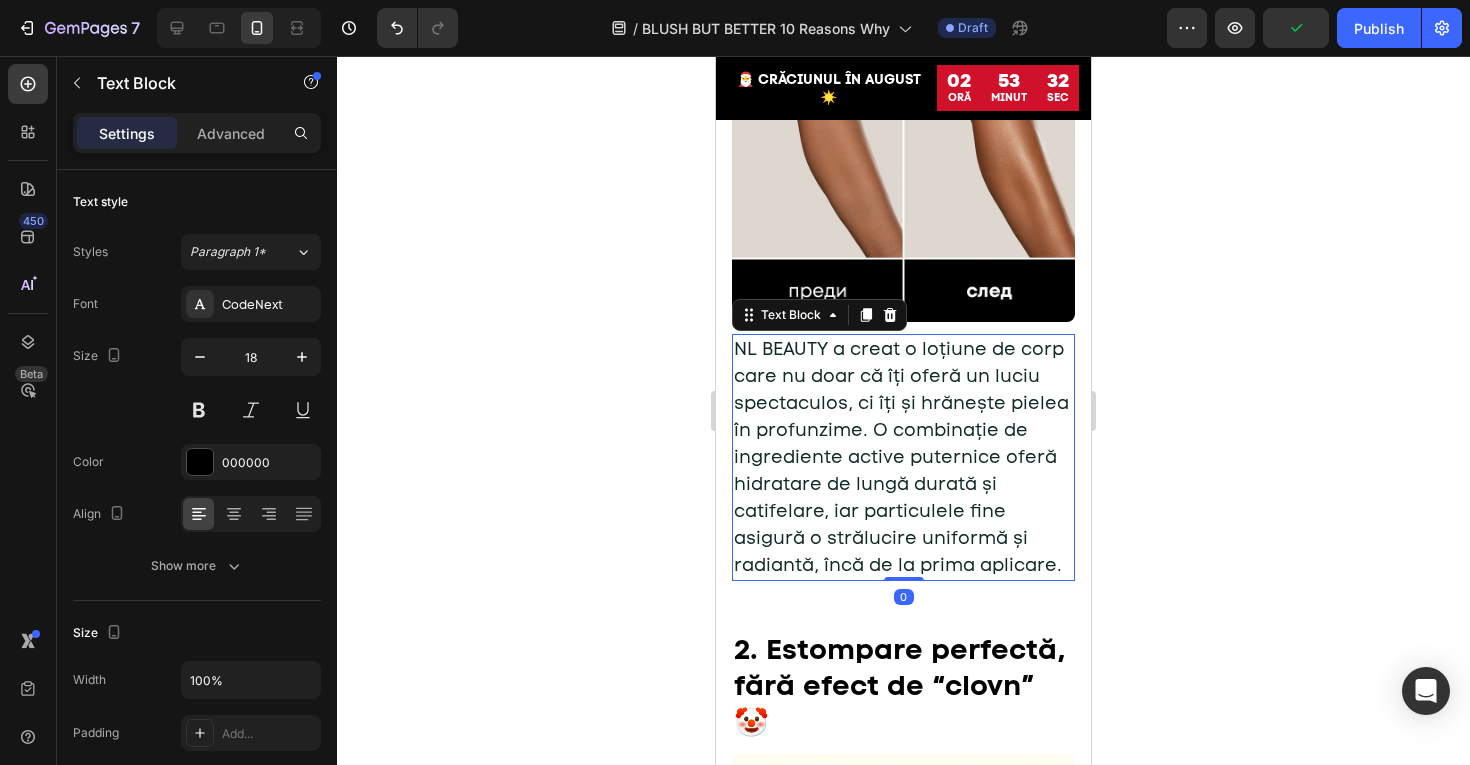 click on "NL BEAUTY a creat o loțiune de corp care nu doar că îți oferă un luciu spectaculos, ci îți și hrănește pielea în profunzime. O combinație de ingrediente active puternice oferă hidratare de lungă durată și catifelare, iar particulele fine asigură o strălucire uniformă și radiantă, încă de la prima aplicare." at bounding box center [901, 457] 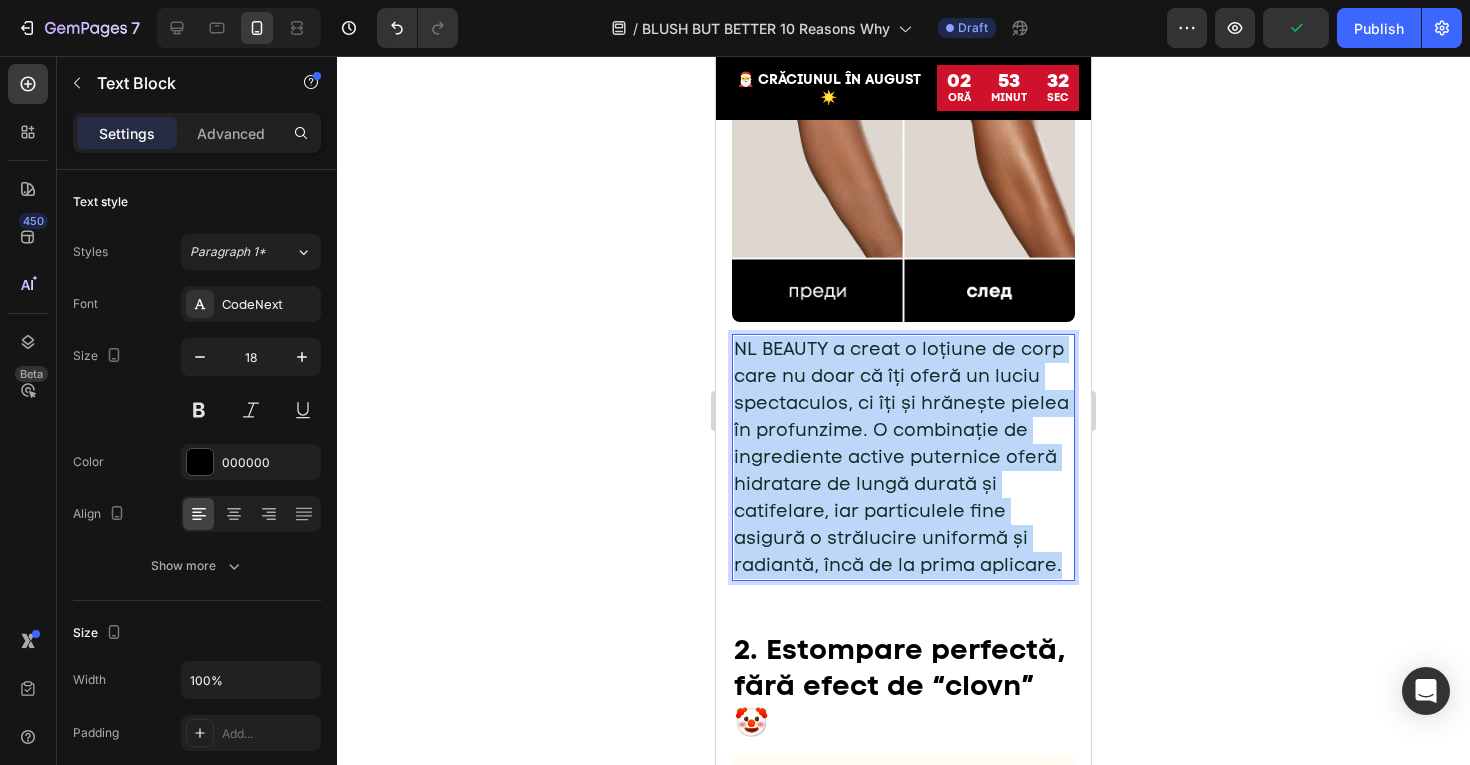 click on "NL BEAUTY a creat o loțiune de corp care nu doar că îți oferă un luciu spectaculos, ci îți și hrănește pielea în profunzime. O combinație de ingrediente active puternice oferă hidratare de lungă durată și catifelare, iar particulele fine asigură o strălucire uniformă și radiantă, încă de la prima aplicare." at bounding box center [901, 457] 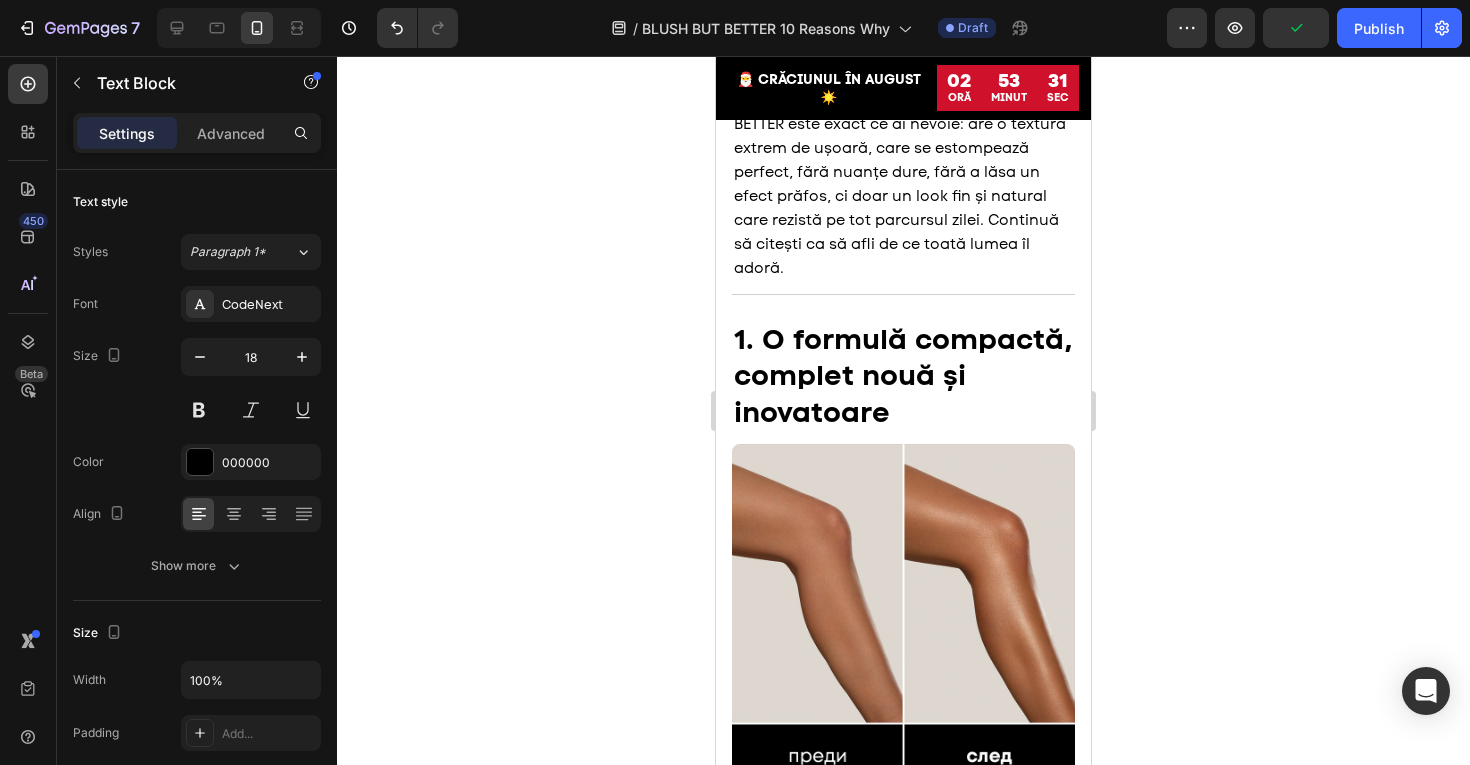 scroll, scrollTop: 594, scrollLeft: 0, axis: vertical 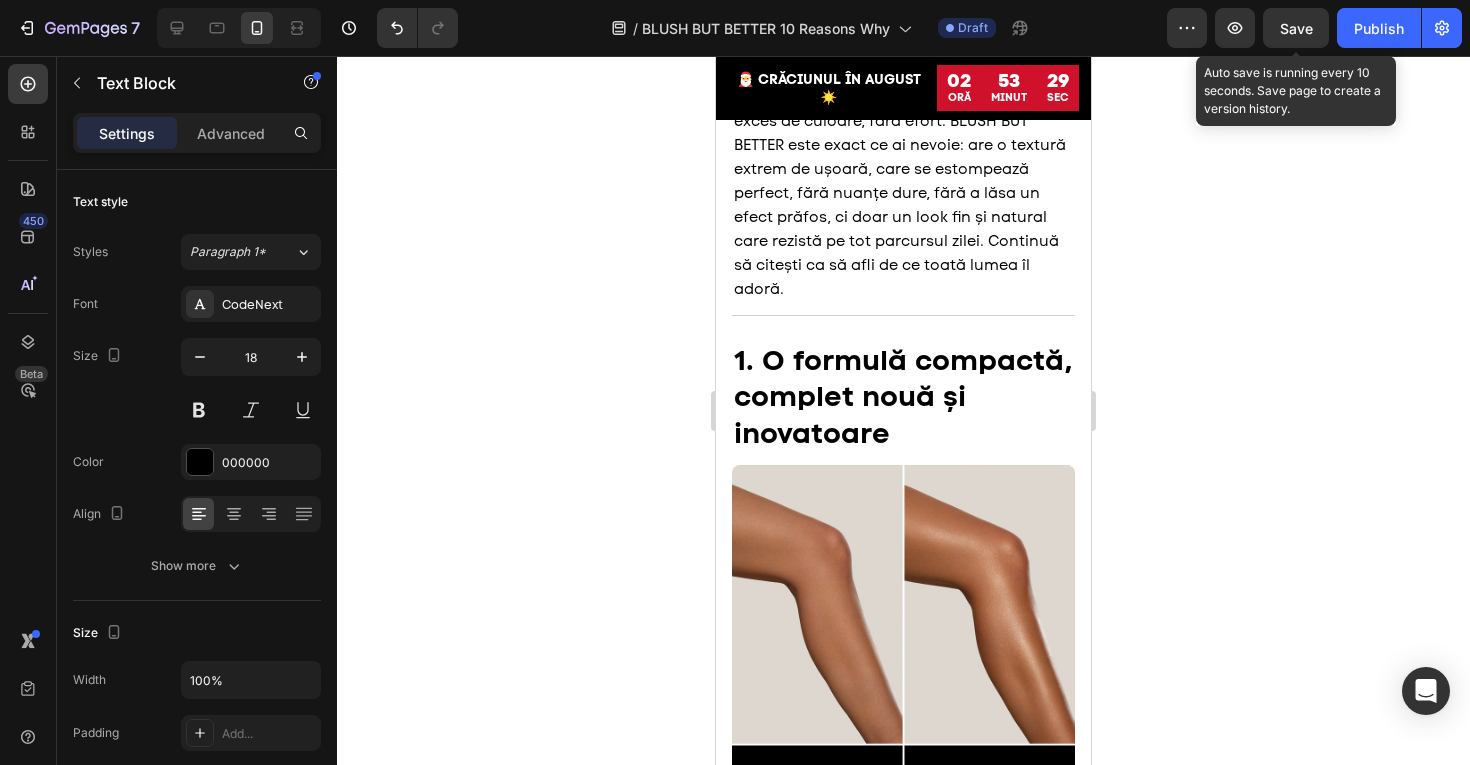 click on "Save" at bounding box center [1296, 28] 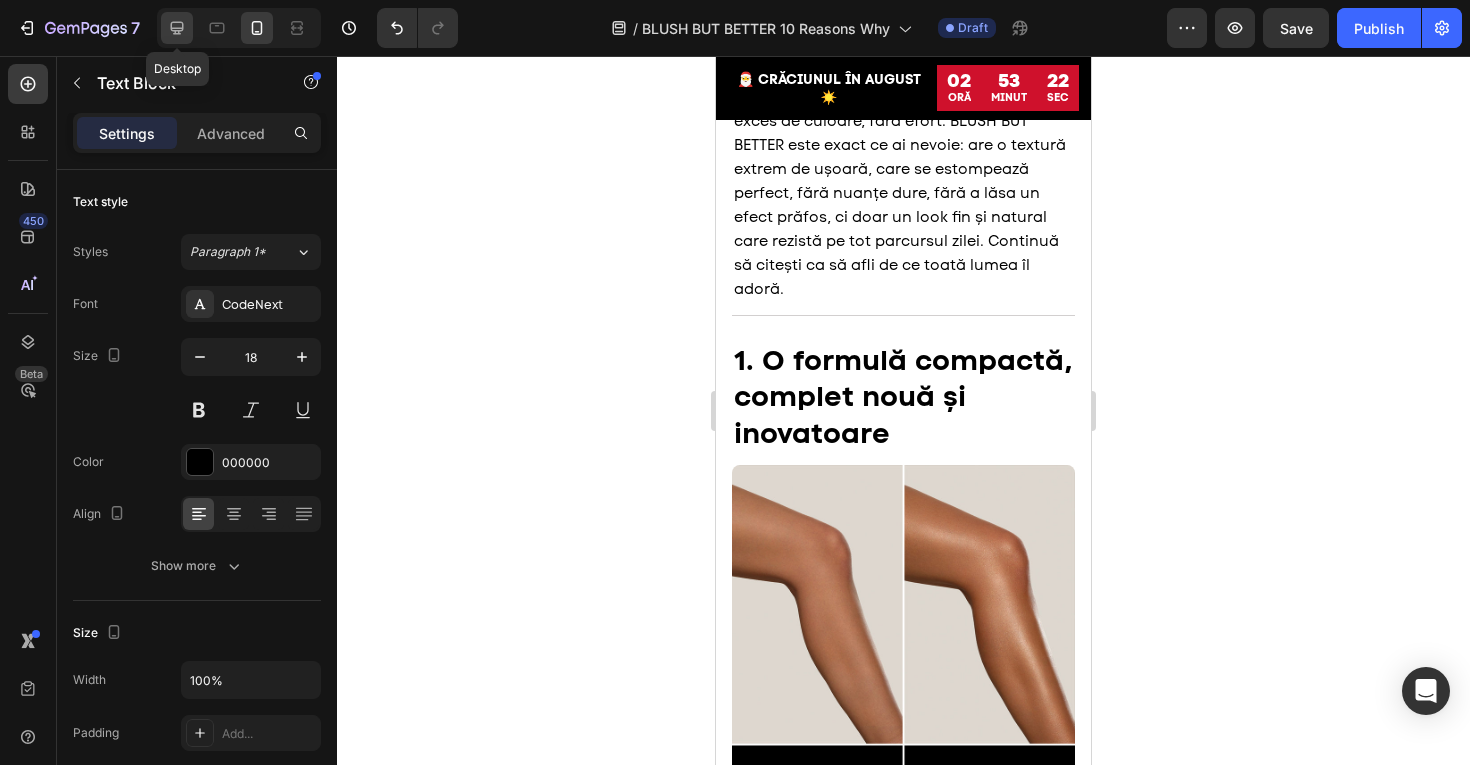 click 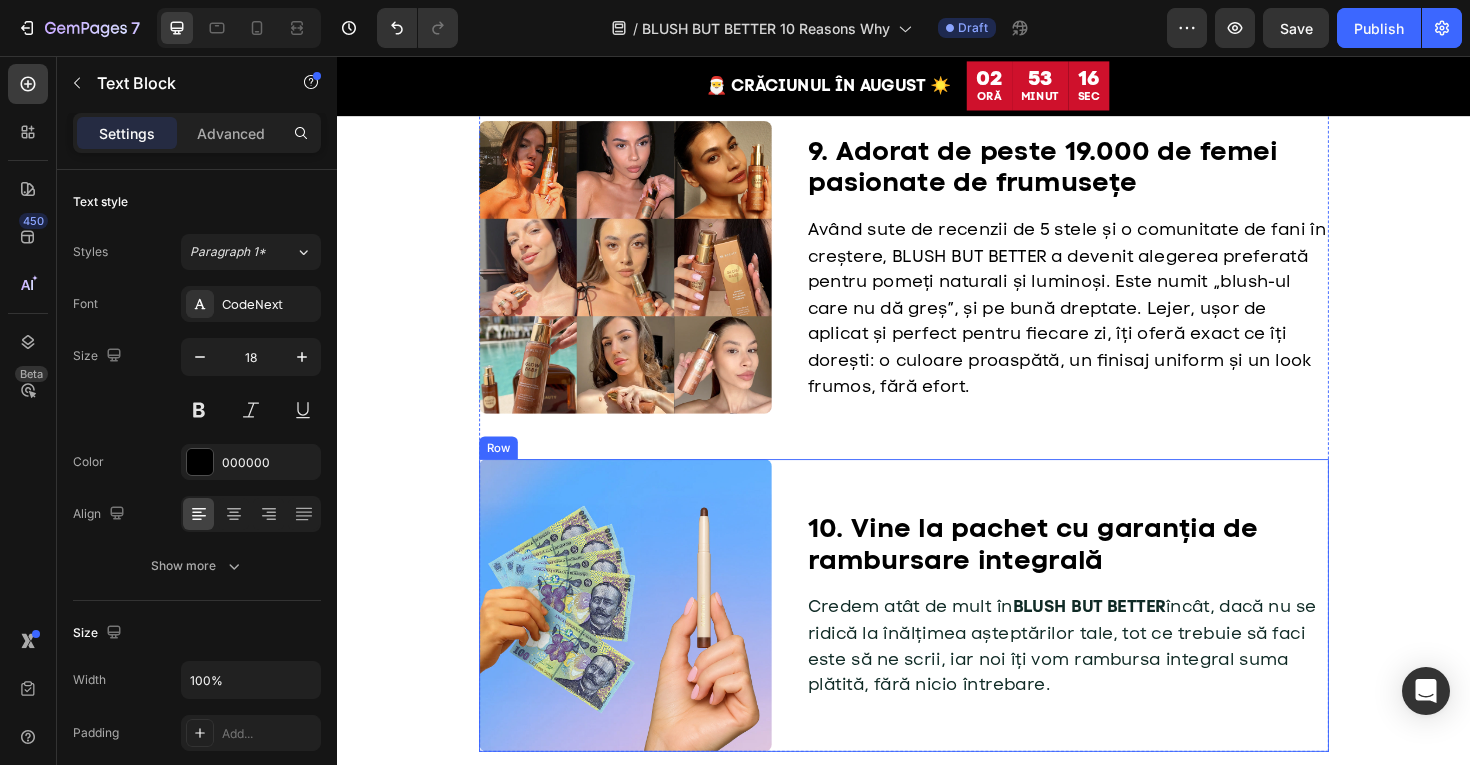 scroll, scrollTop: 3373, scrollLeft: 0, axis: vertical 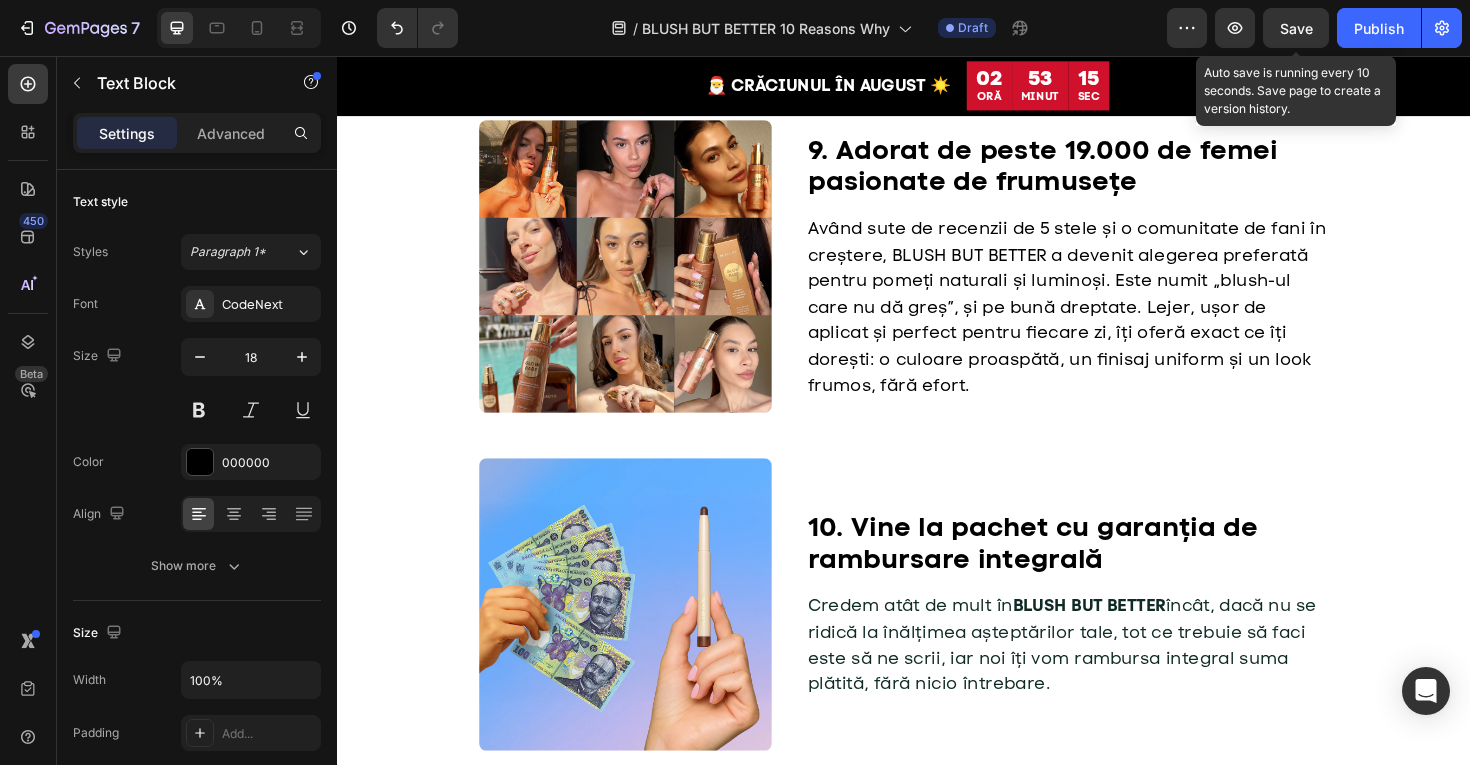 click on "Save" at bounding box center [1296, 28] 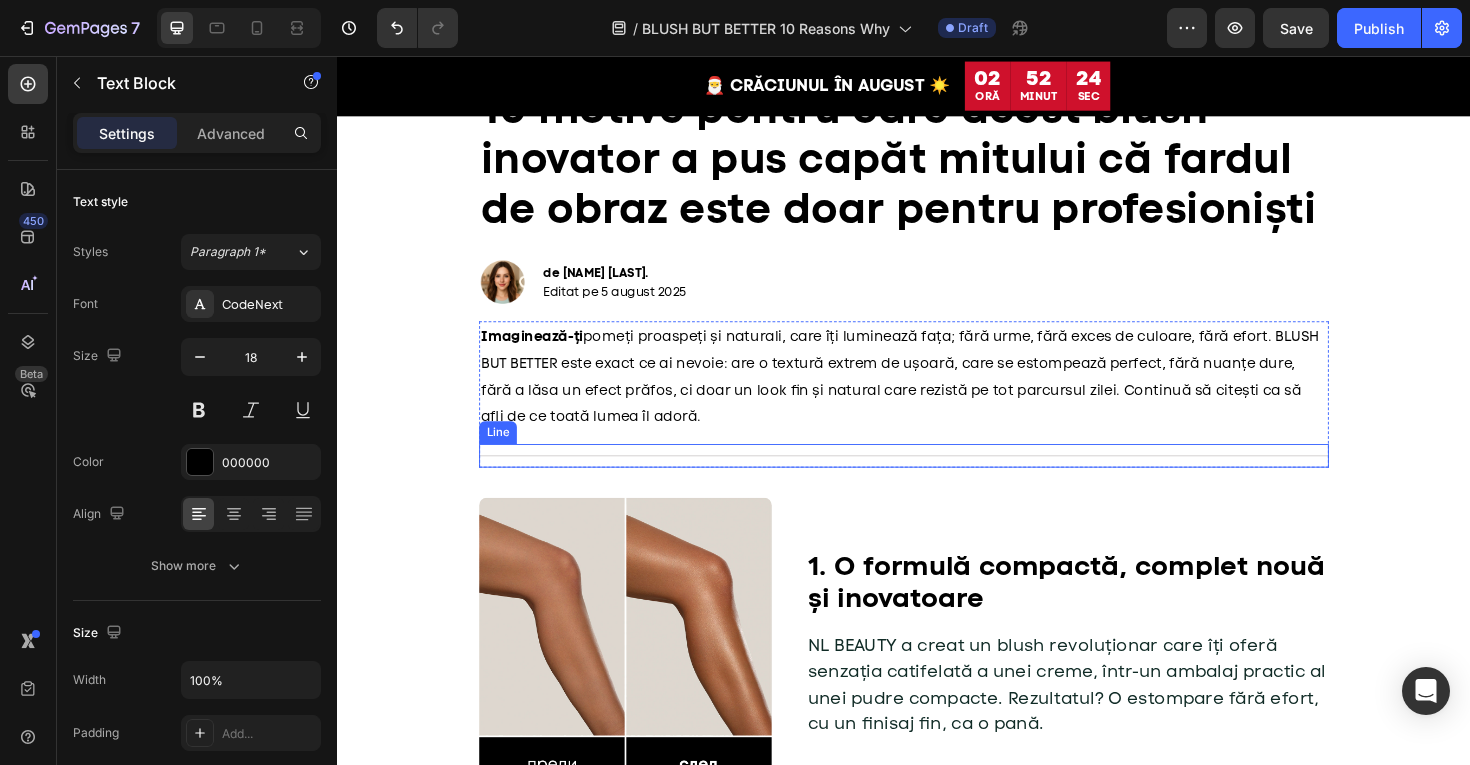 scroll, scrollTop: 194, scrollLeft: 0, axis: vertical 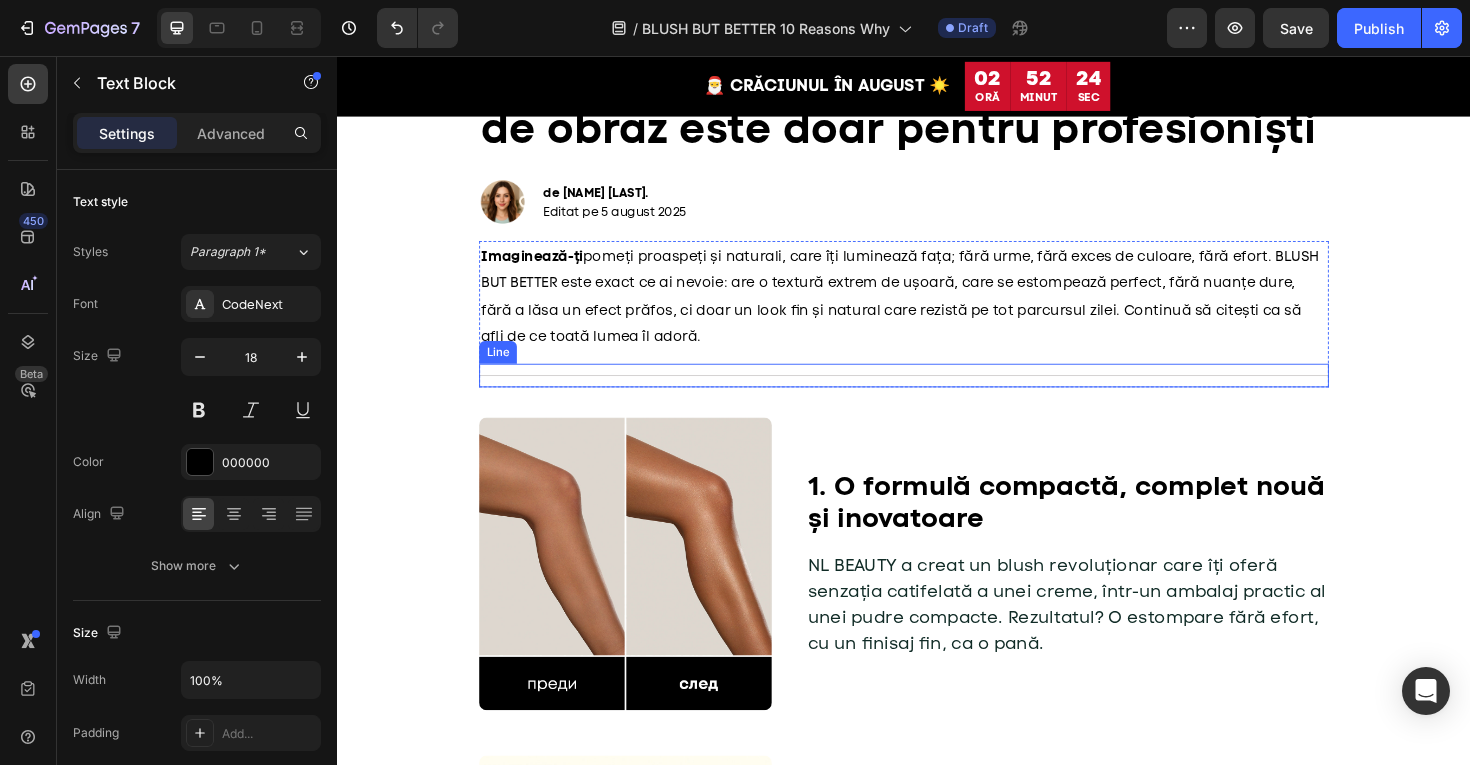 click at bounding box center (642, 594) 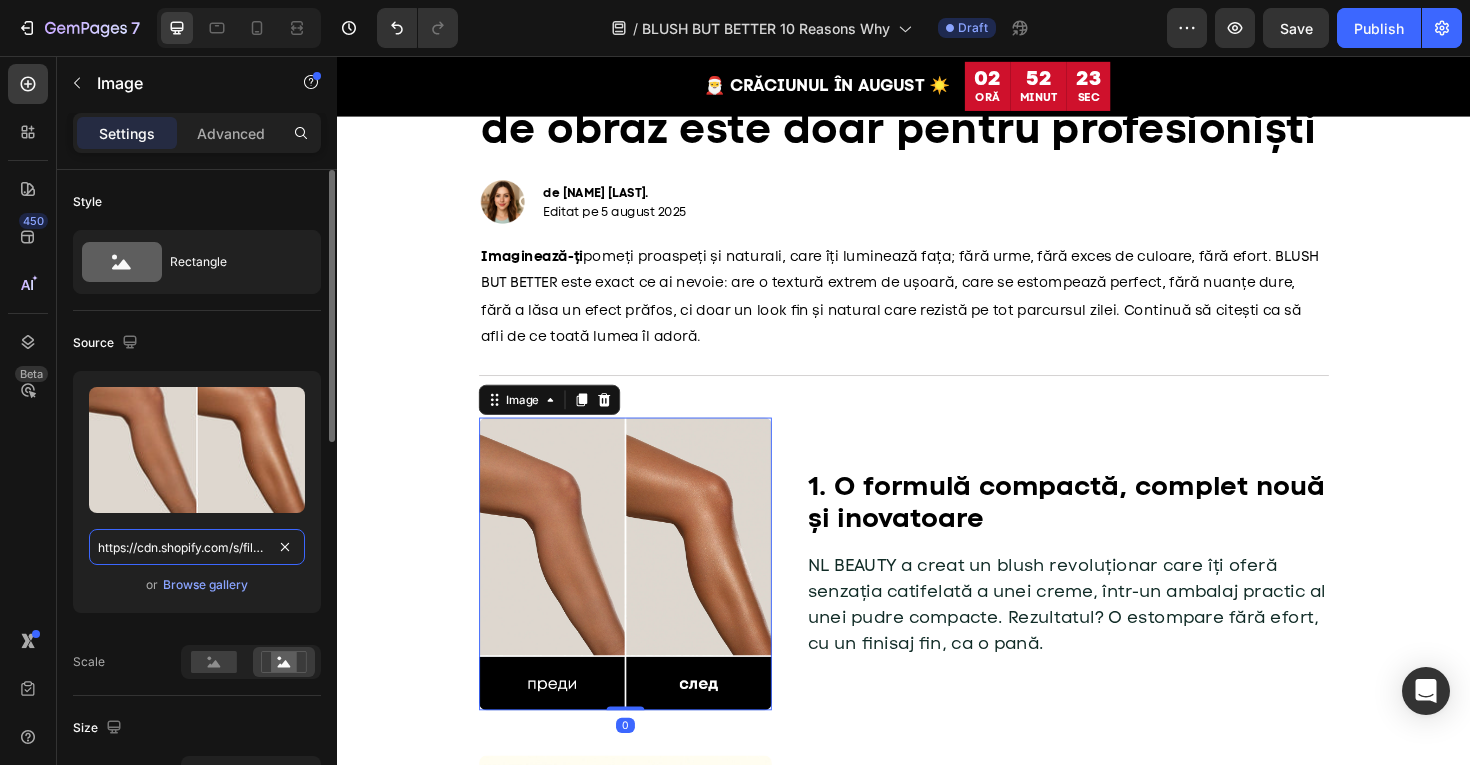 click on "https://cdn.shopify.com/s/files/1/0775/0831/3373/files/gempages_485104230382699404-8f7430e6-3d5a-4aa2-b6d9-ae24d5fe1cbd.jpg" at bounding box center (197, 547) 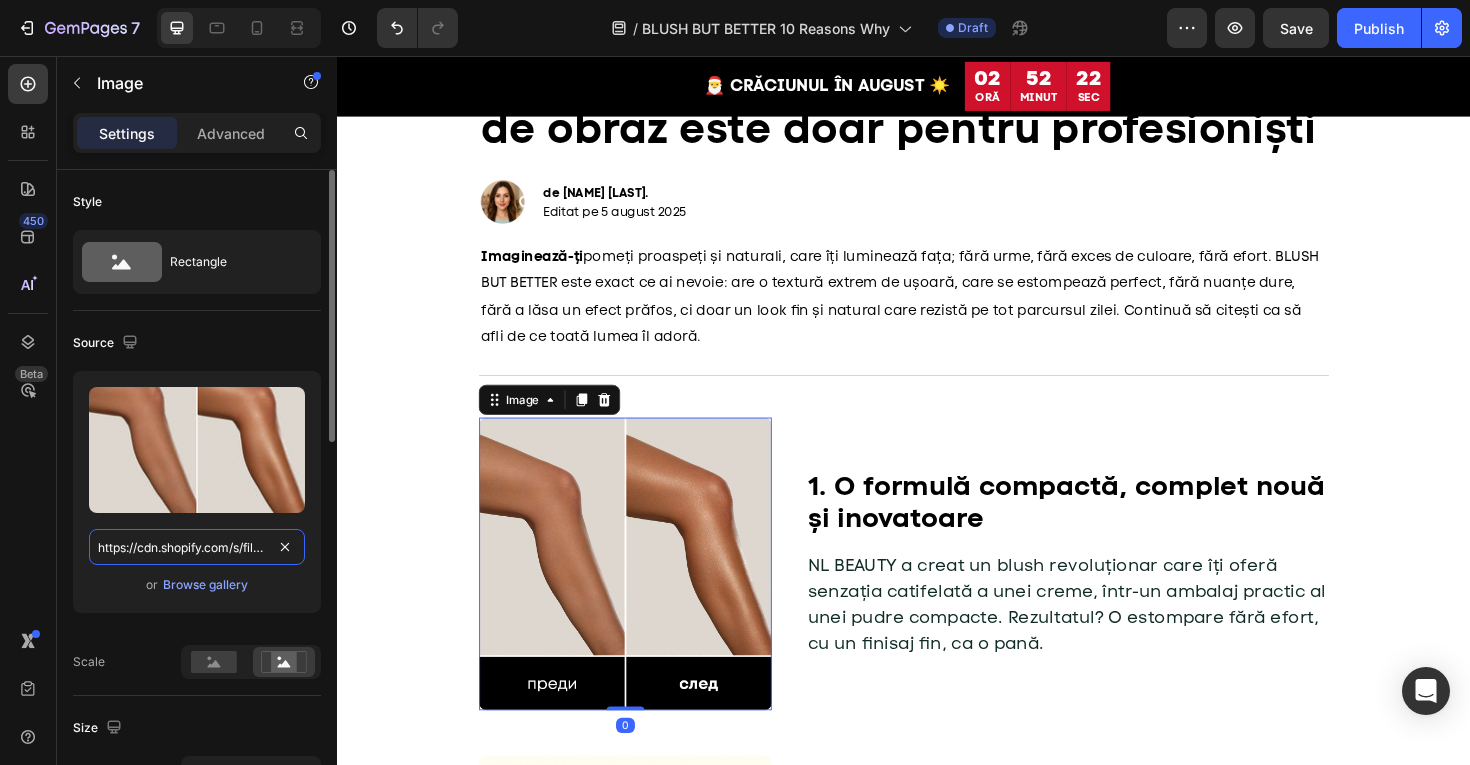 paste on "nlbeauty.bg/cdn/shop/files/beforeafterpeachblush.jpg?crop=center&height=800&v=1748960924&width=800" 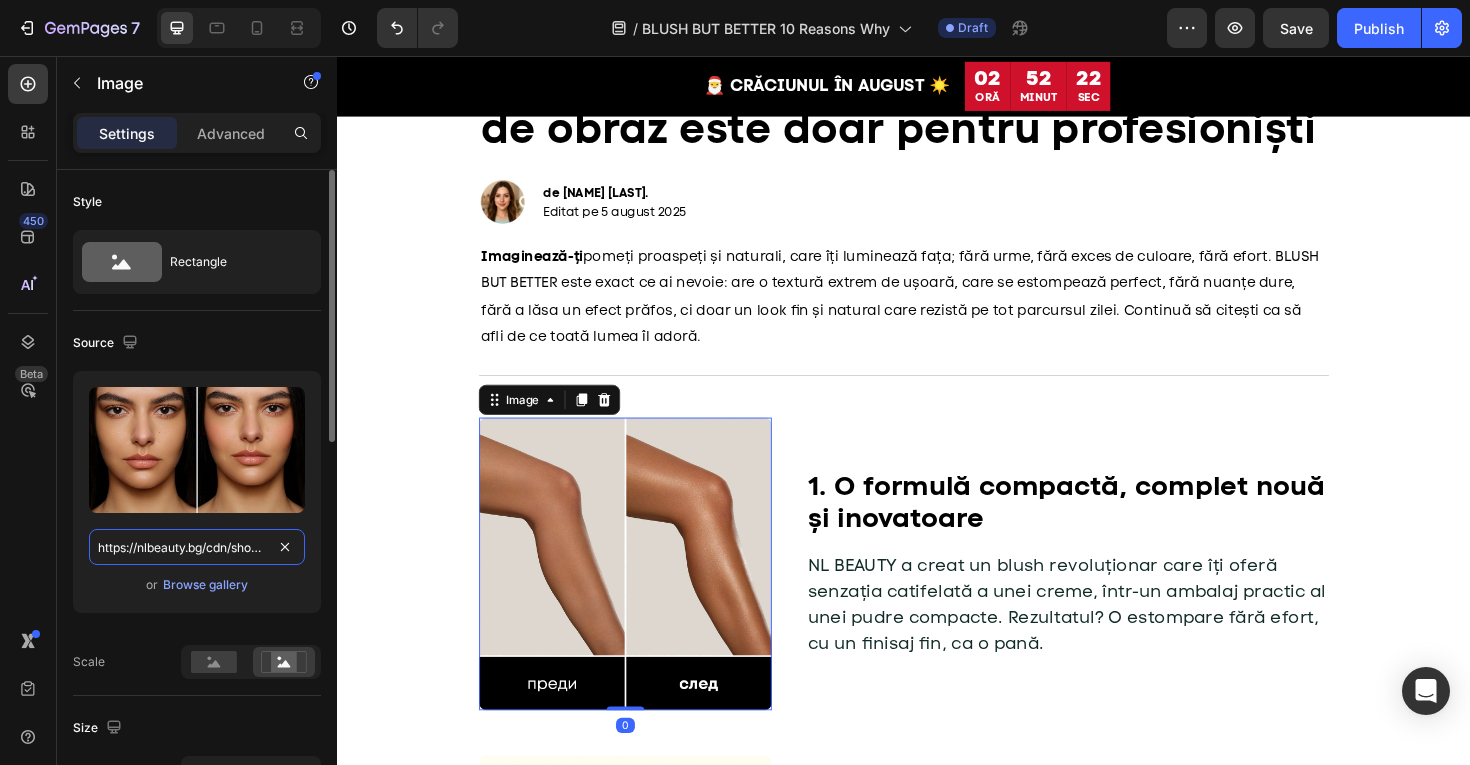 scroll, scrollTop: 0, scrollLeft: 493, axis: horizontal 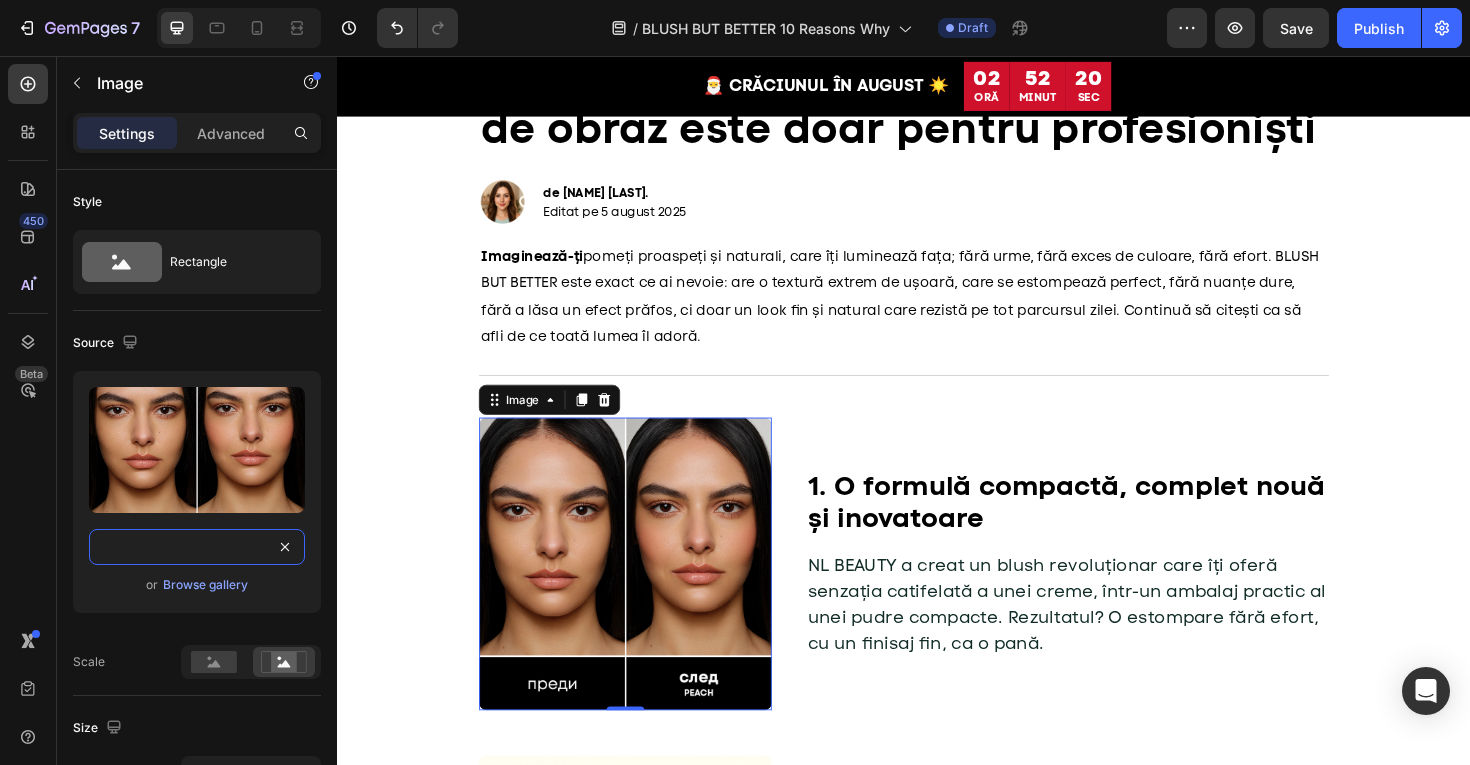 type on "https://nlbeauty.bg/cdn/shop/files/beforeafterpeachblush.jpg?crop=center&height=800&v=1748960924&width=800" 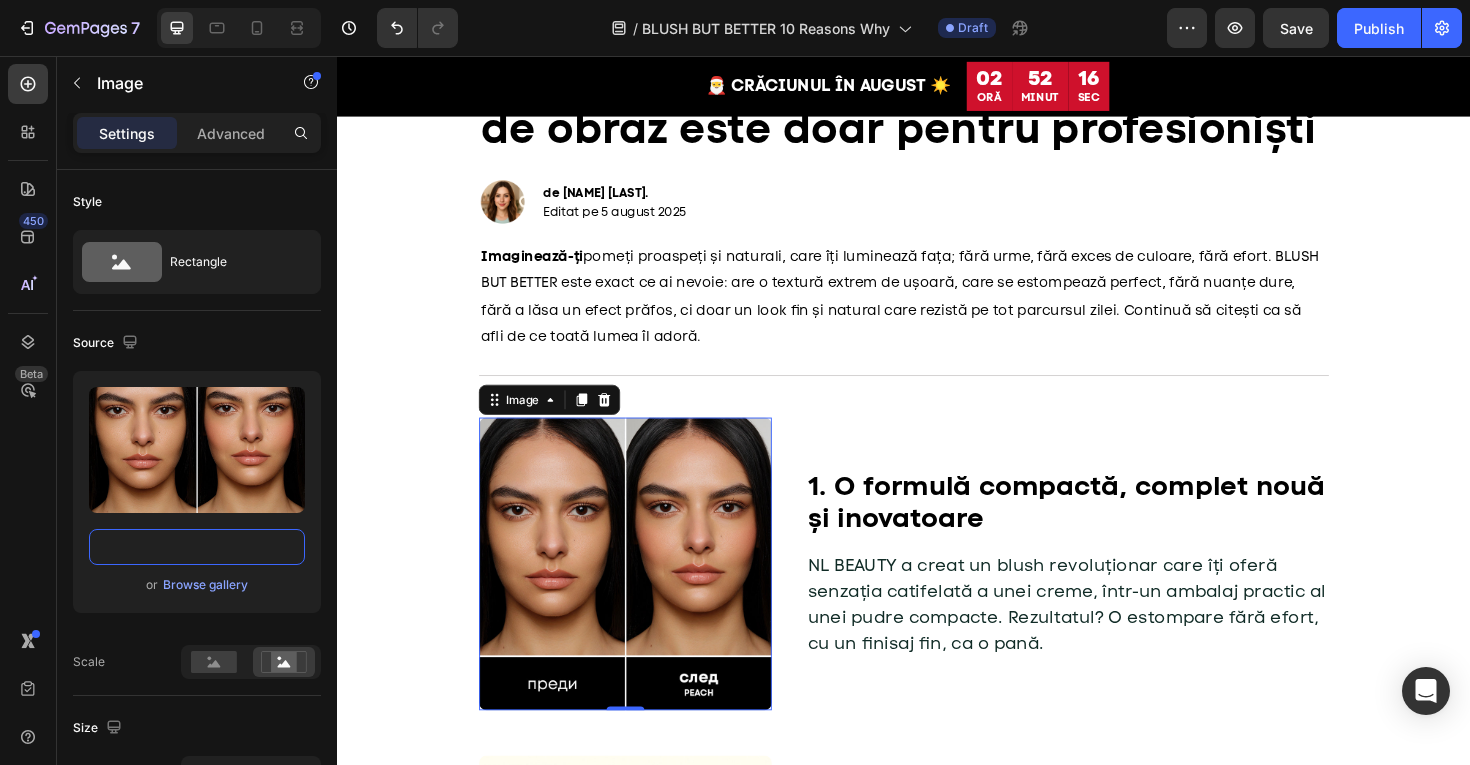 scroll, scrollTop: 0, scrollLeft: 0, axis: both 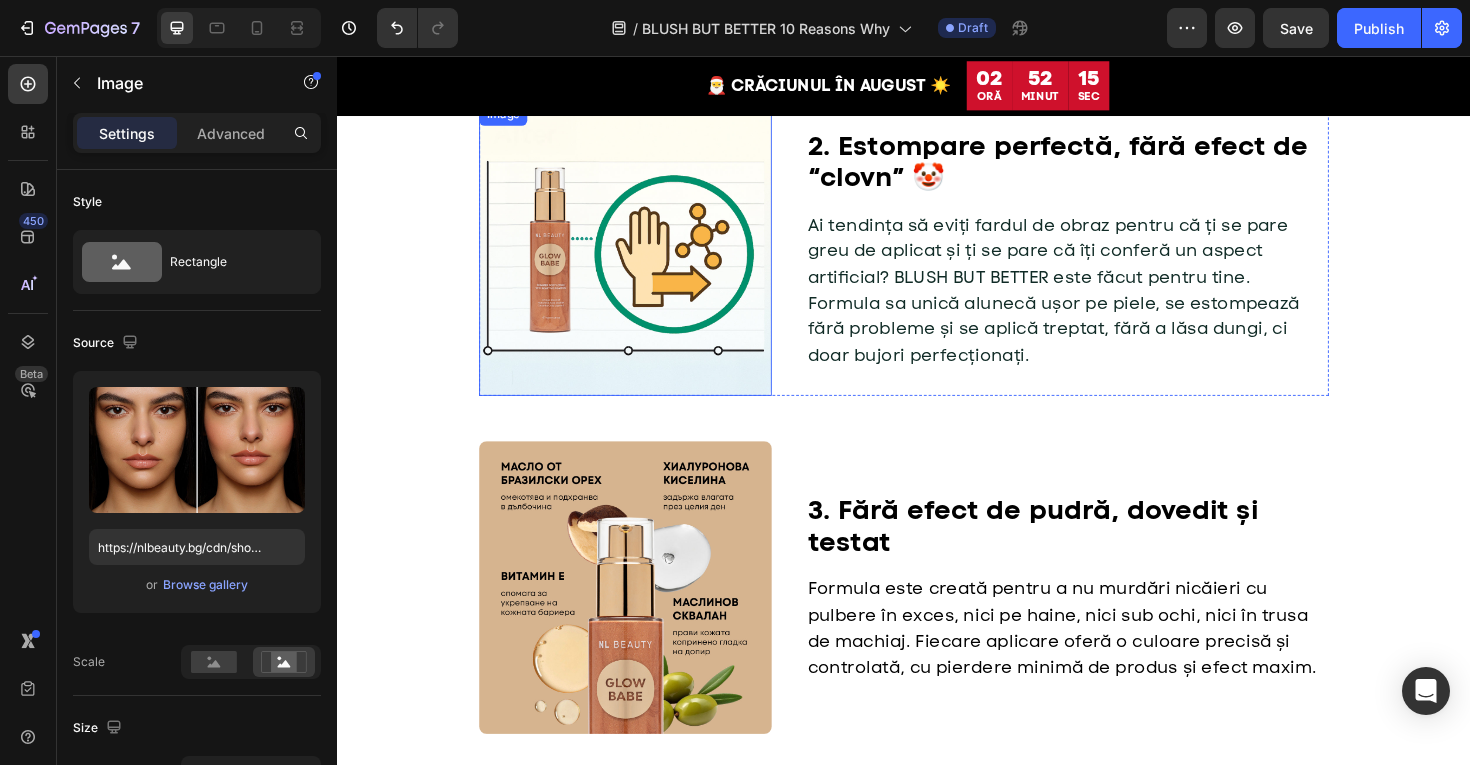 click at bounding box center (642, 261) 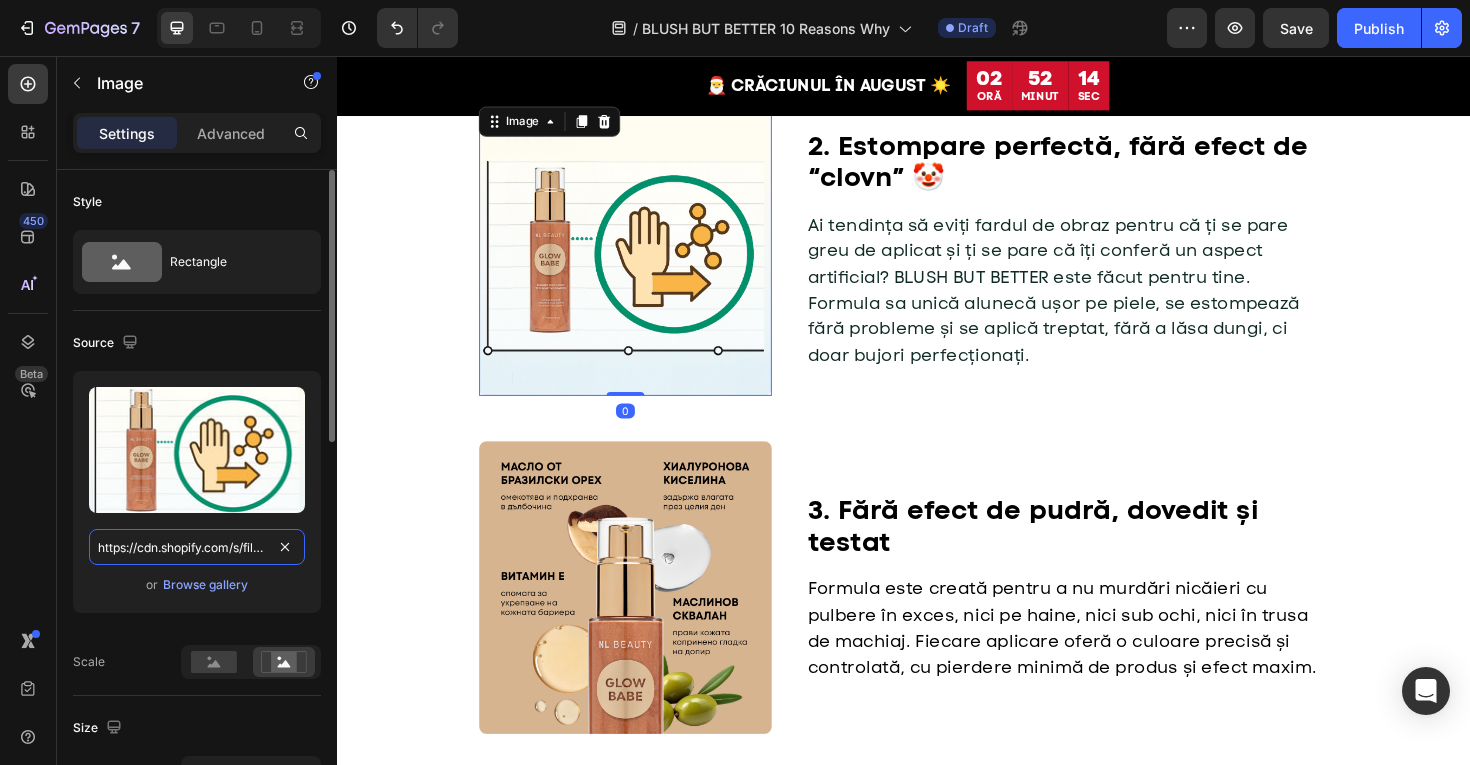 click on "https://cdn.shopify.com/s/files/1/0775/0831/3373/files/gempages_485104230382699404-d6eb8b9e-9c48-4b42-8974-bfc14e271177.jpg" at bounding box center [197, 547] 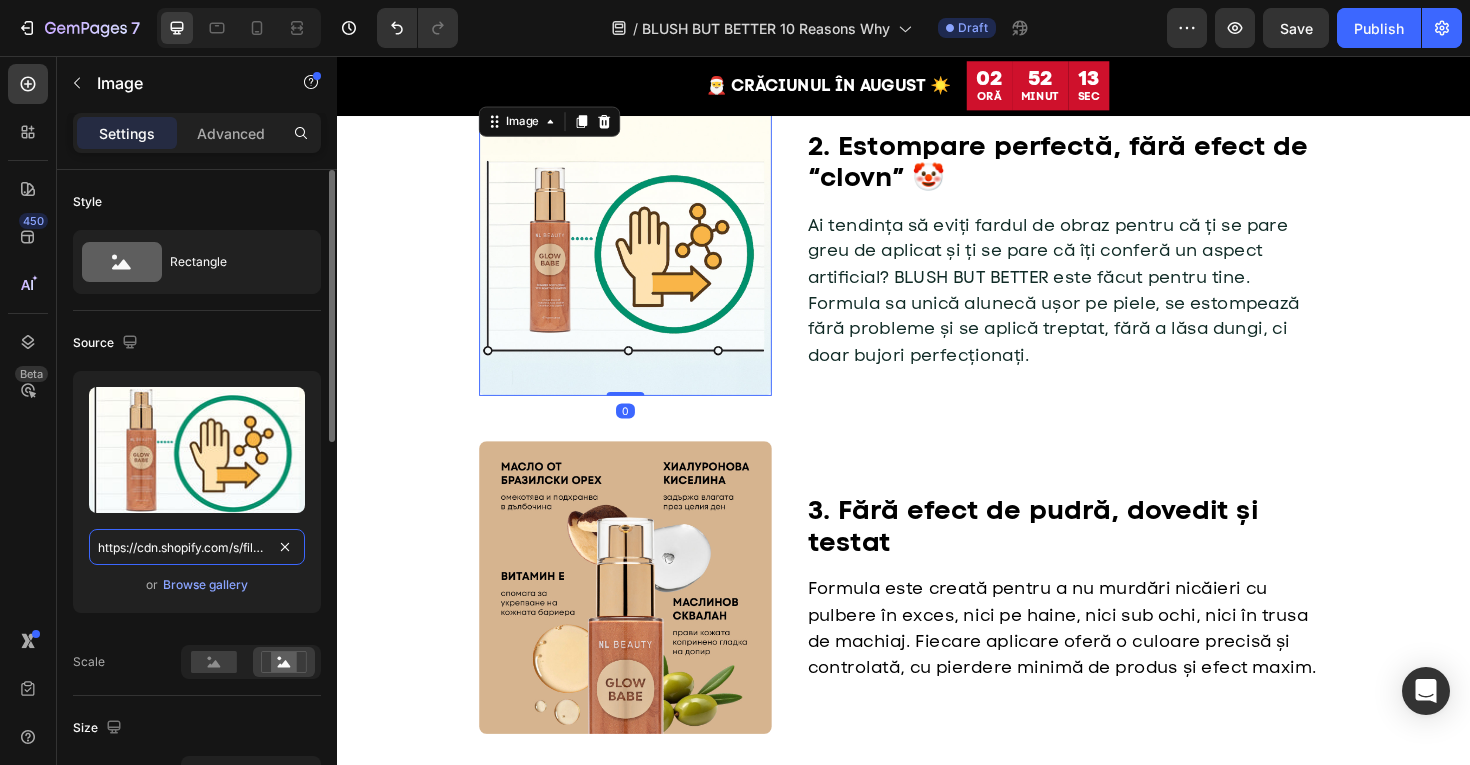 paste on "5c082712-eed1-4833-9928-e90e653ba782" 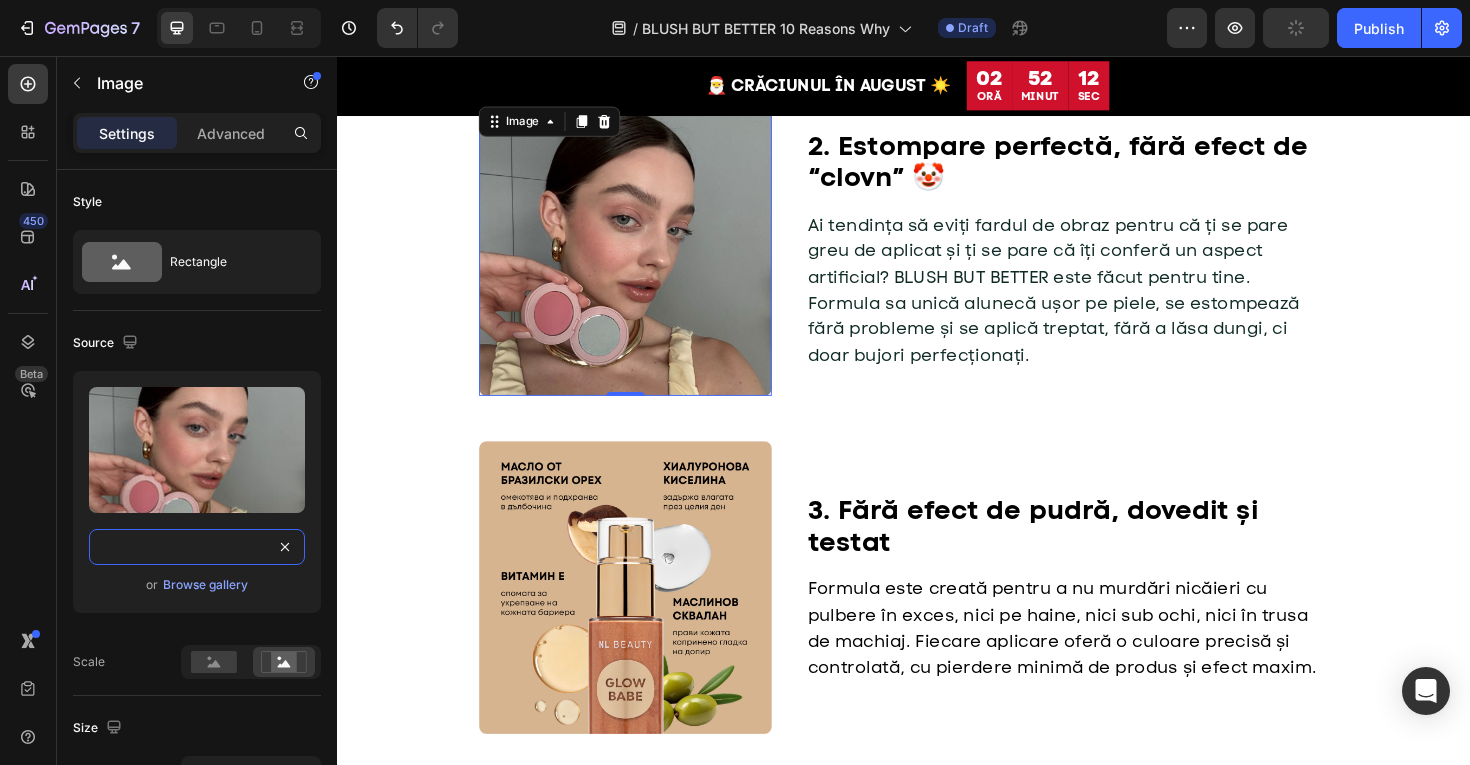 type on "https://cdn.shopify.com/s/files/1/0775/0831/3373/files/gempages_485104230382699404-5c082712-eed1-4833-9928-e90e653ba782.jpg" 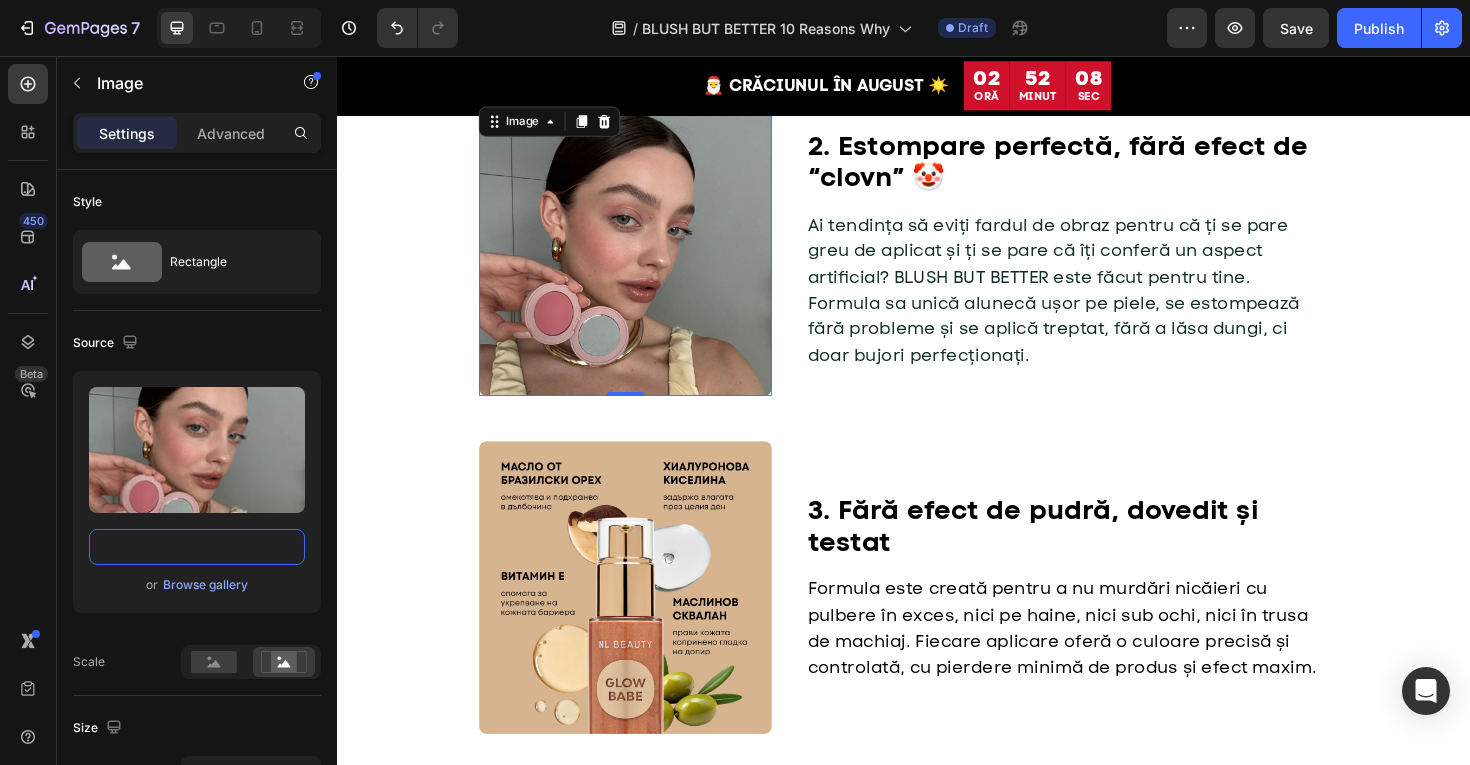 scroll, scrollTop: 0, scrollLeft: 0, axis: both 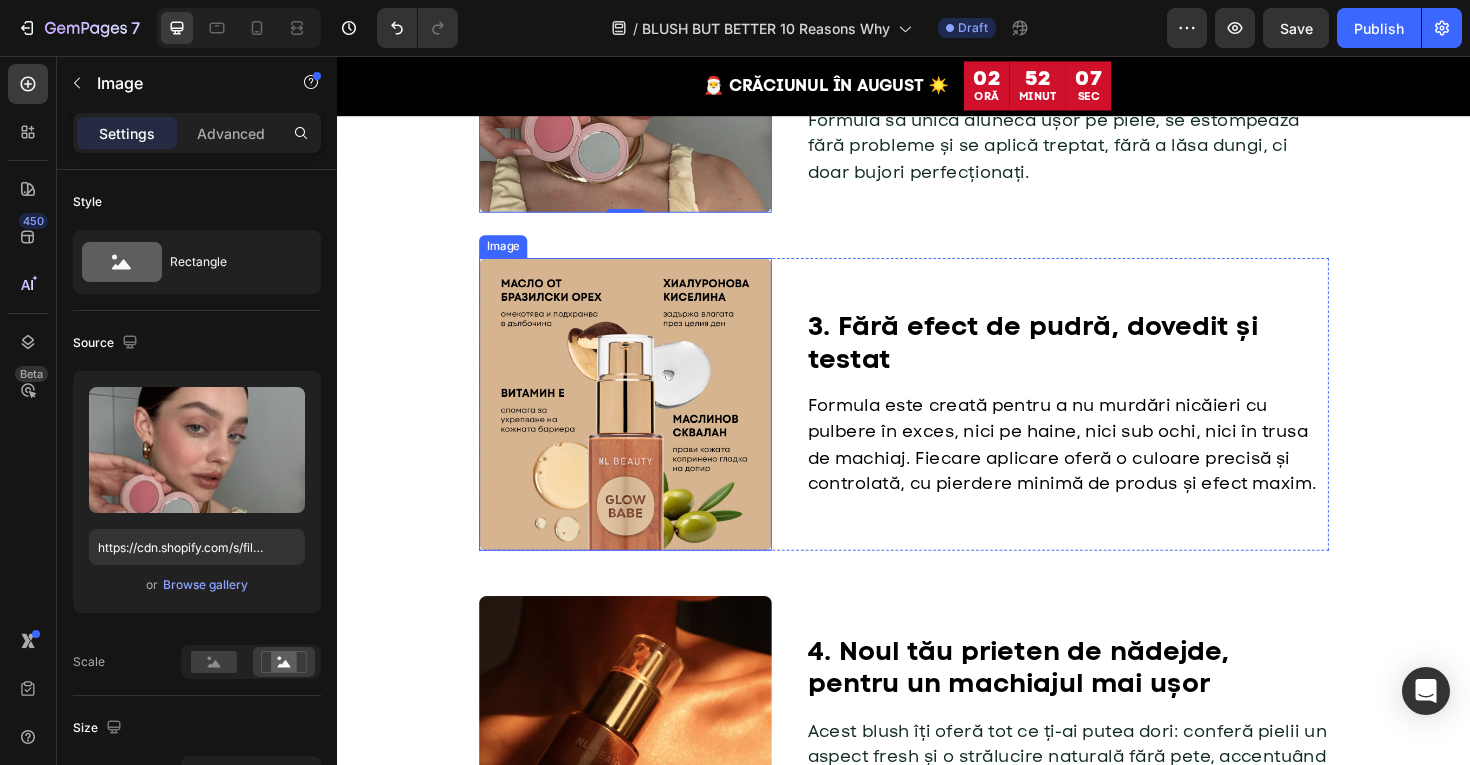 click at bounding box center [642, 425] 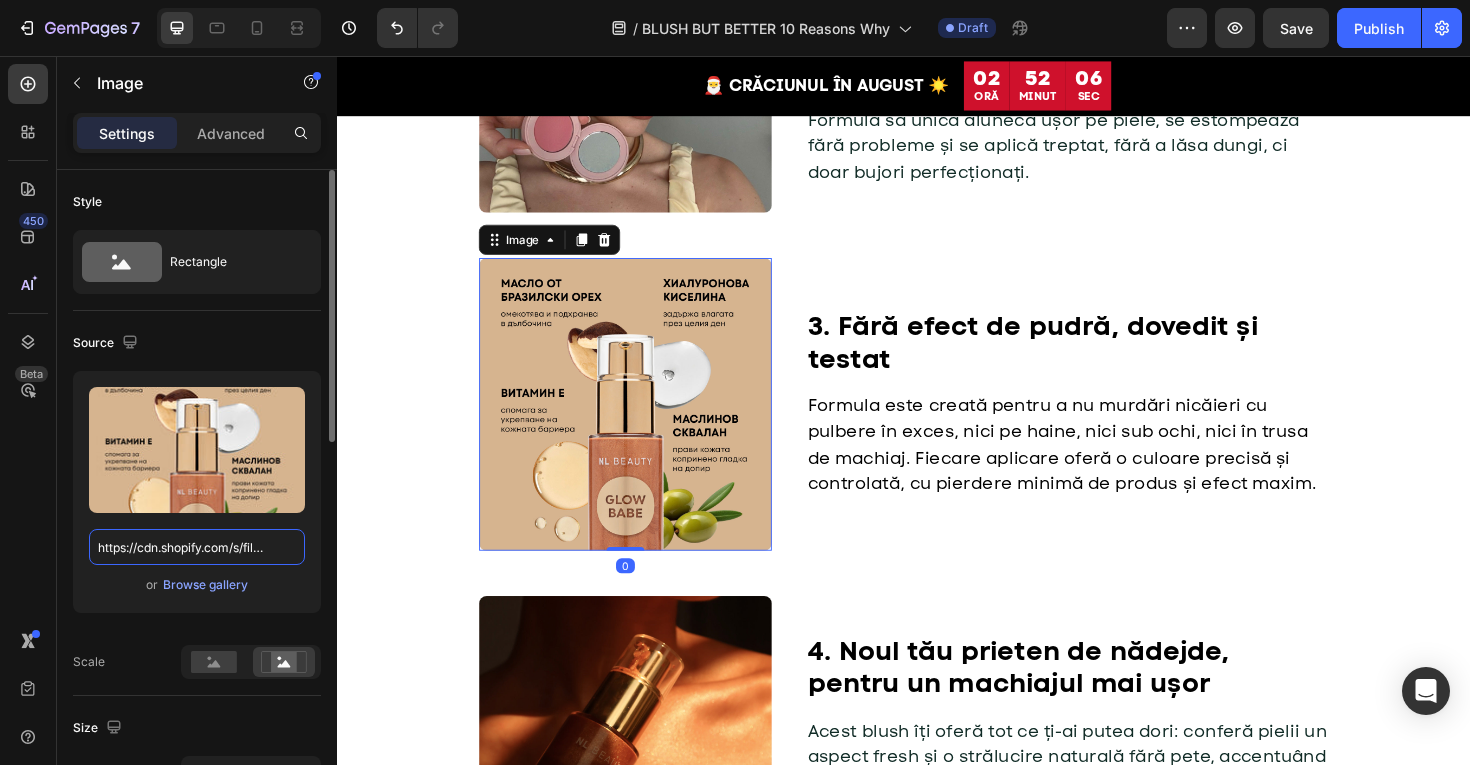 click on "https://cdn.shopify.com/s/files/1/0775/0831/3373/files/gempages_485104230382699404-bd8adf2a-390f-4bae-99fc-68ca2abb52ef.jpg" at bounding box center [197, 547] 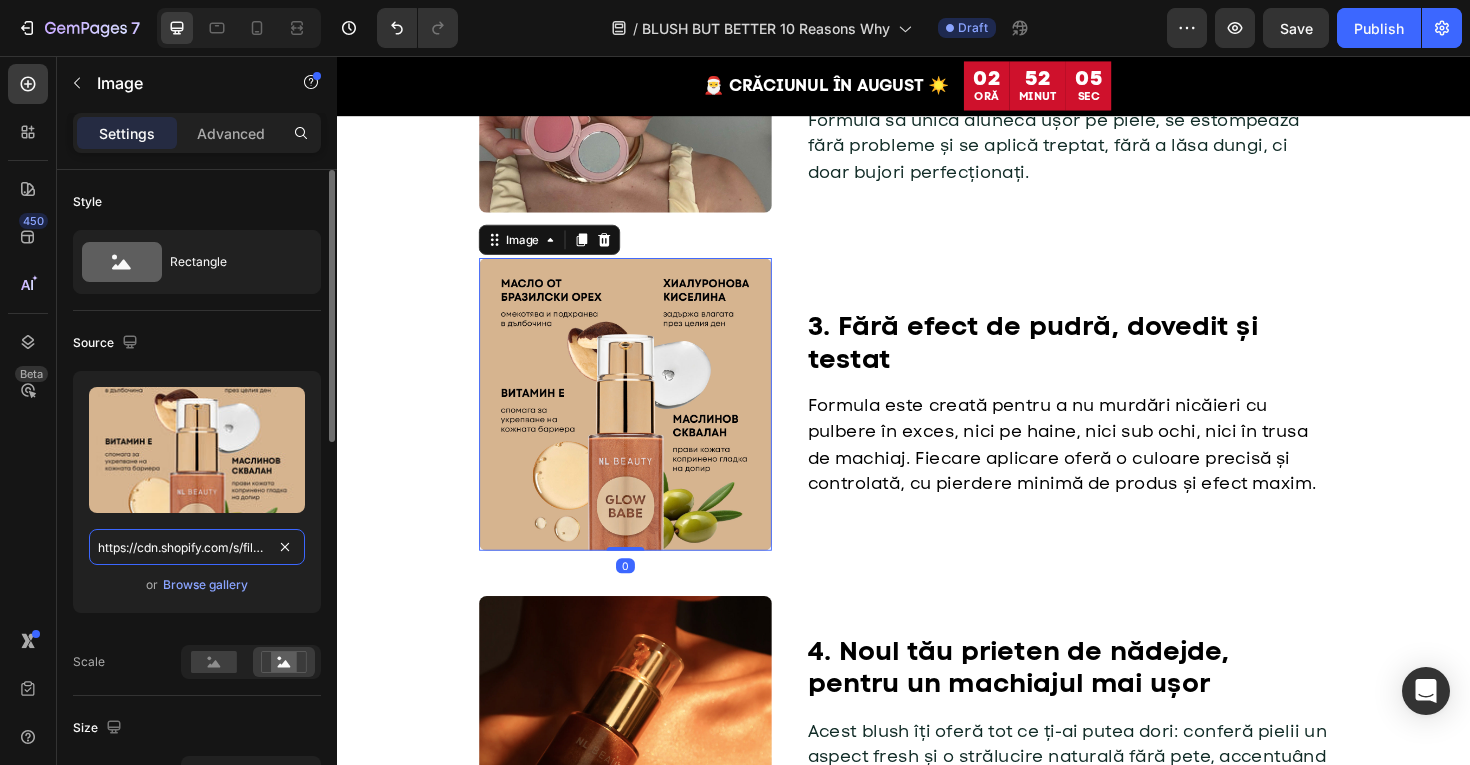 paste on "7ab2bbd6-1630-4e36-bf4a-e88866d88a9e" 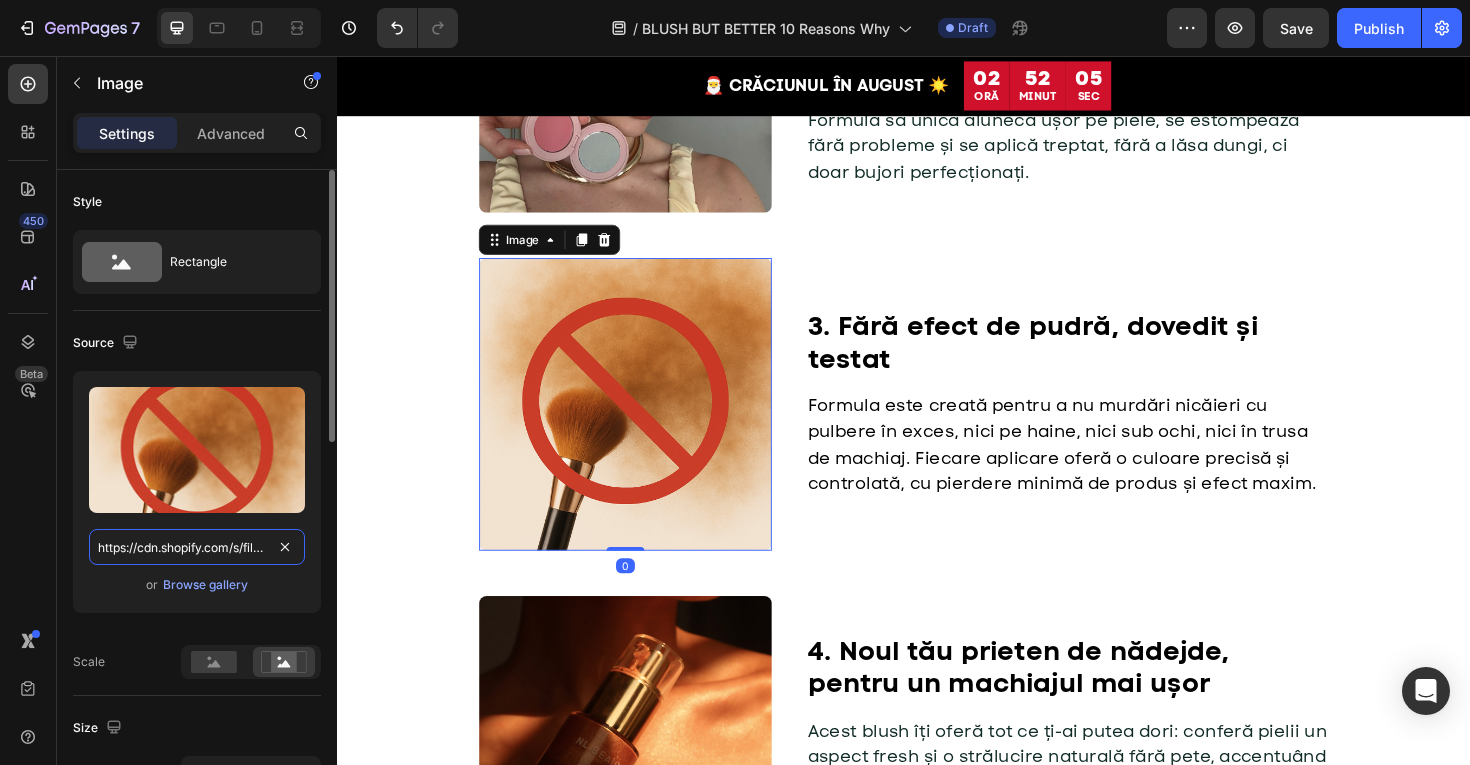 scroll, scrollTop: 0, scrollLeft: 618, axis: horizontal 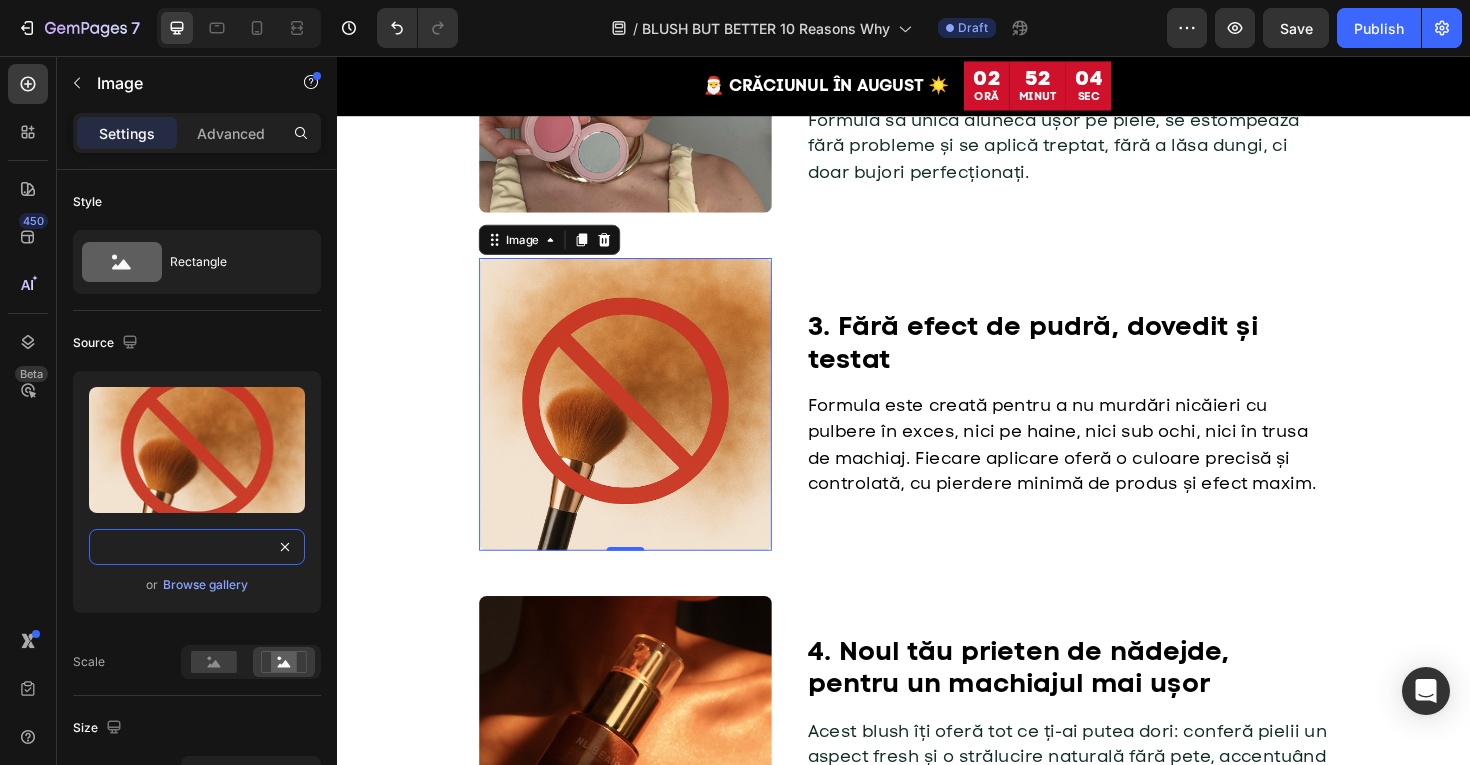 type on "https://cdn.shopify.com/s/files/1/0775/0831/3373/files/gempages_485104230382699404-7ab2bbd6-1630-4e36-bf4a-e88866d88a9e.jpg" 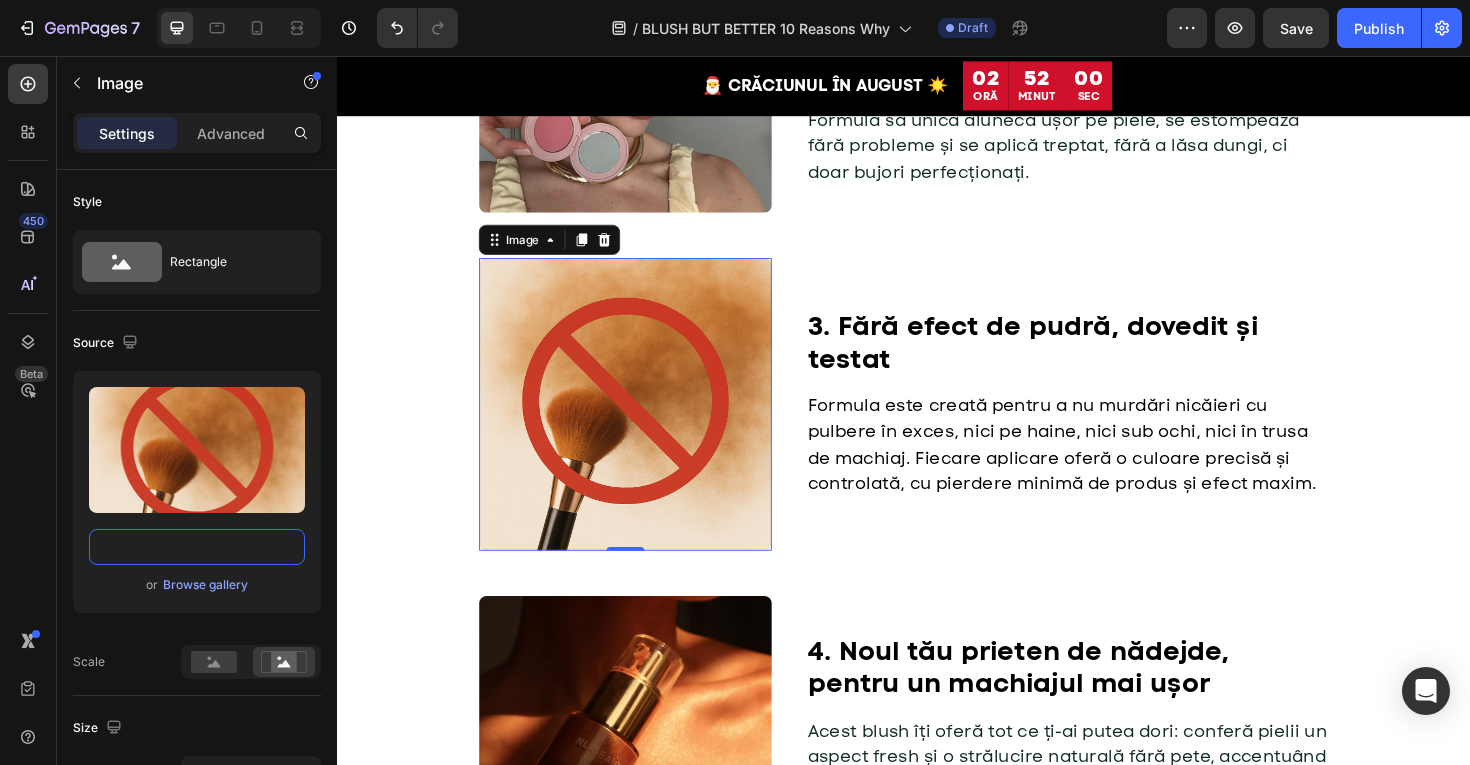scroll, scrollTop: 0, scrollLeft: 0, axis: both 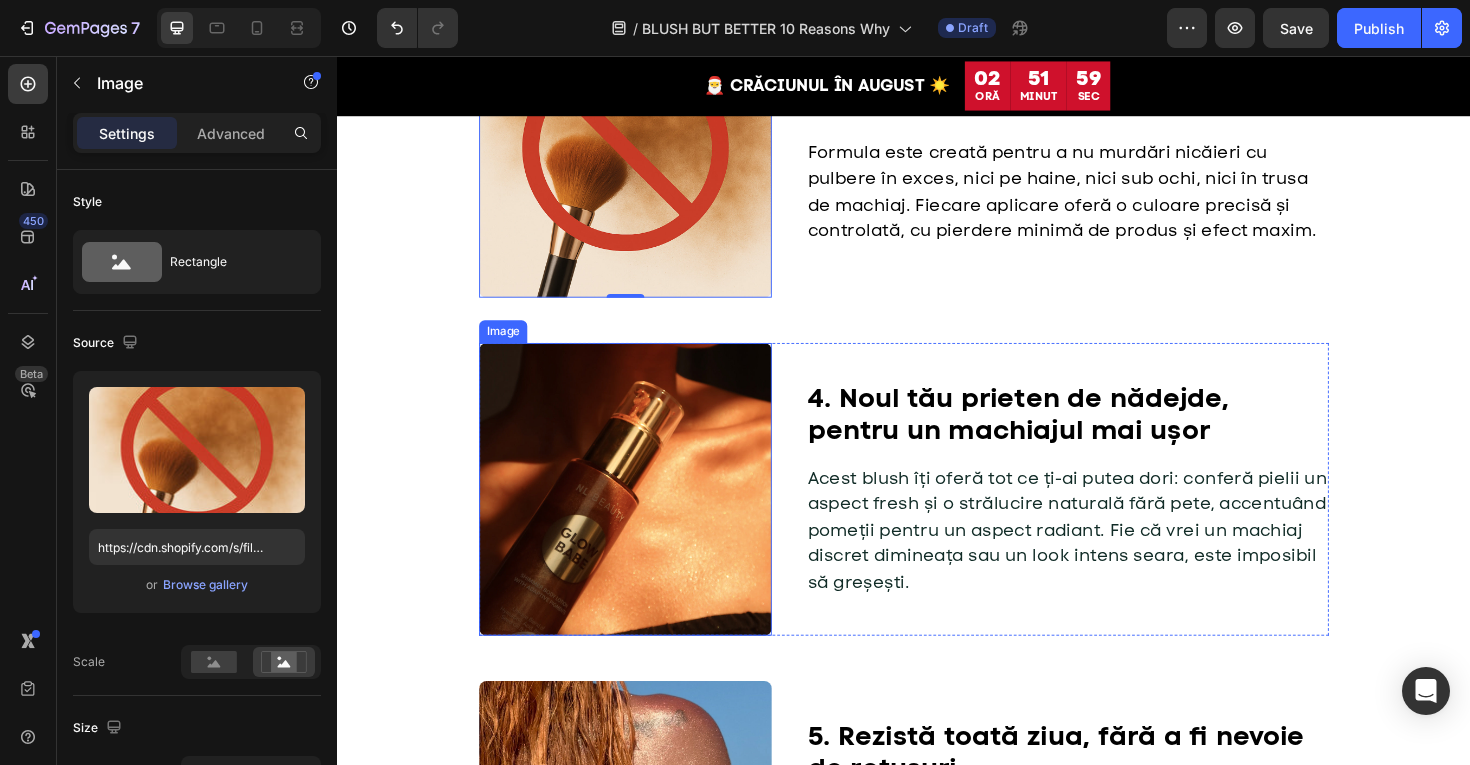 click at bounding box center [642, 515] 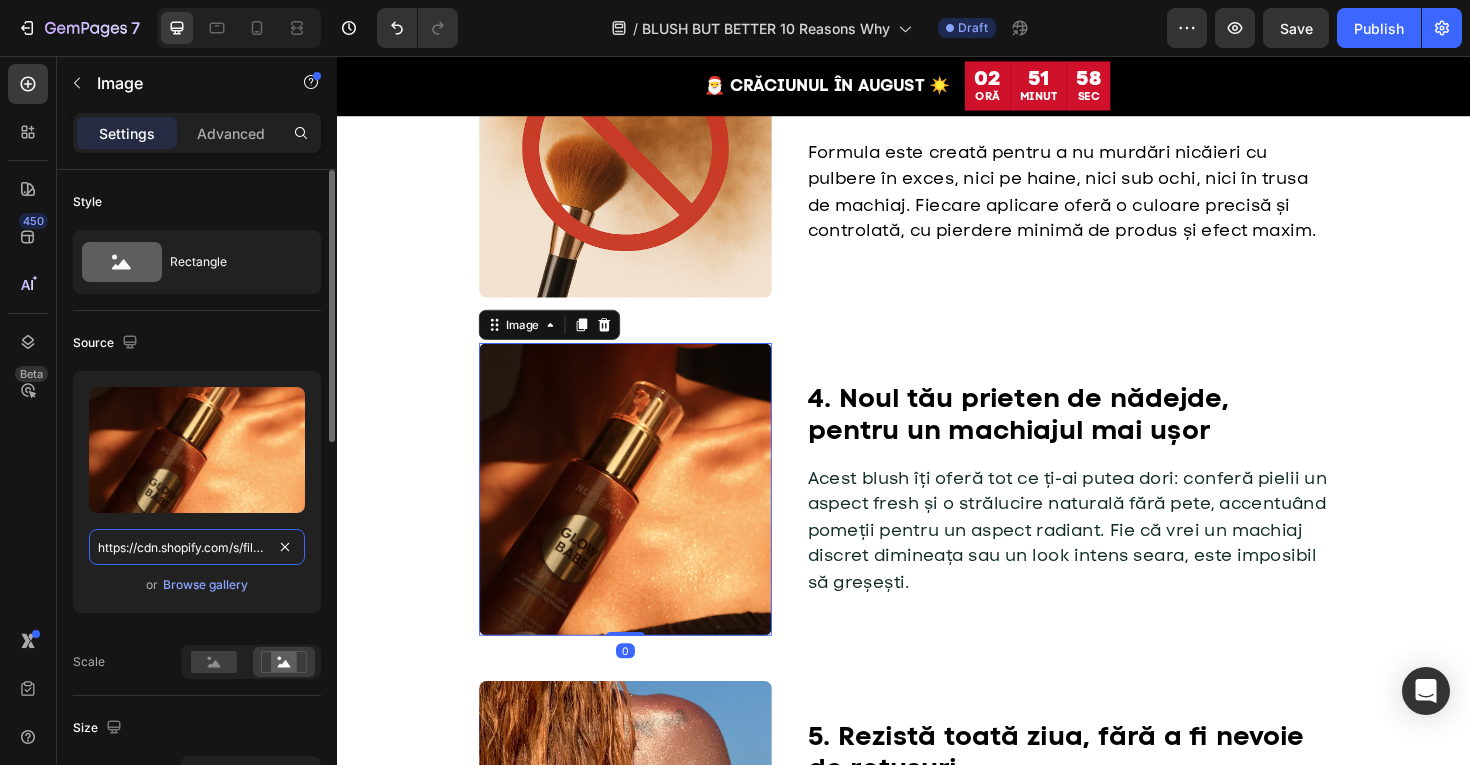 click on "https://cdn.shopify.com/s/files/1/0775/0831/3373/files/gempages_485104230382699404-6c7cb407-4886-408f-870d-e1f1887859bb.jpg" at bounding box center [197, 547] 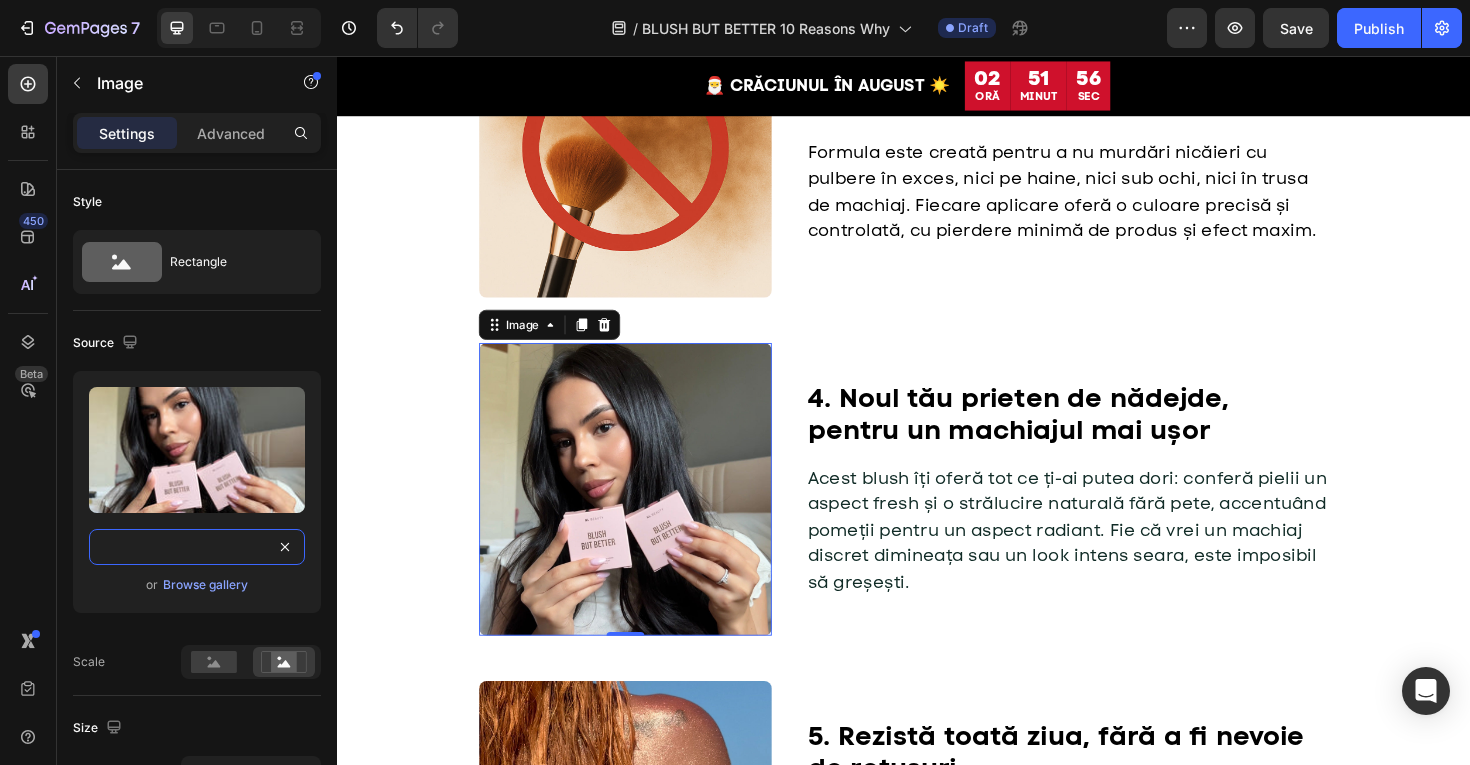 type on "https://cdn.shopify.com/s/files/1/0775/0831/3373/files/gempages_485104230382699404-125bfcfe-93fd-4a55-a306-d54b5b444c94.jpg" 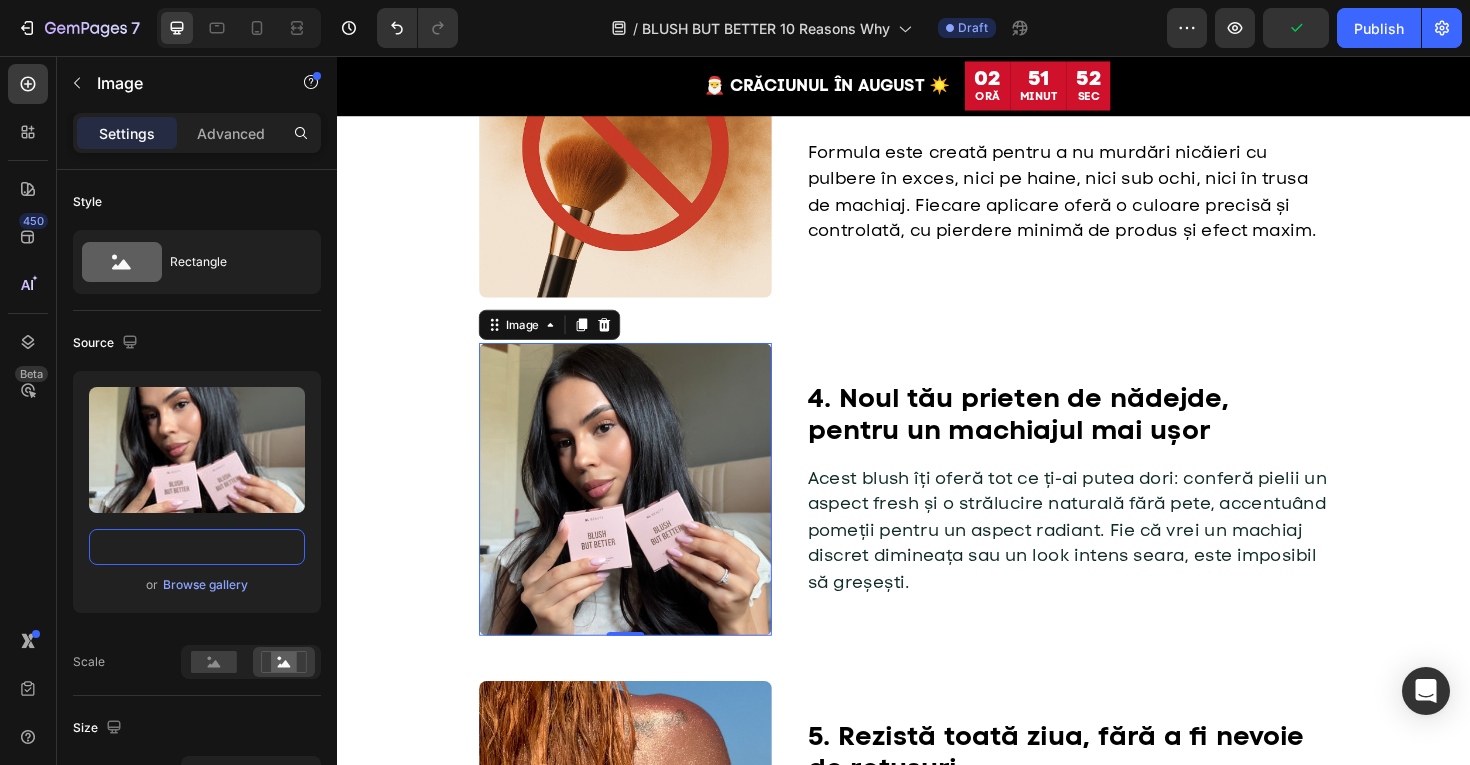 scroll, scrollTop: 0, scrollLeft: 0, axis: both 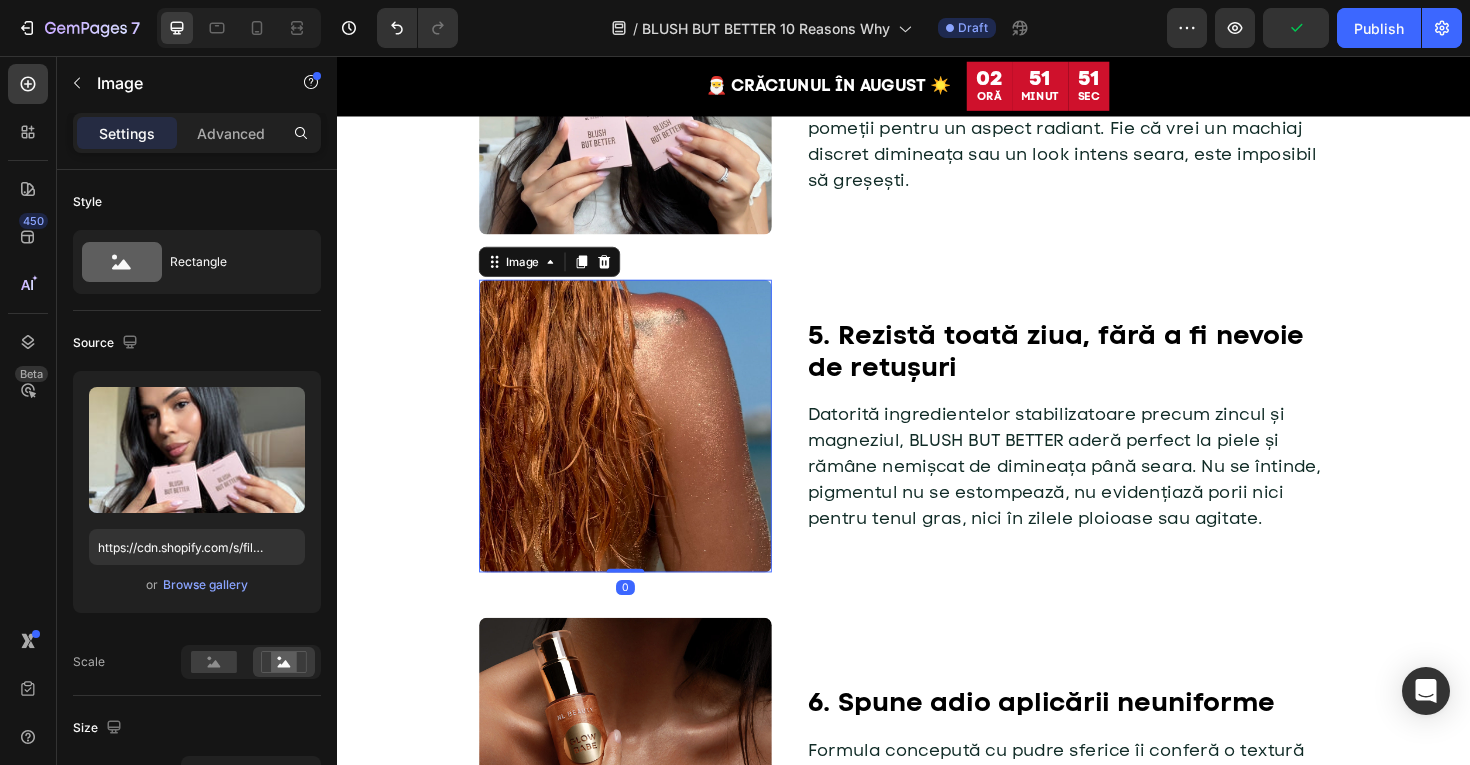 click at bounding box center (642, 448) 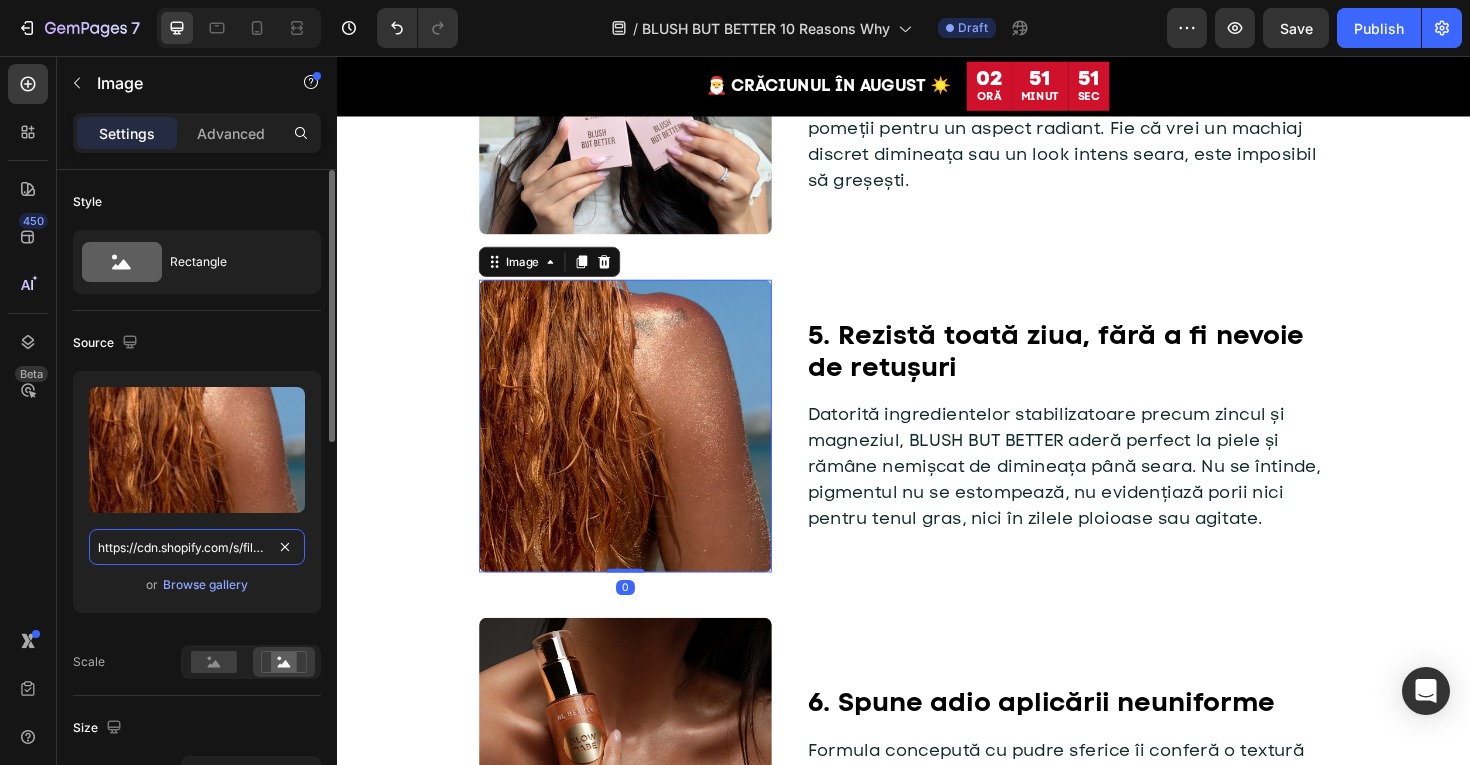 click on "https://cdn.shopify.com/s/files/1/0775/0831/3373/files/gempages_485104230382699404-309f2ce7-cd7f-4c8c-83d2-485885812bba.jpg" at bounding box center (197, 547) 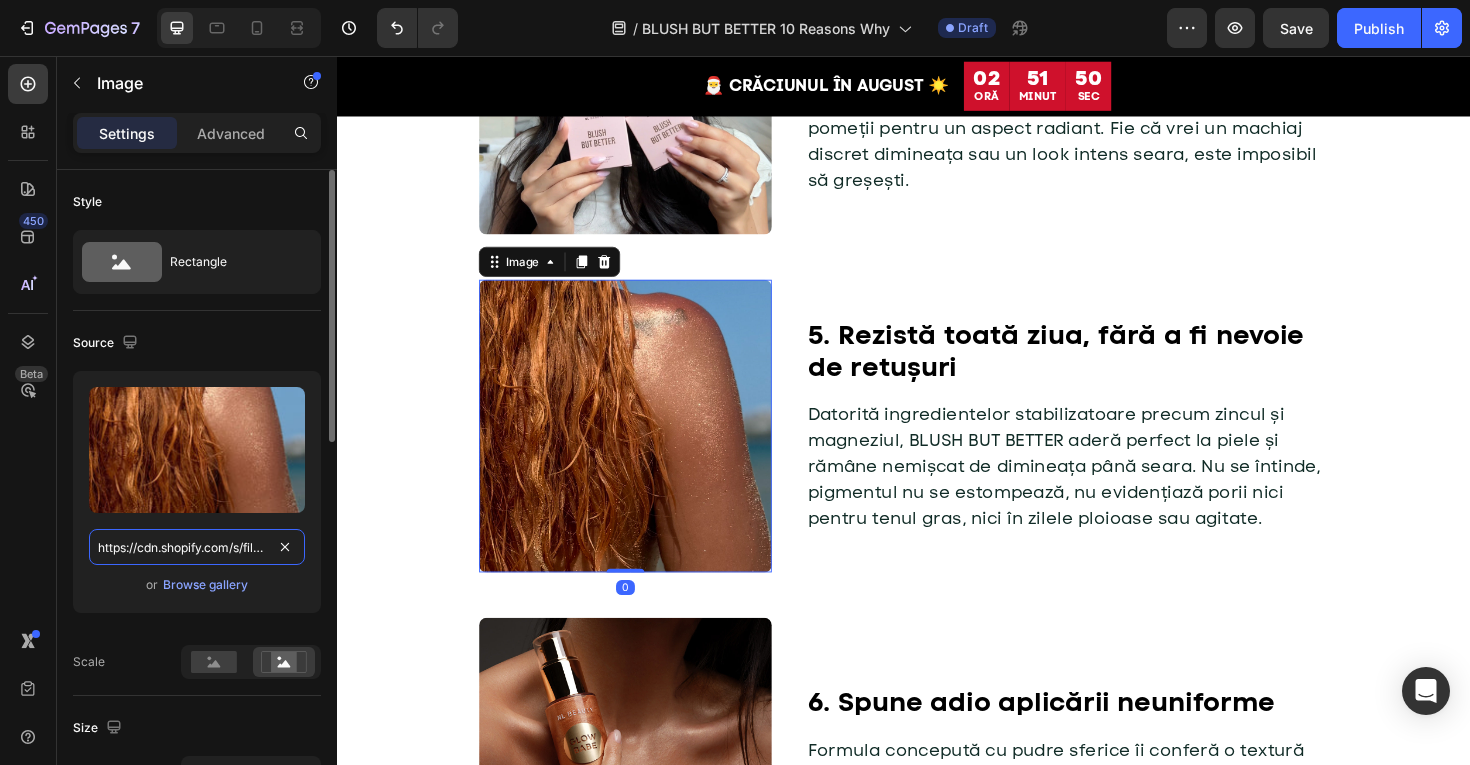 paste on "b0b616d0-e1f1-45fa-af5a-93b9ddc836d1" 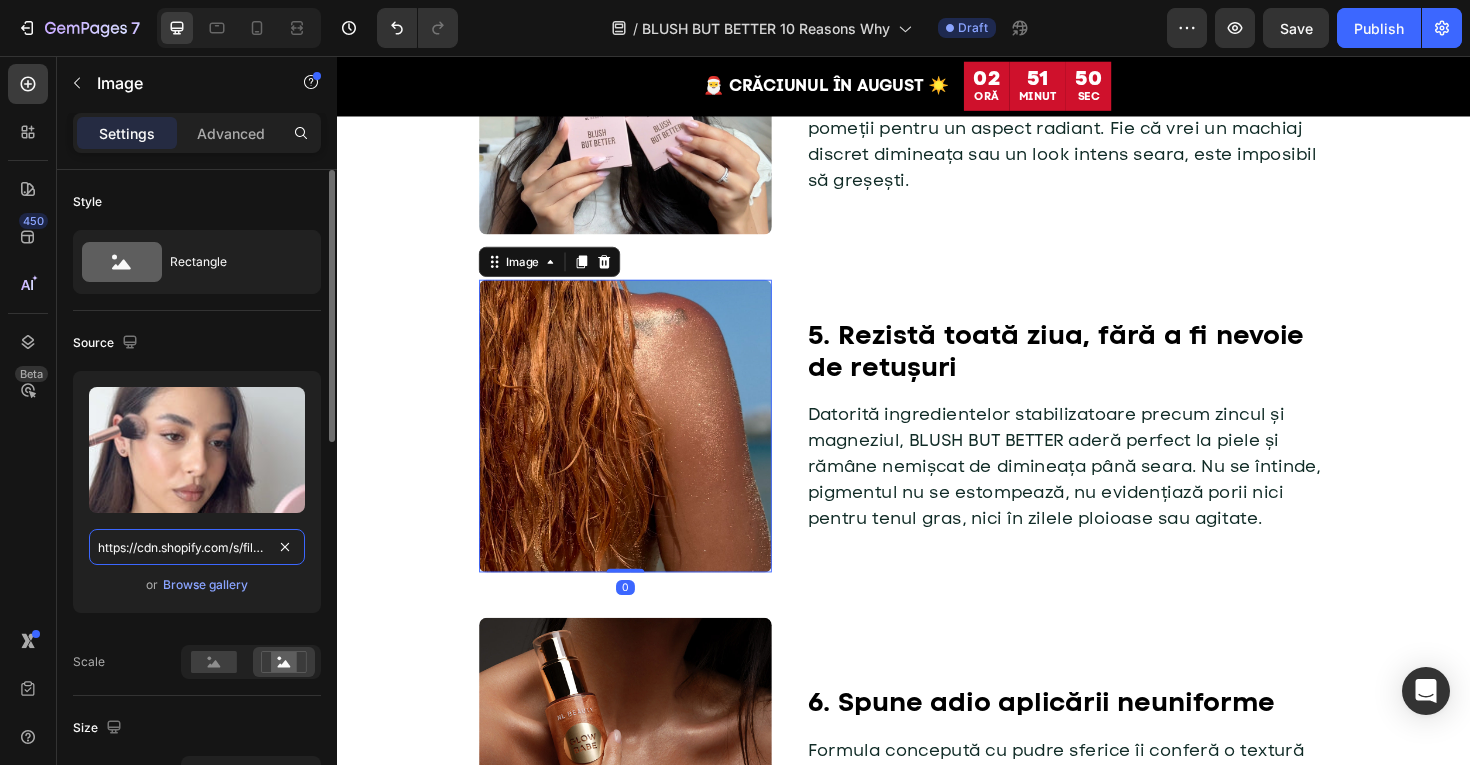 scroll, scrollTop: 0, scrollLeft: 606, axis: horizontal 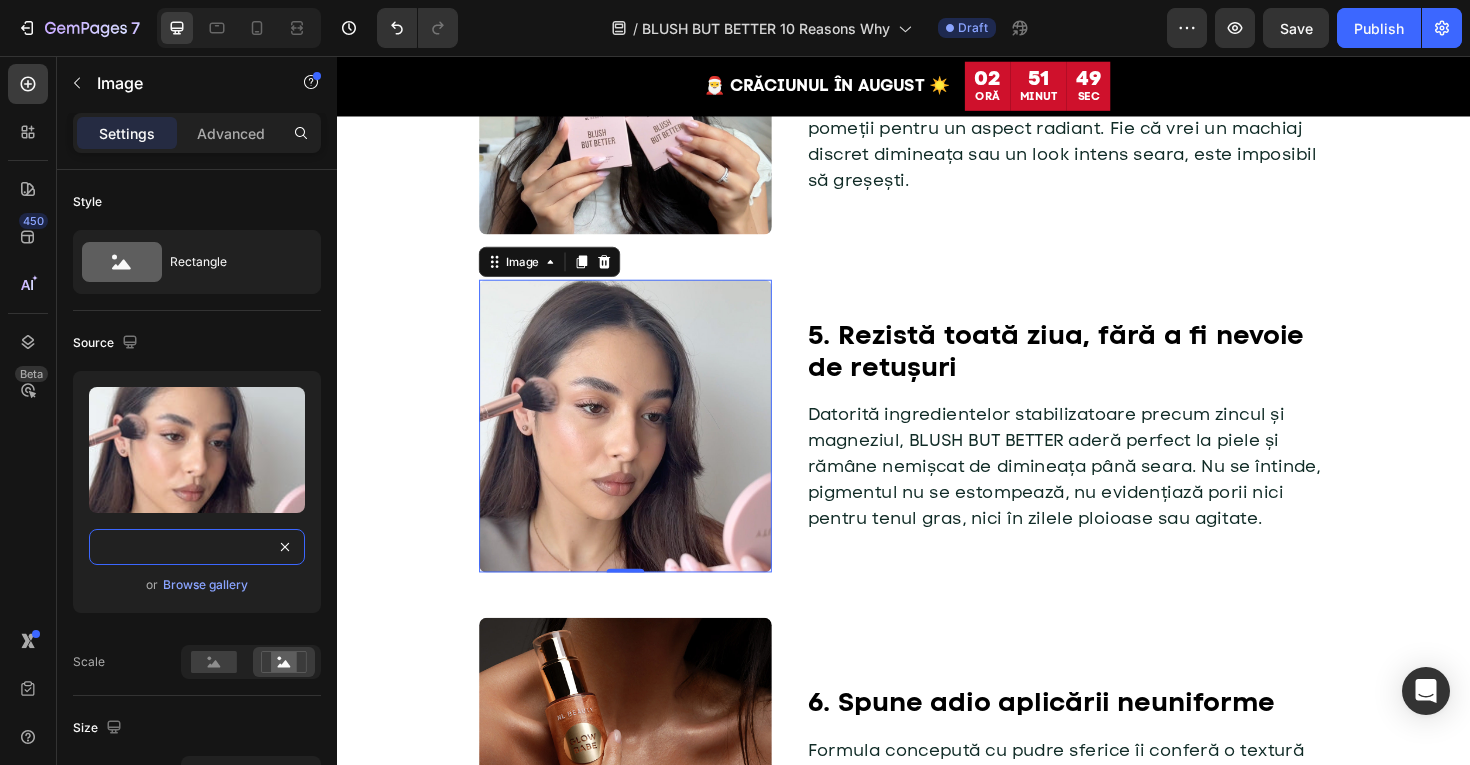 type on "https://cdn.shopify.com/s/files/1/0775/0831/3373/files/gempages_485104230382699404-b0b616d0-e1f1-45fa-af5a-93b9ddc836d1.jpg" 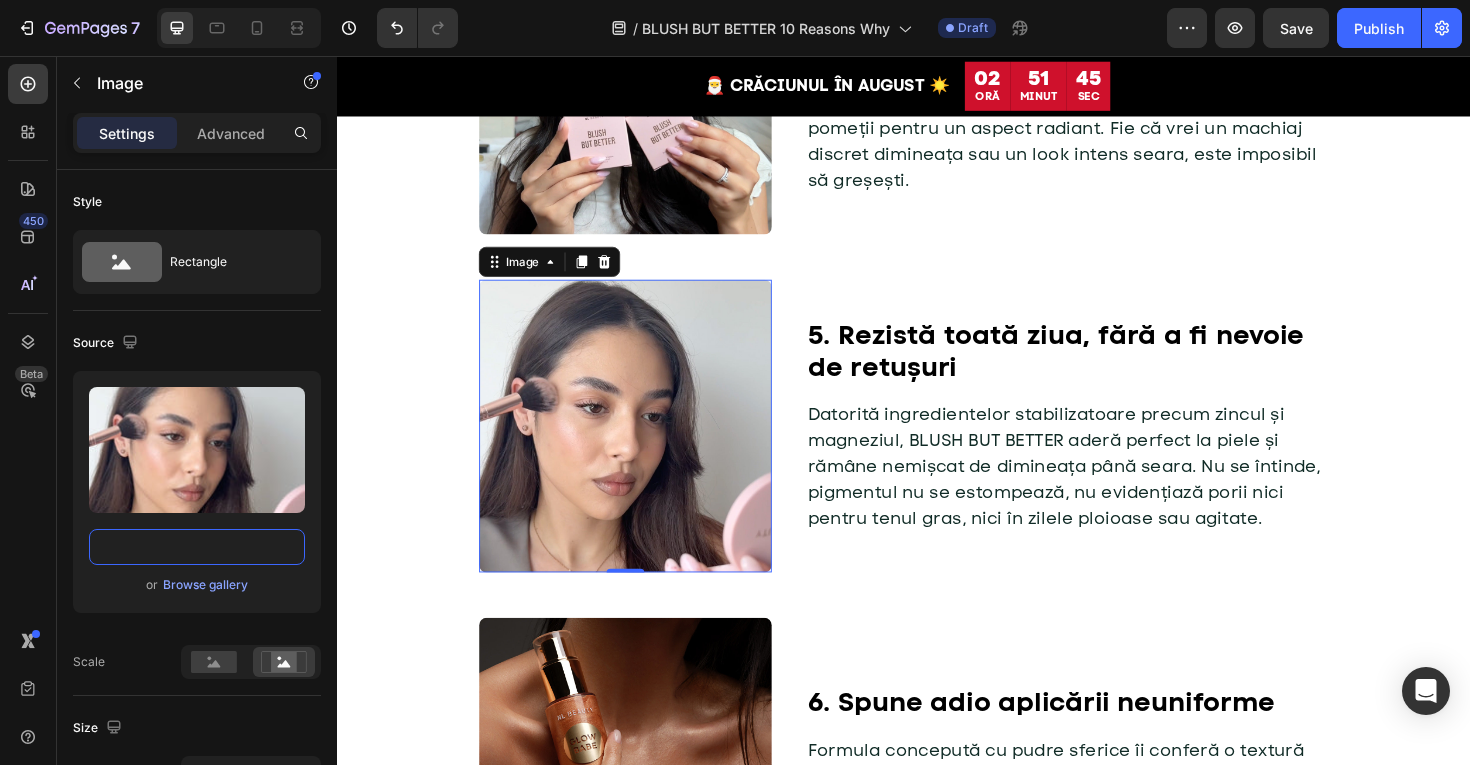 scroll, scrollTop: 0, scrollLeft: 0, axis: both 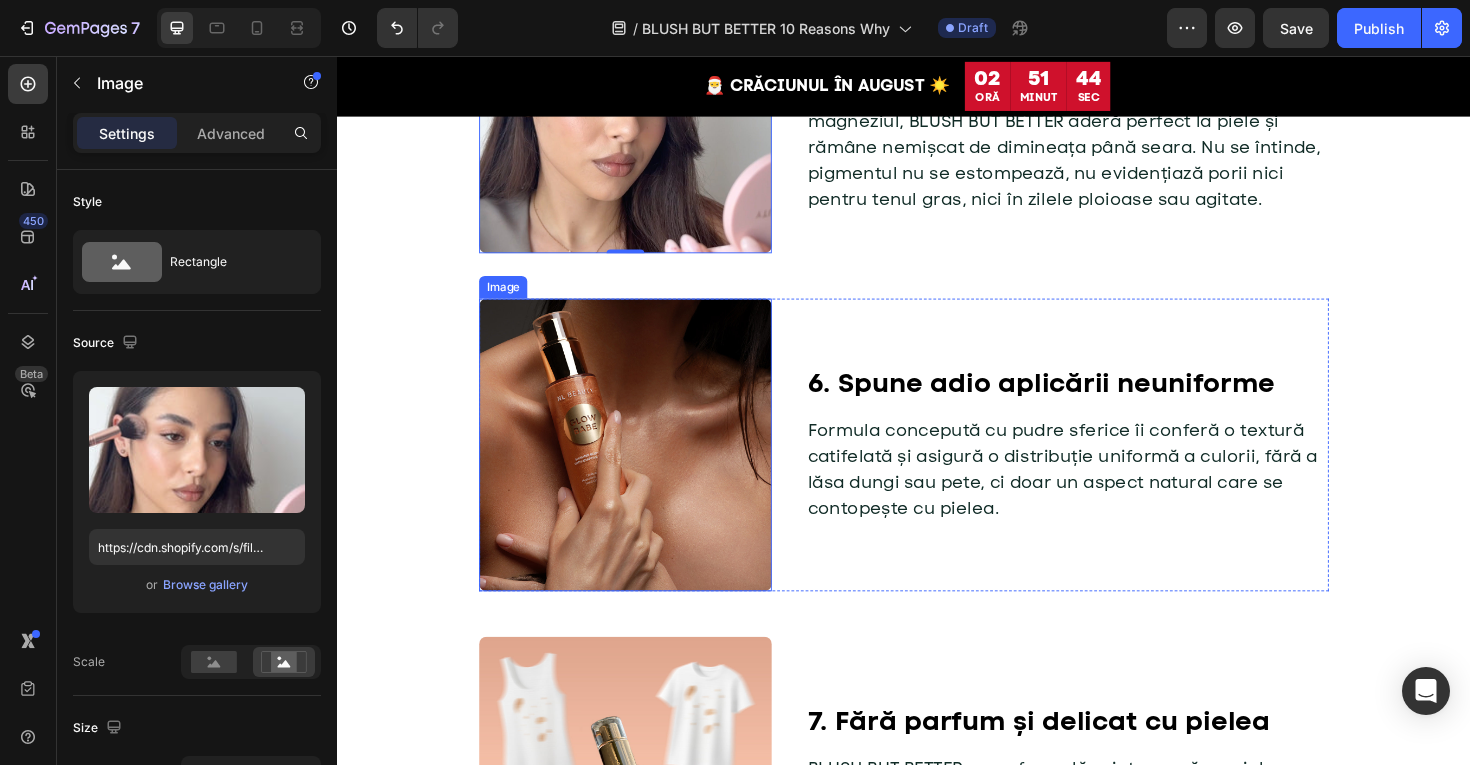 click at bounding box center [642, 468] 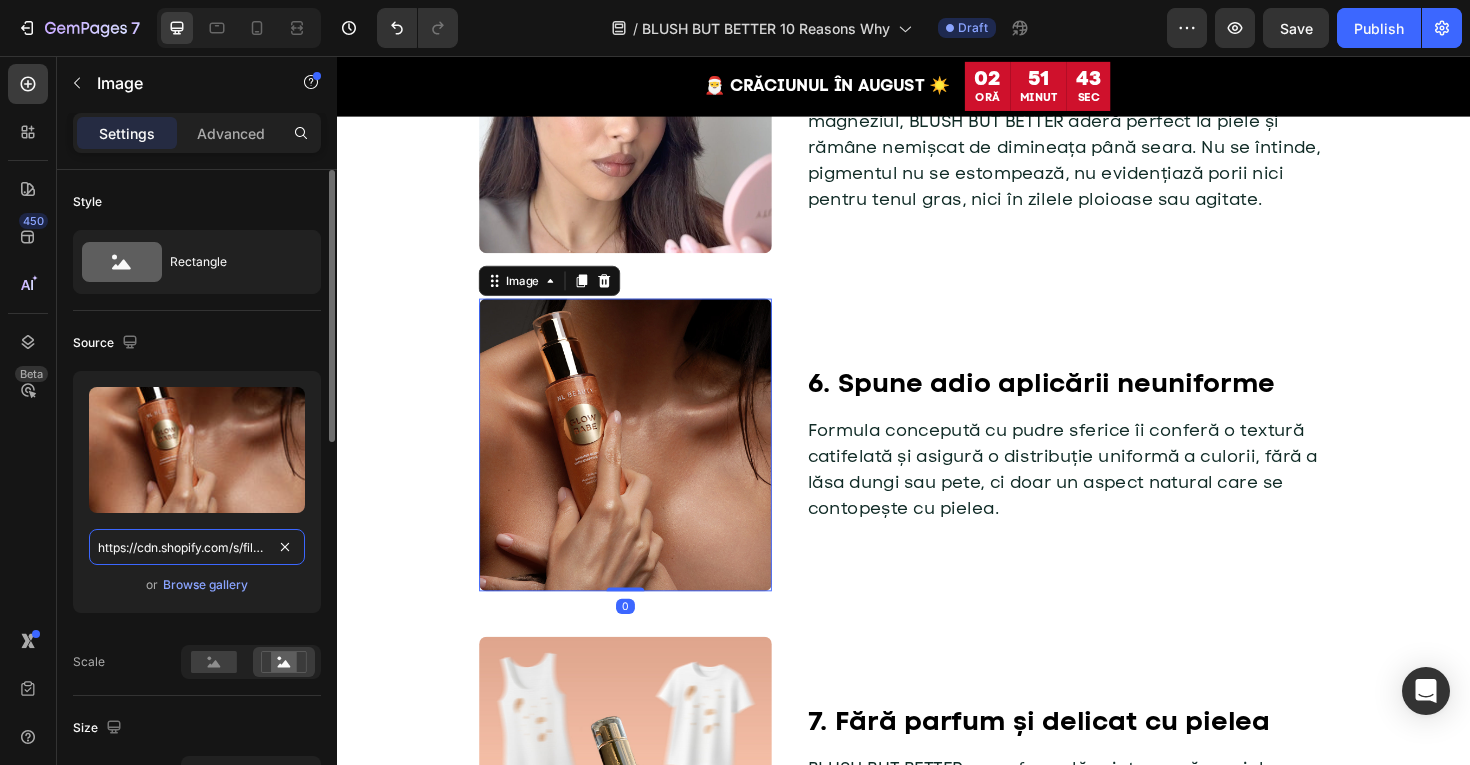 click on "https://cdn.shopify.com/s/files/1/0775/0831/3373/files/gempages_485104230382699404-5144323b-e5c2-4424-b133-935d366495ba.jpg" at bounding box center (197, 547) 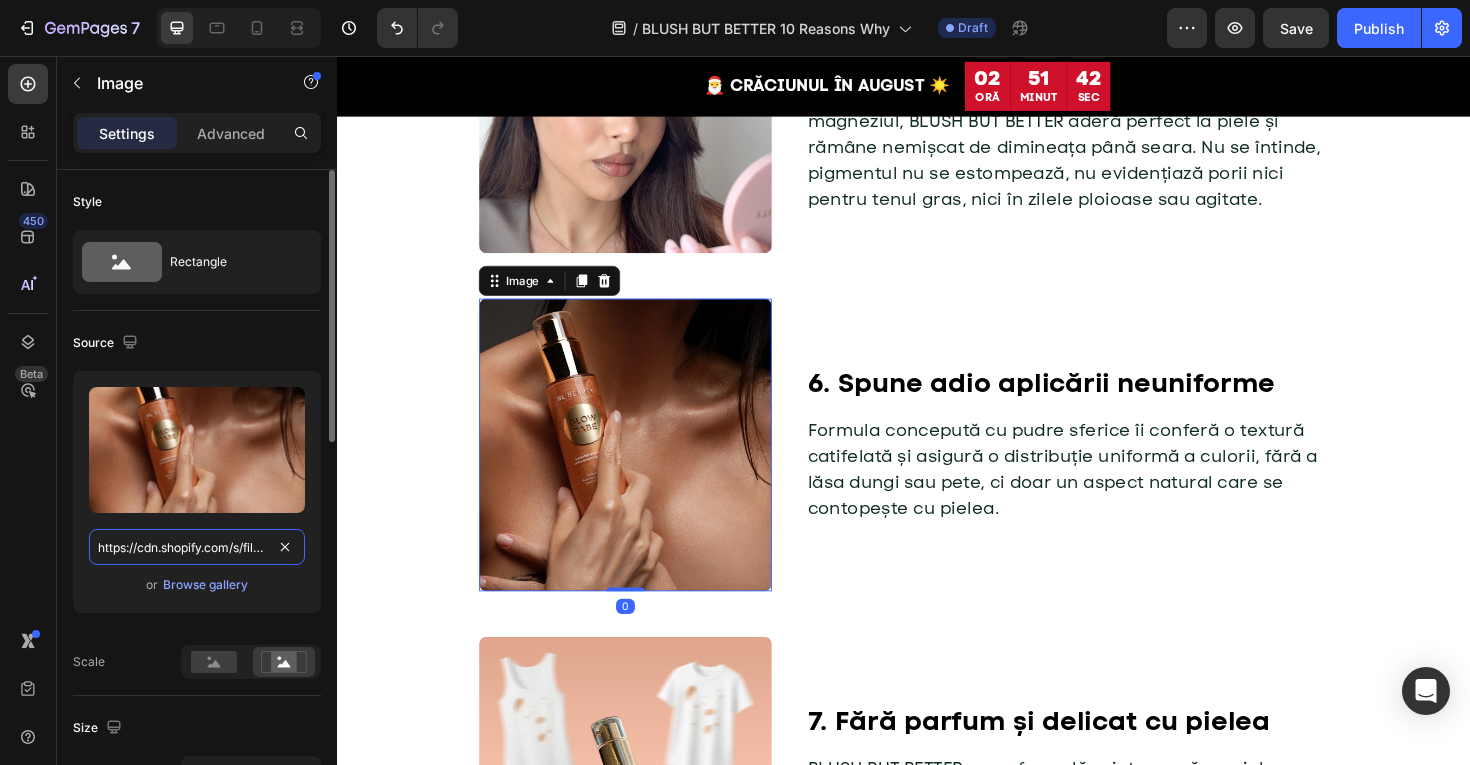 paste on "9d726d06-6e6d-4303-a07d-a3996c15947d" 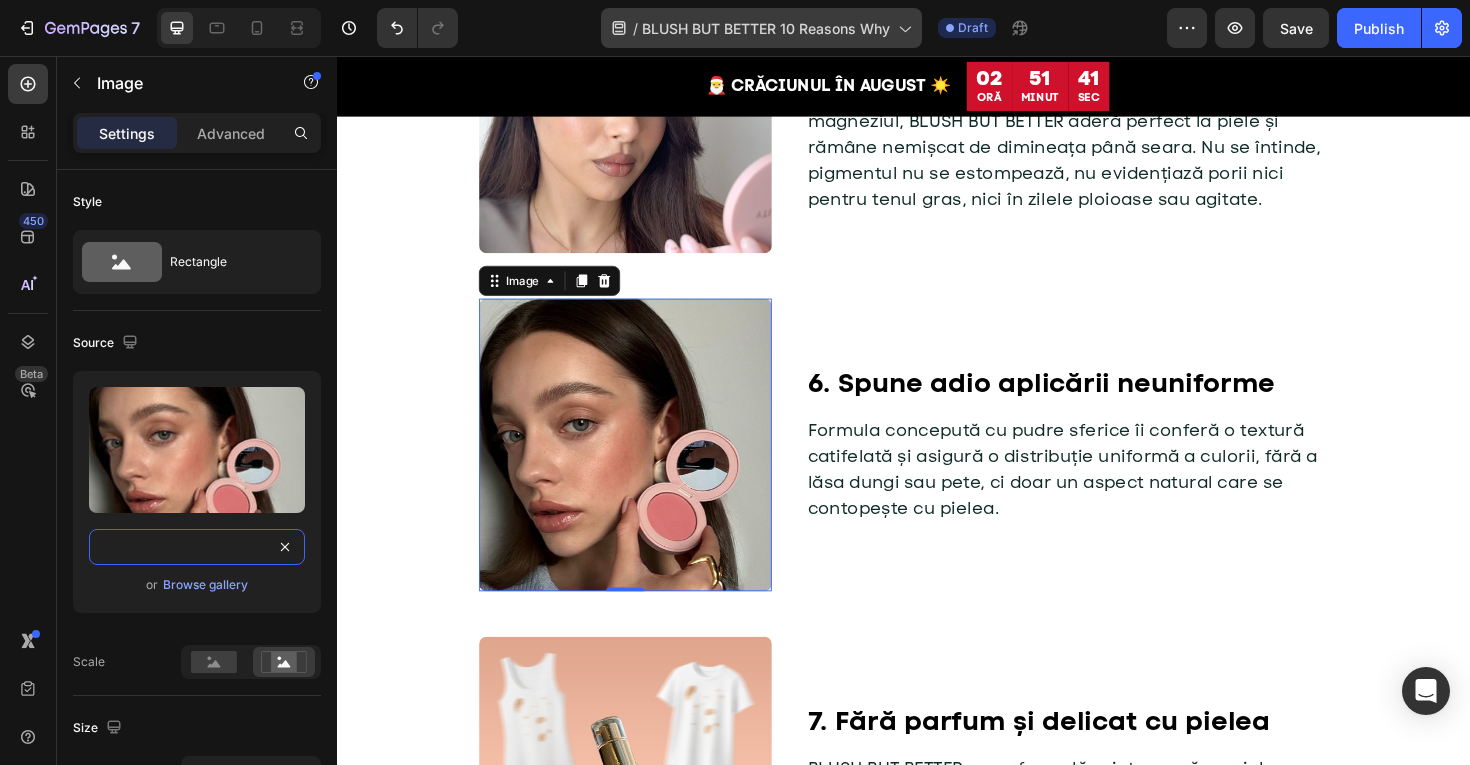 type on "https://cdn.shopify.com/s/files/1/0775/0831/3373/files/gempages_485104230382699404-9d726d06-6e6d-4303-a07d-a3996c15947d.jpg" 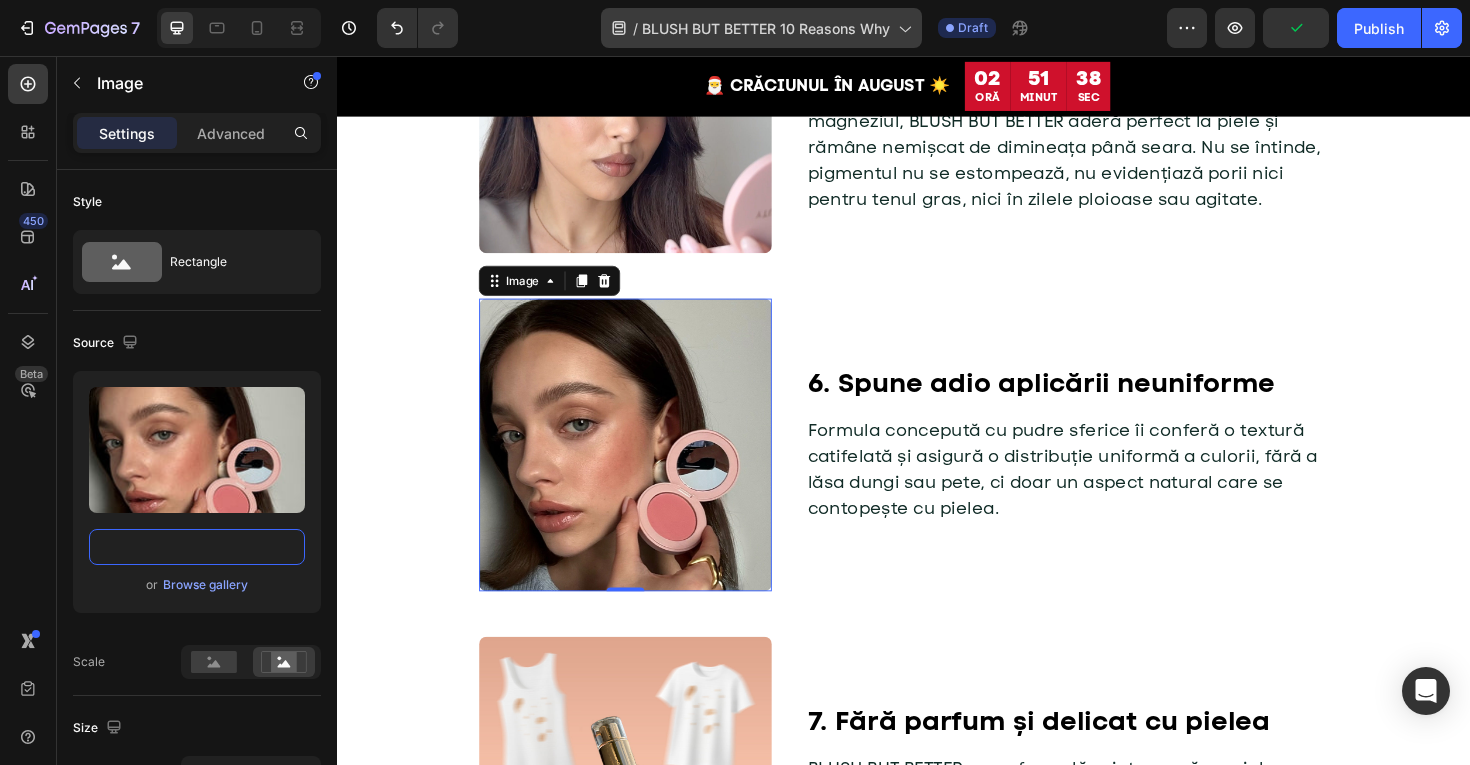 scroll, scrollTop: 0, scrollLeft: 0, axis: both 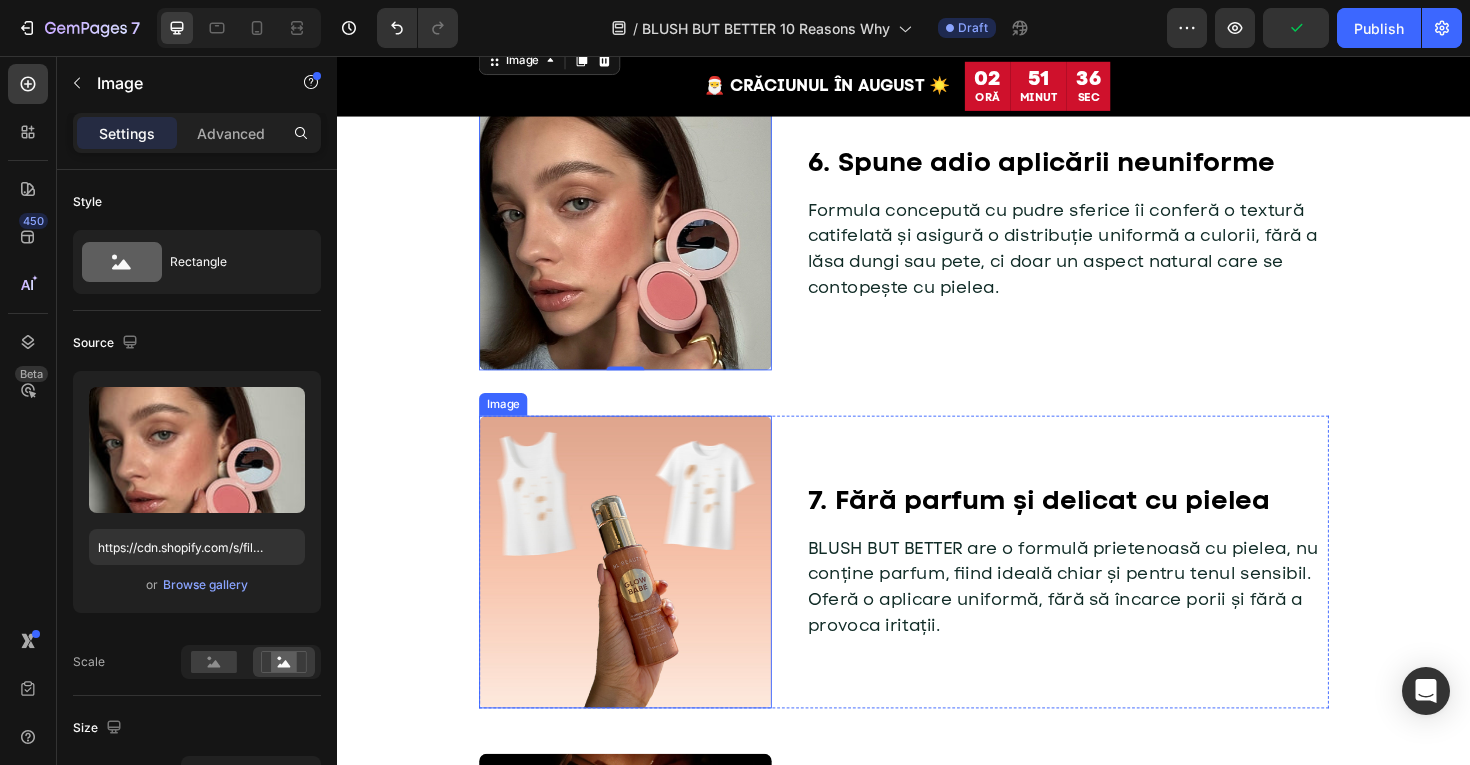 click at bounding box center [642, 592] 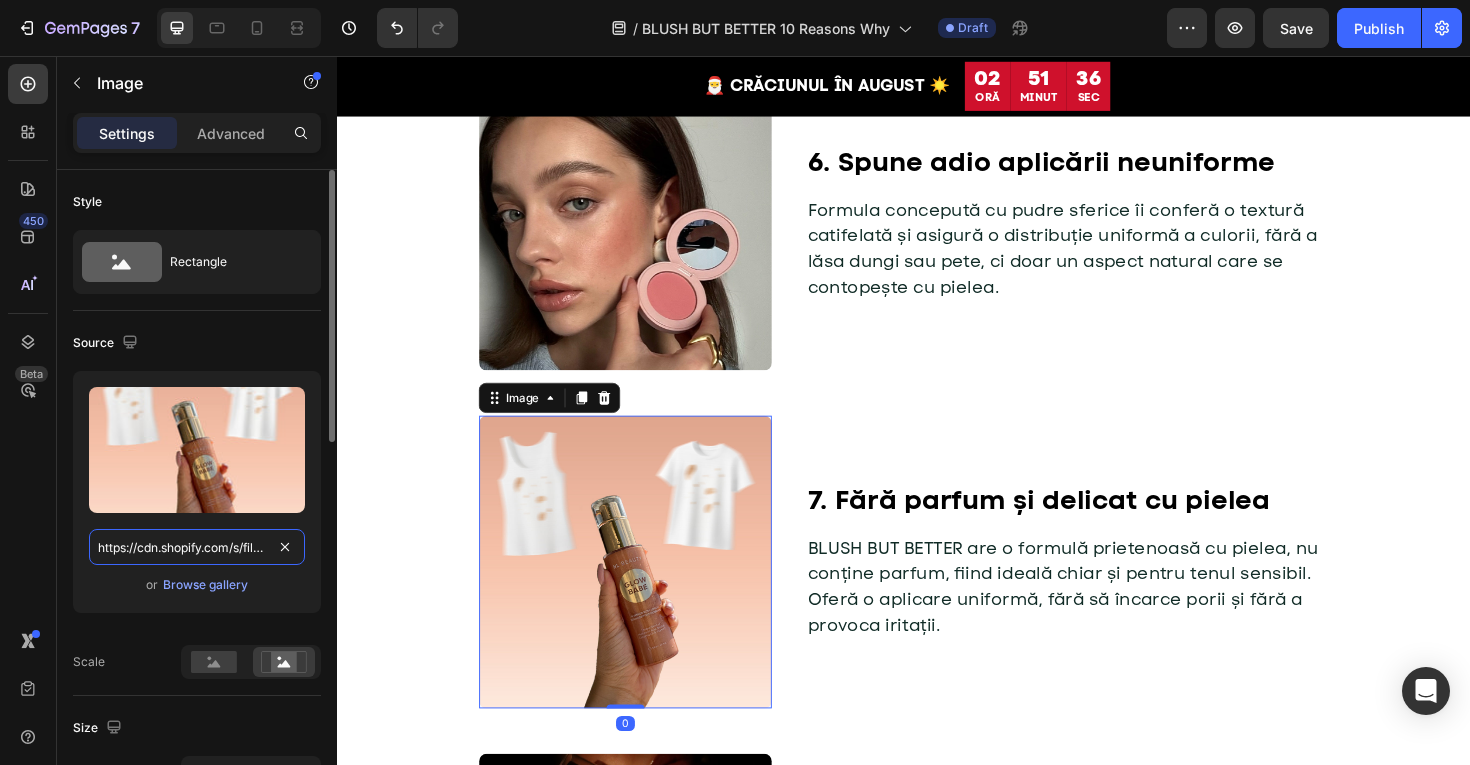 click on "https://cdn.shopify.com/s/files/1/0775/0831/3373/files/gempages_485104230382699404-ae81a7f5-c668-4812-a69f-71ebfabc273c.jpg" at bounding box center [197, 547] 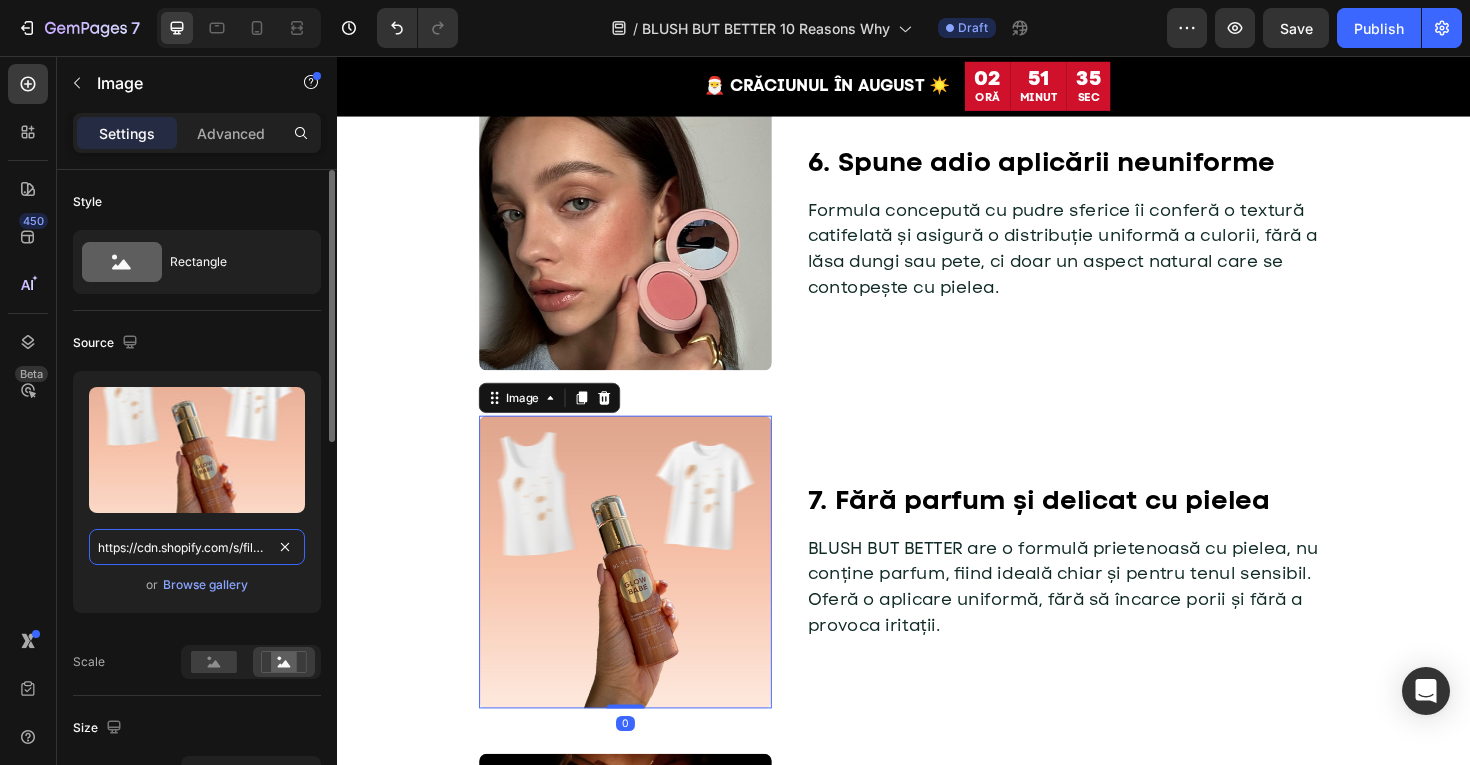 paste on "6a0bc151-aae8-4a26-a025-21ba4edcacea" 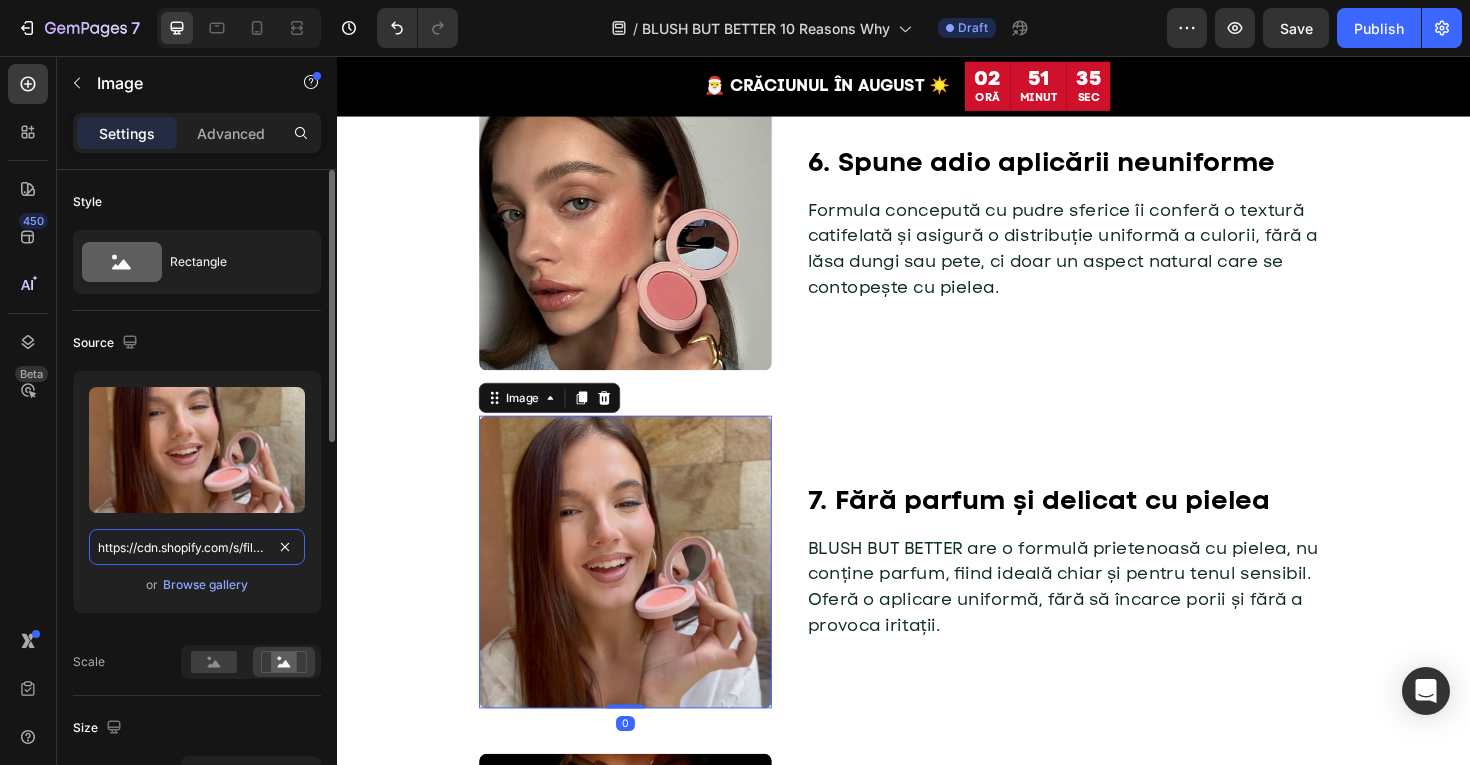 scroll, scrollTop: 0, scrollLeft: 612, axis: horizontal 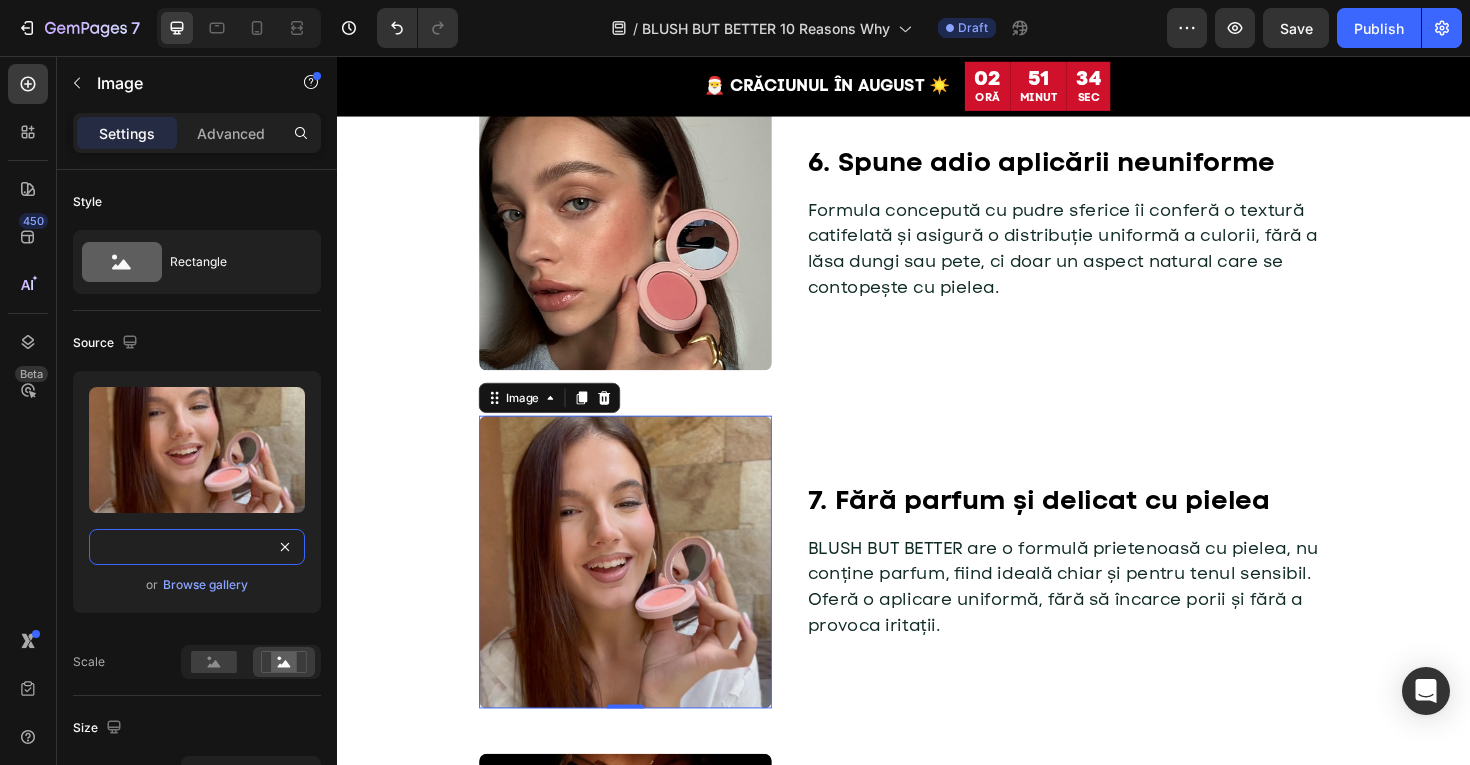type on "https://cdn.shopify.com/s/files/1/0775/0831/3373/files/gempages_485104230382699404-6a0bc151-aae8-4a26-a025-21ba4edcacea.jpg" 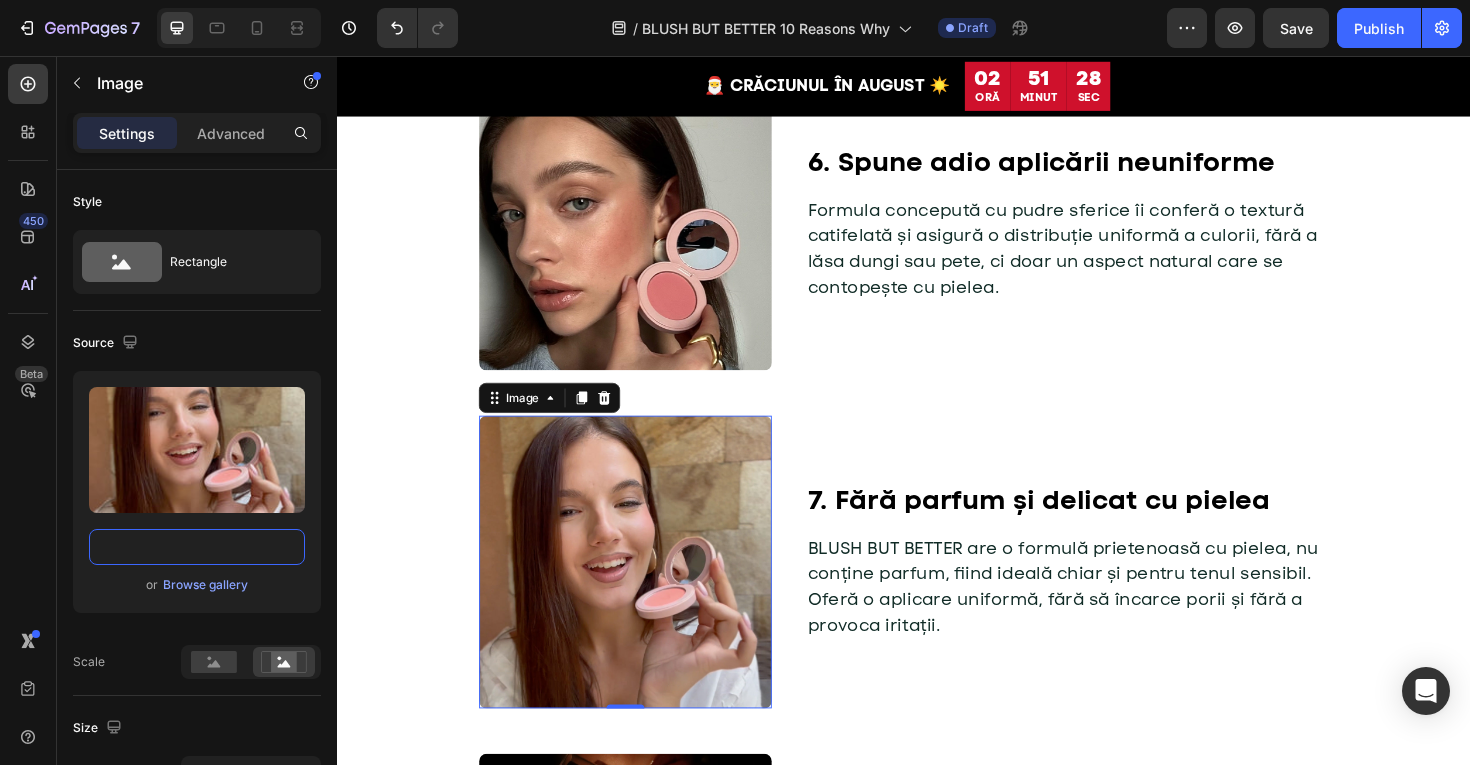 scroll, scrollTop: 0, scrollLeft: 0, axis: both 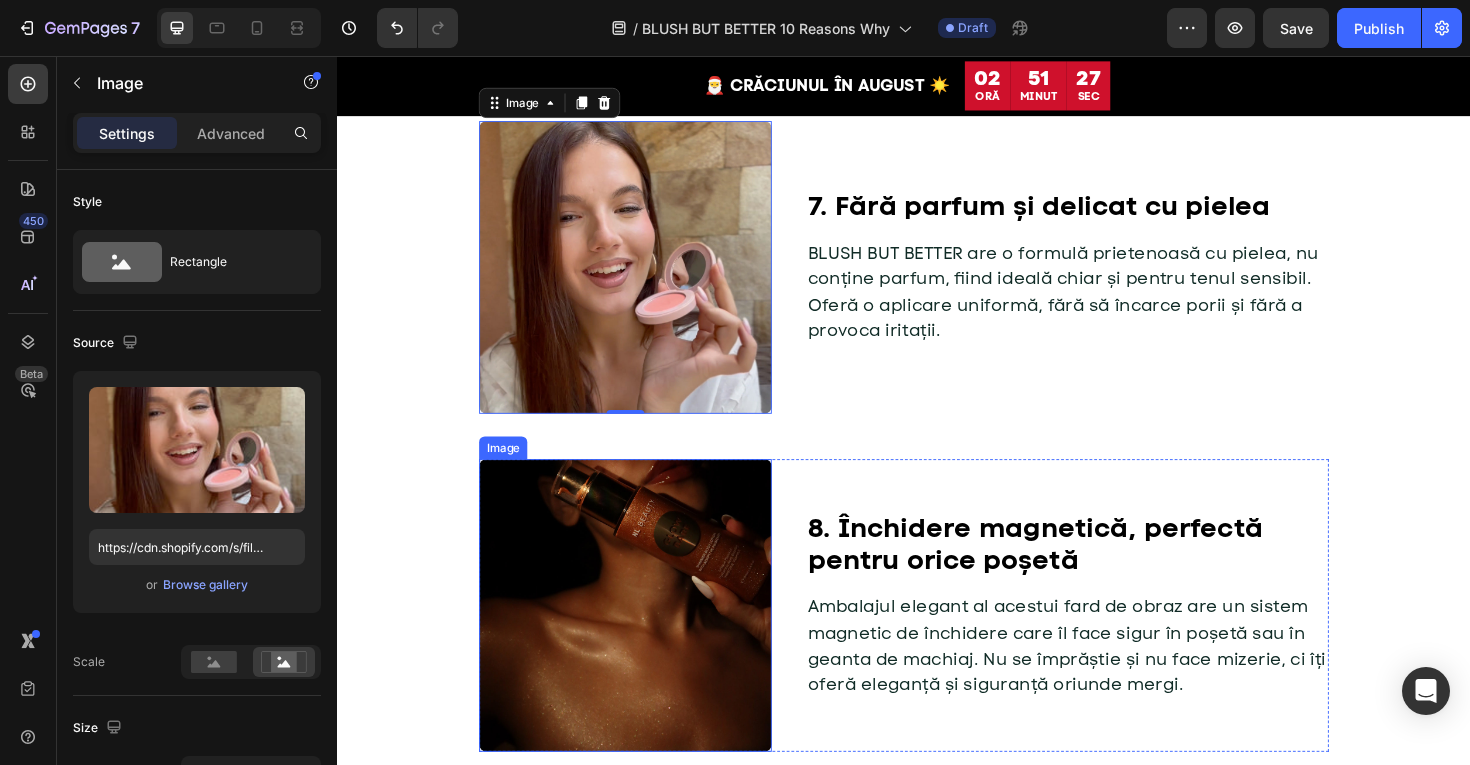 click at bounding box center [642, 638] 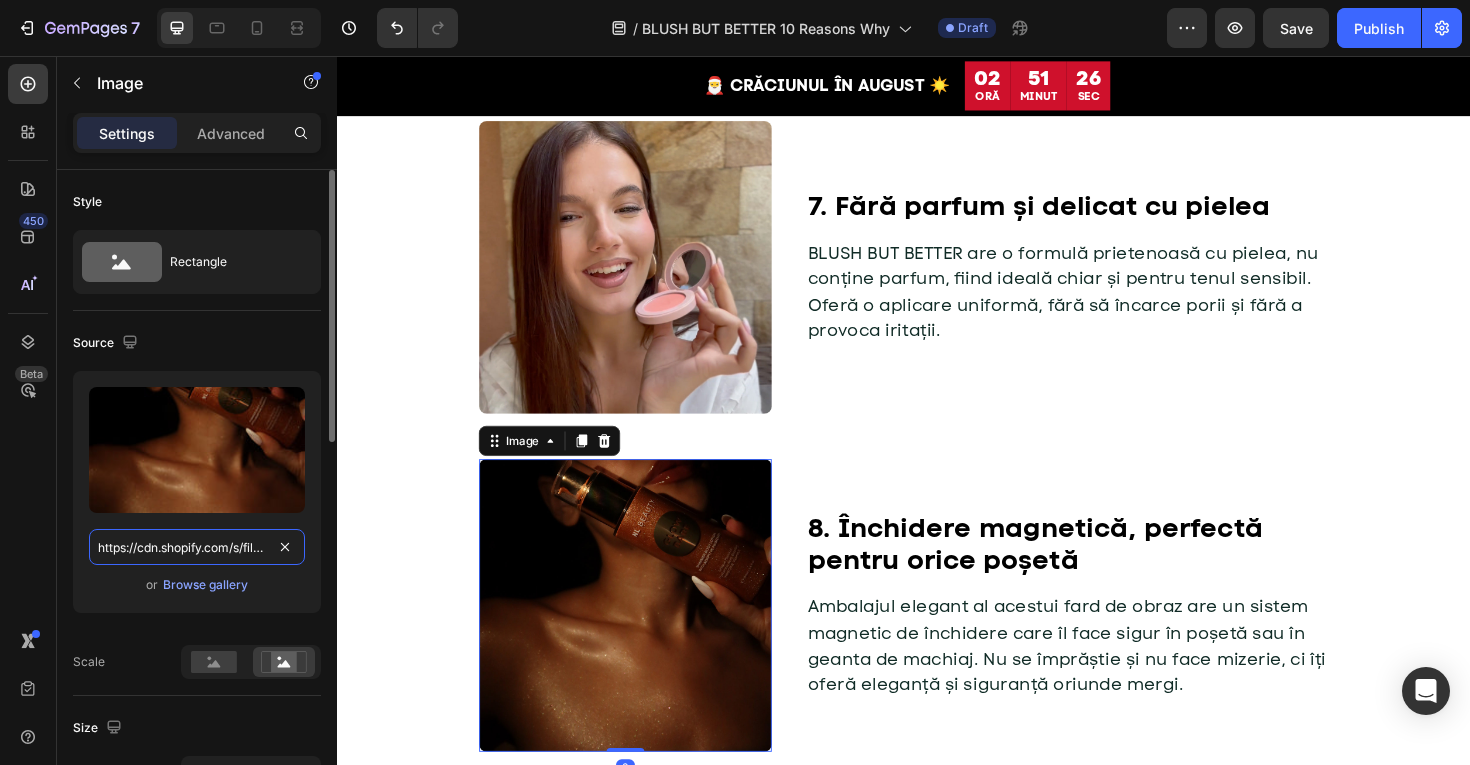 click on "https://cdn.shopify.com/s/files/1/0775/0831/3373/files/gempages_485104230382699404-416c6cd7-2996-4066-9c94-ab3bfe408255.jpg" at bounding box center (197, 547) 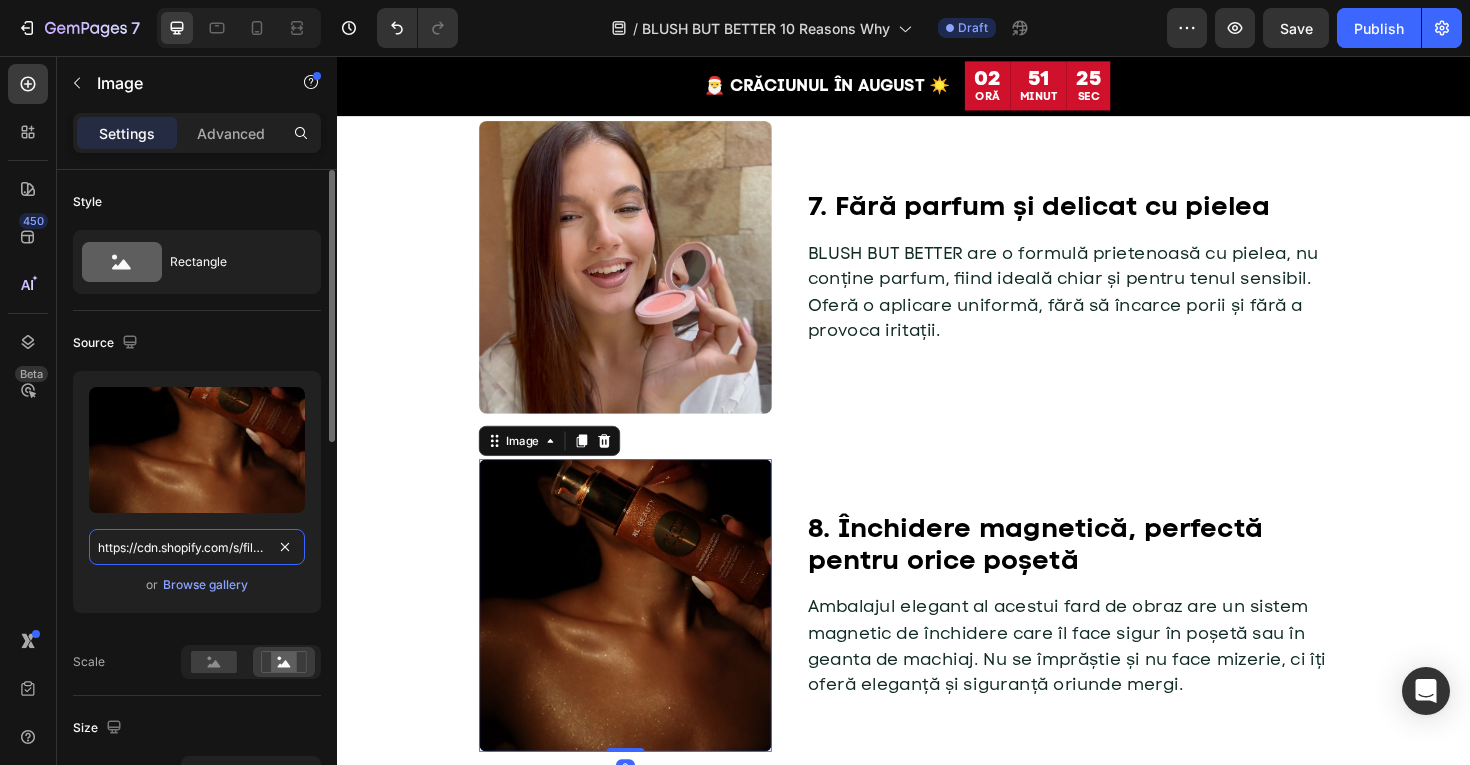 paste on "f8c6ffad-1fa8-48b6-9a70-a231f9067d94" 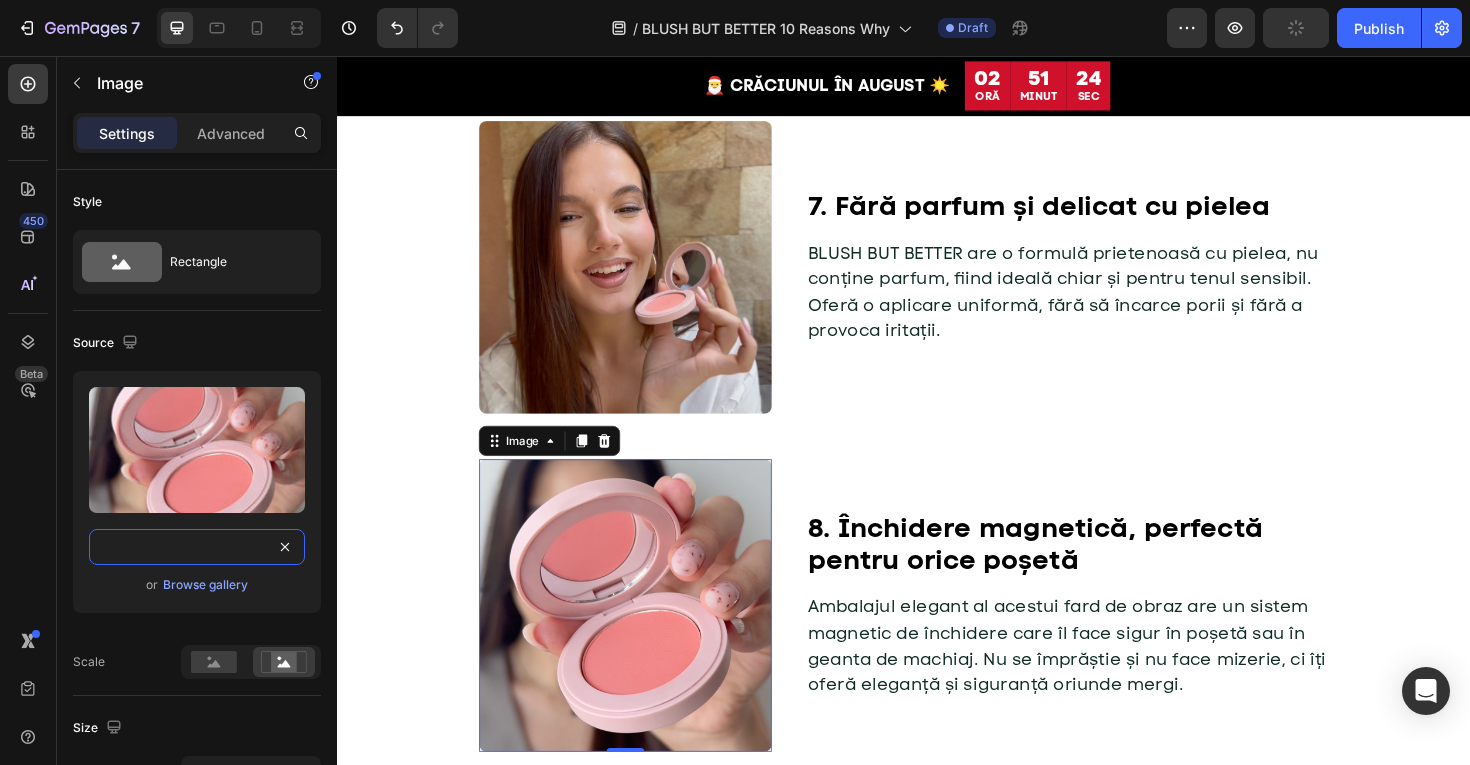 type on "https://cdn.shopify.com/s/files/1/0775/0831/3373/files/gempages_485104230382699404-f8c6ffad-1fa8-48b6-9a70-a231f9067d94.jpg" 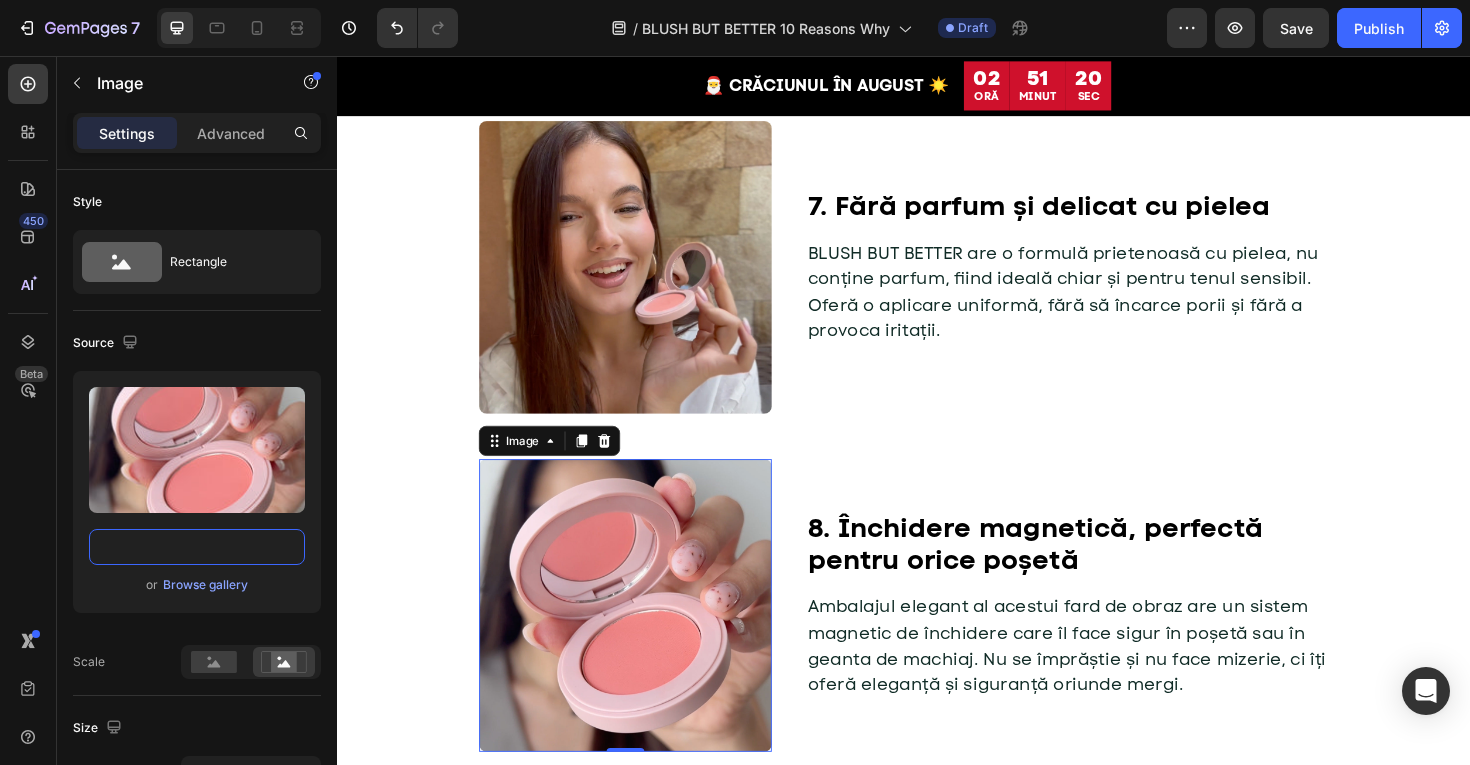 scroll, scrollTop: 0, scrollLeft: 0, axis: both 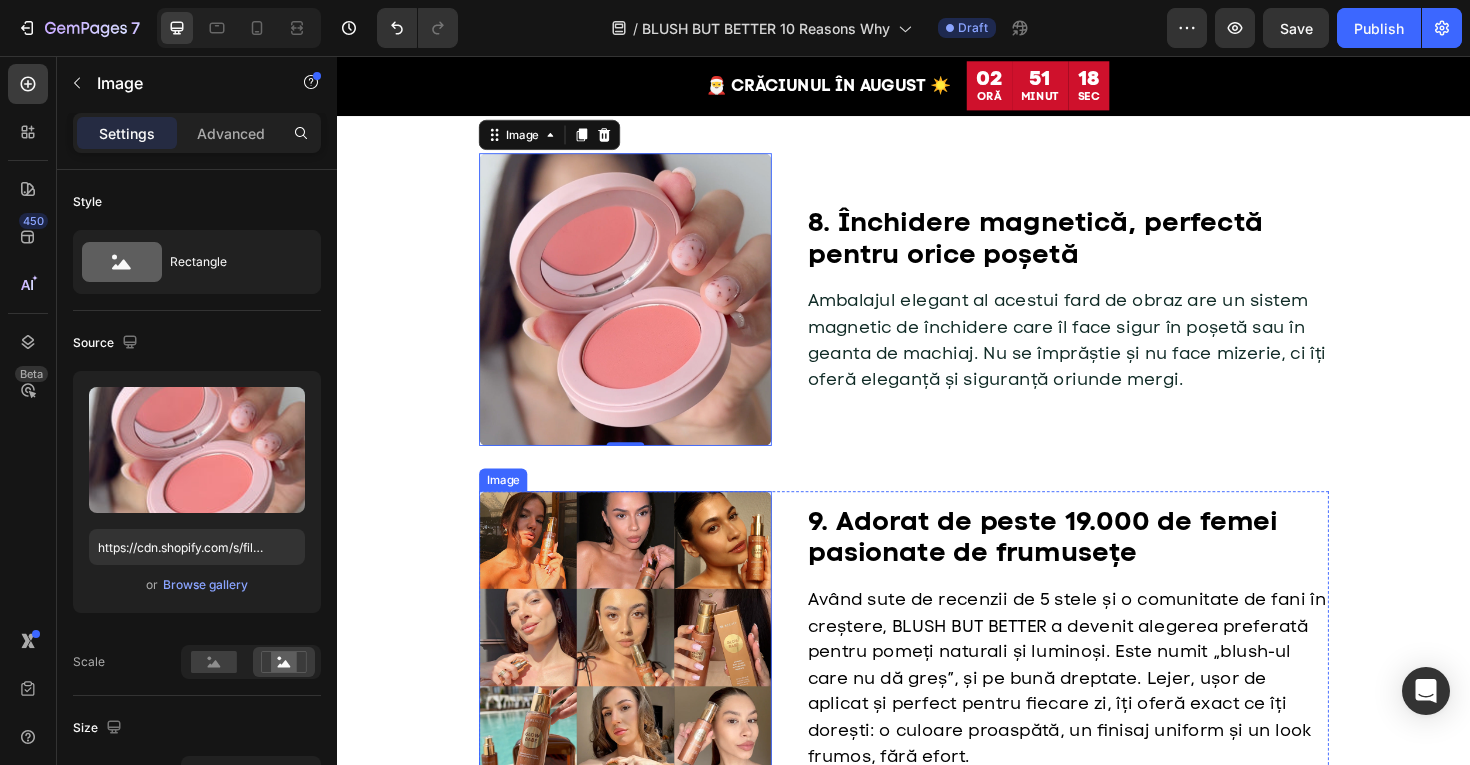 click at bounding box center (642, 672) 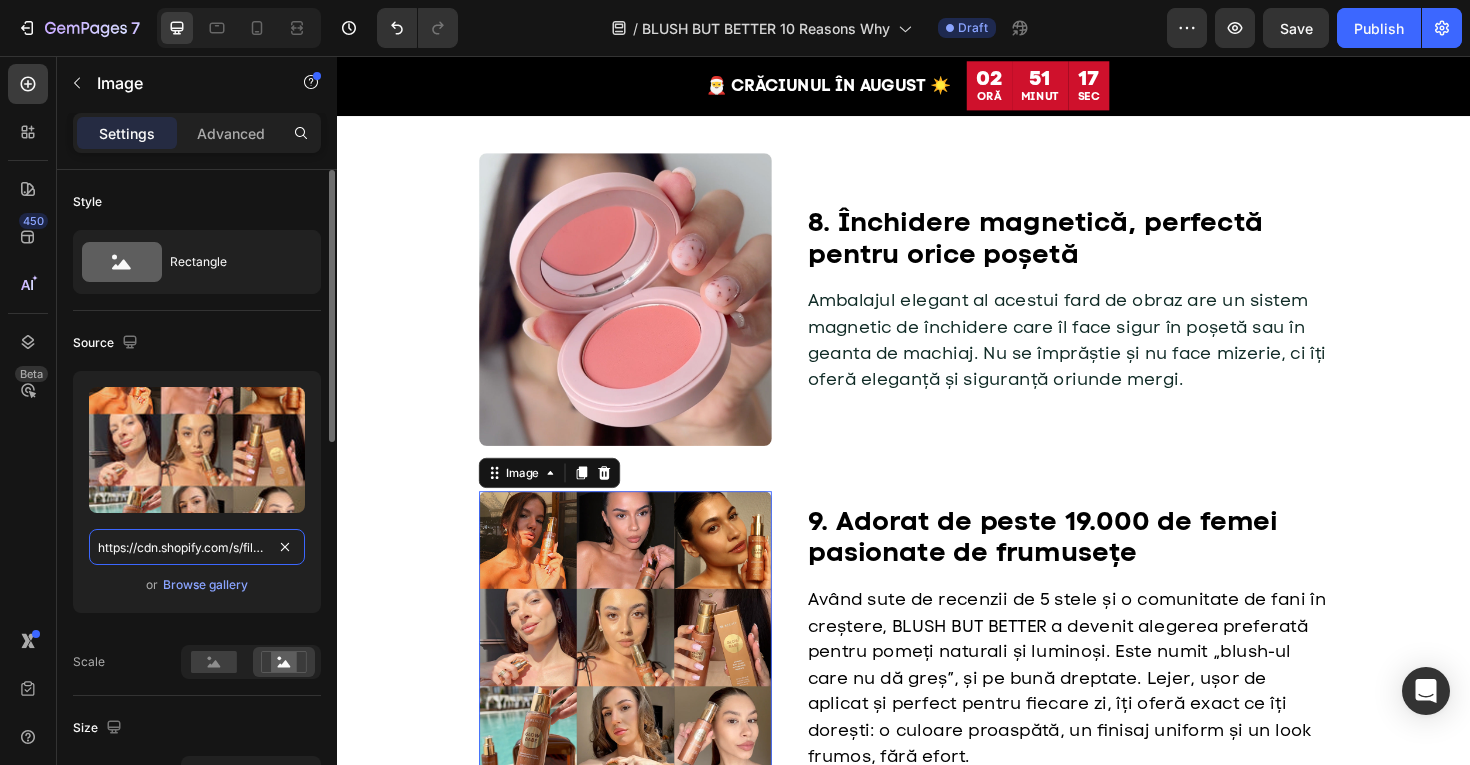 click on "https://cdn.shopify.com/s/files/1/0775/0831/3373/files/gempages_485104230382699404-fa36de34-75fb-41e5-a956-e2e864ee7858.jpg" at bounding box center (197, 547) 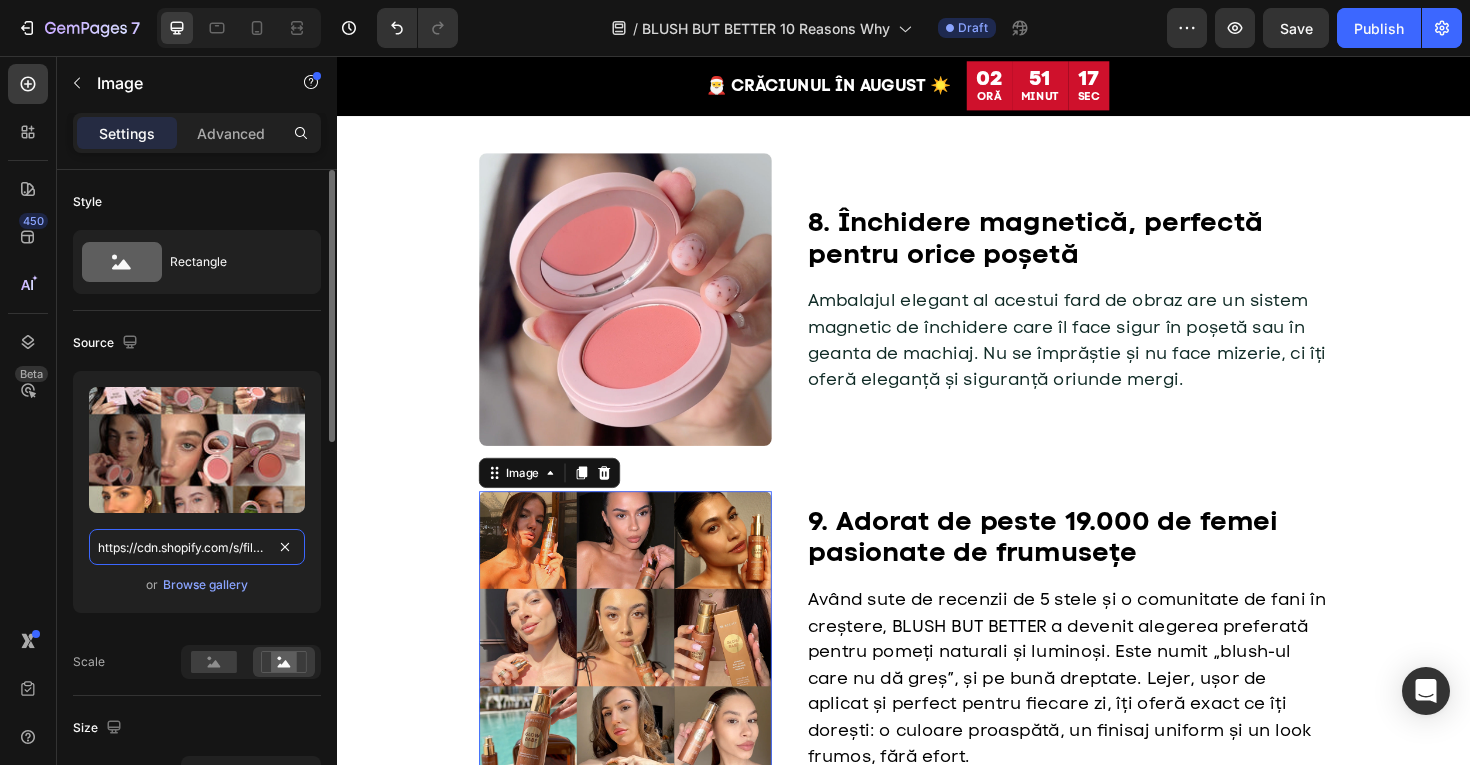 scroll, scrollTop: 0, scrollLeft: 611, axis: horizontal 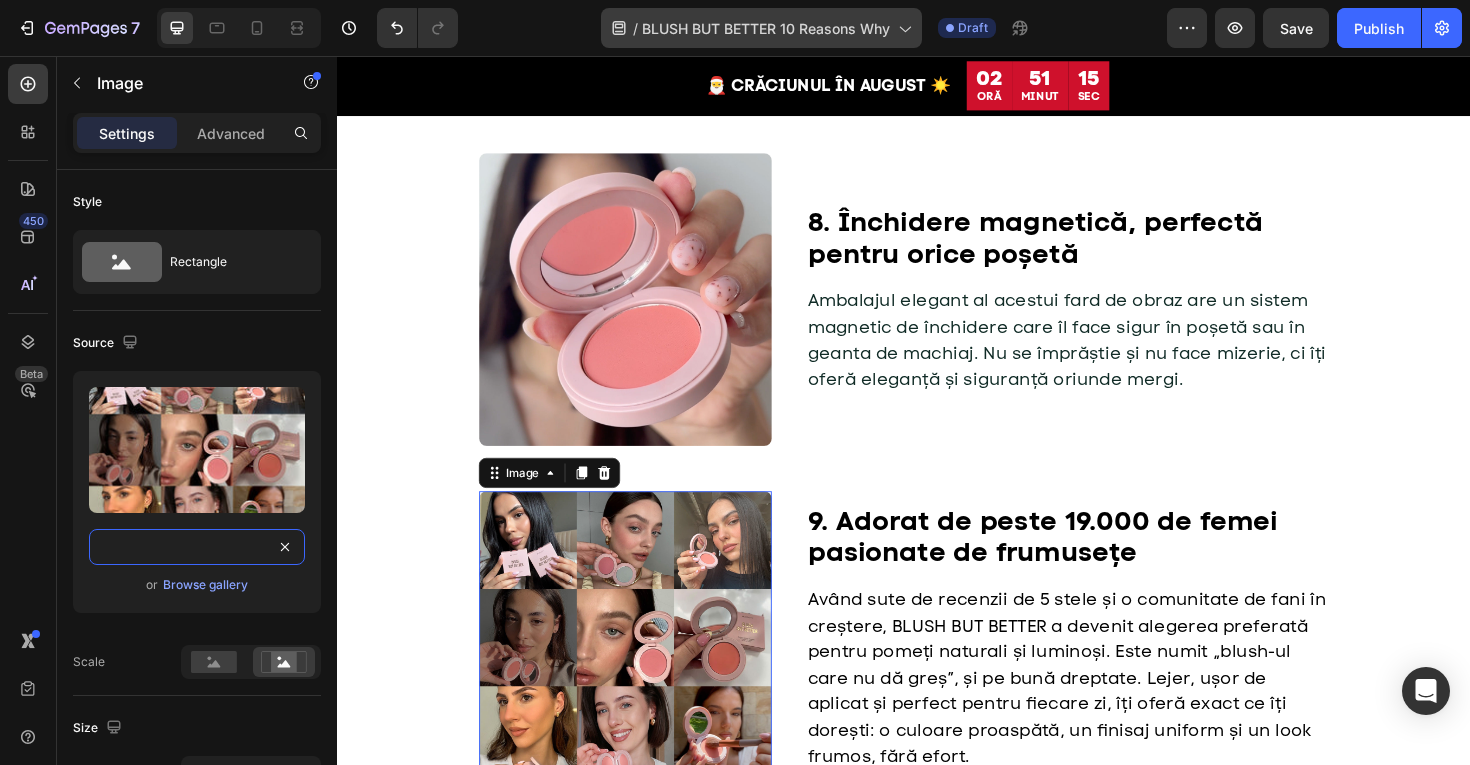 type on "https://cdn.shopify.com/s/files/1/0775/0831/3373/files/gempages_485104230382699404-3e3aa671-84d1-4467-b13b-c22b1e561622.jpg" 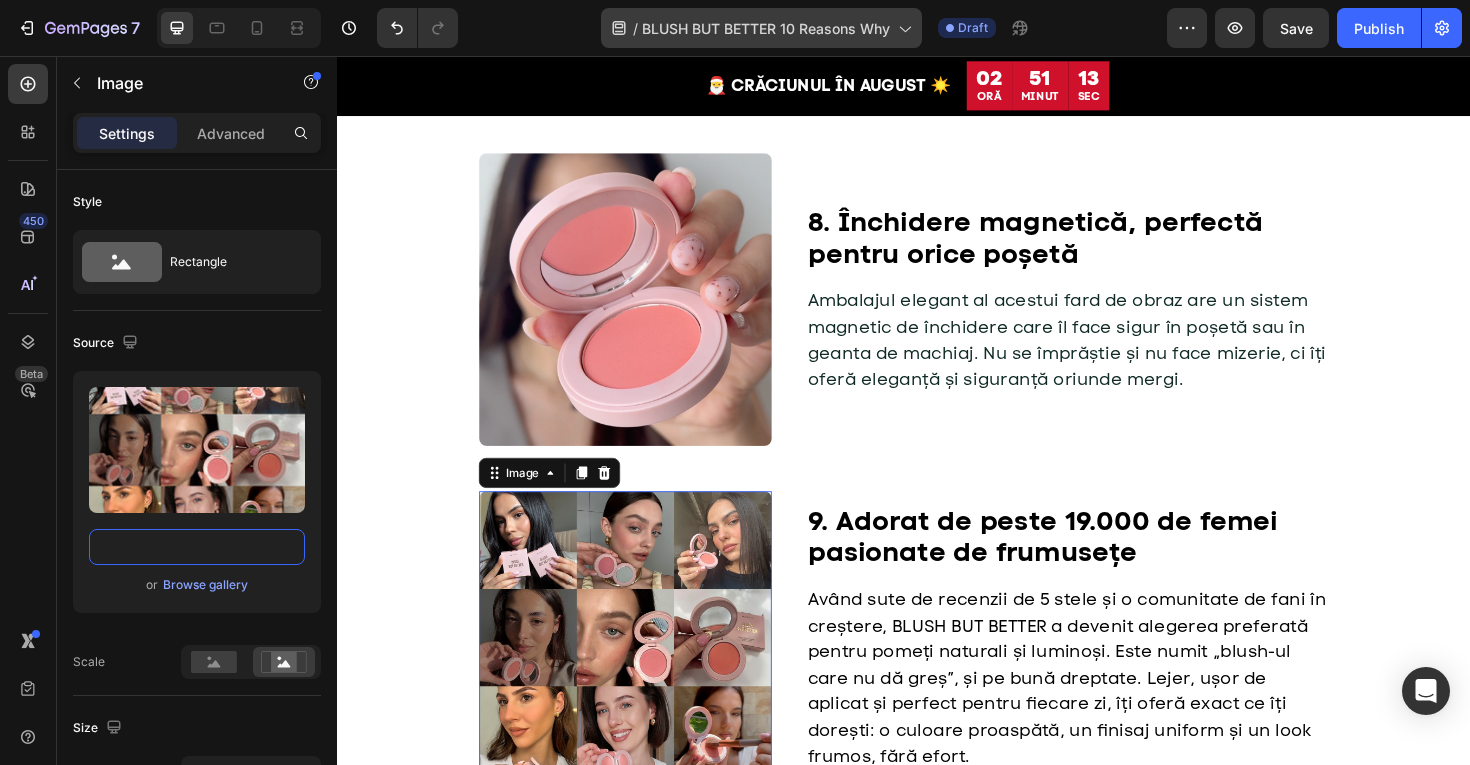 scroll, scrollTop: 0, scrollLeft: 0, axis: both 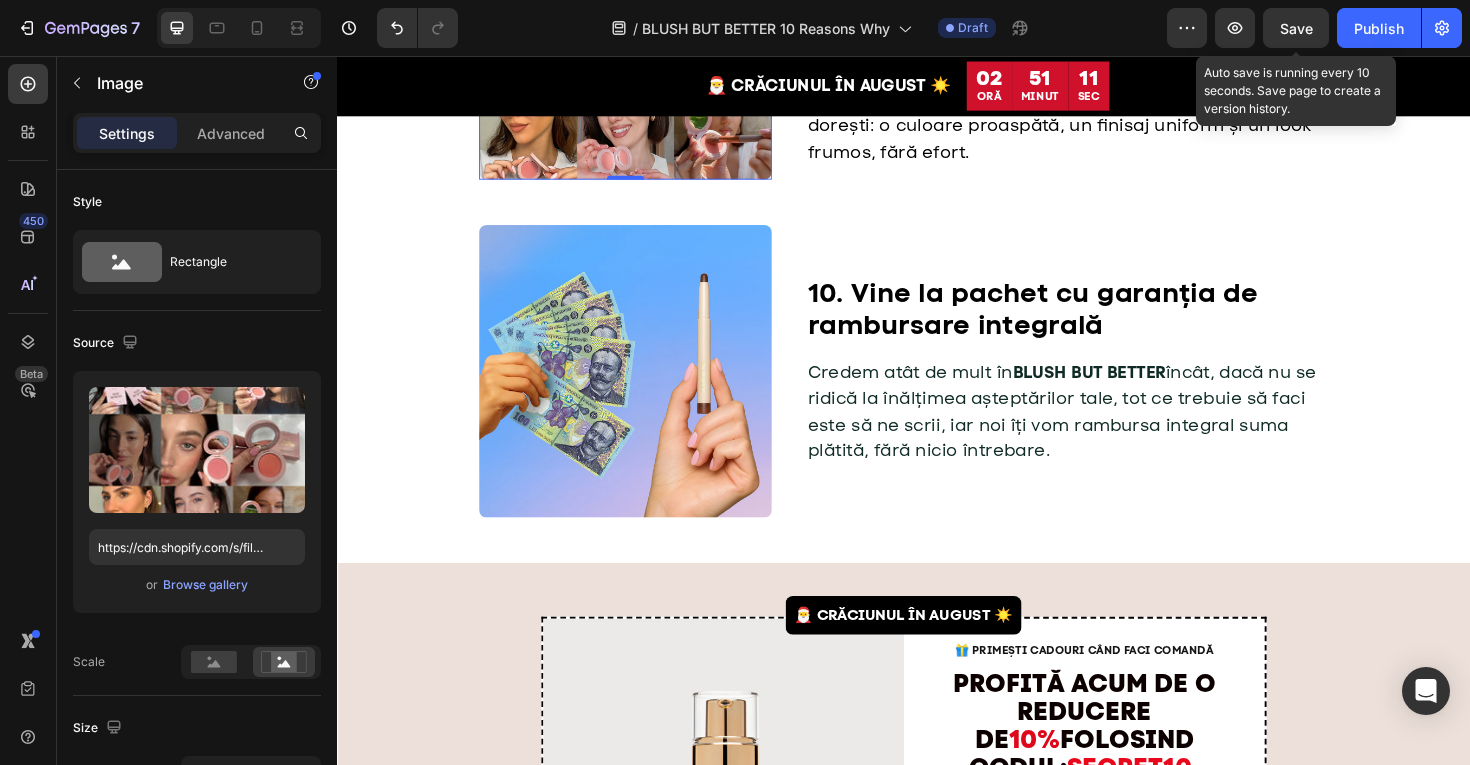 click on "Save" at bounding box center [1296, 28] 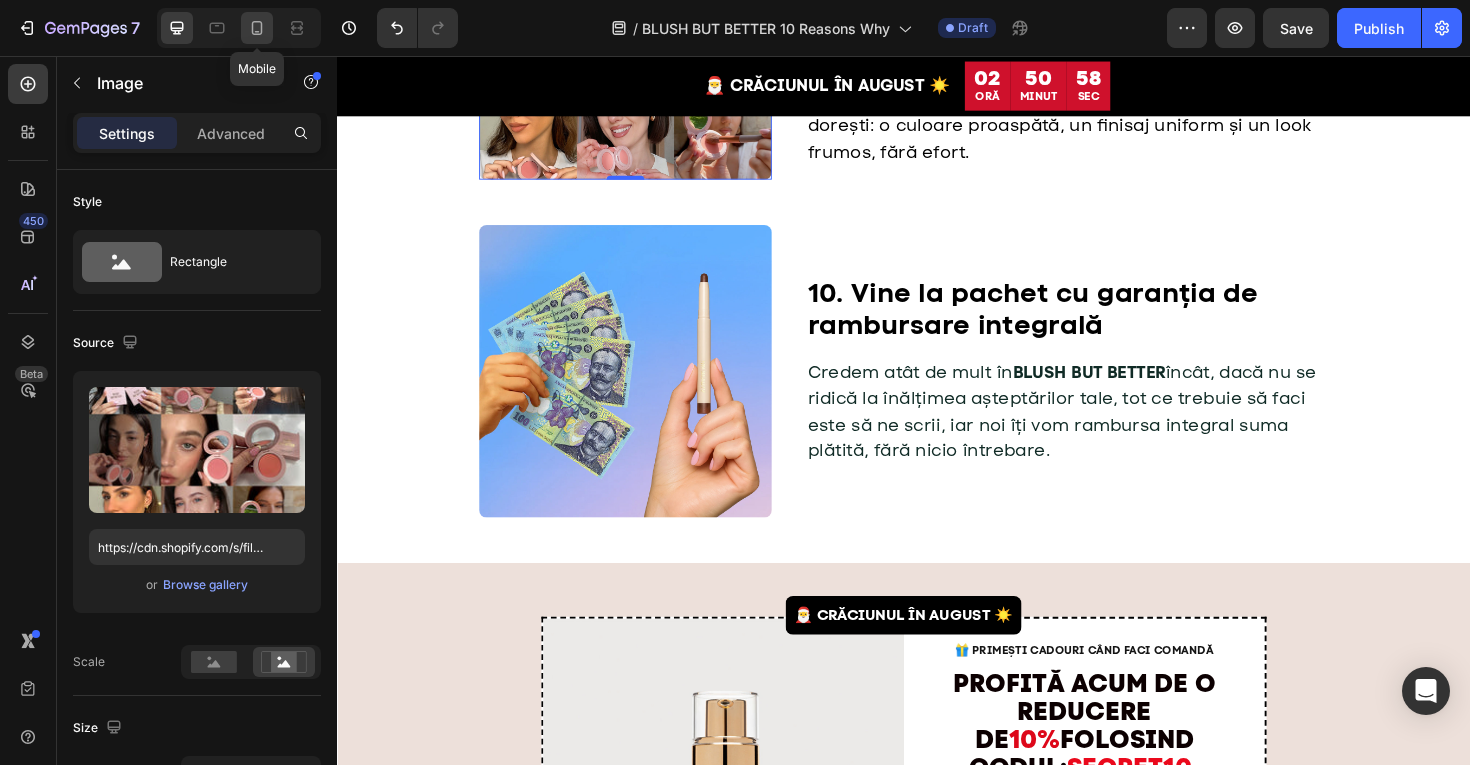 click 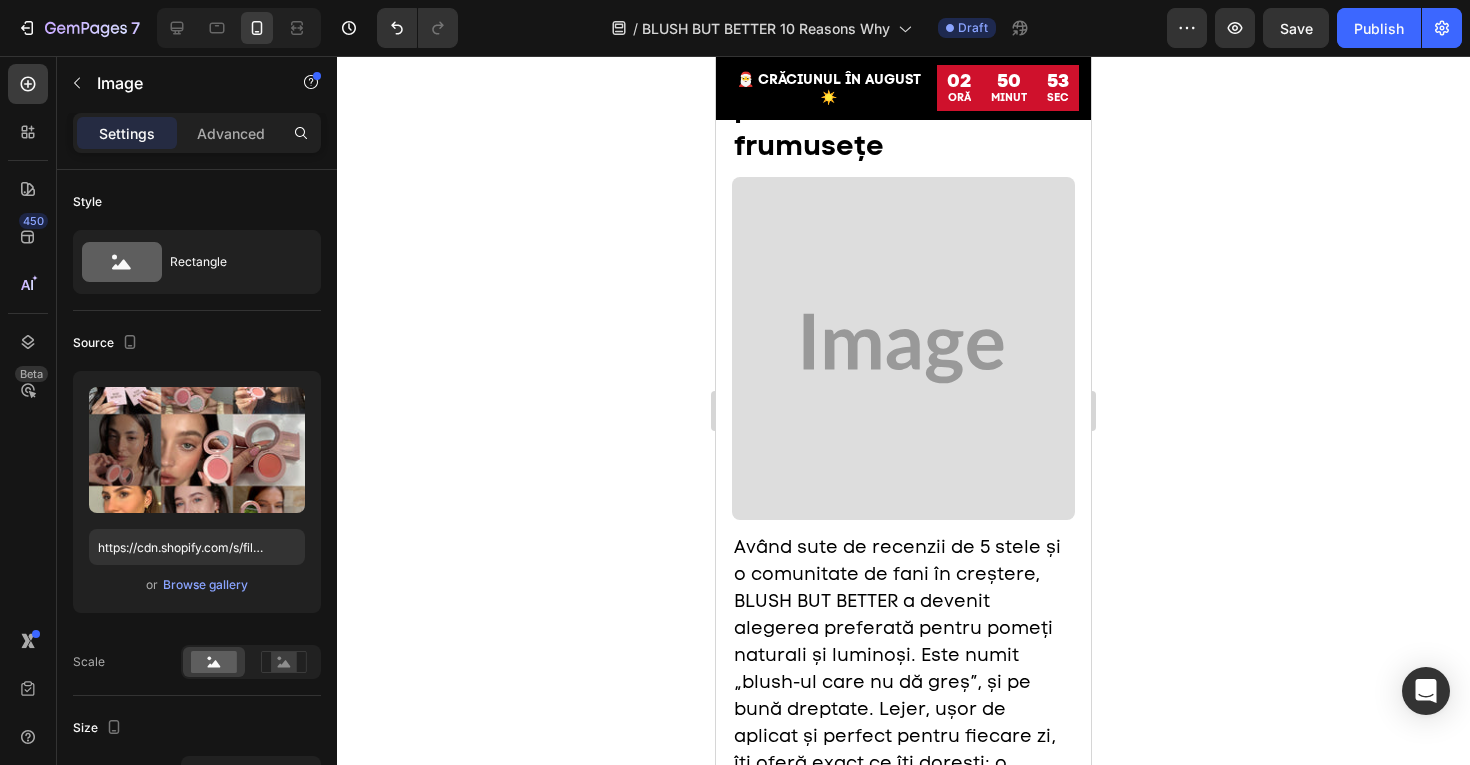 scroll, scrollTop: 6326, scrollLeft: 0, axis: vertical 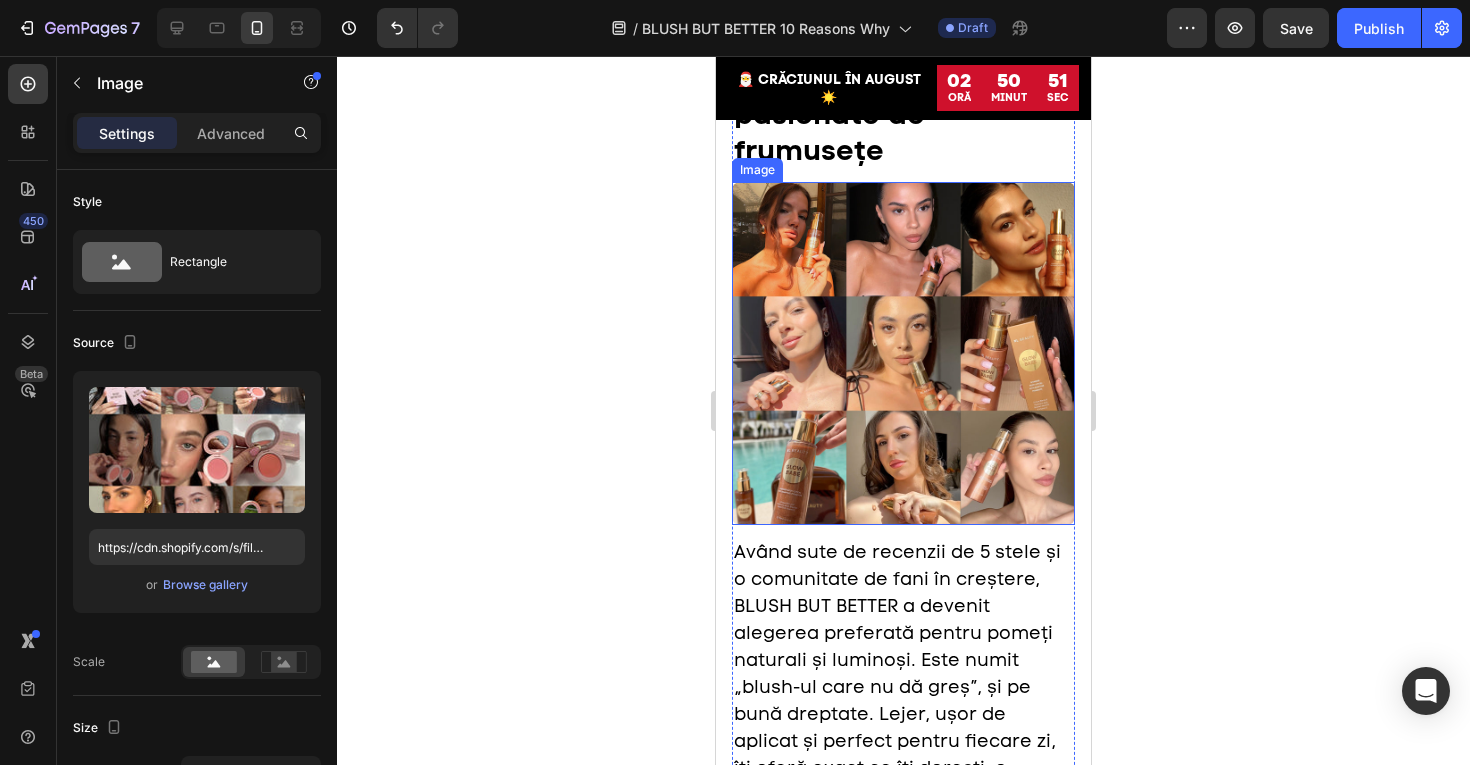 click at bounding box center (903, 353) 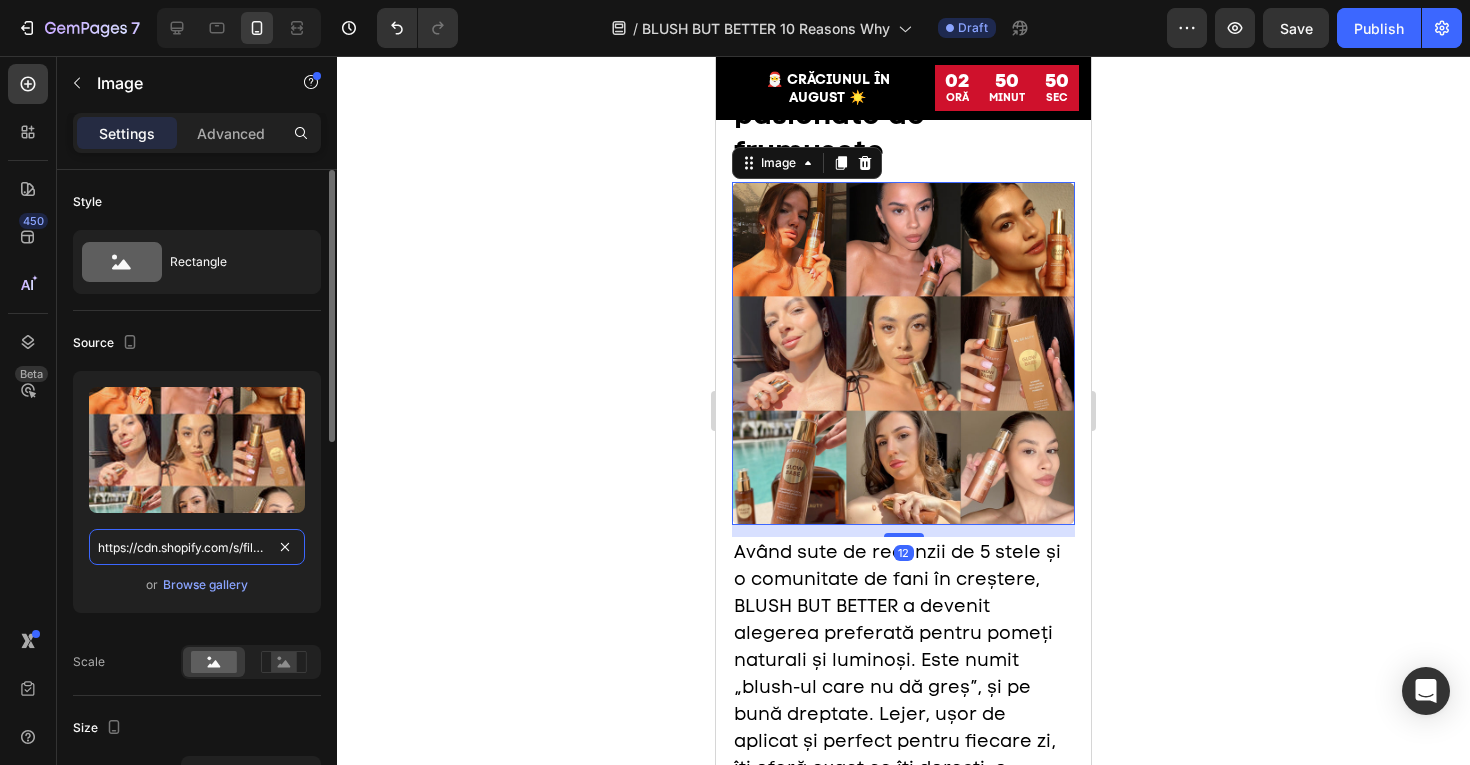 click on "https://cdn.shopify.com/s/files/1/0775/0831/3373/files/gempages_485104230382699404-fa36de34-75fb-41e5-a956-e2e864ee7858.jpg" at bounding box center (197, 547) 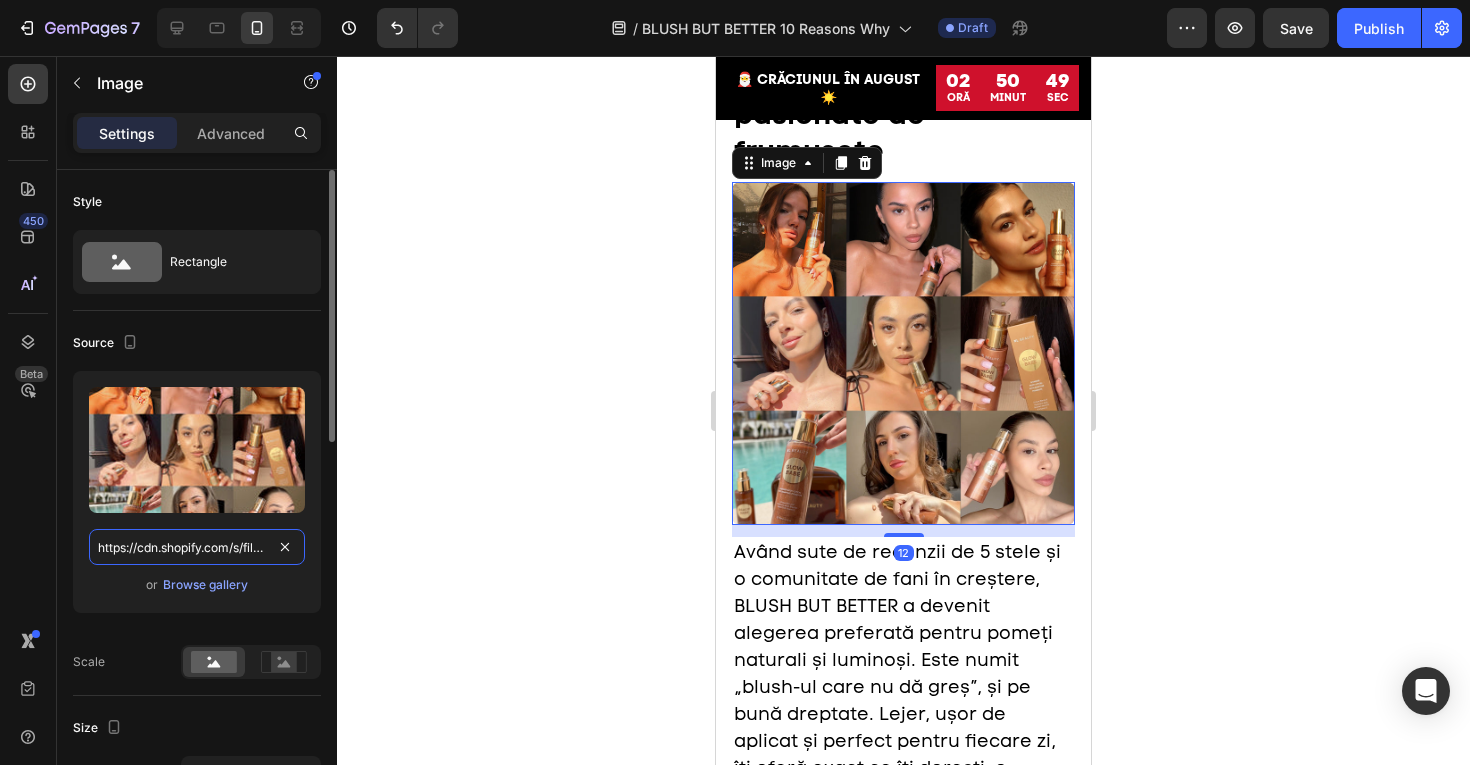 paste on "3e3aa671-84d1-4467-b13b-c22b1e561622" 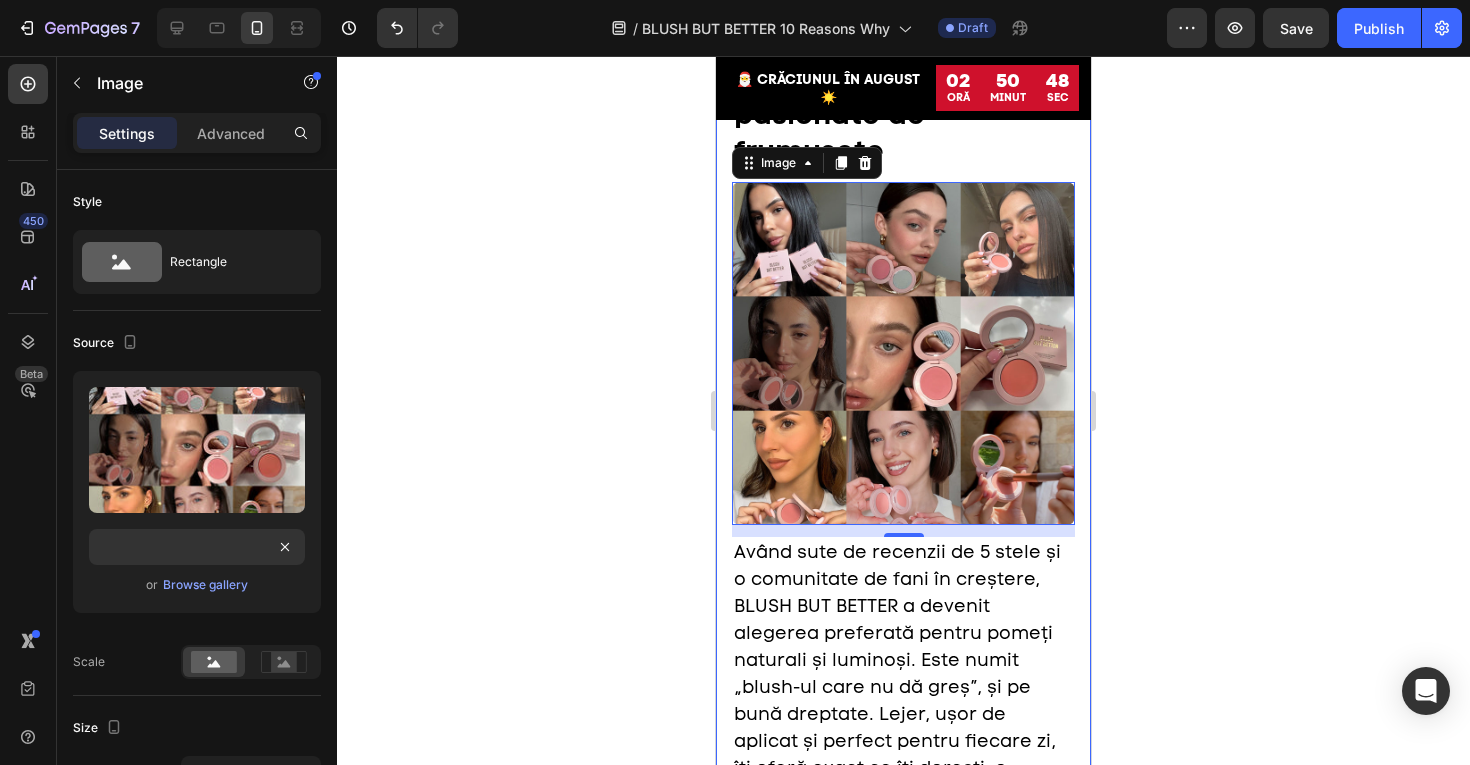 click on "⁠⁠⁠⁠⁠⁠⁠ 1. O formulă compactă, complet nouă și inovatoare Heading Image NL BEAUTY a creat un blush revoluționar care îți oferă senzația catifelată a unei creme, într-un ambalaj practic al unei pudre compacte. Rezultatul? O estompare fără efort, cu un finisaj fin, ca o pană. Text Block Row ⁠⁠⁠⁠⁠⁠⁠ 2. Estompare perfectă, fără efect de “clovn” 🤡 Heading Image Ai tendința să eviți fardul de obraz pentru că ți se pare greu de aplicat și ți se pare că îți conferă un aspect artificial? BLUSH BUT BETTER este făcut pentru tine. Formula sa unică alunecă ușor pe piele, se estompează fără probleme și se aplică treptat, fără a lăsa dungi, ci doar bujori perfecționați. Text Block Row ⁠⁠⁠⁠⁠⁠⁠ 3. Fără efect de pudră, dovedit și testat Heading Image Text Block Row ⁠⁠⁠⁠⁠⁠⁠ 4. Noul tău prieten de nădejde, pentru un machiajul mai ușor Heading Image Text Block Row ⁠⁠⁠⁠⁠⁠⁠ Heading Image Text Block Row Image" at bounding box center [903, -2081] 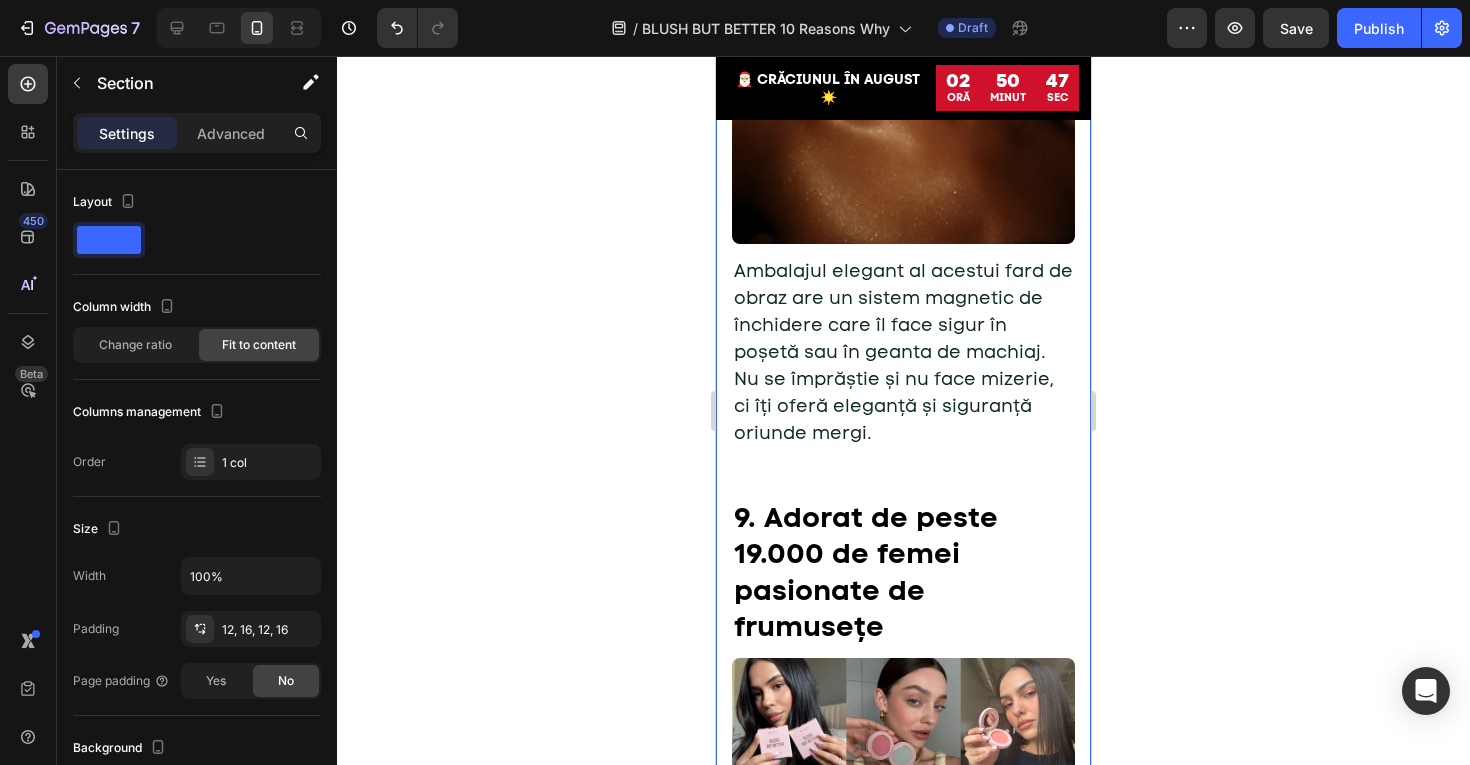 scroll, scrollTop: 5836, scrollLeft: 0, axis: vertical 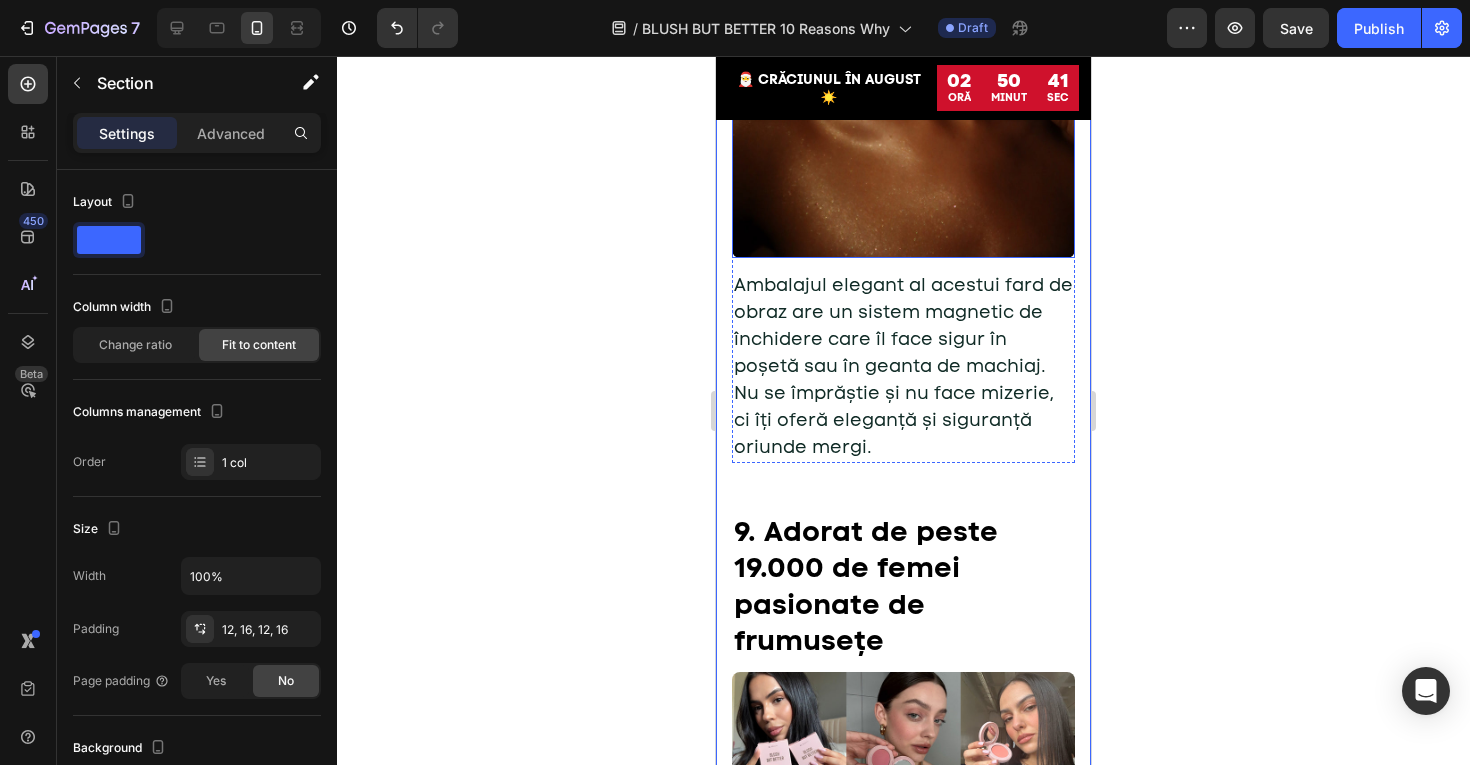 click at bounding box center (903, 86) 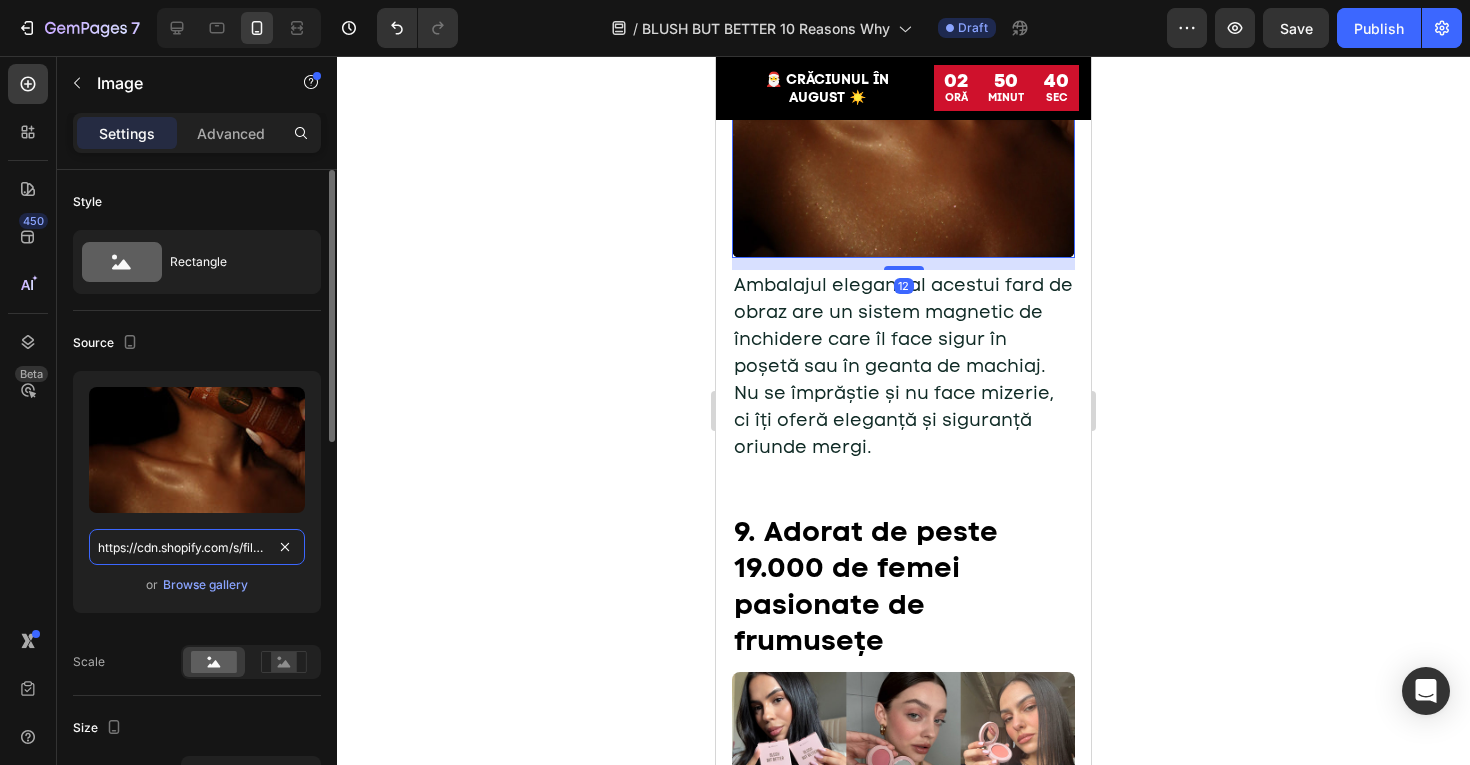 click on "https://cdn.shopify.com/s/files/1/0775/0831/3373/files/gempages_485104230382699404-416c6cd7-2996-4066-9c94-ab3bfe408255.jpg" at bounding box center [197, 547] 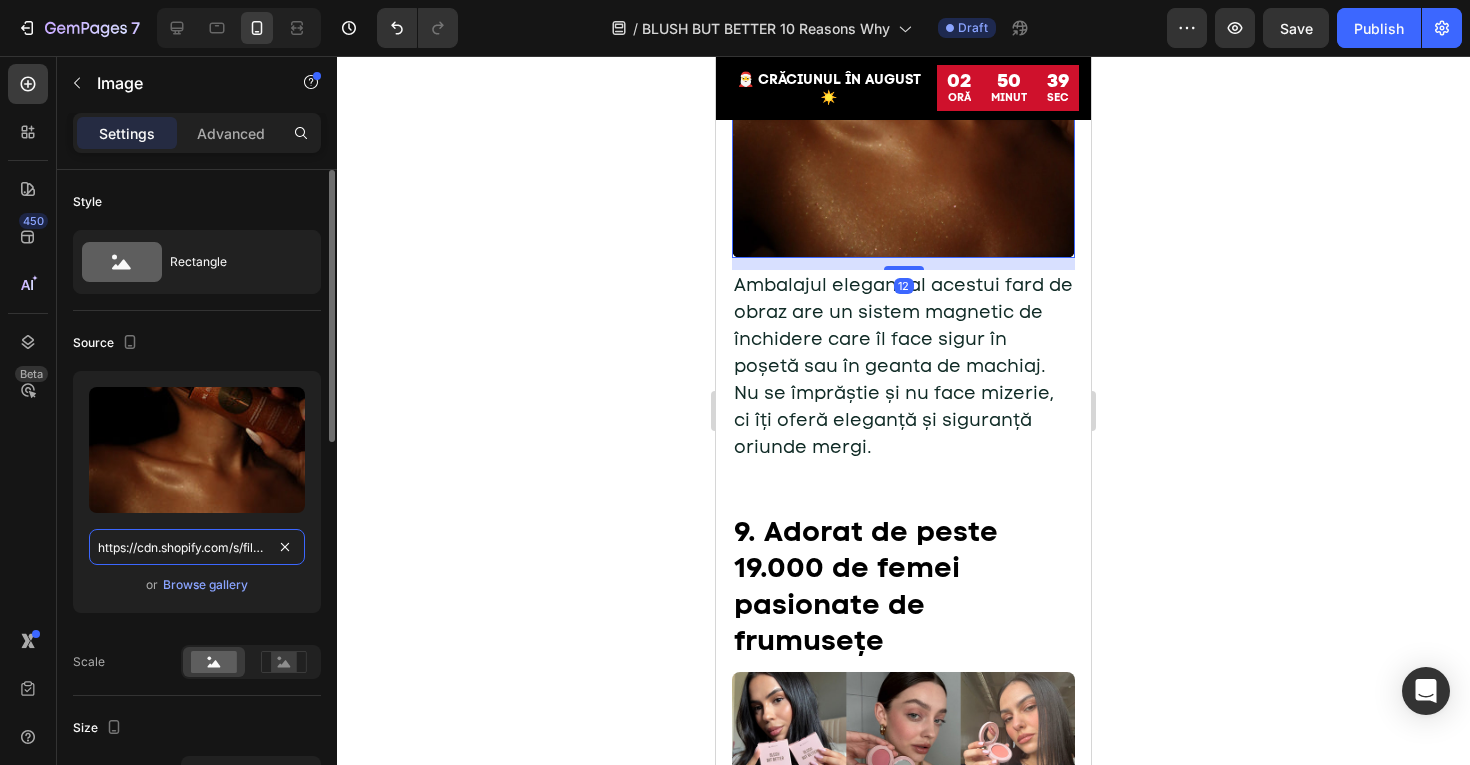 paste on "f8c6ffad-1fa8-48b6-9a70-a231f9067d94" 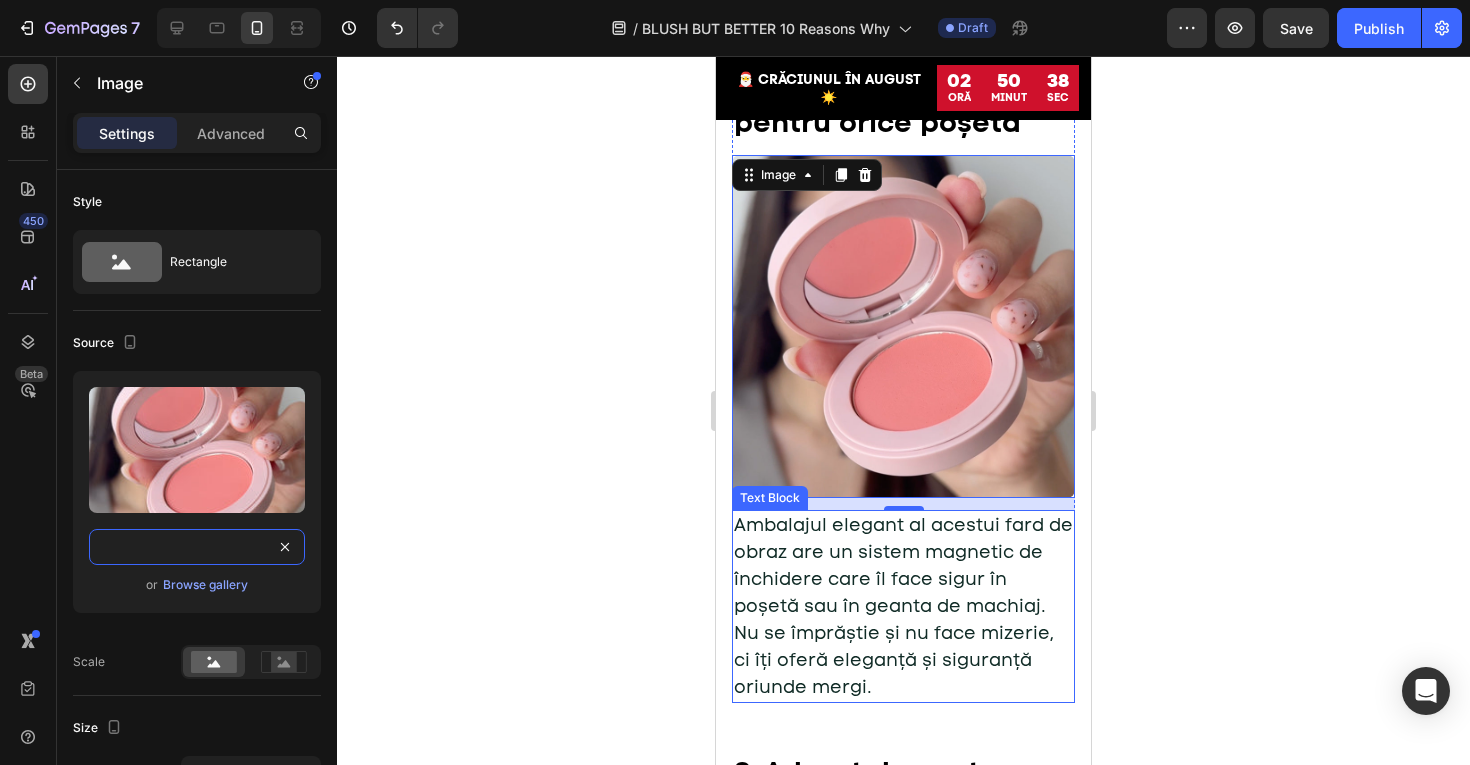 scroll, scrollTop: 5572, scrollLeft: 0, axis: vertical 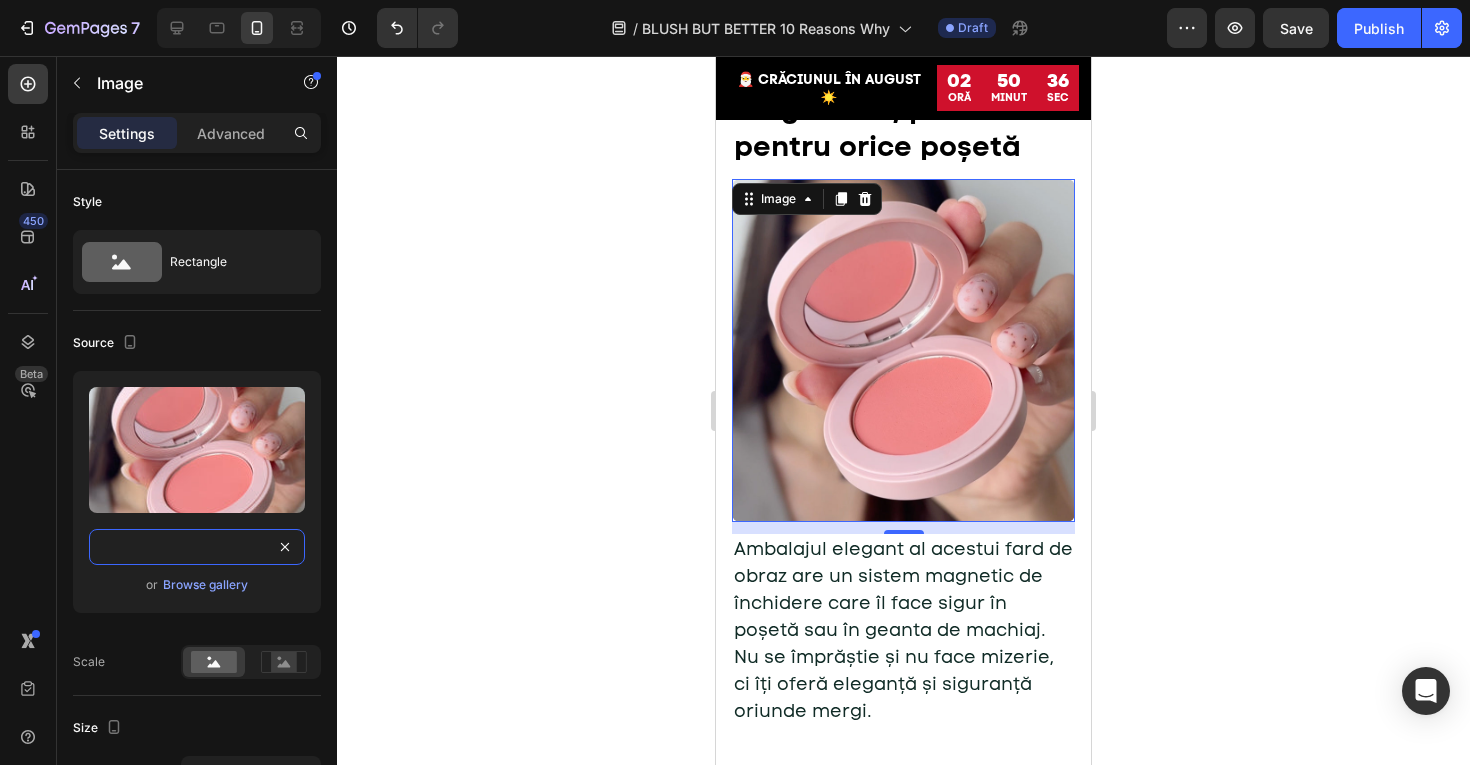 type on "https://cdn.shopify.com/s/files/1/0775/0831/3373/files/gempages_485104230382699404-f8c6ffad-1fa8-48b6-9a70-a231f9067d94.jpg" 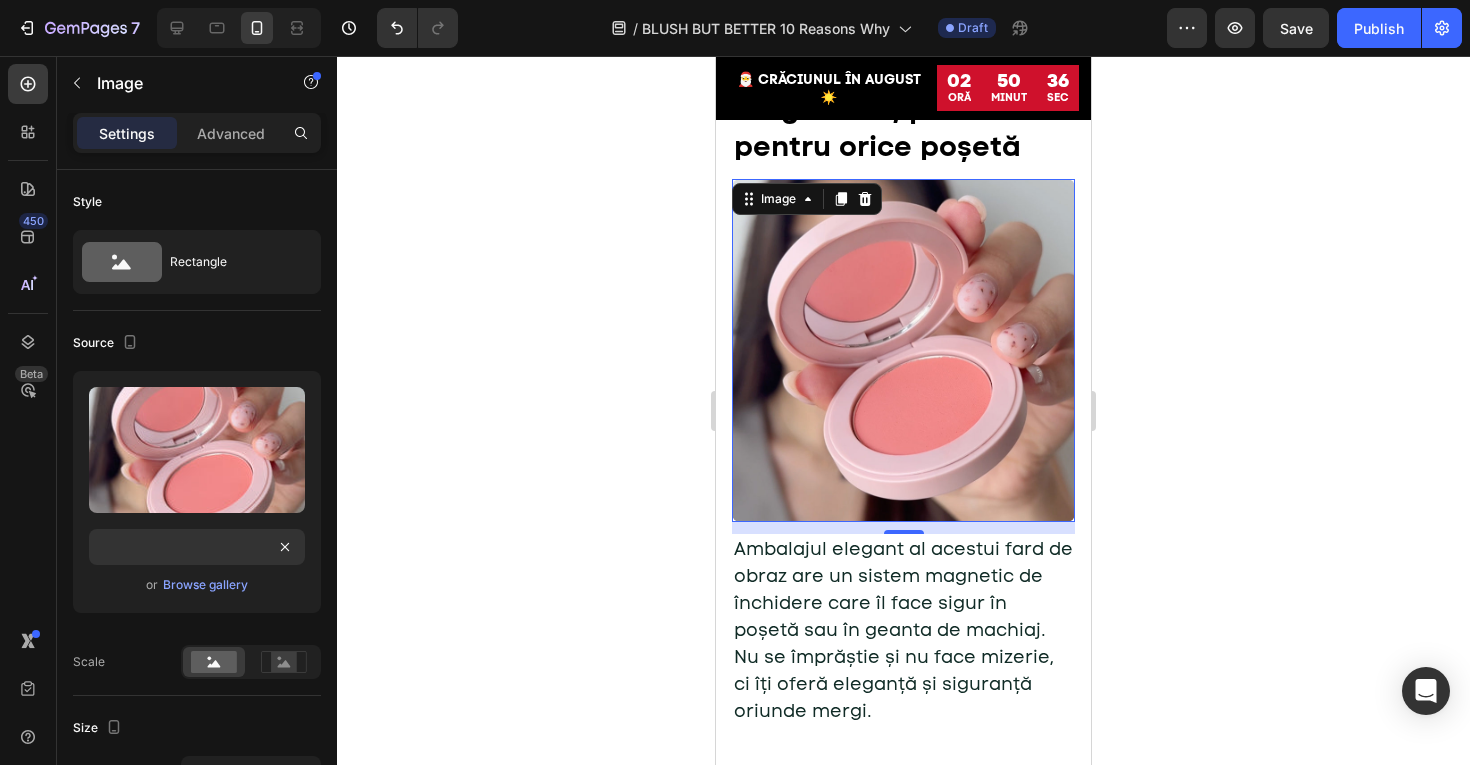 click 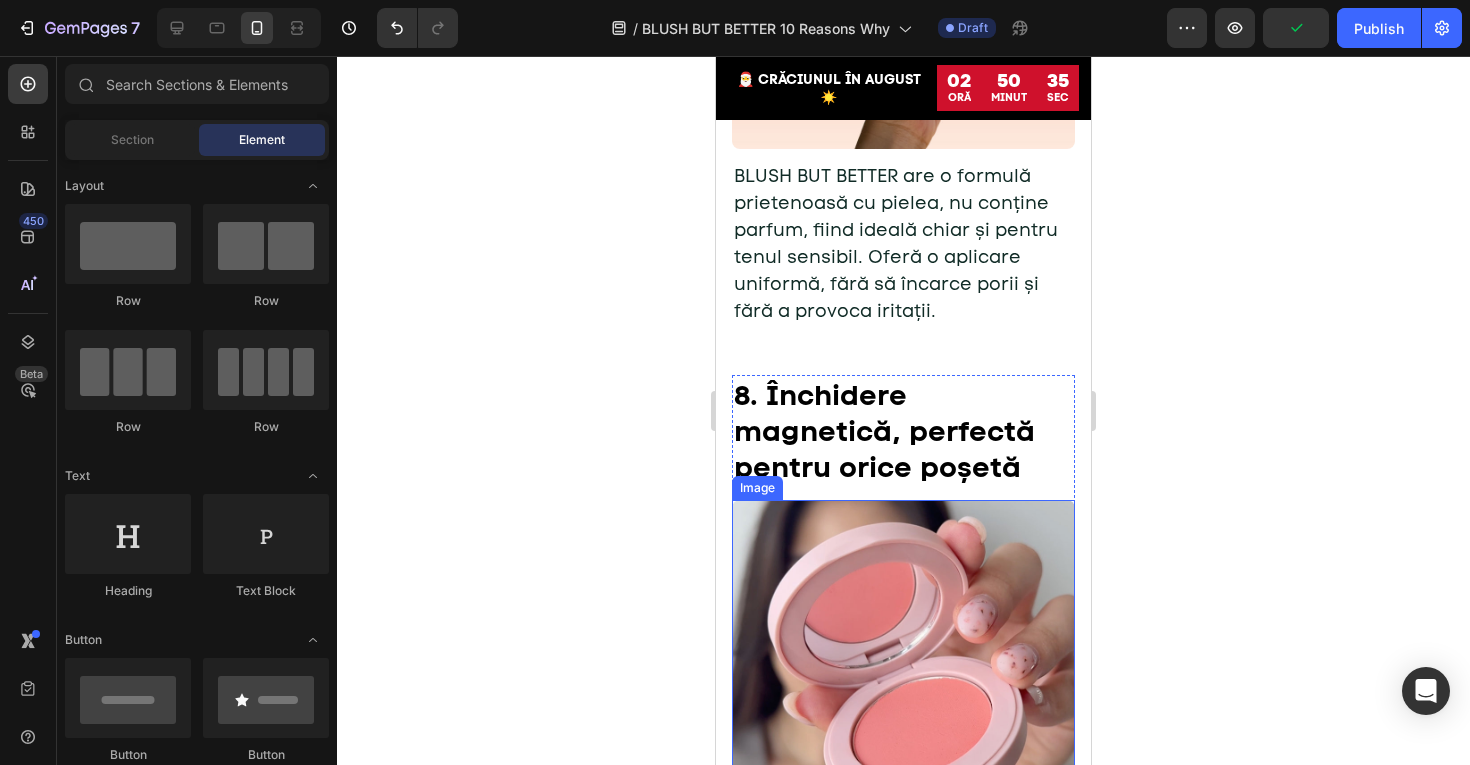 scroll, scrollTop: 5166, scrollLeft: 0, axis: vertical 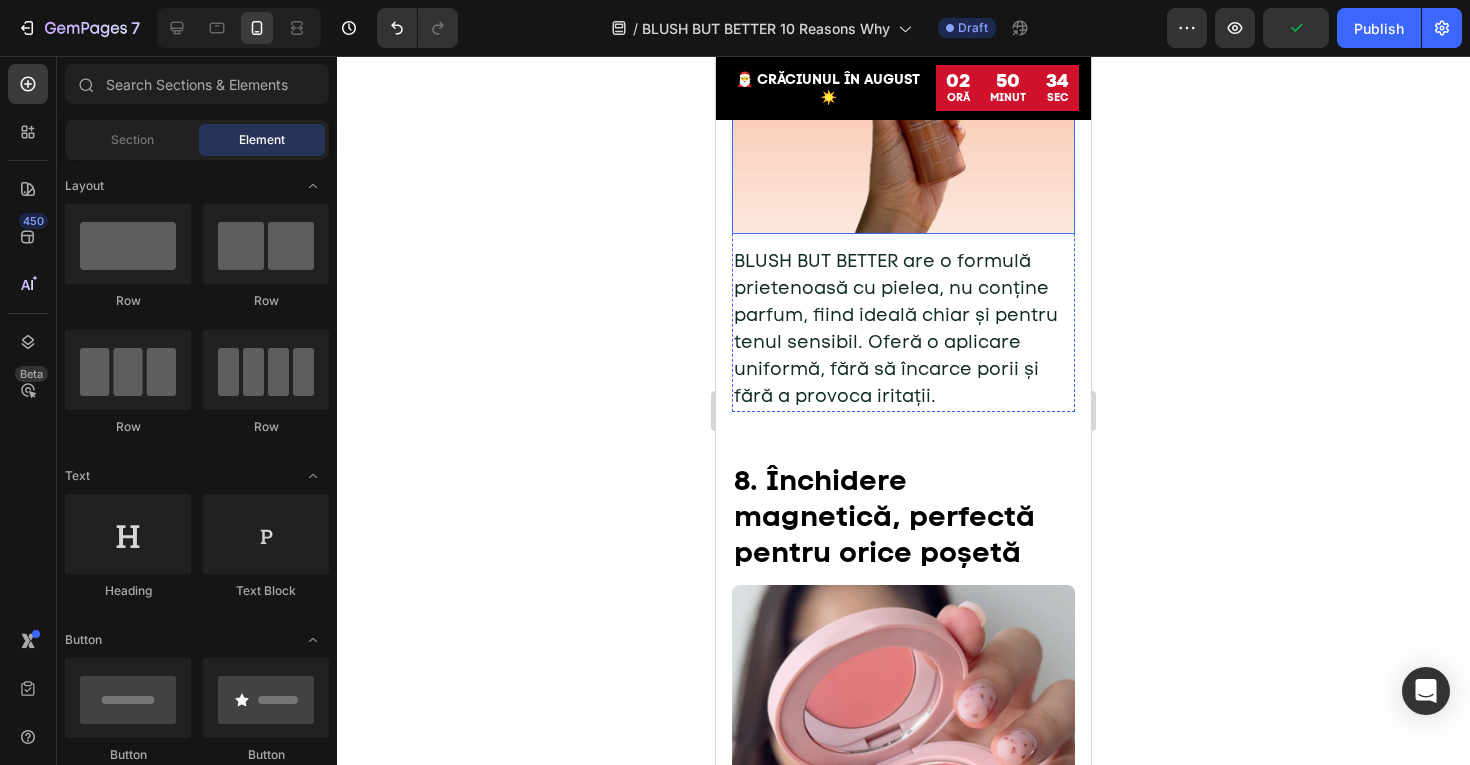 click at bounding box center (903, 62) 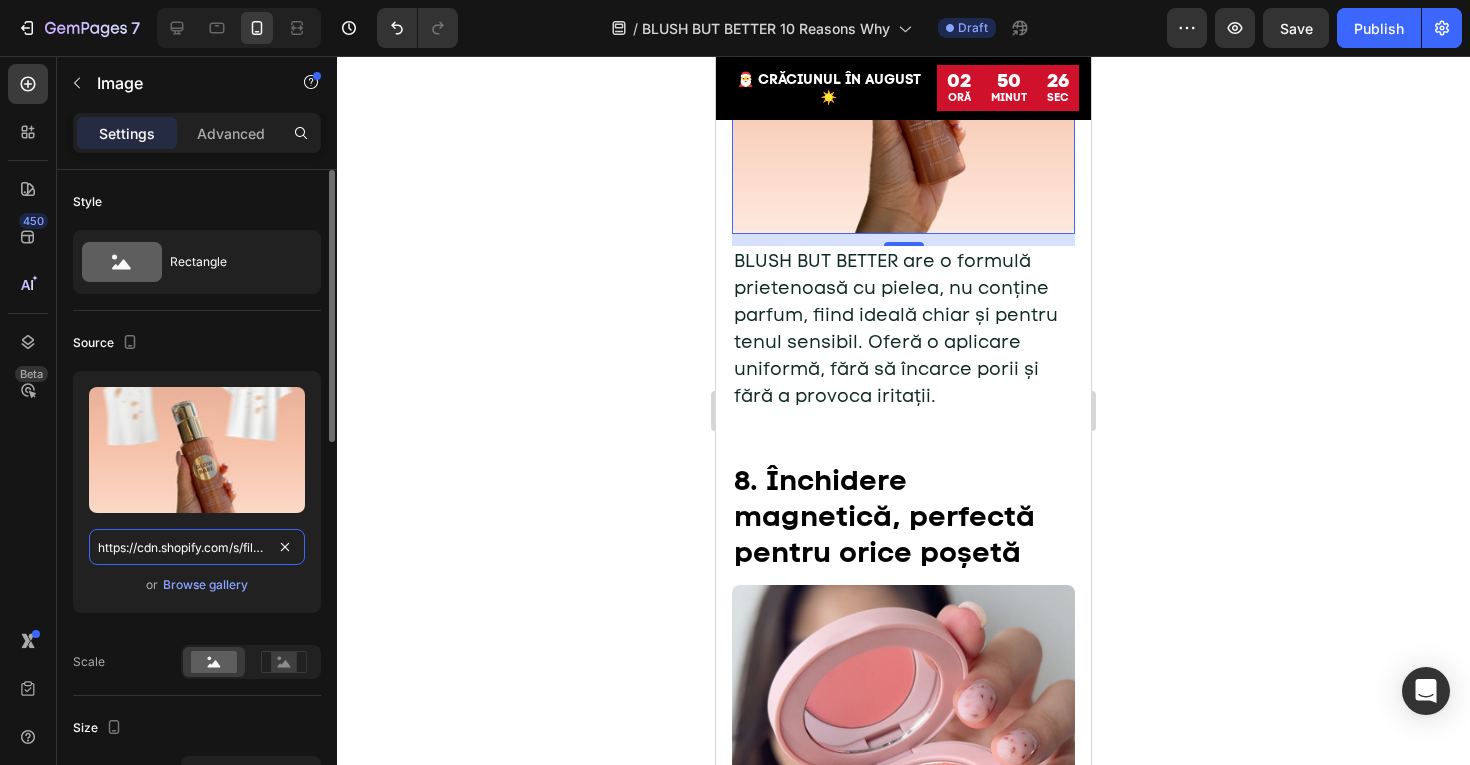 click on "https://cdn.shopify.com/s/files/1/0775/0831/3373/files/gempages_485104230382699404-ae81a7f5-c668-4812-a69f-71ebfabc273c.jpg" at bounding box center [197, 547] 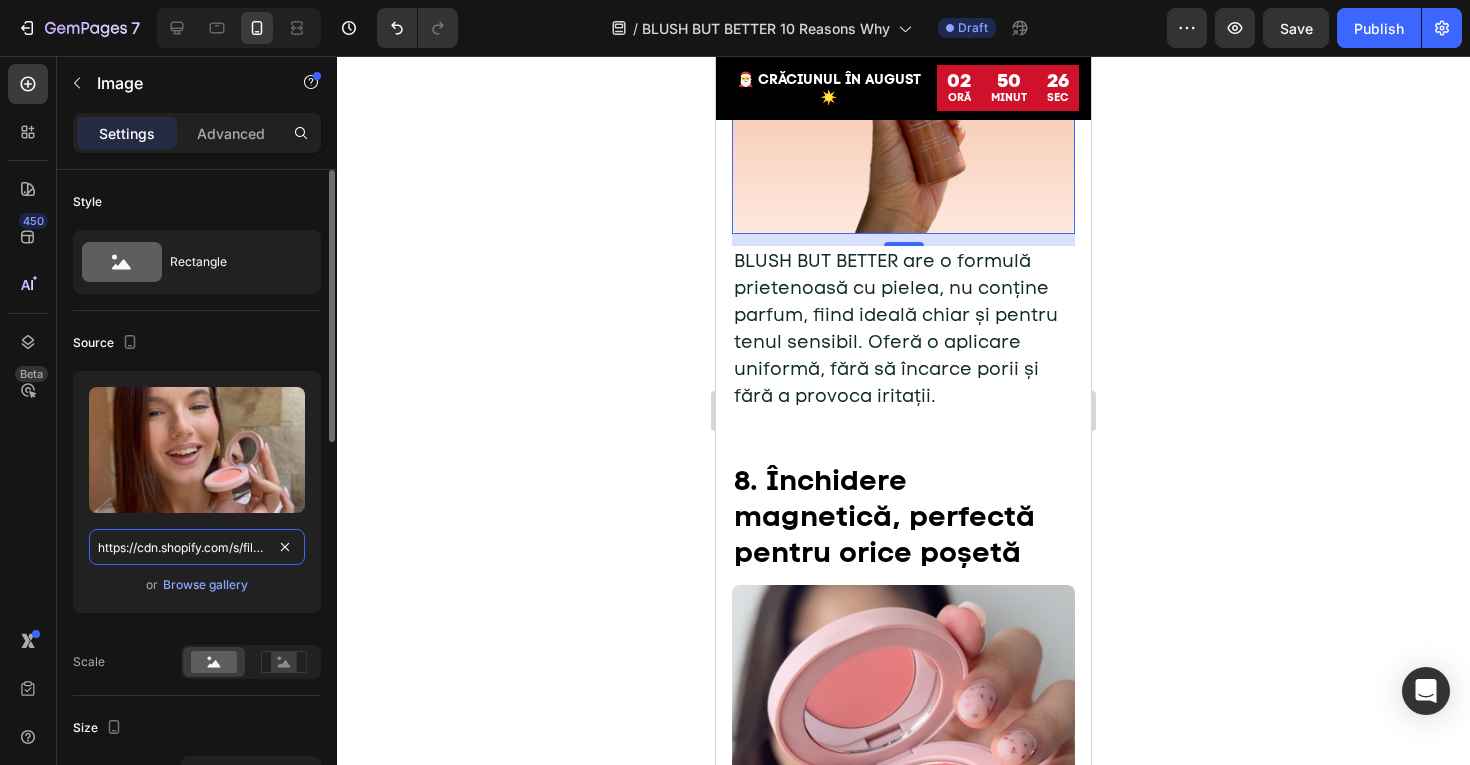 scroll, scrollTop: 0, scrollLeft: 612, axis: horizontal 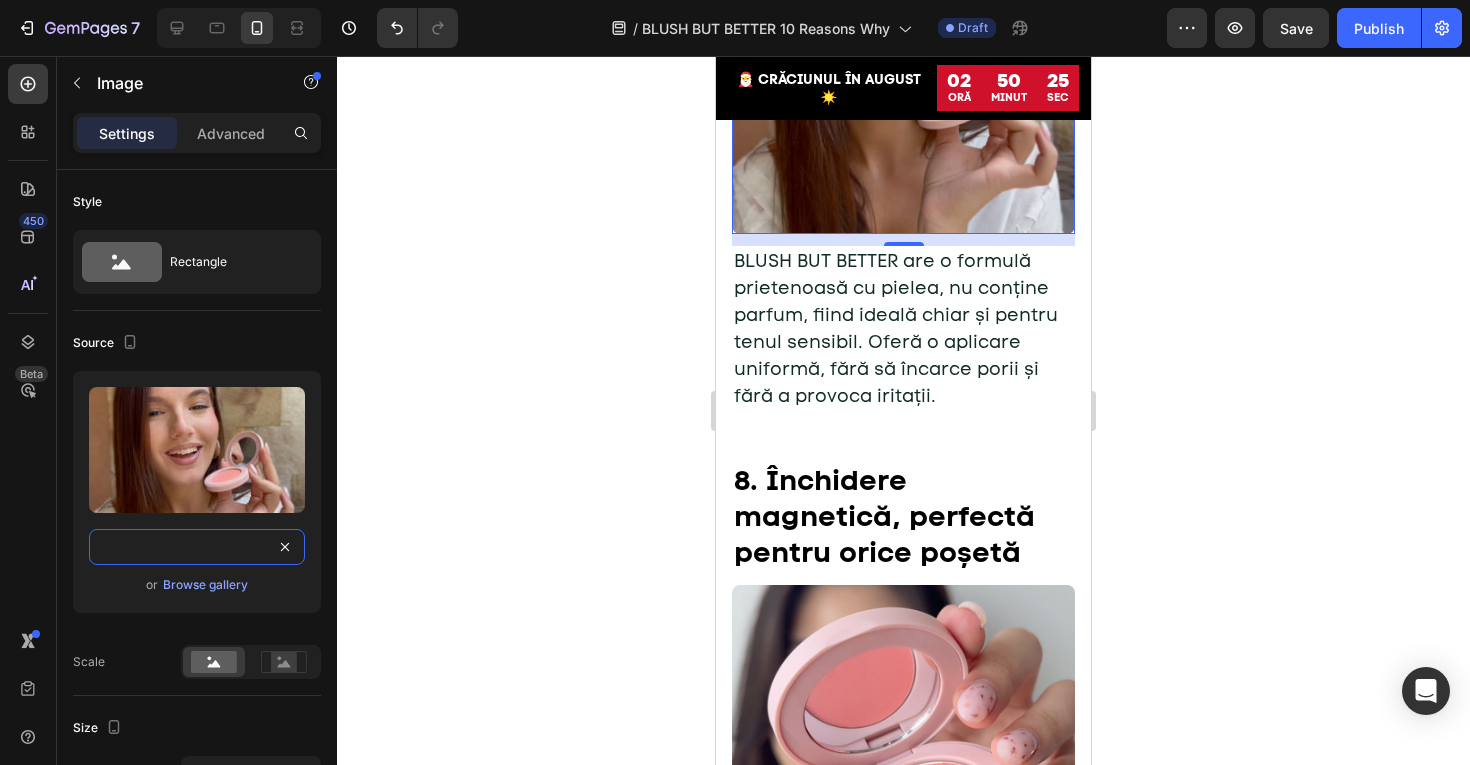 type on "https://cdn.shopify.com/s/files/1/0775/0831/3373/files/gempages_485104230382699404-6a0bc151-aae8-4a26-a025-21ba4edcacea.jpg" 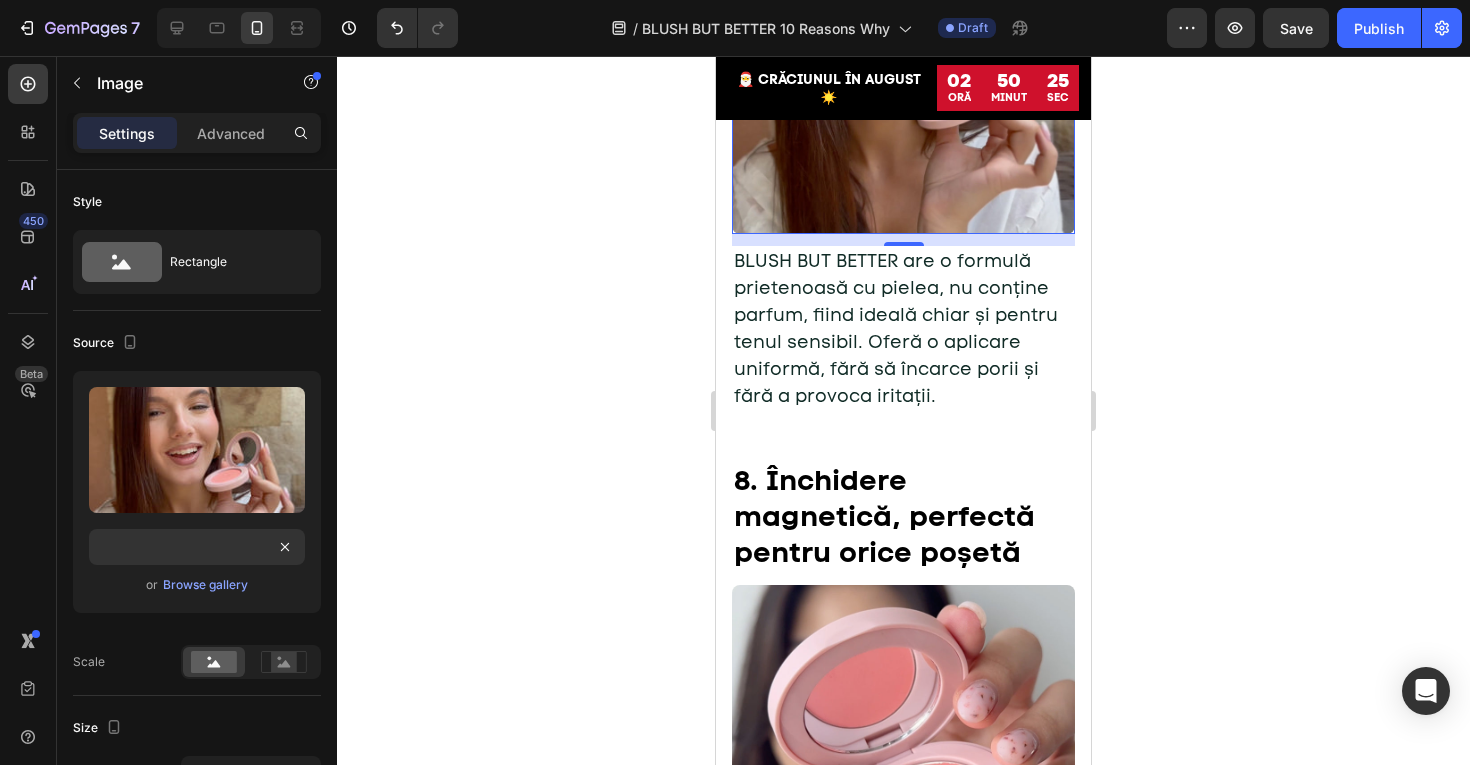 scroll, scrollTop: 0, scrollLeft: 0, axis: both 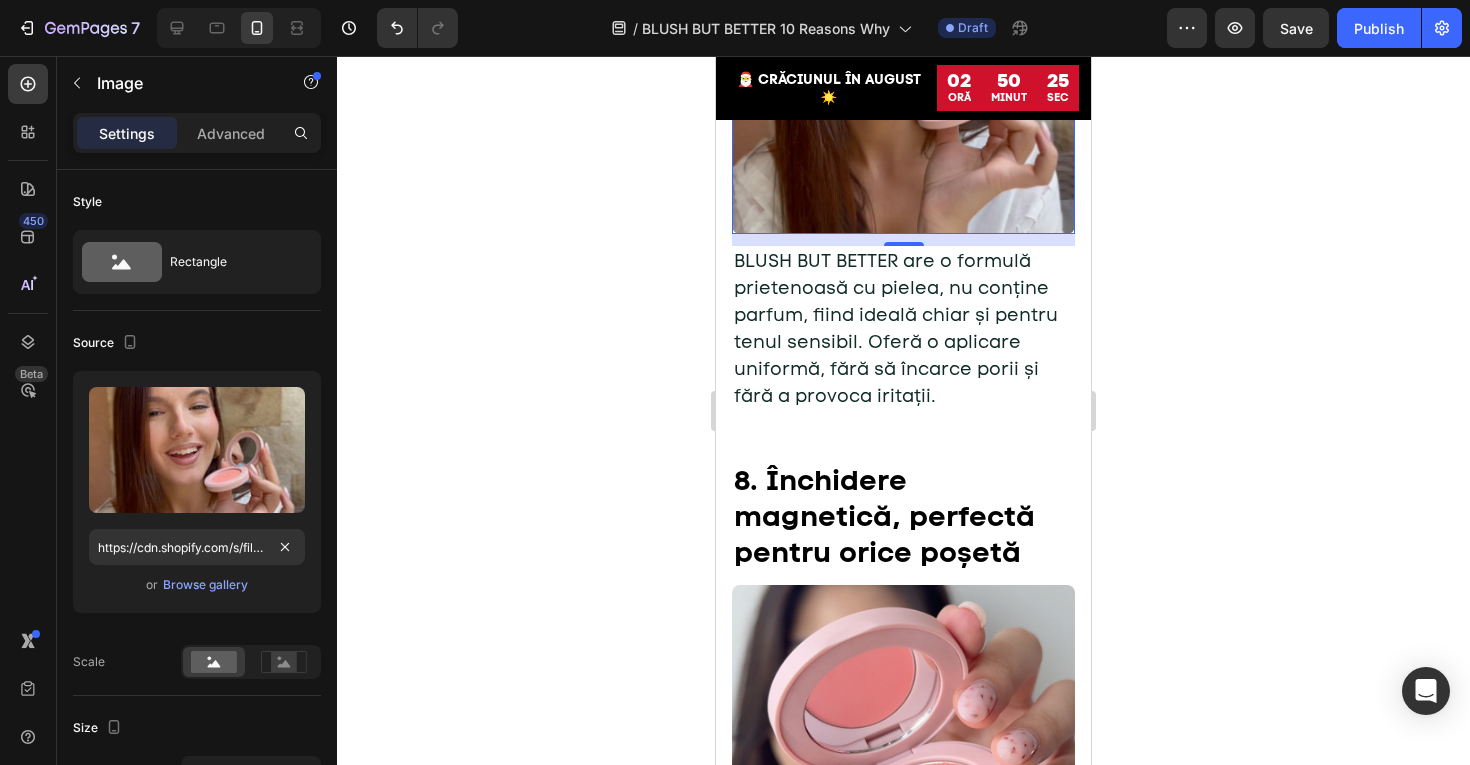 click 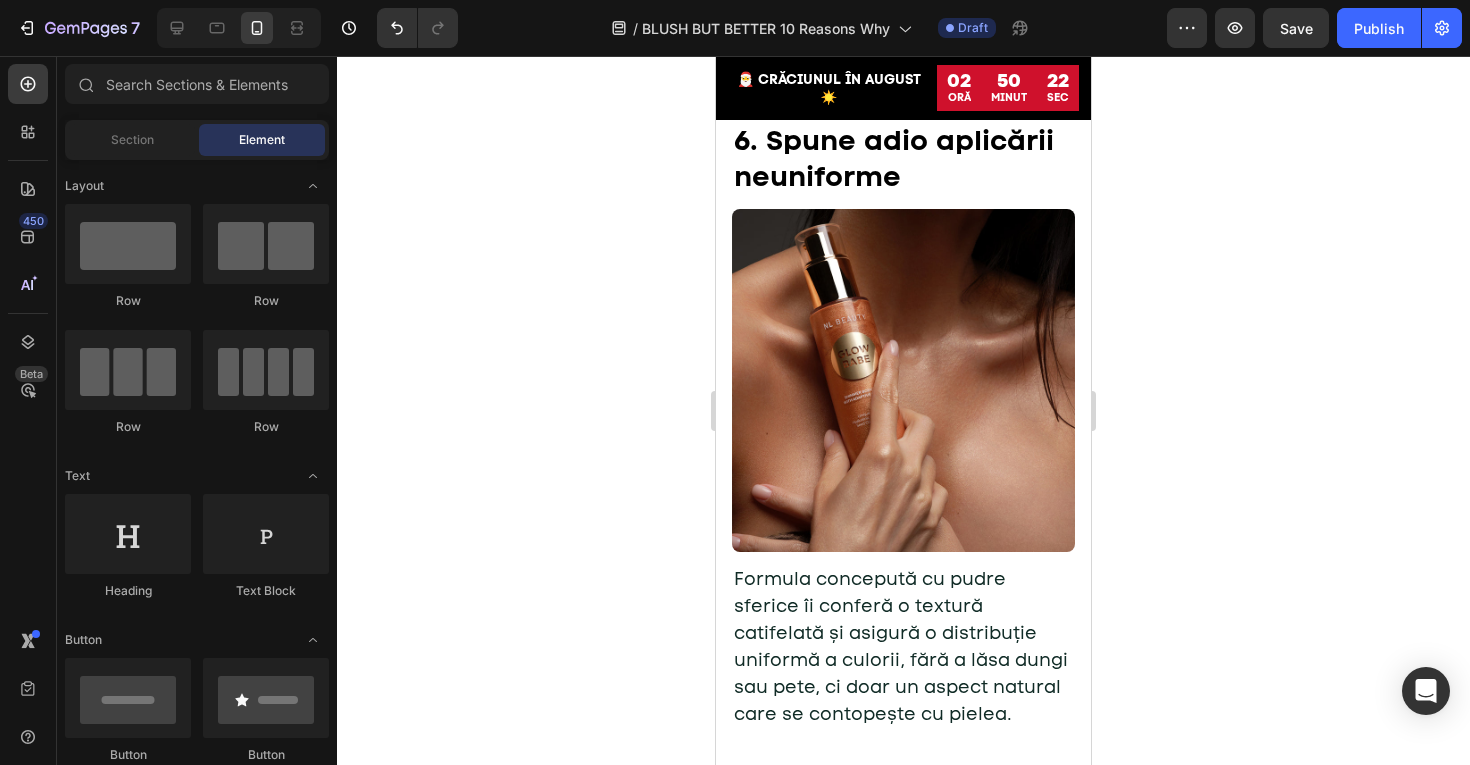 scroll, scrollTop: 4176, scrollLeft: 0, axis: vertical 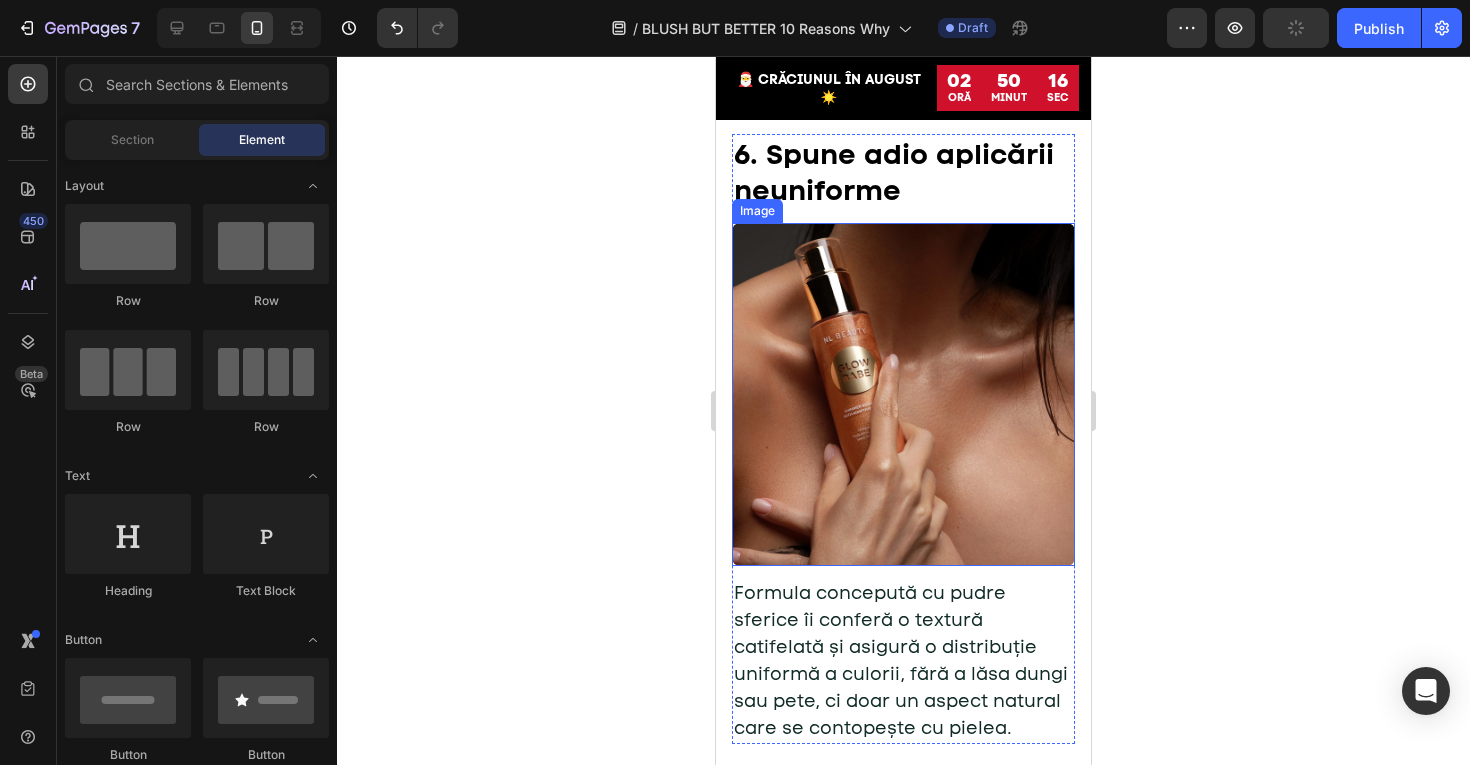 click at bounding box center (903, 394) 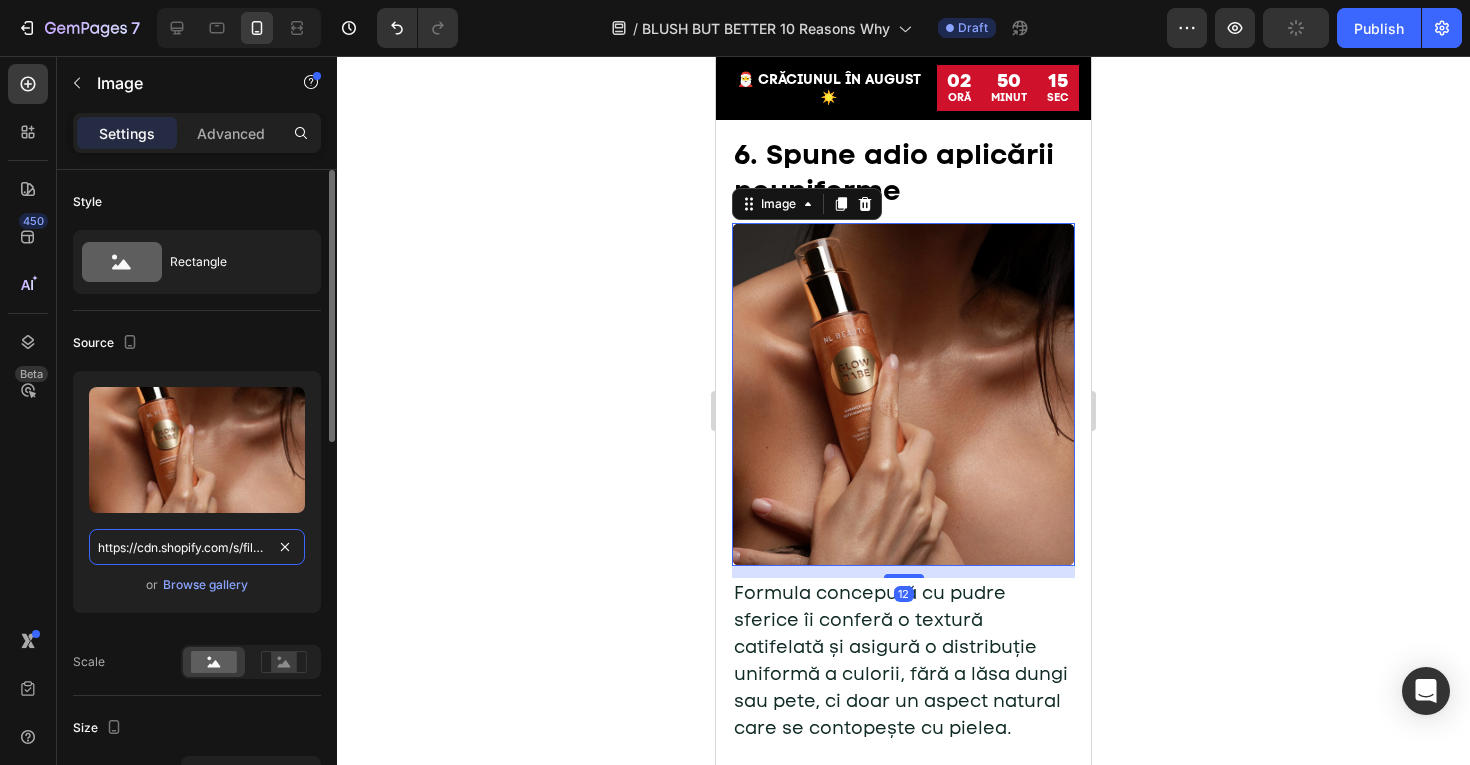 click on "https://cdn.shopify.com/s/files/1/0775/0831/3373/files/gempages_485104230382699404-5144323b-e5c2-4424-b133-935d366495ba.jpg" at bounding box center (197, 547) 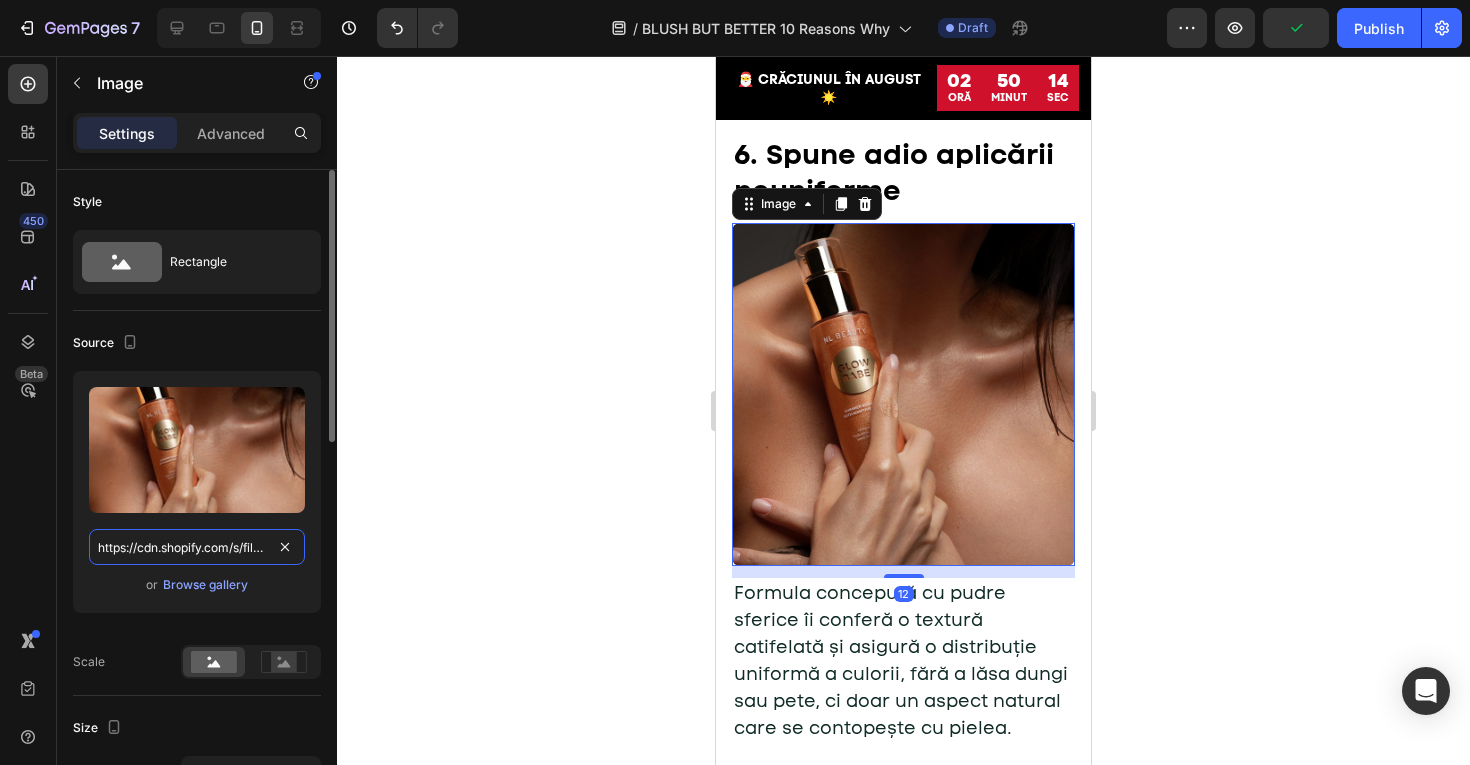paste on "9d726d06-6e6d-4303-a07d-a3996c15947d" 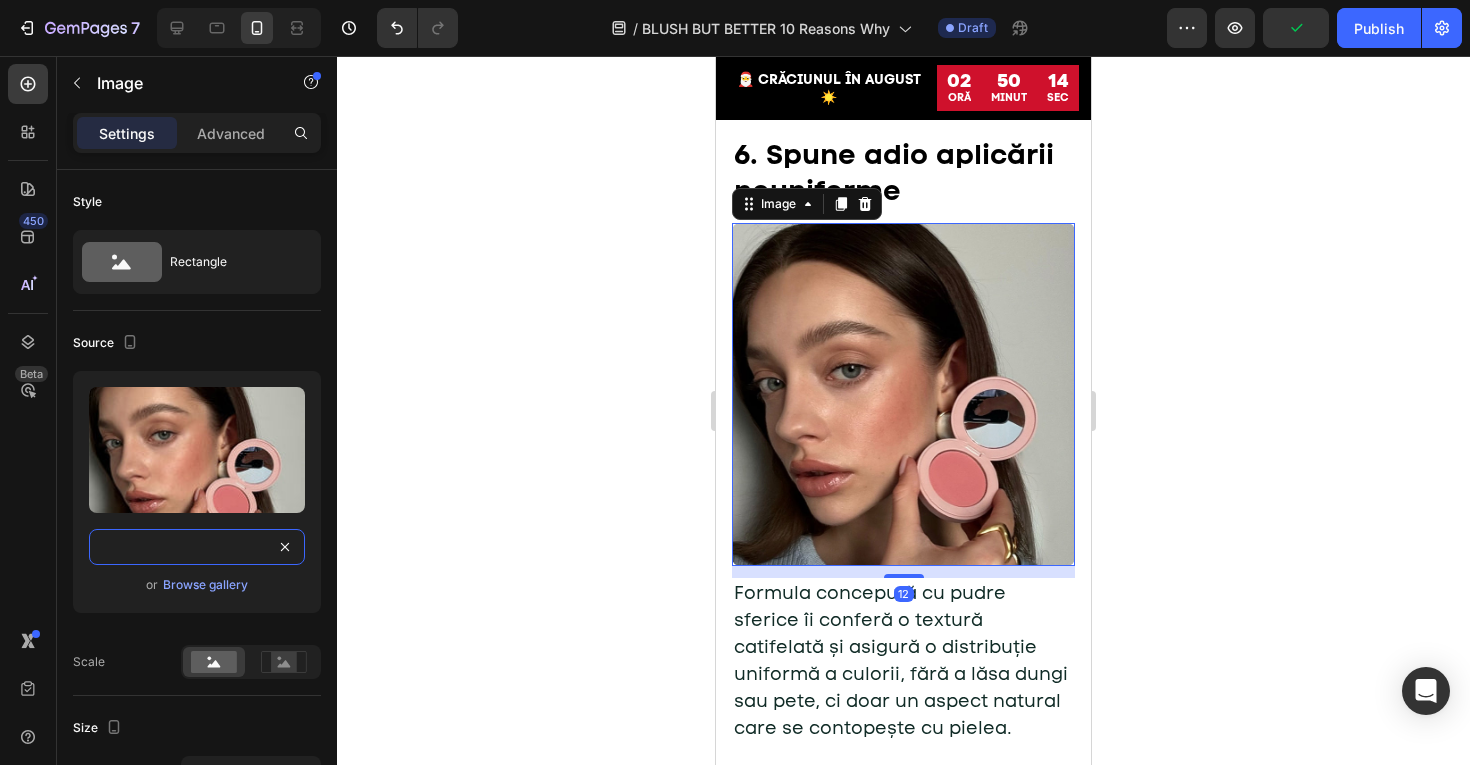 type on "https://cdn.shopify.com/s/files/1/0775/0831/3373/files/gempages_485104230382699404-9d726d06-6e6d-4303-a07d-a3996c15947d.jpg" 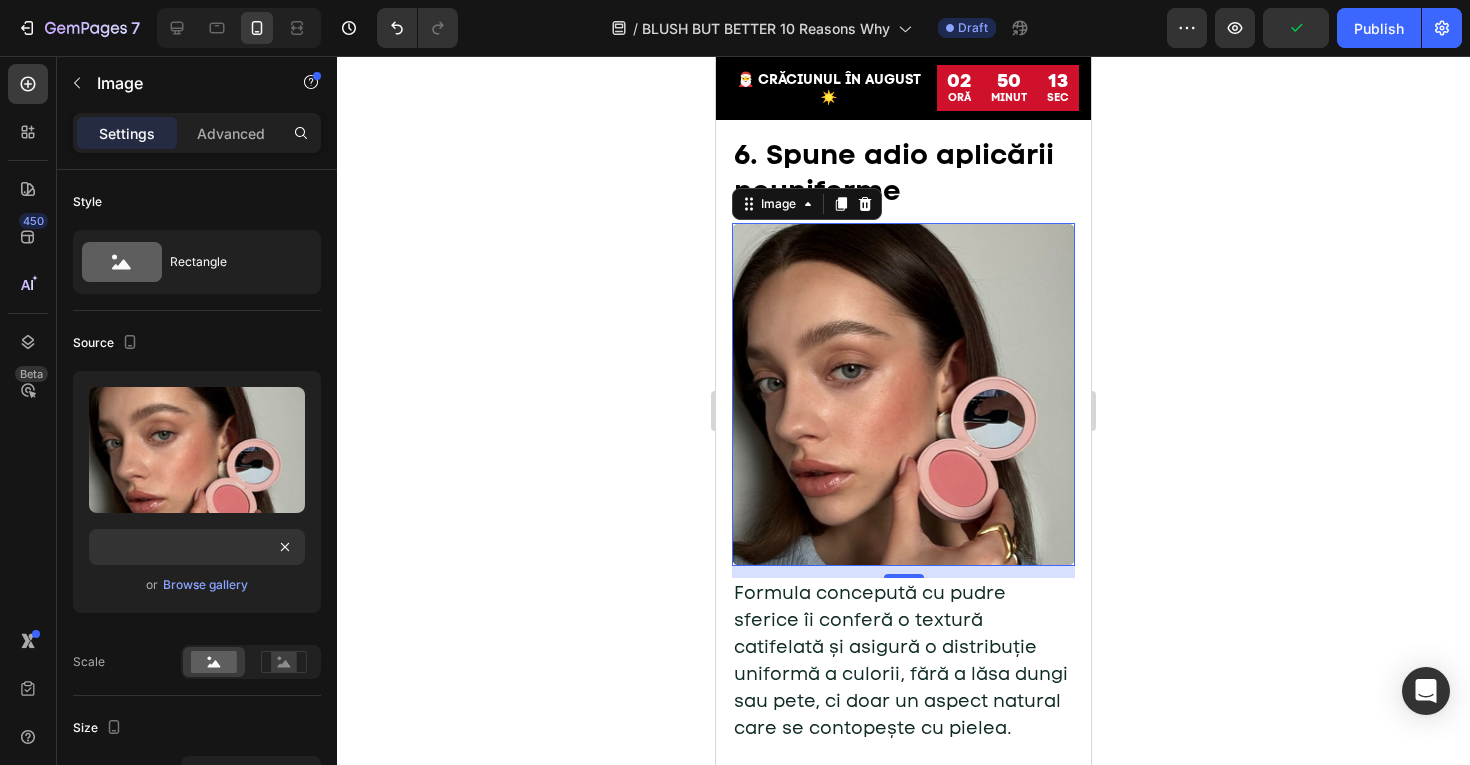 click 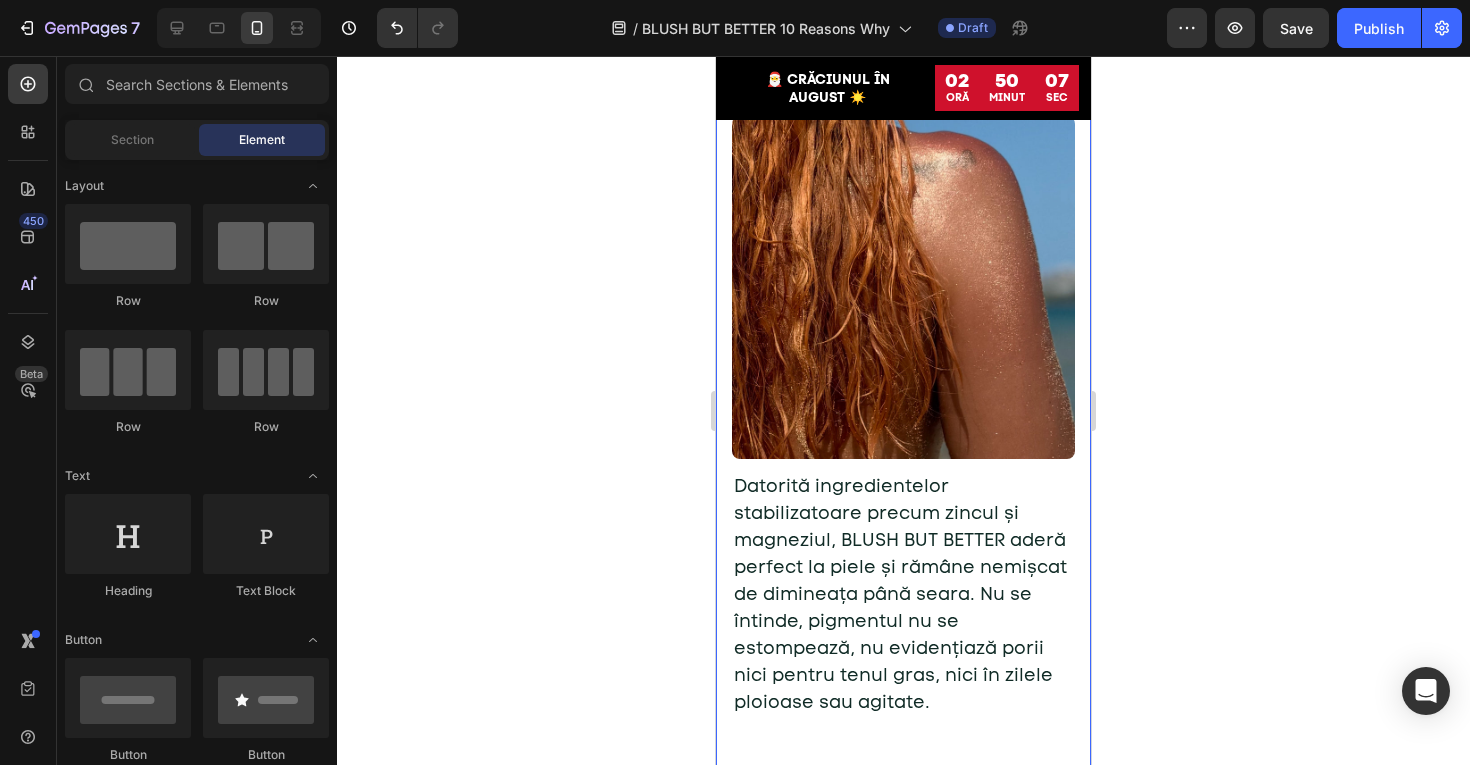 scroll, scrollTop: 3531, scrollLeft: 0, axis: vertical 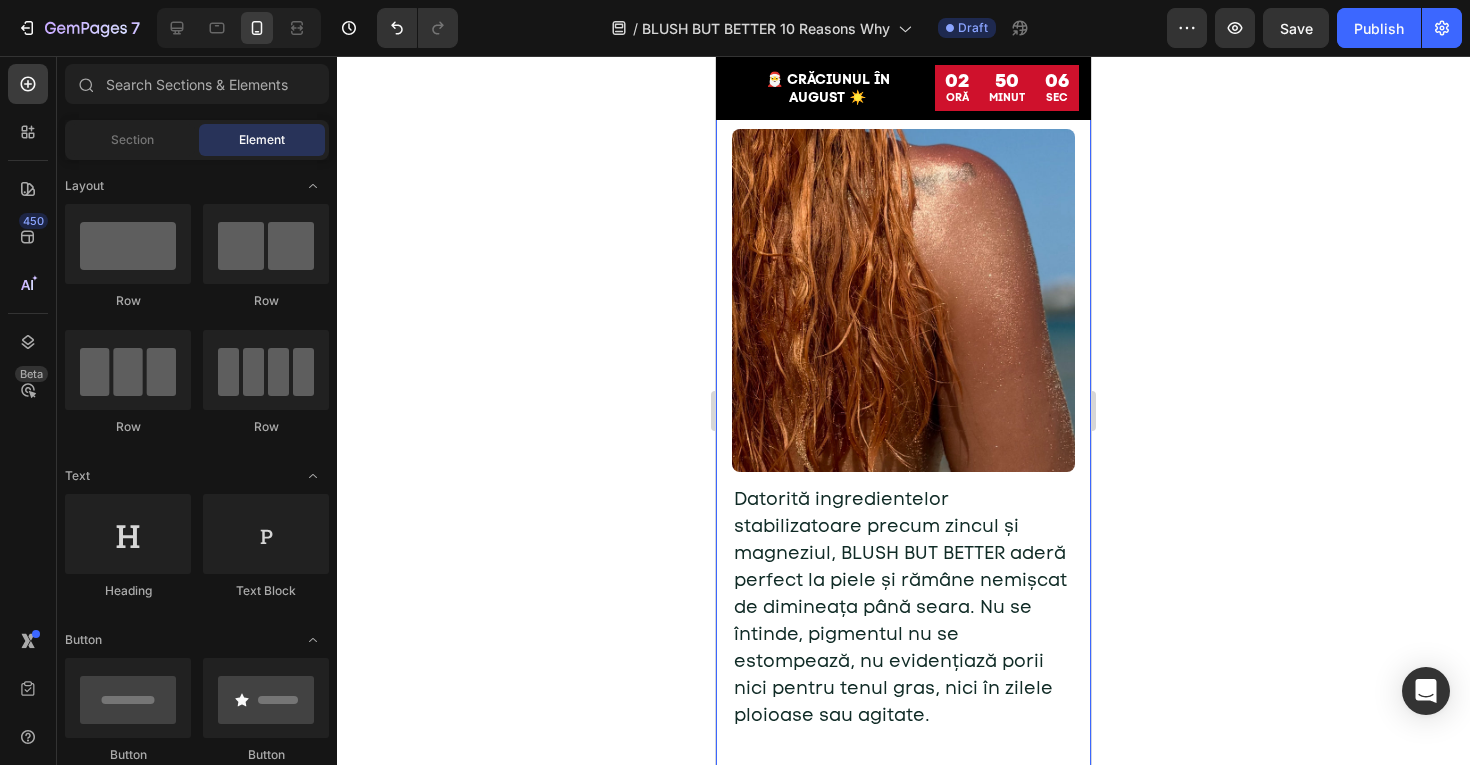 click at bounding box center [903, 300] 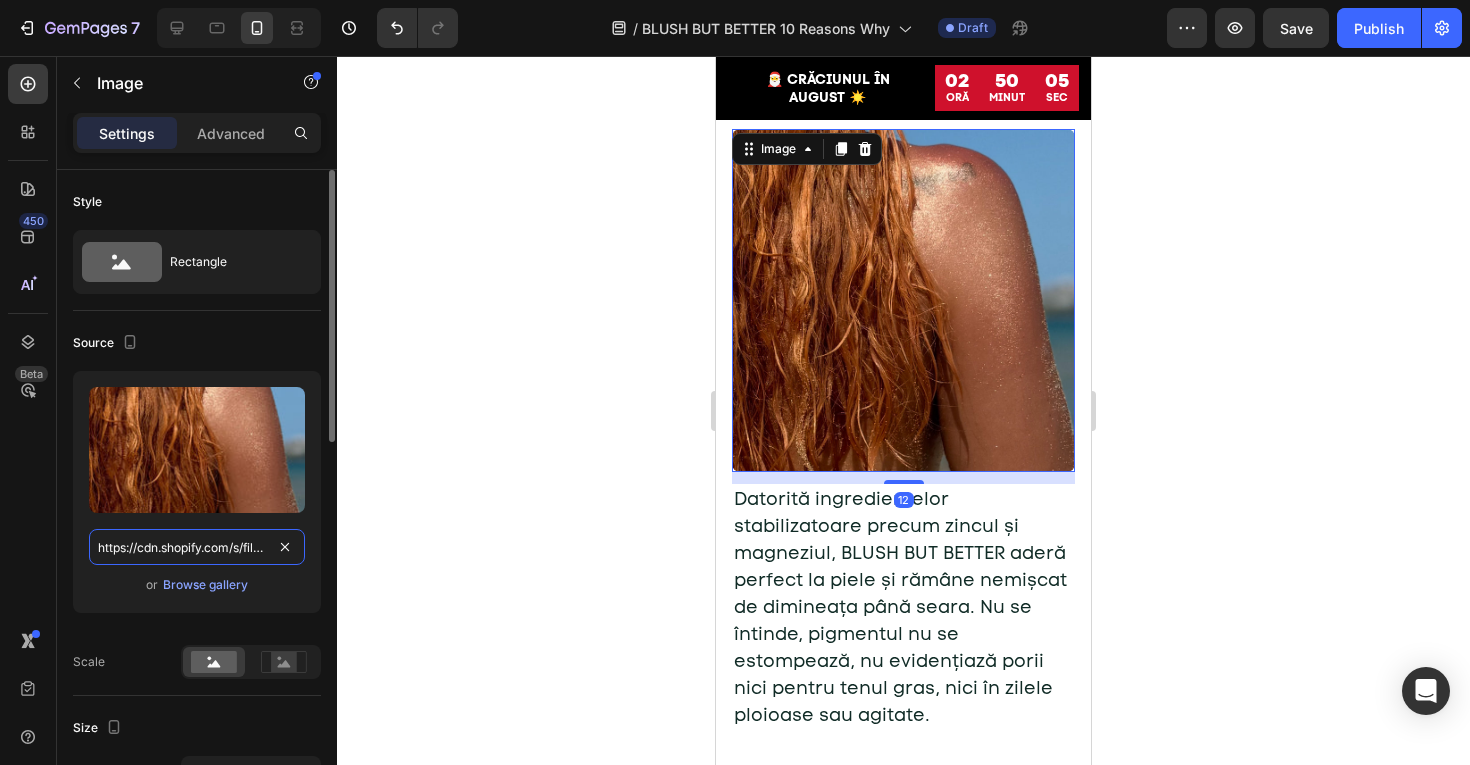 click on "https://cdn.shopify.com/s/files/1/0775/0831/3373/files/gempages_485104230382699404-309f2ce7-cd7f-4c8c-83d2-485885812bba.jpg" at bounding box center [197, 547] 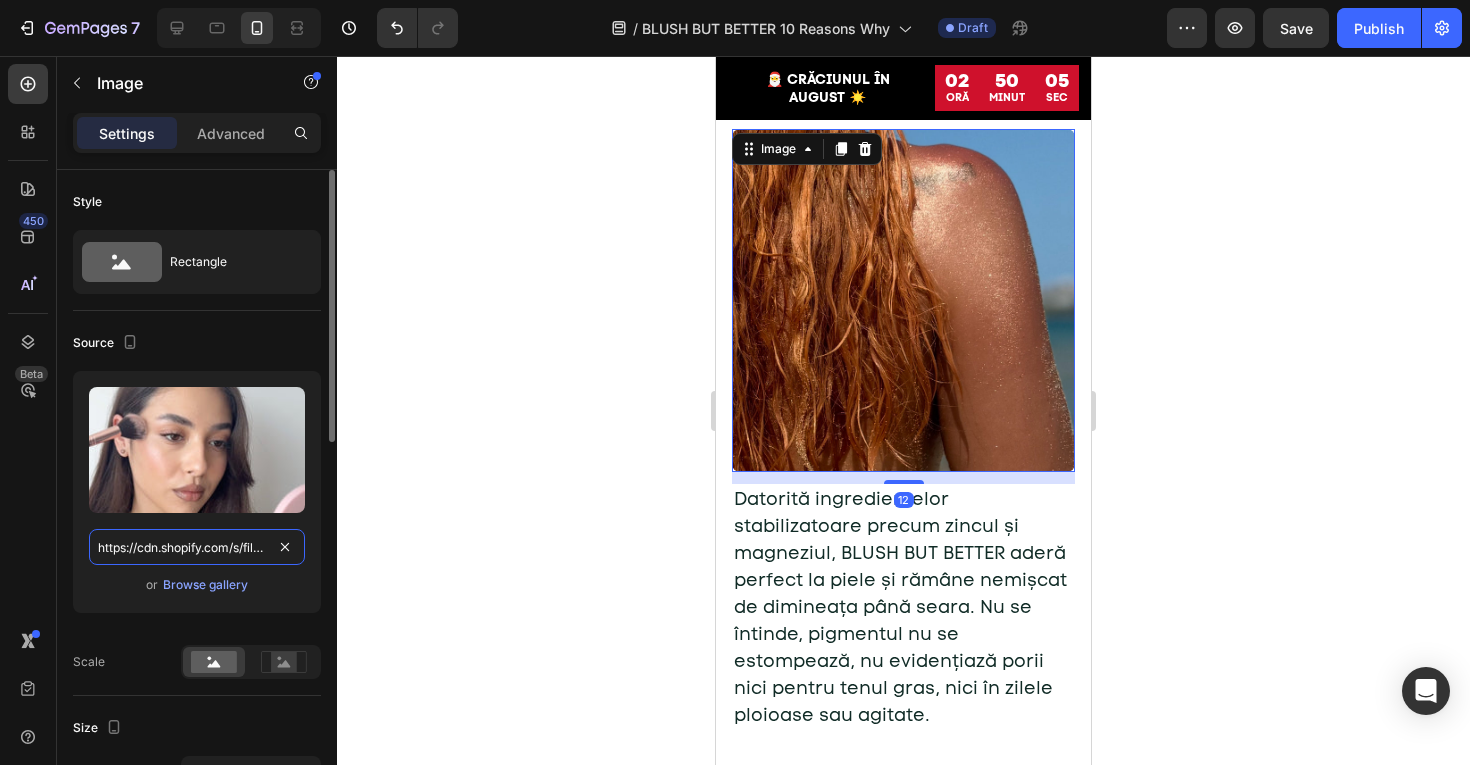 scroll, scrollTop: 0, scrollLeft: 606, axis: horizontal 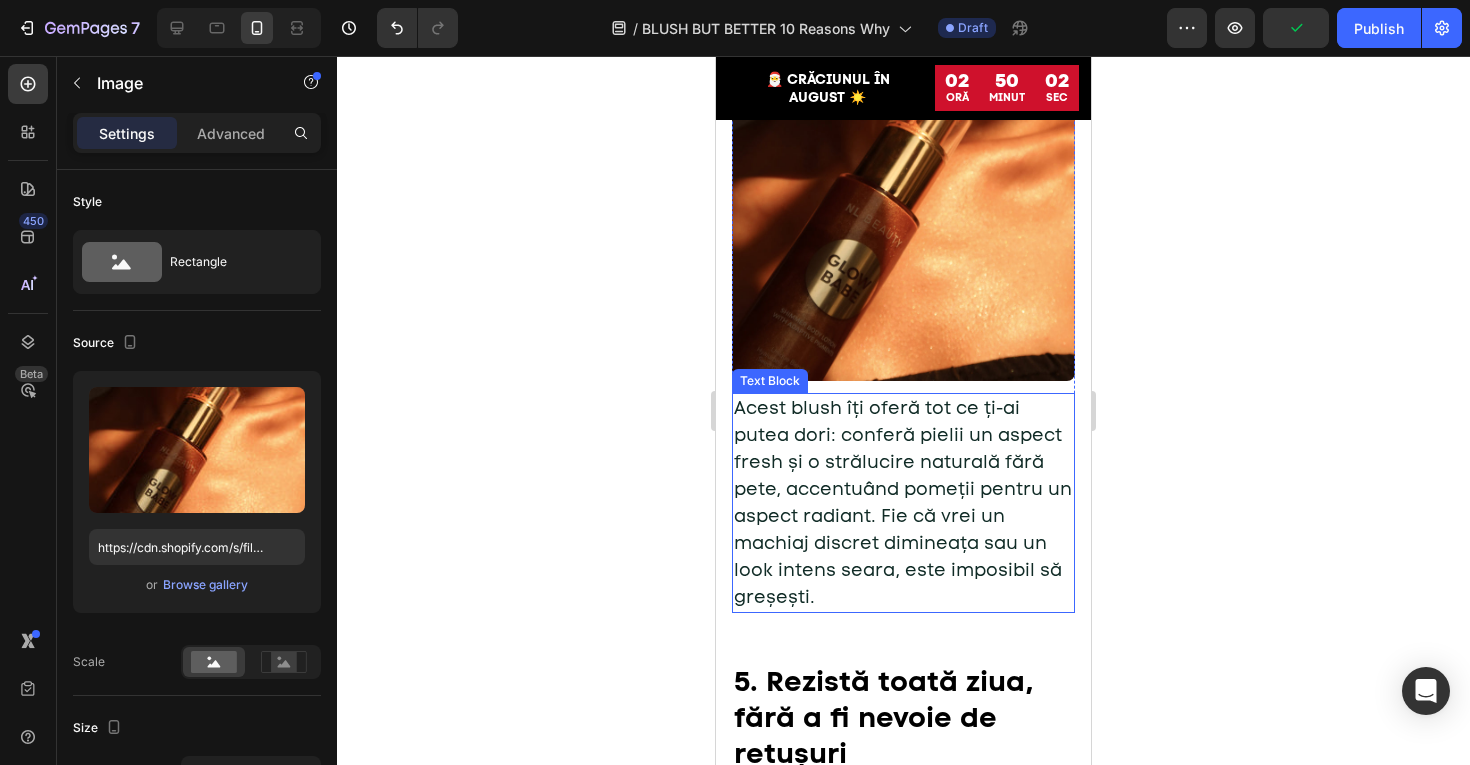 click at bounding box center (903, 209) 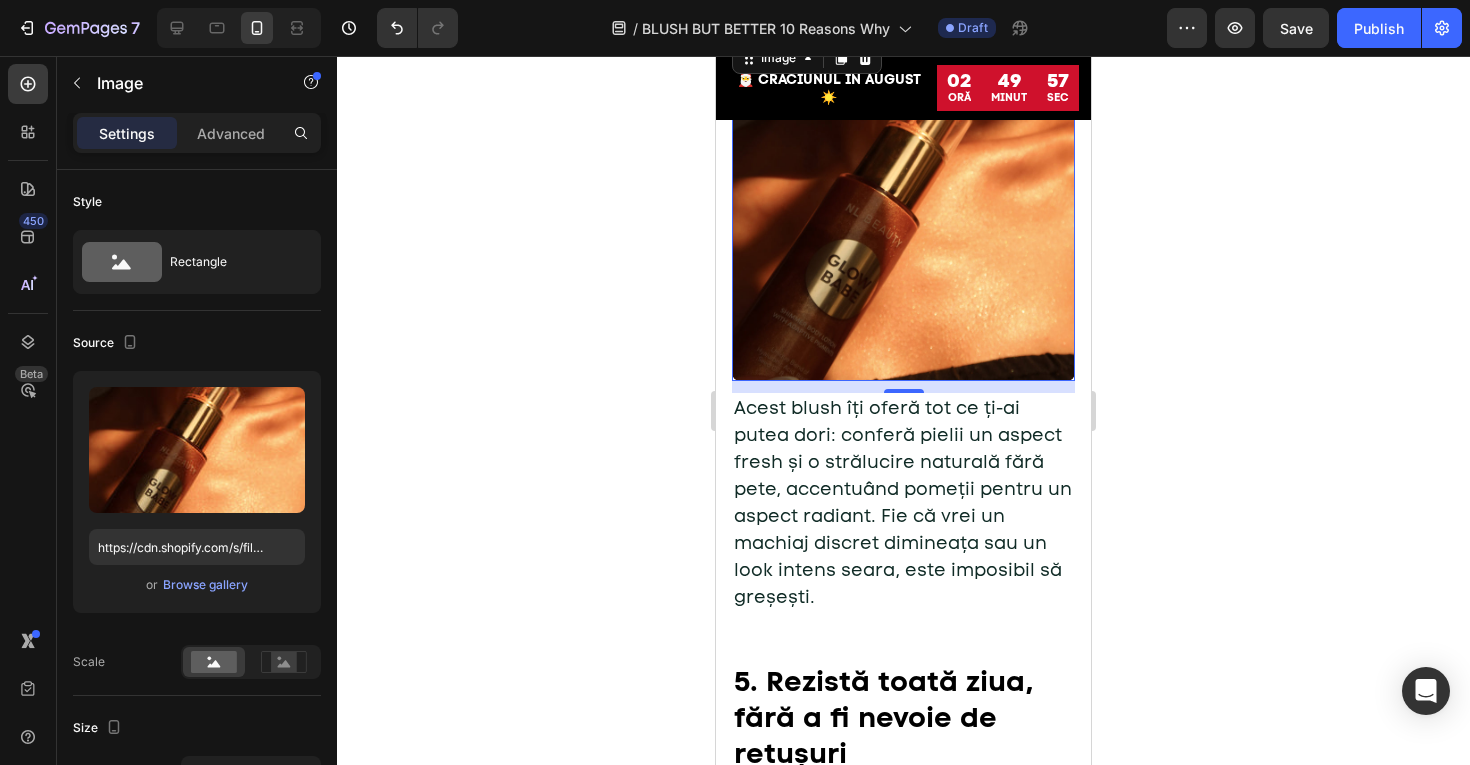 click at bounding box center (903, 209) 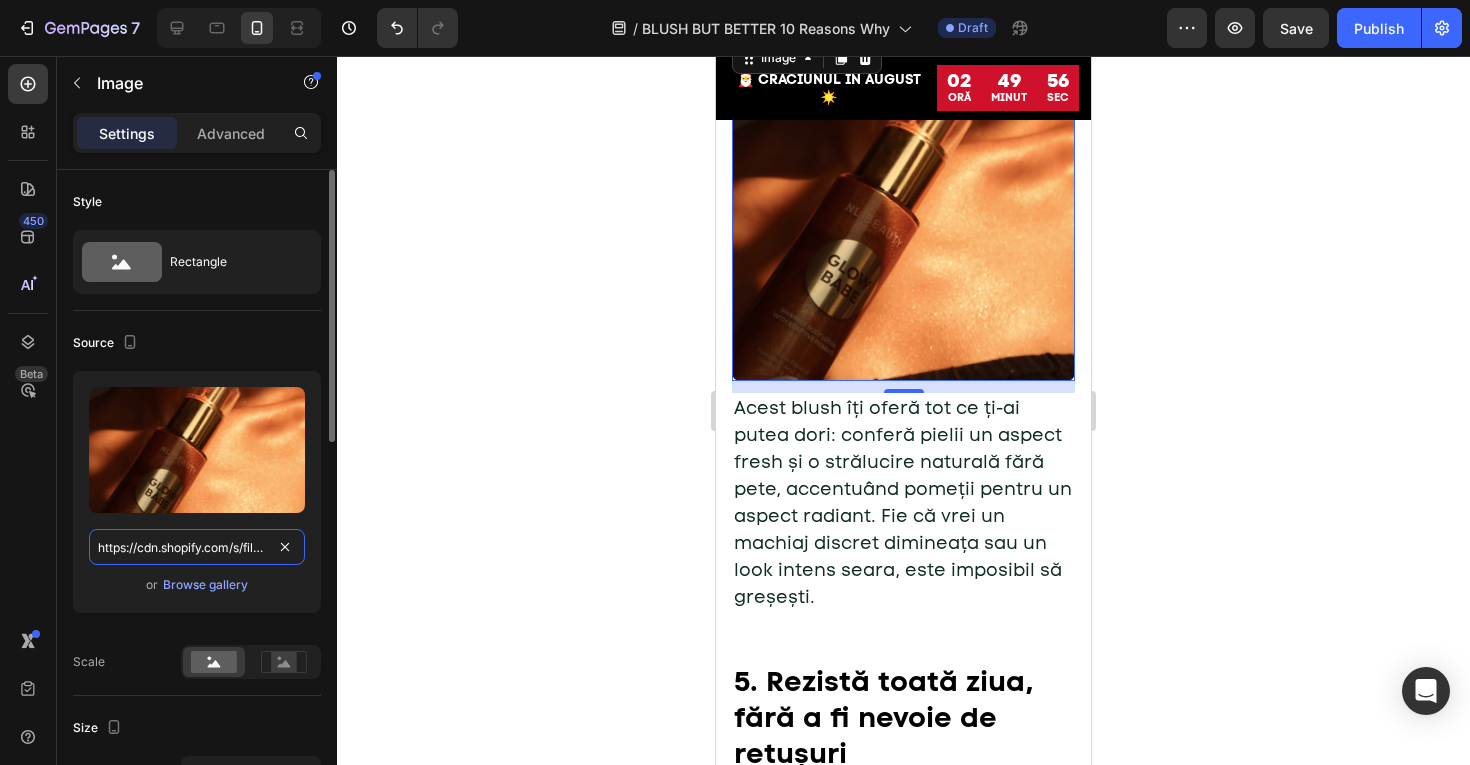 click on "https://cdn.shopify.com/s/files/1/0775/0831/3373/files/gempages_485104230382699404-6c7cb407-4886-408f-870d-e1f1887859bb.jpg" at bounding box center [197, 547] 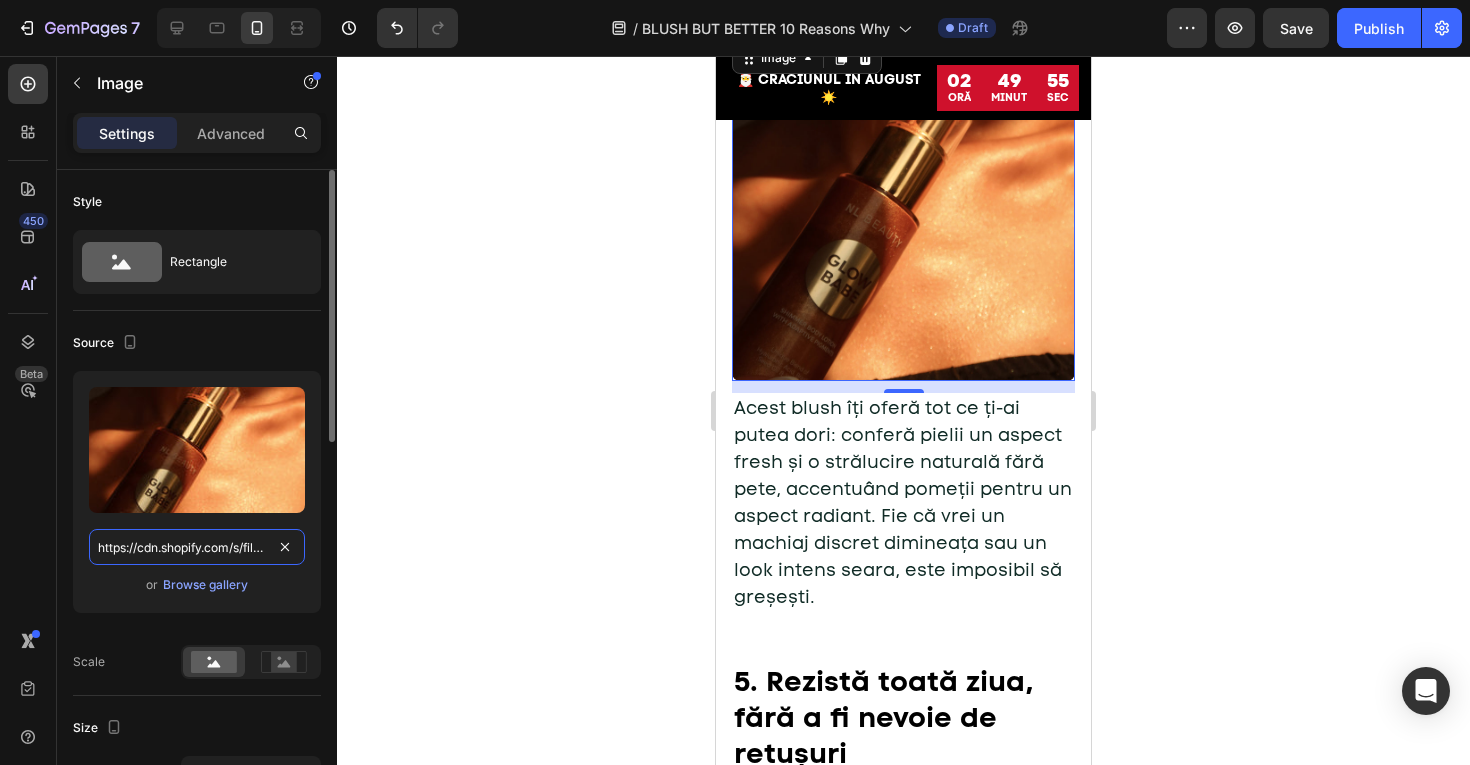 paste on "125bfcfe-93fd-4a55-a306-d54b5b444c94" 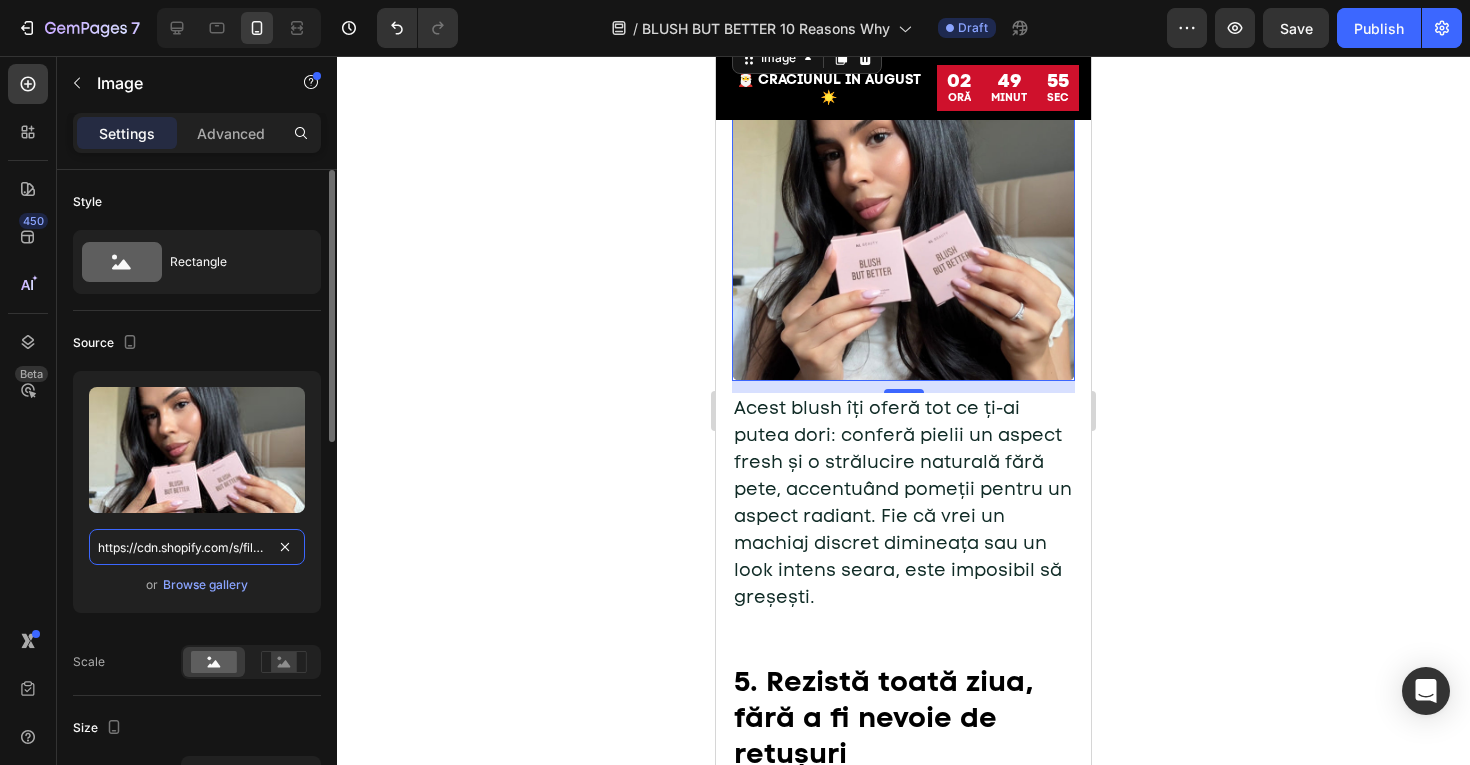 scroll, scrollTop: 0, scrollLeft: 613, axis: horizontal 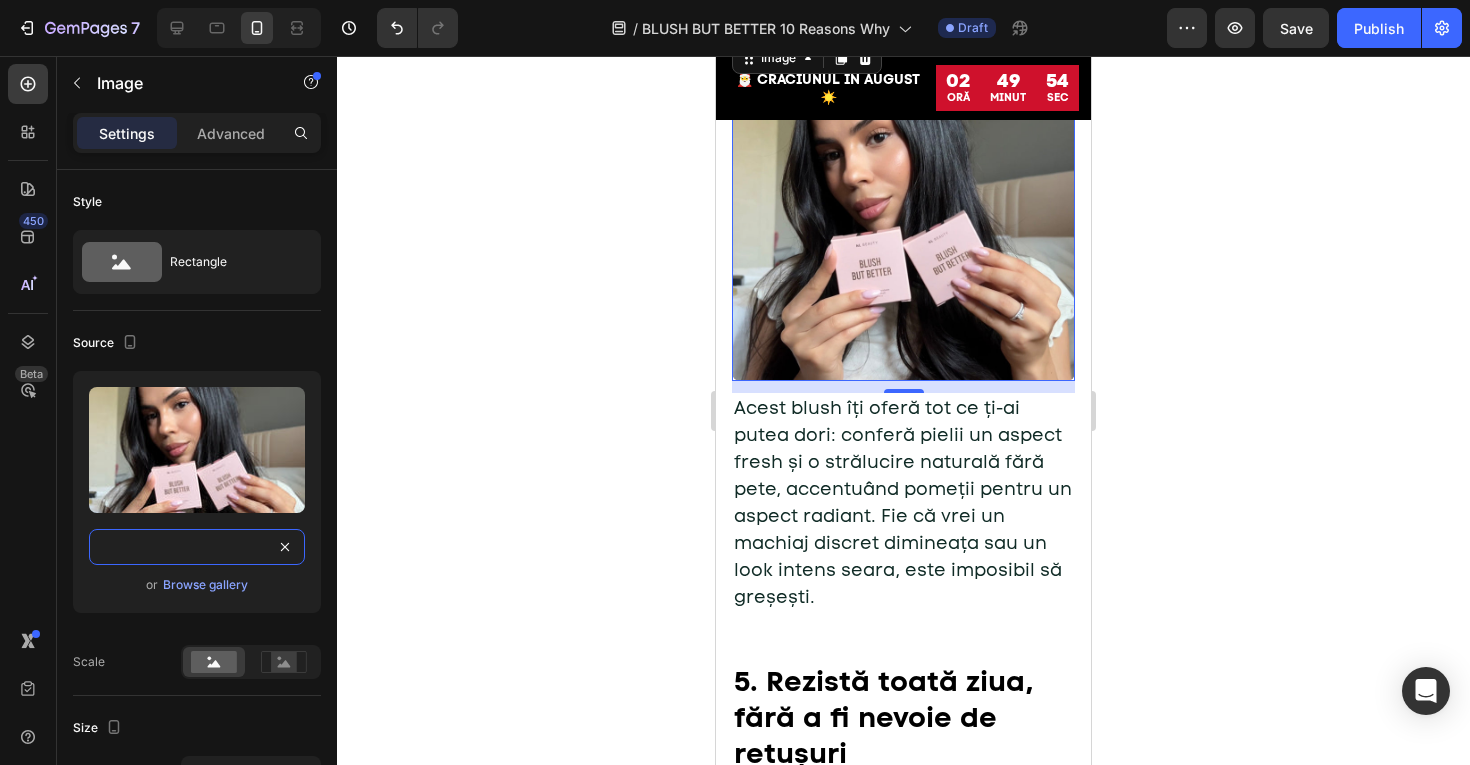 type on "https://cdn.shopify.com/s/files/1/0775/0831/3373/files/gempages_485104230382699404-125bfcfe-93fd-4a55-a306-d54b5b444c94.jpg" 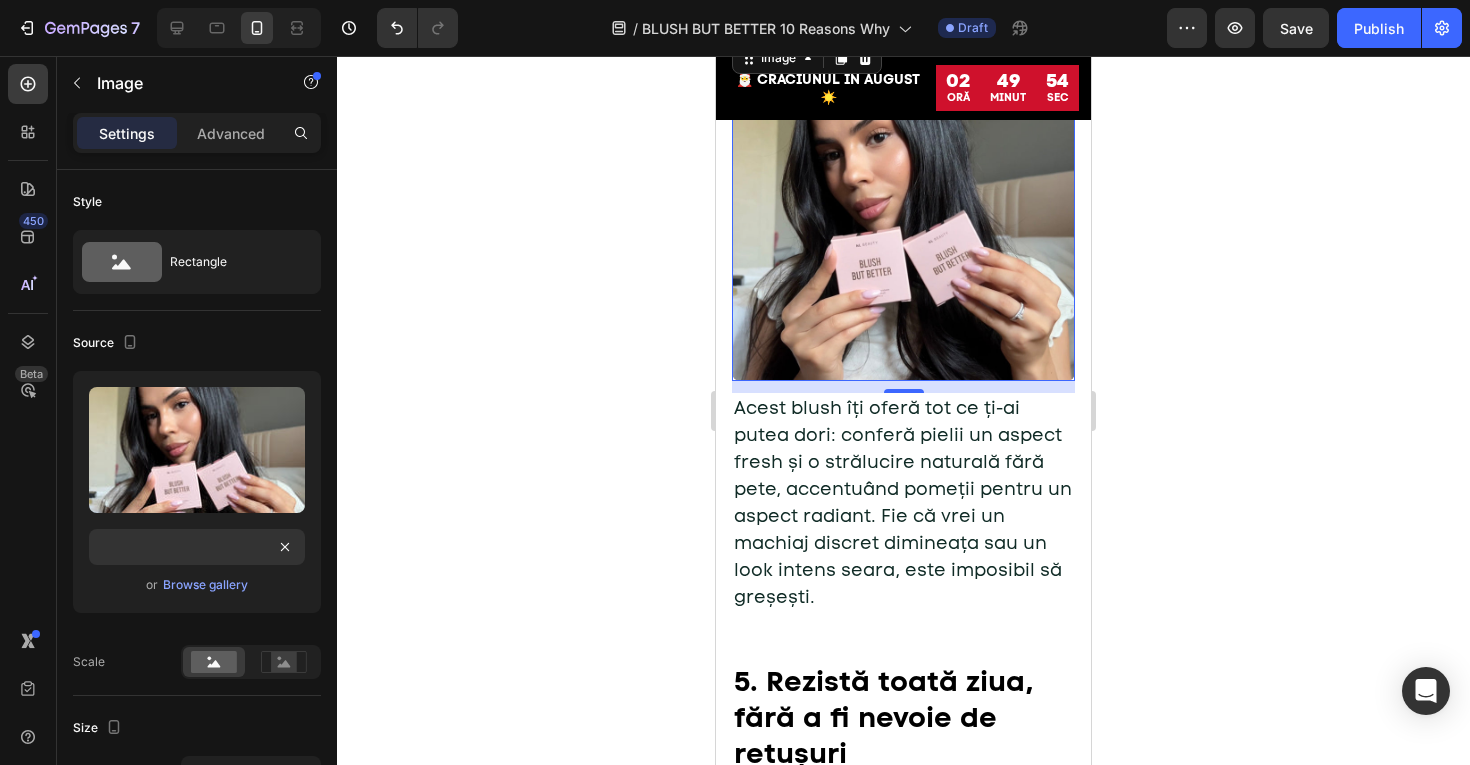 click 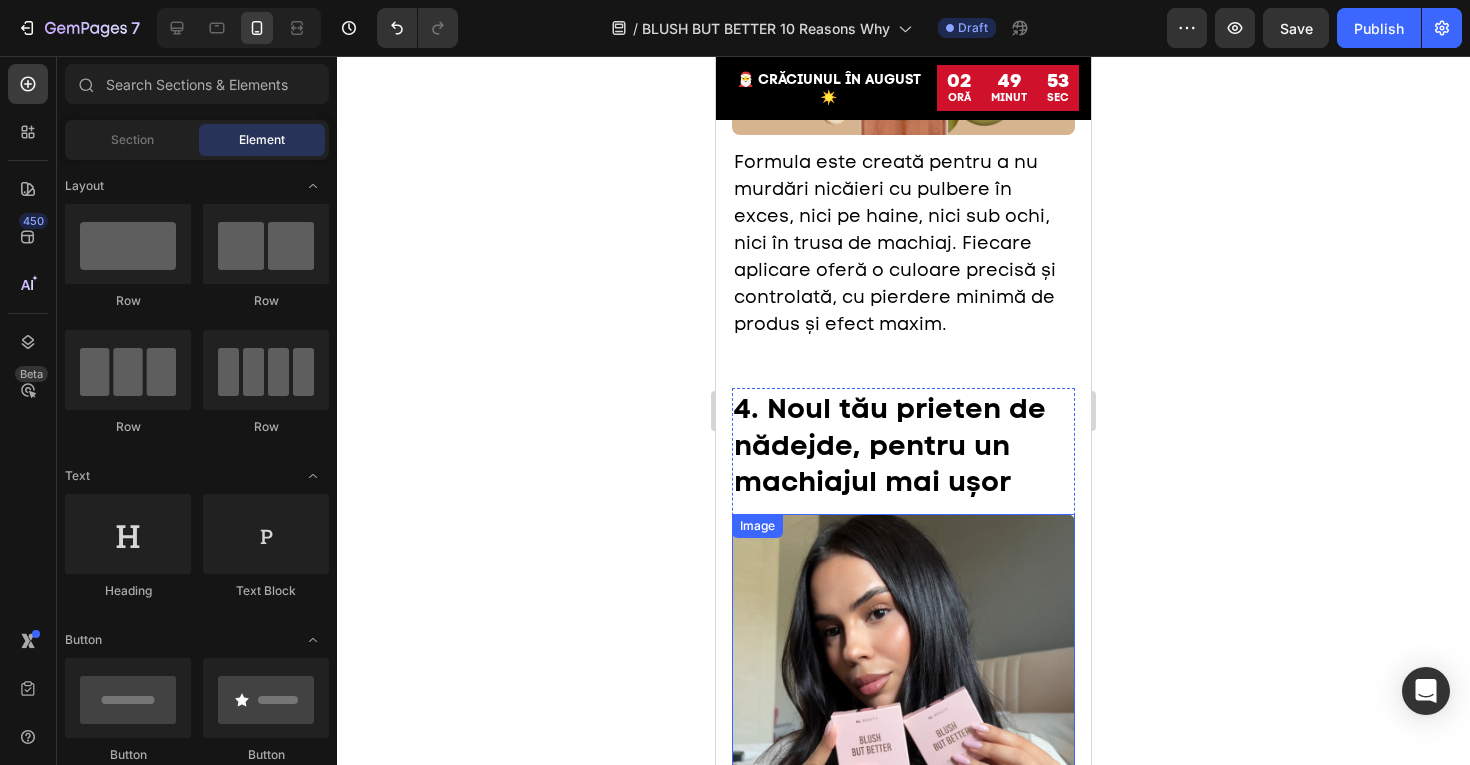 scroll, scrollTop: 2239, scrollLeft: 0, axis: vertical 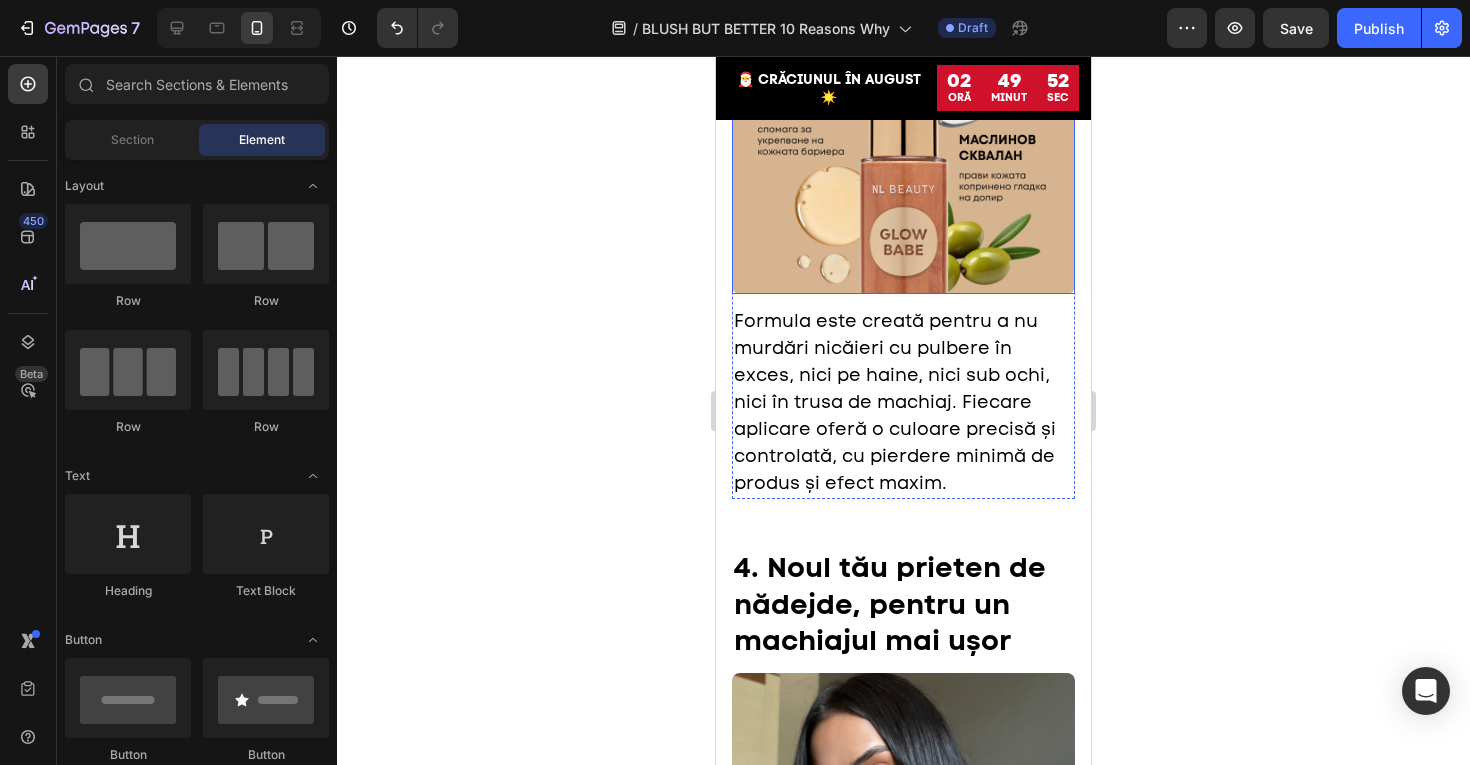click at bounding box center [903, 122] 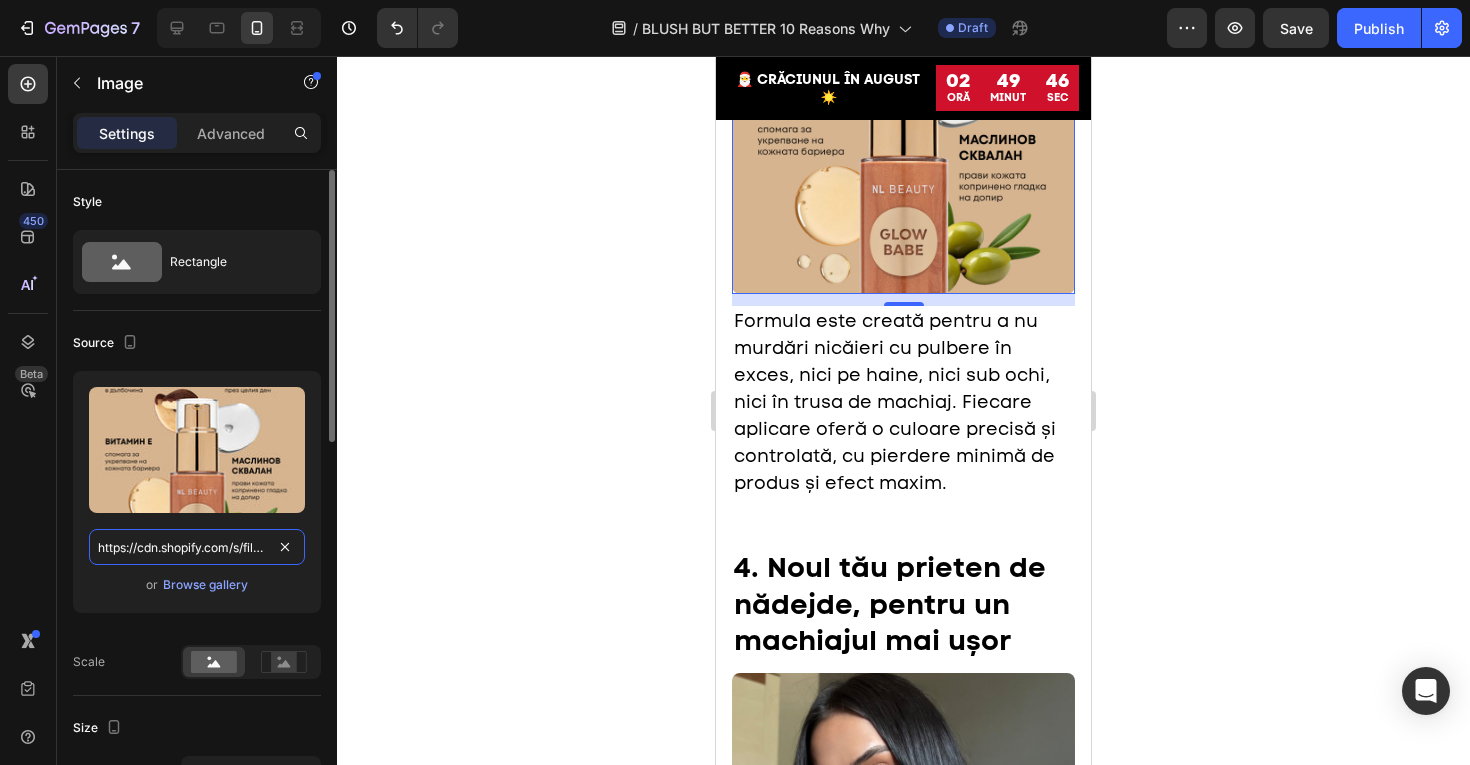 click on "https://cdn.shopify.com/s/files/1/0775/0831/3373/files/gempages_485104230382699404-bd8adf2a-390f-4bae-99fc-68ca2abb52ef.jpg" at bounding box center (197, 547) 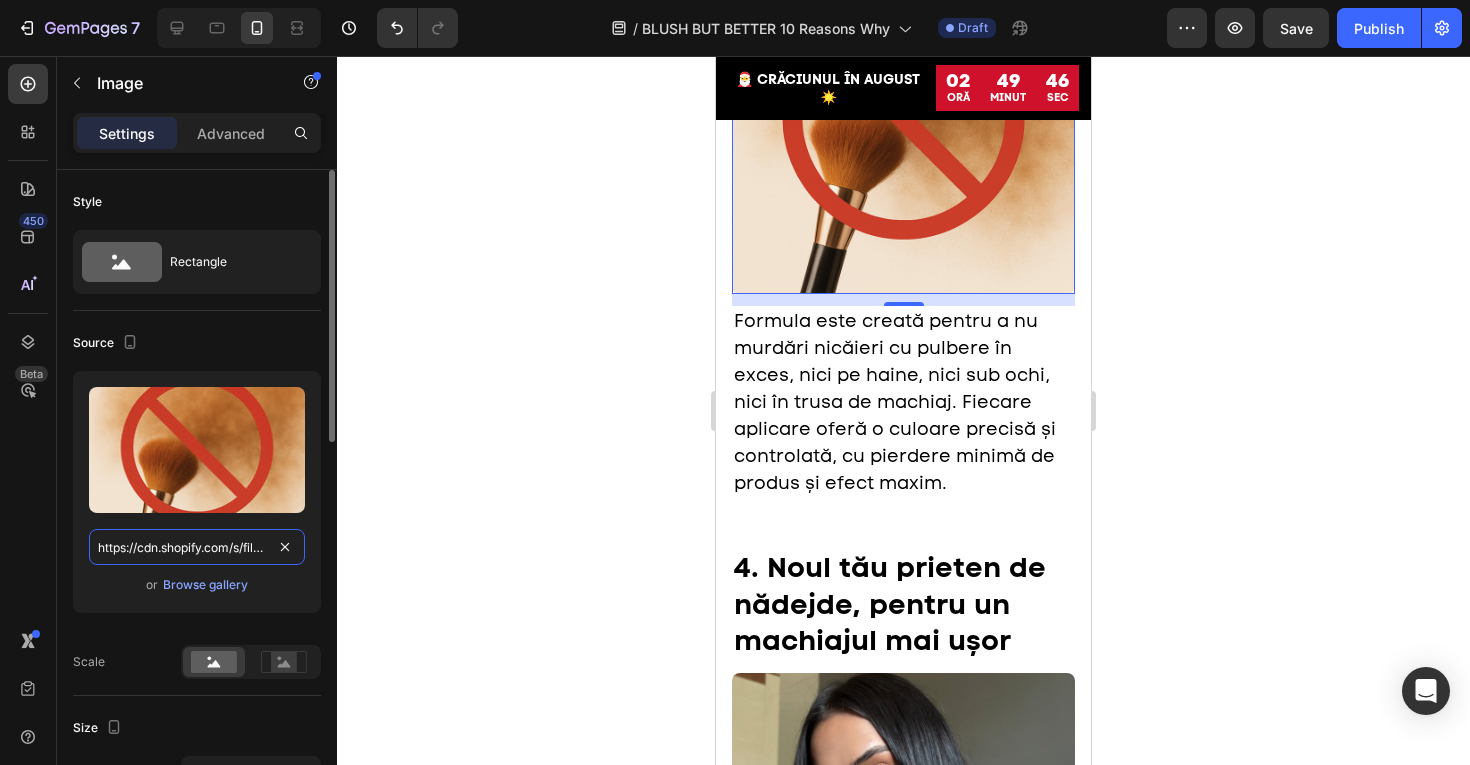 scroll, scrollTop: 0, scrollLeft: 618, axis: horizontal 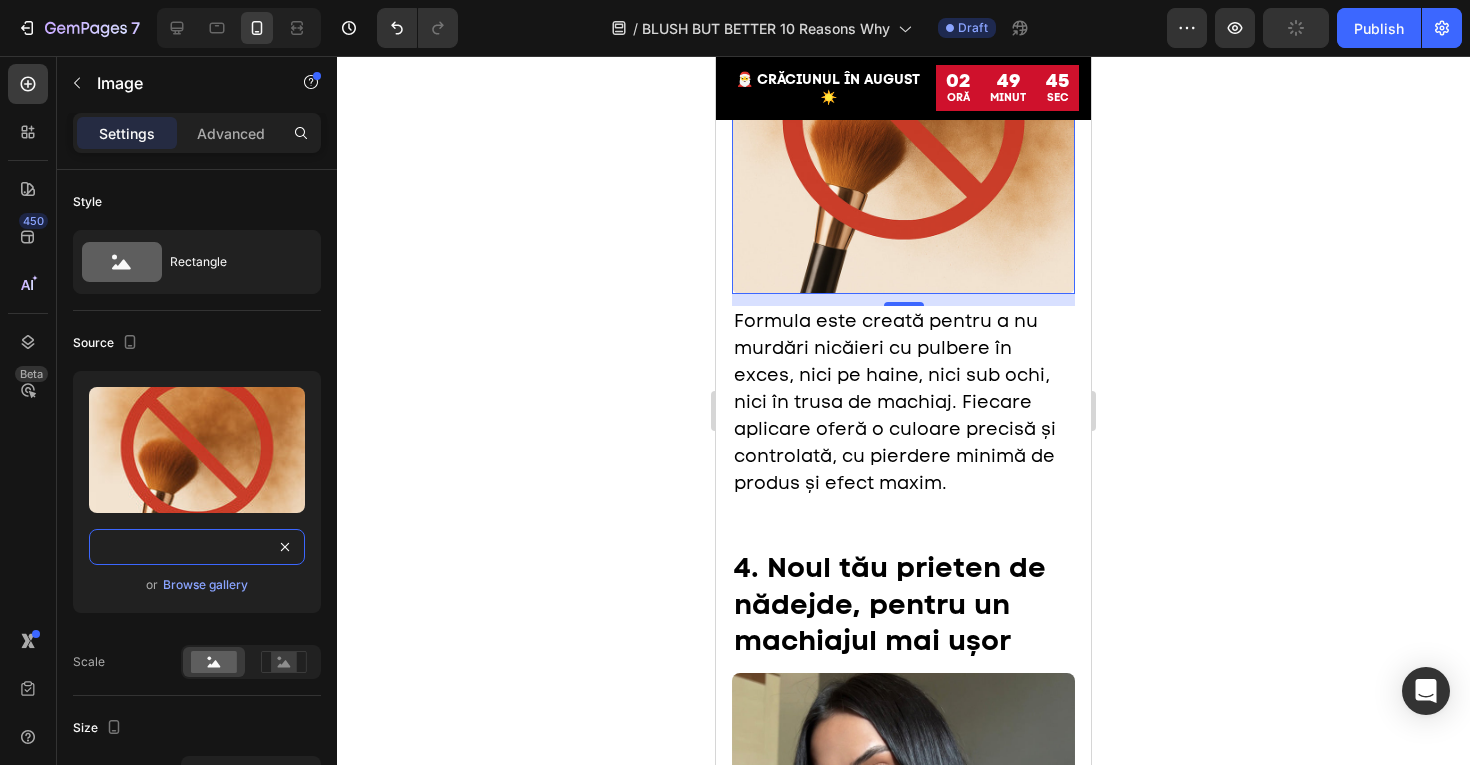 type on "https://cdn.shopify.com/s/files/1/0775/0831/3373/files/gempages_485104230382699404-7ab2bbd6-1630-4e36-bf4a-e88866d88a9e.jpg" 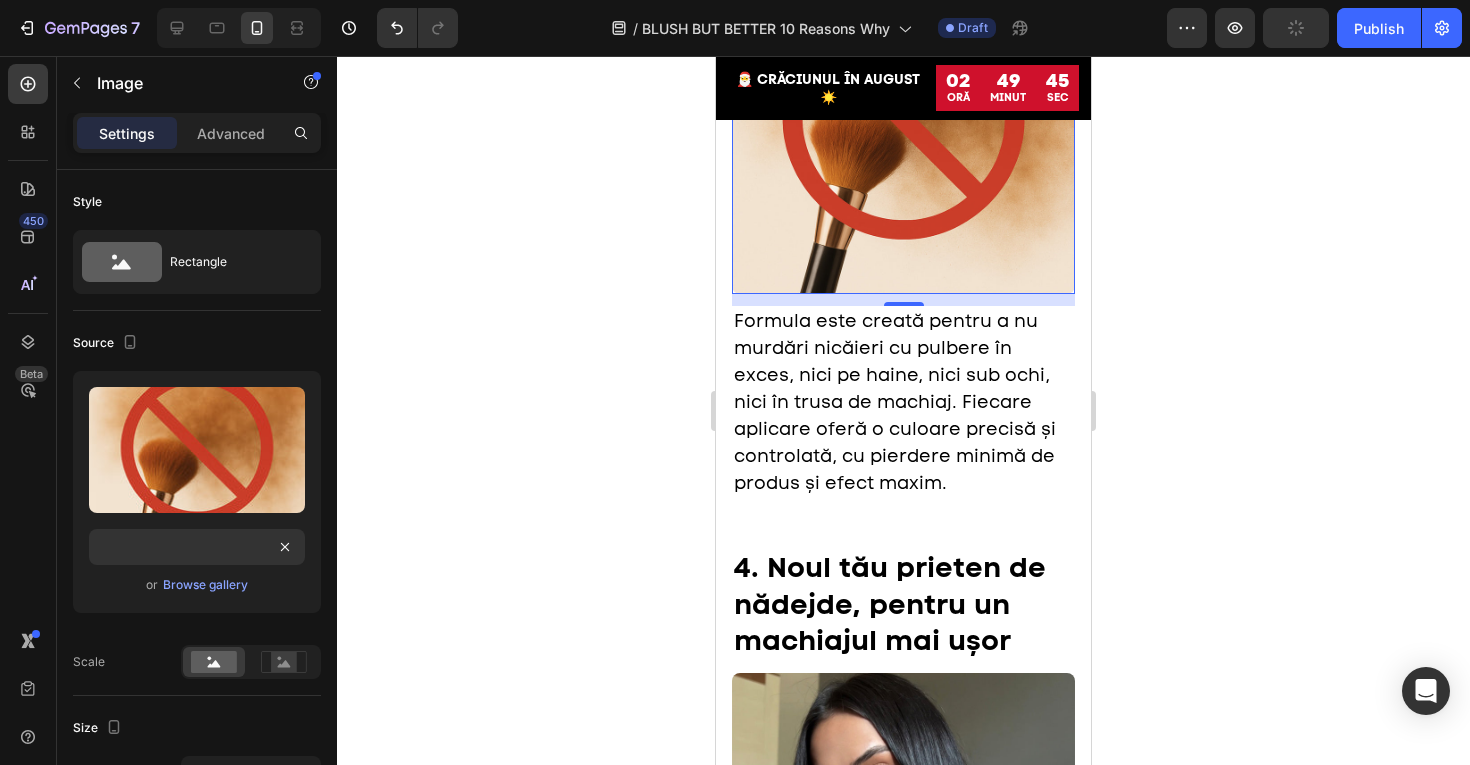 click 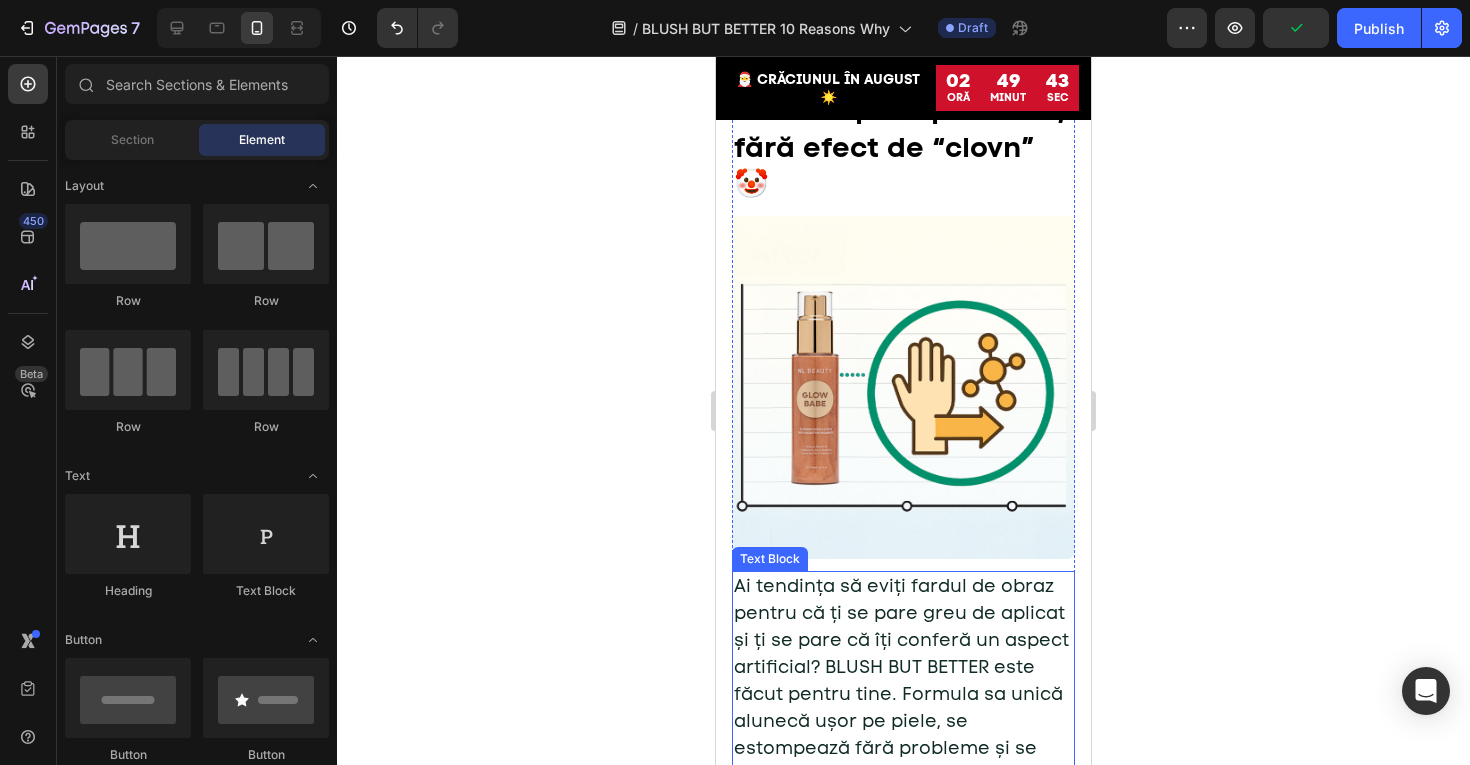 scroll, scrollTop: 1201, scrollLeft: 0, axis: vertical 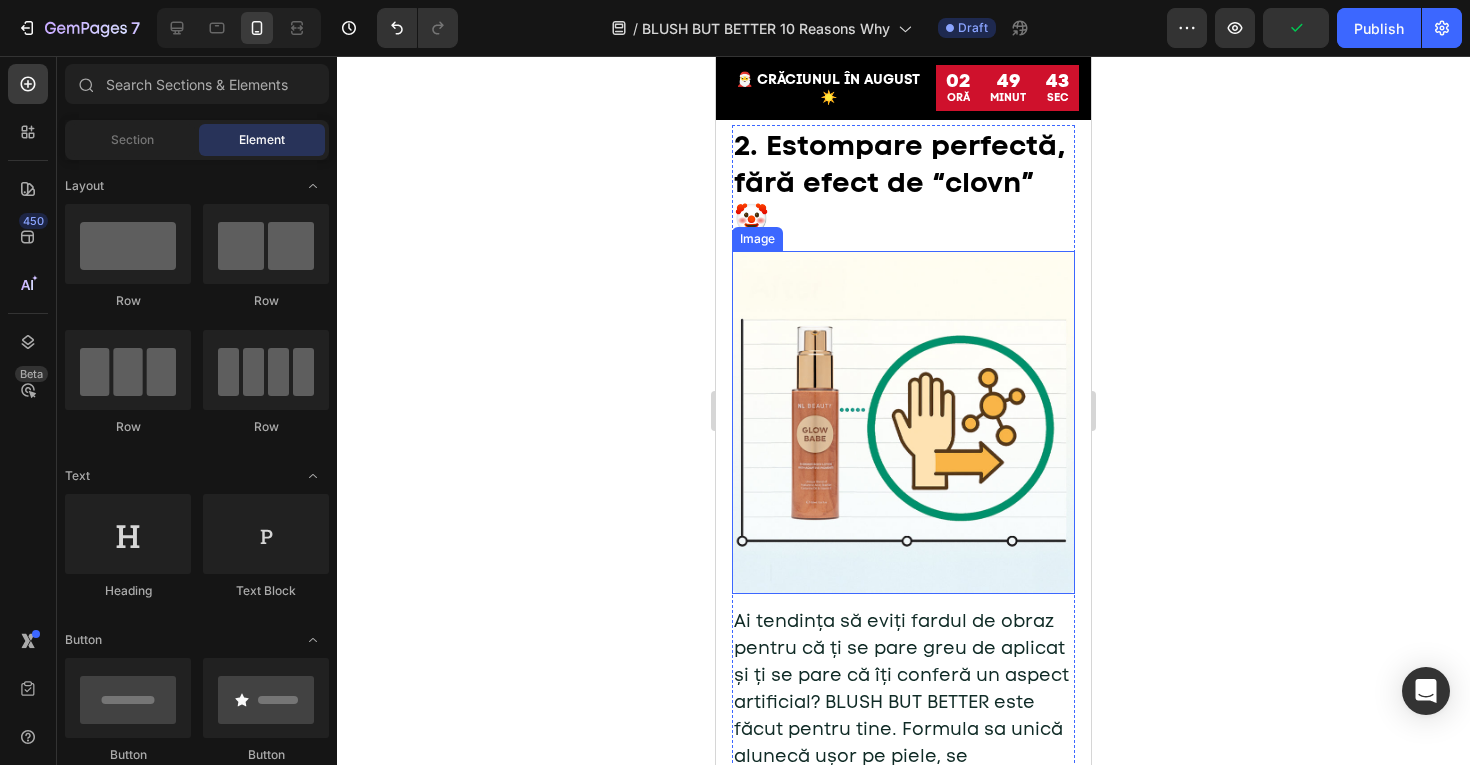 click at bounding box center [903, 422] 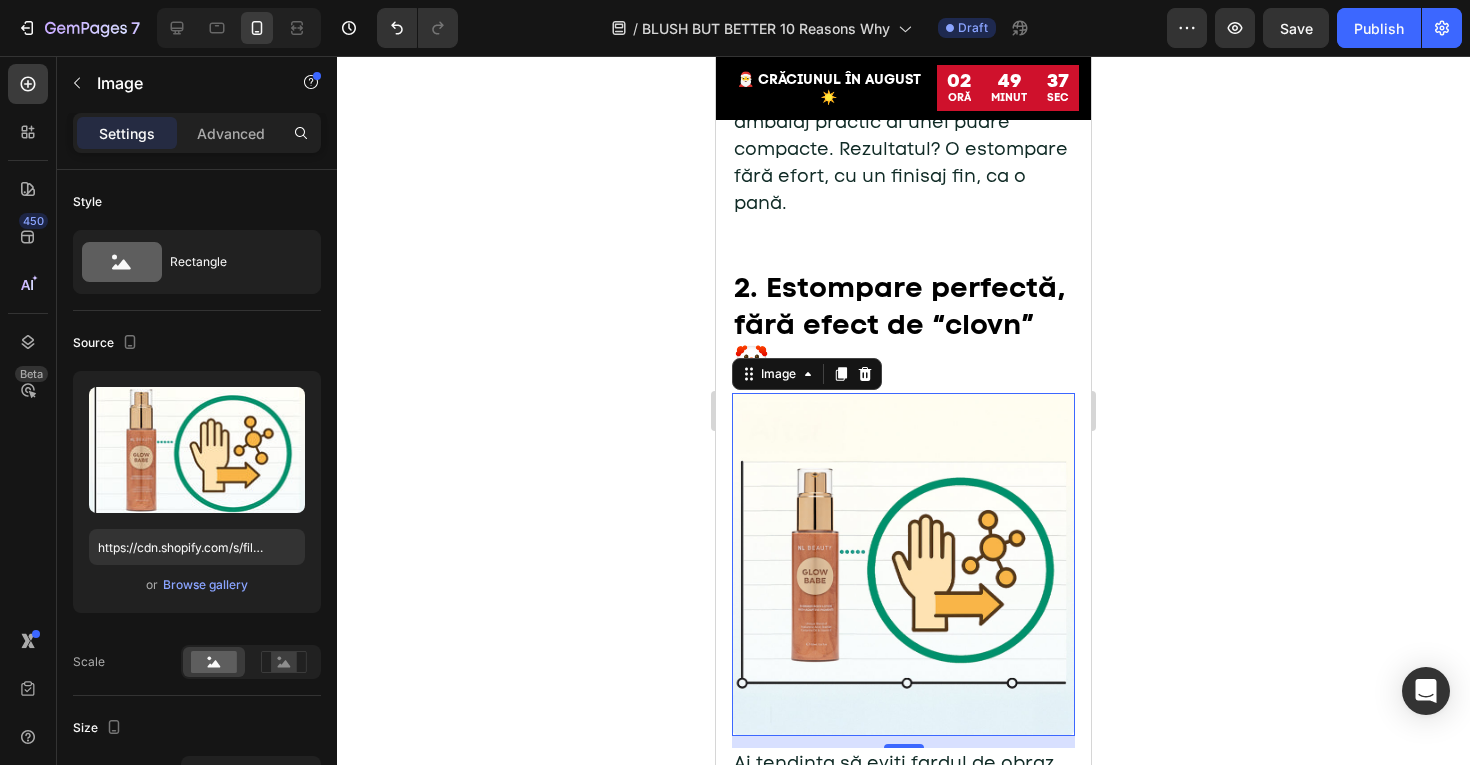 scroll, scrollTop: 783, scrollLeft: 0, axis: vertical 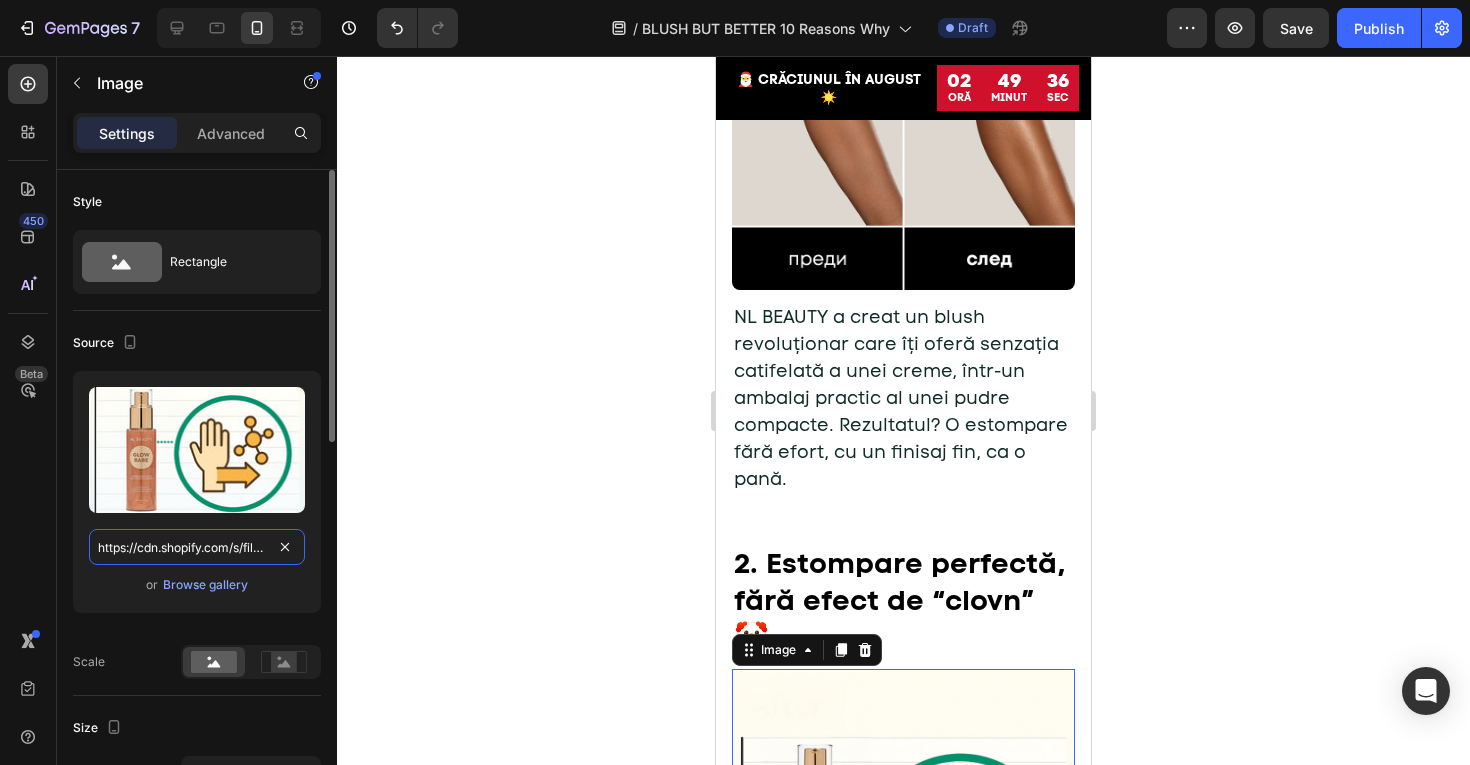 click on "https://cdn.shopify.com/s/files/1/0775/0831/3373/files/gempages_485104230382699404-d6eb8b9e-9c48-4b42-8974-bfc14e271177.jpg" at bounding box center [197, 547] 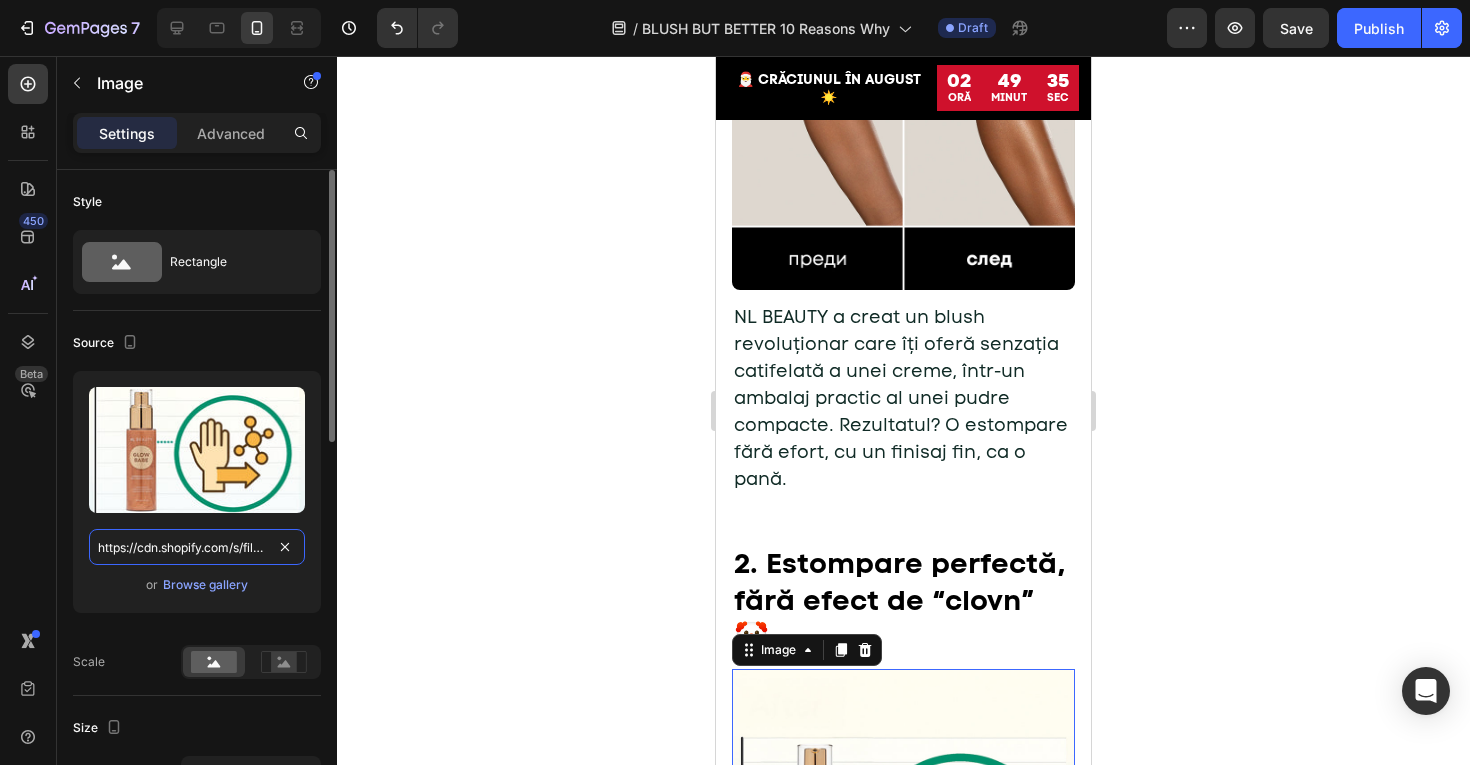 paste on "5c082712-eed1-4833-9928-e90e653ba782" 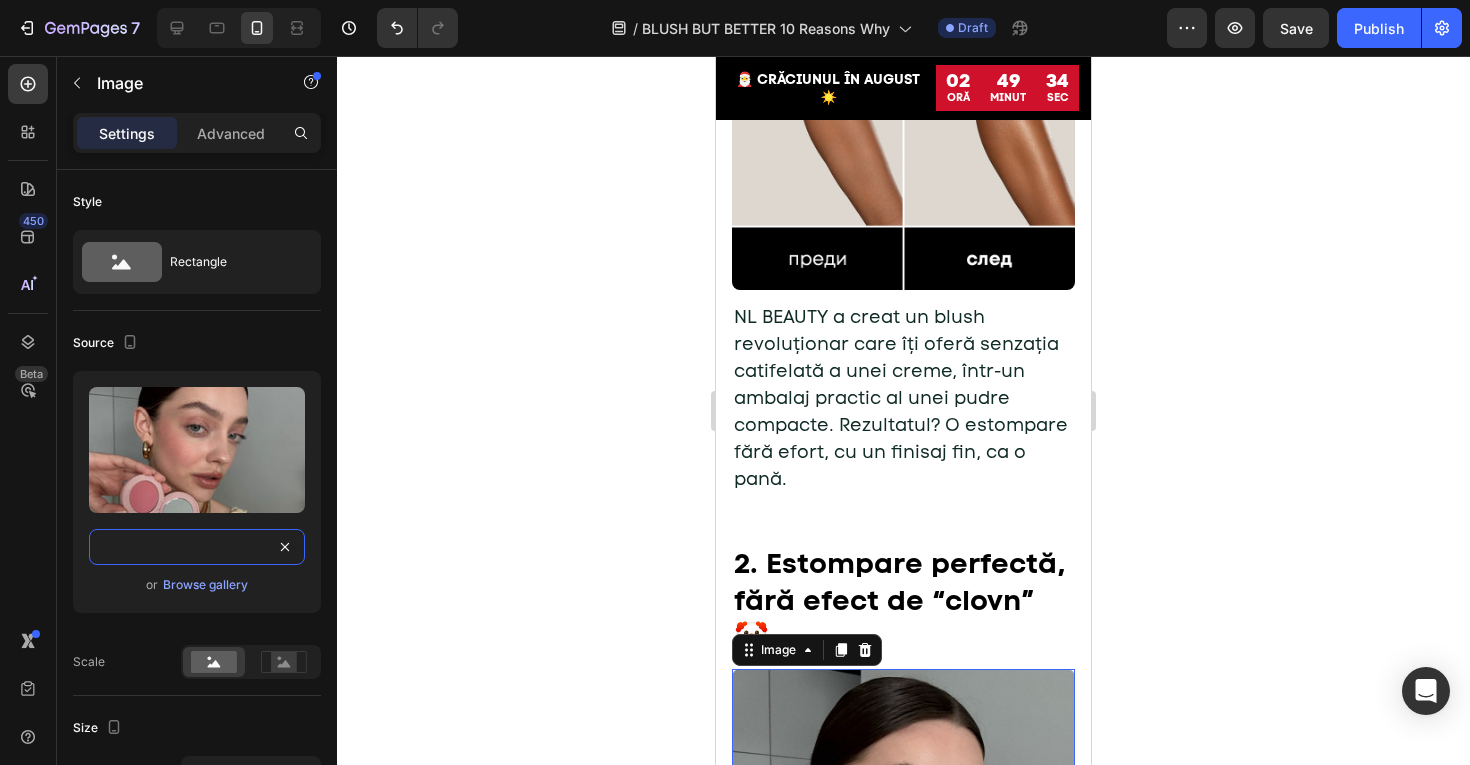 type on "https://cdn.shopify.com/s/files/1/0775/0831/3373/files/gempages_485104230382699404-5c082712-eed1-4833-9928-e90e653ba782.jpg" 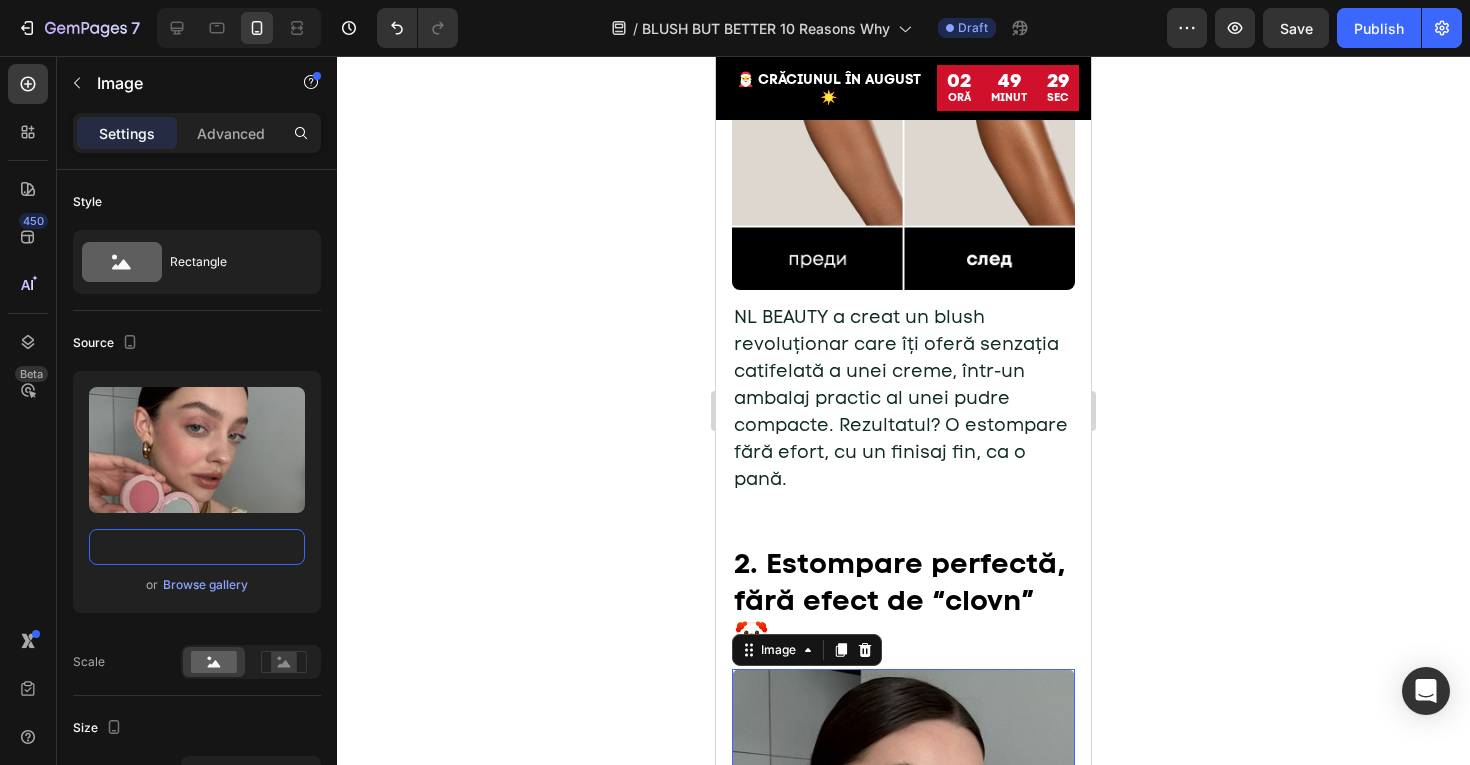 scroll, scrollTop: 0, scrollLeft: 0, axis: both 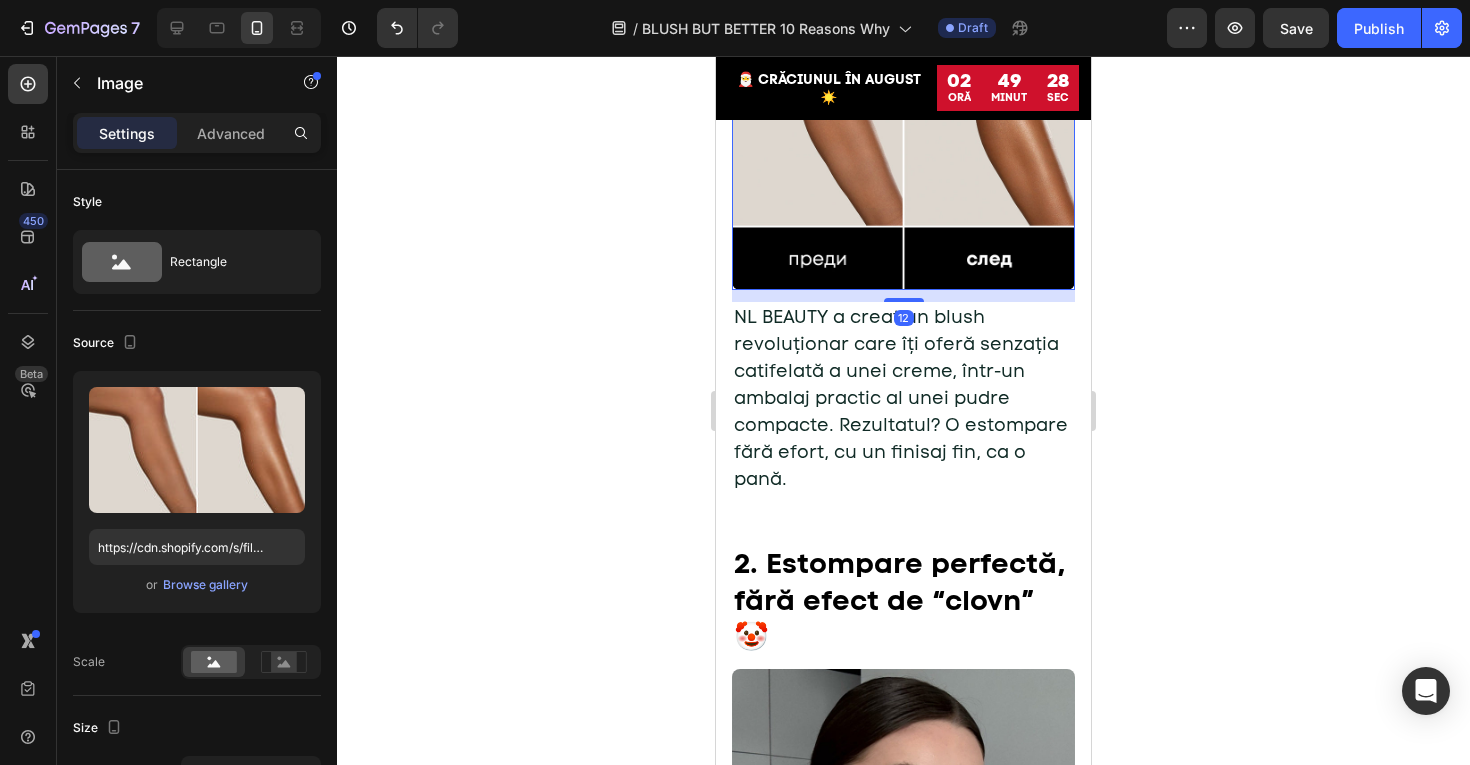 click at bounding box center [903, 118] 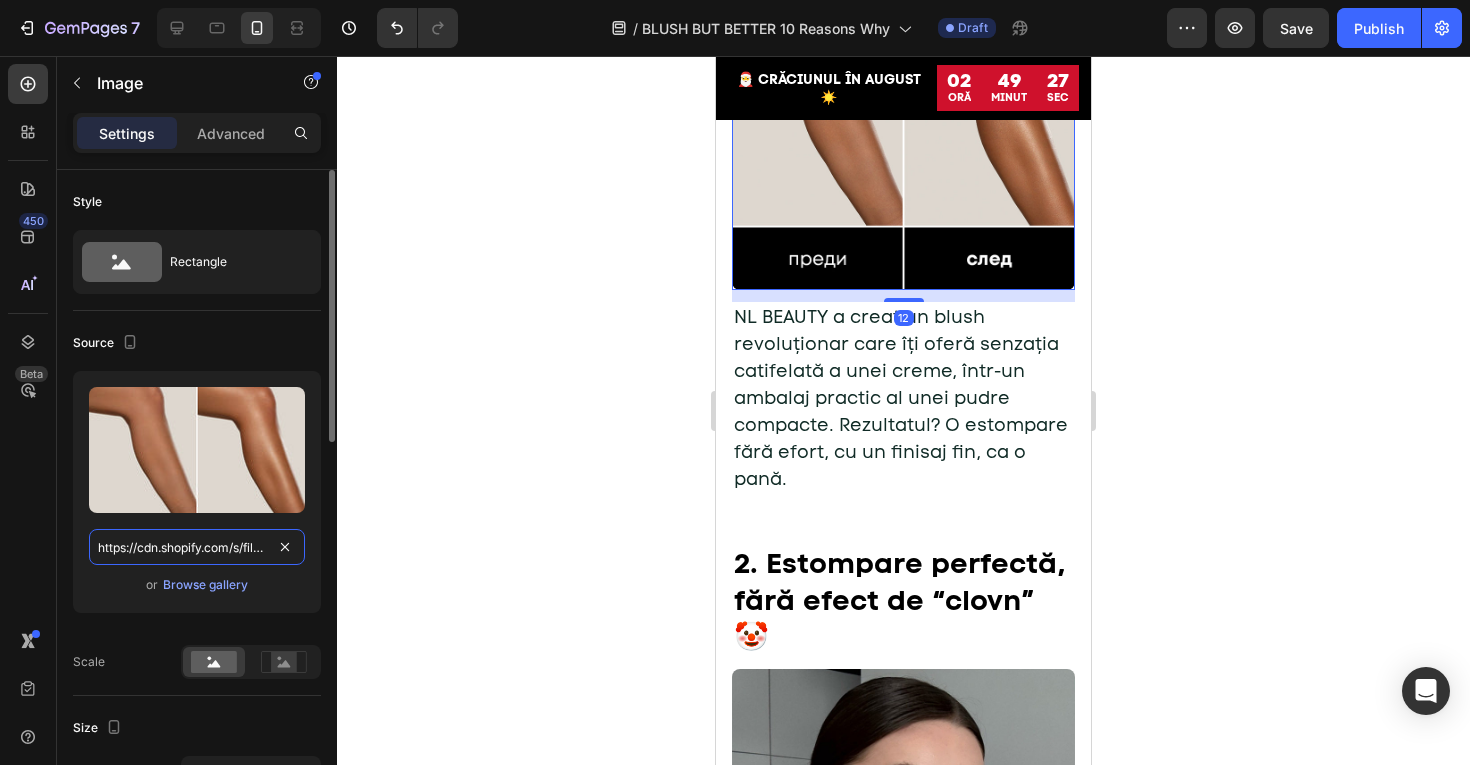 click on "https://cdn.shopify.com/s/files/1/0775/0831/3373/files/gempages_485104230382699404-8f7430e6-3d5a-4aa2-b6d9-ae24d5fe1cbd.jpg" at bounding box center (197, 547) 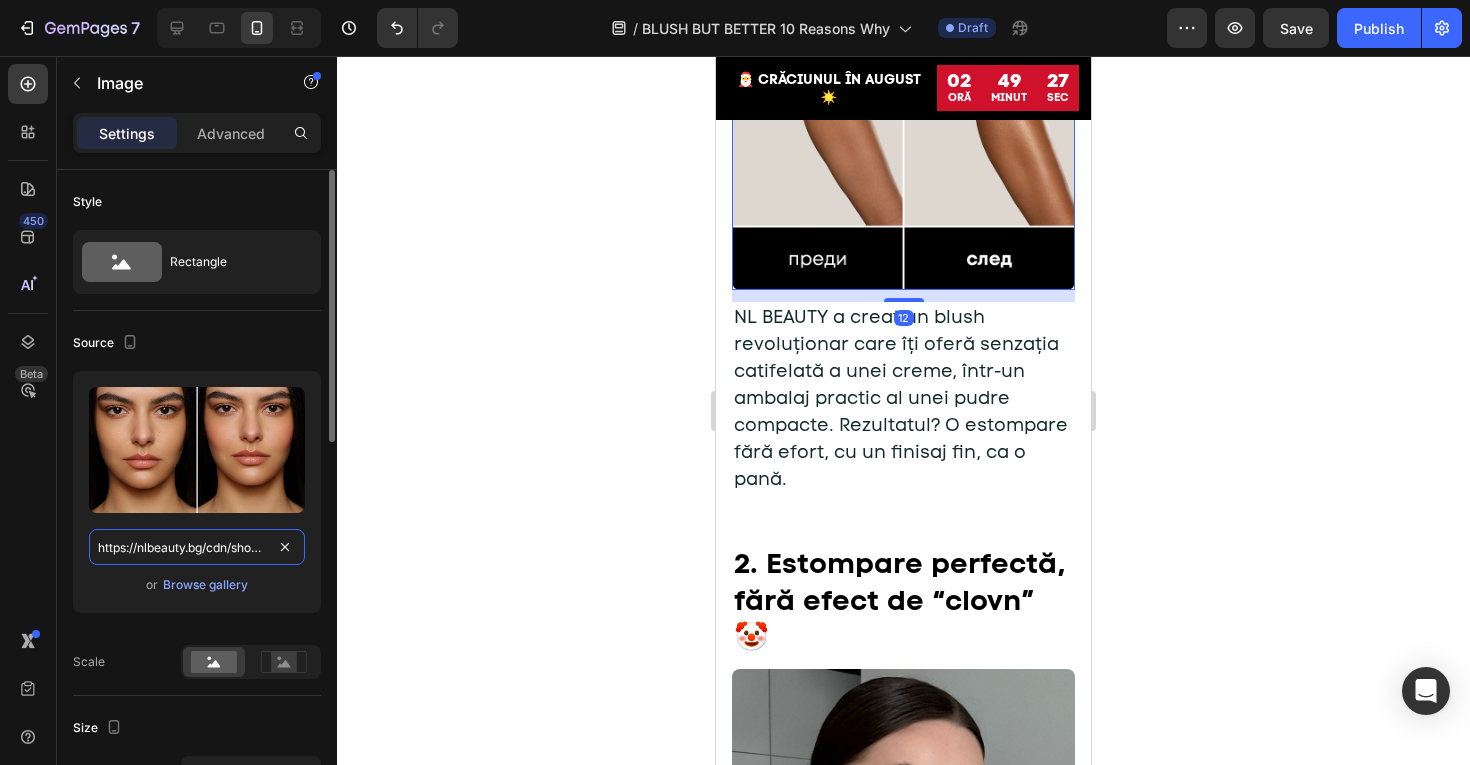 scroll, scrollTop: 0, scrollLeft: 493, axis: horizontal 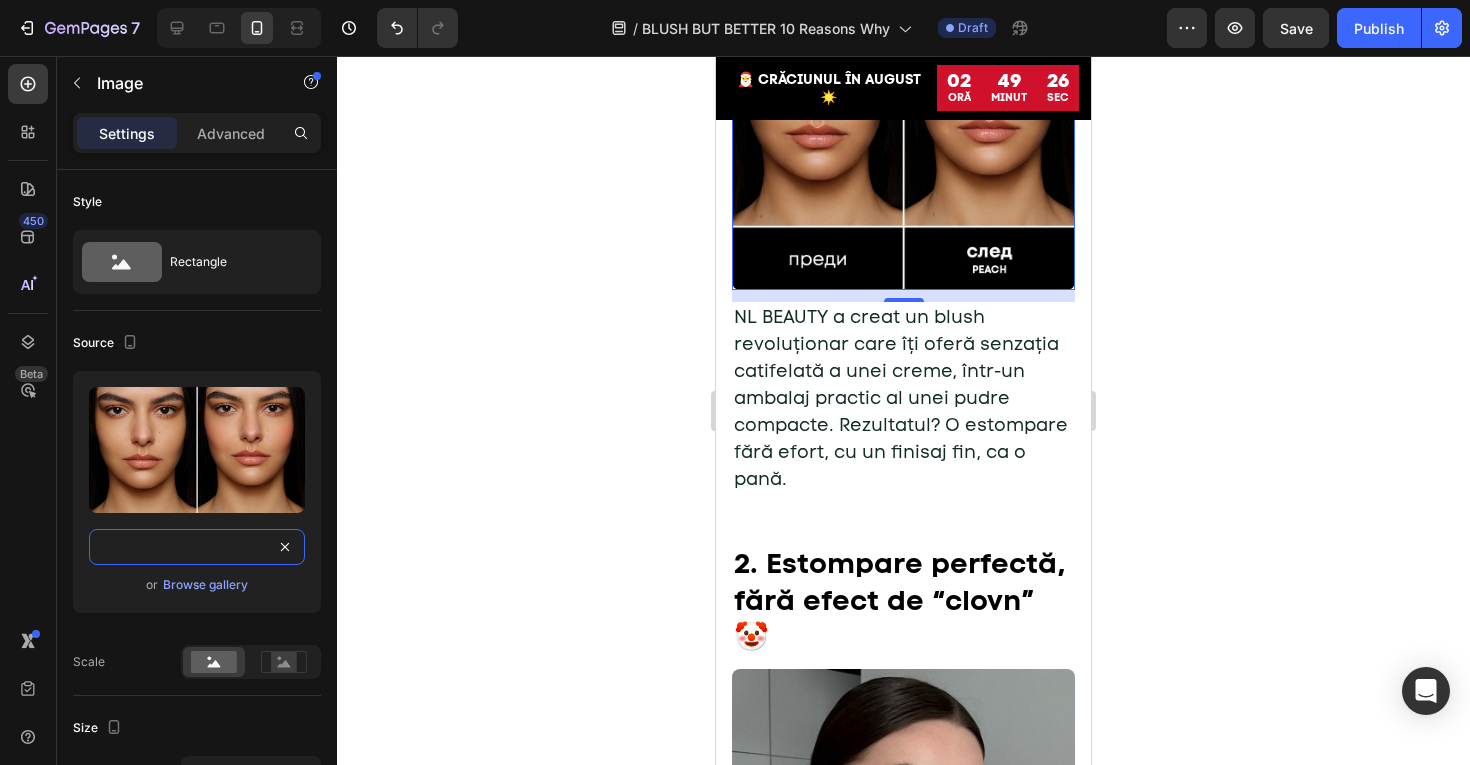 type on "https://nlbeauty.bg/cdn/shop/files/beforeafterpeachblush.jpg?crop=center&height=800&v=1748960924&width=800" 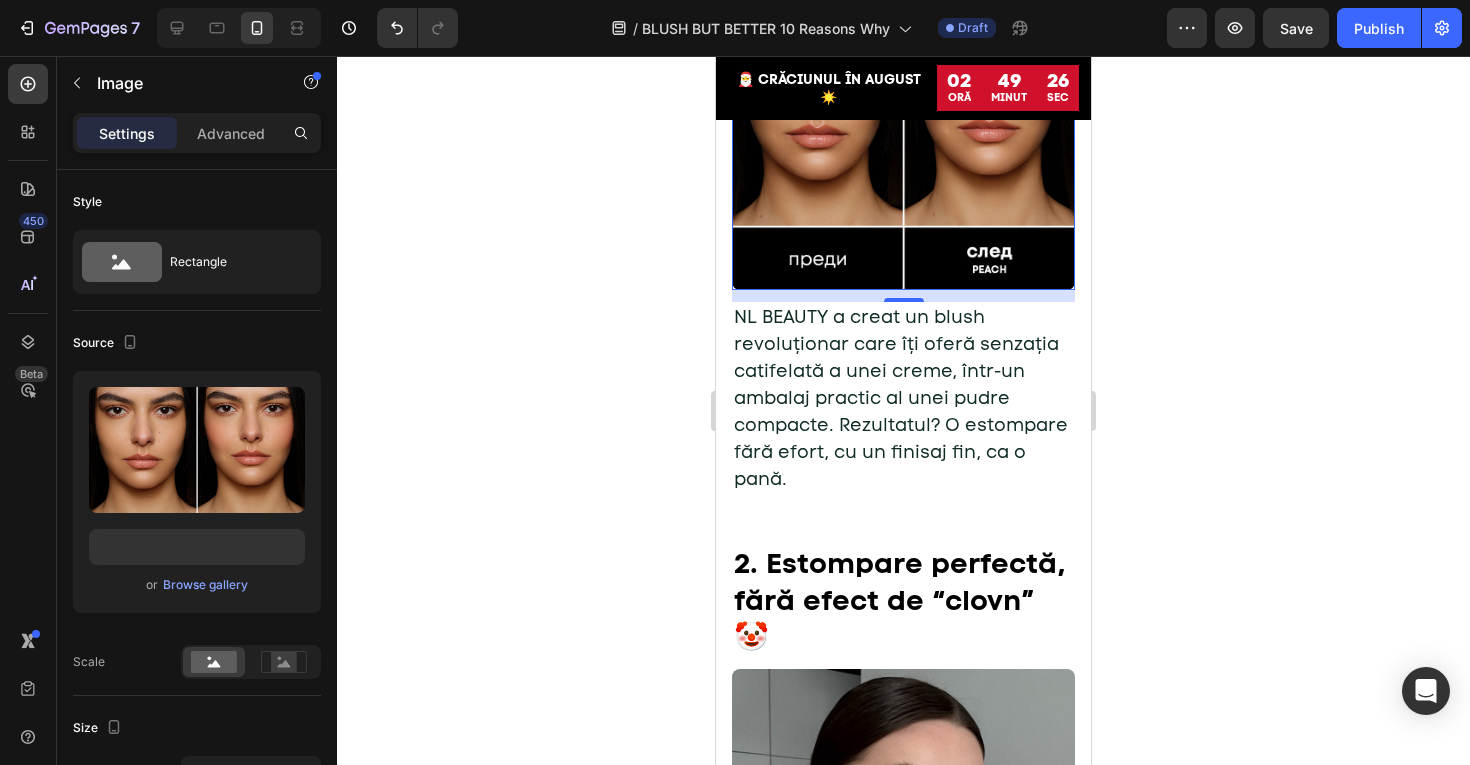 click 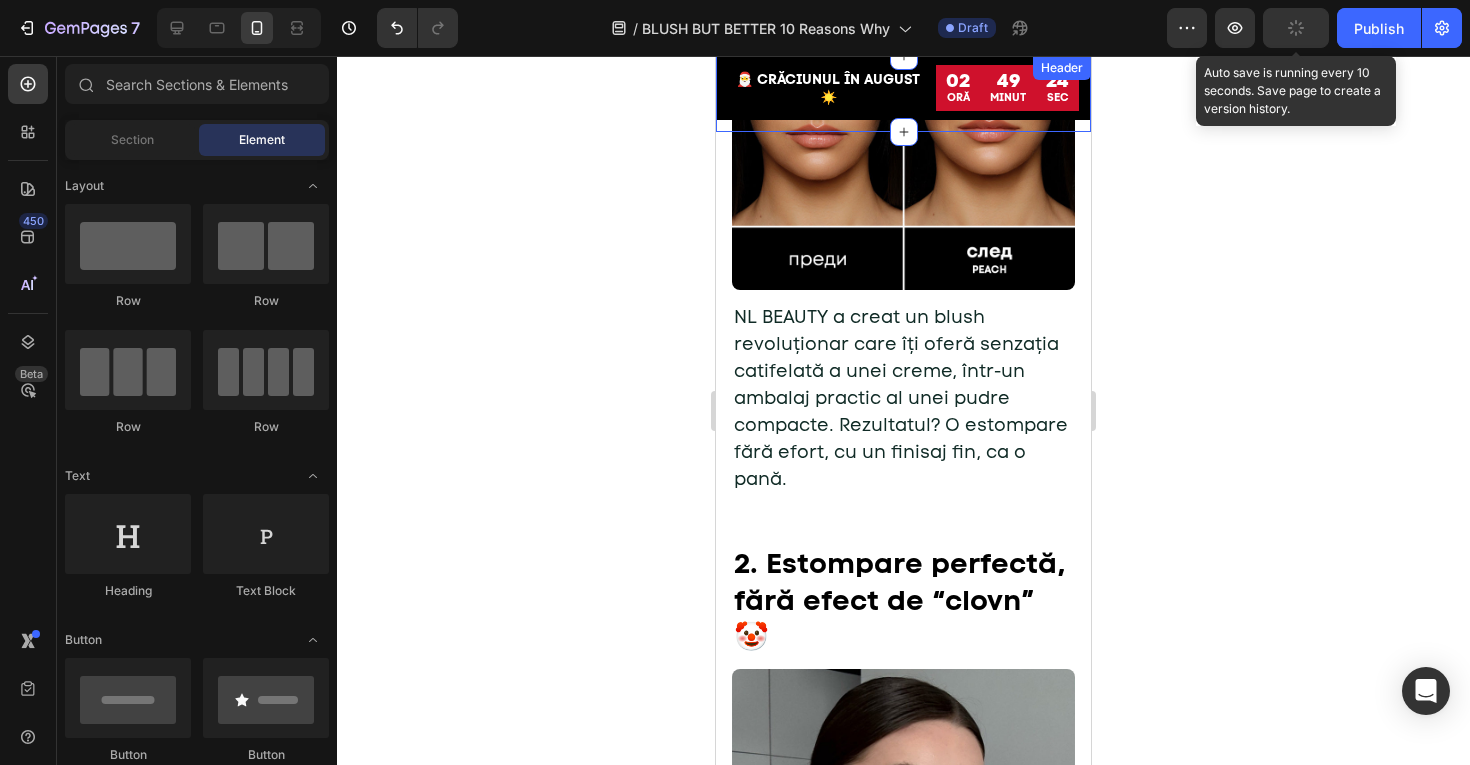 click 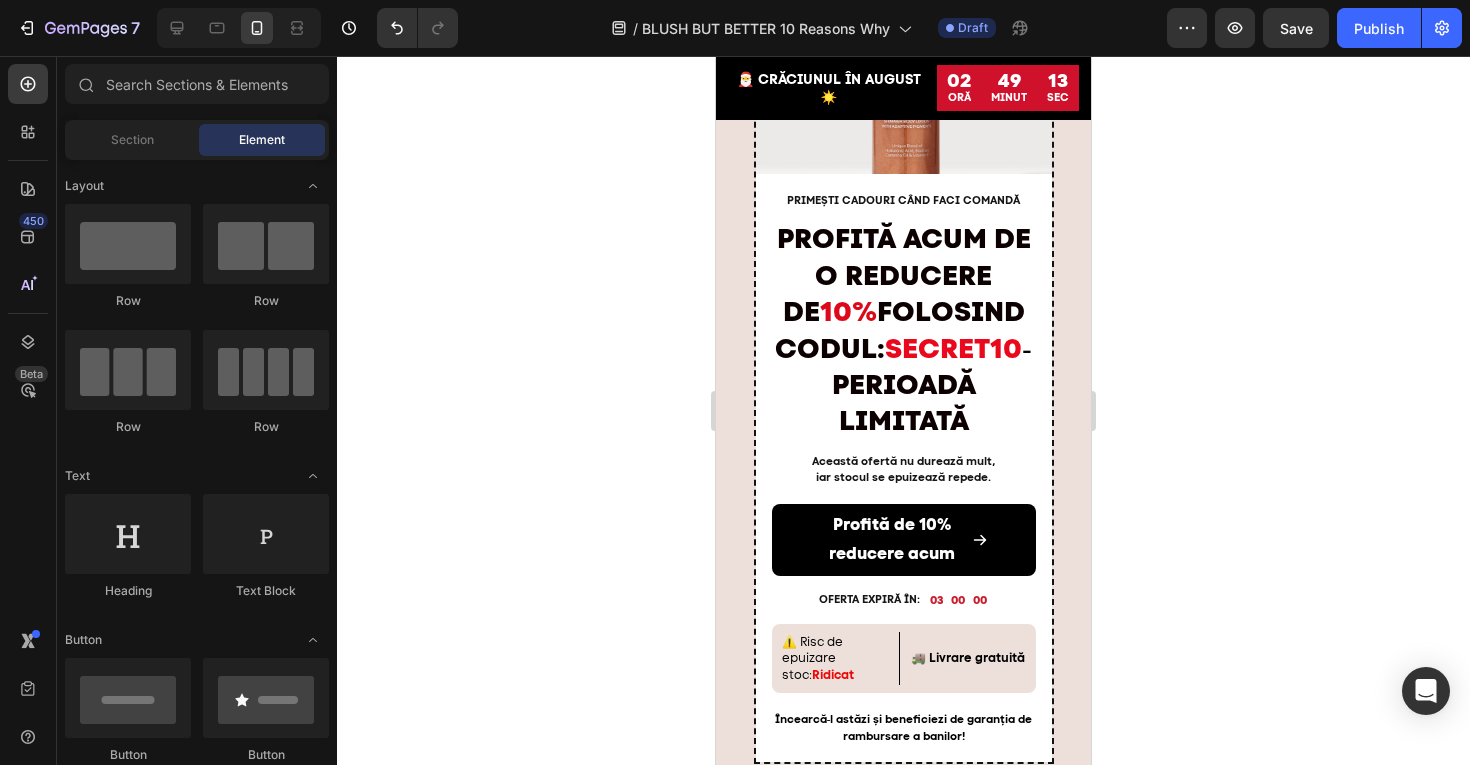 scroll, scrollTop: 7853, scrollLeft: 0, axis: vertical 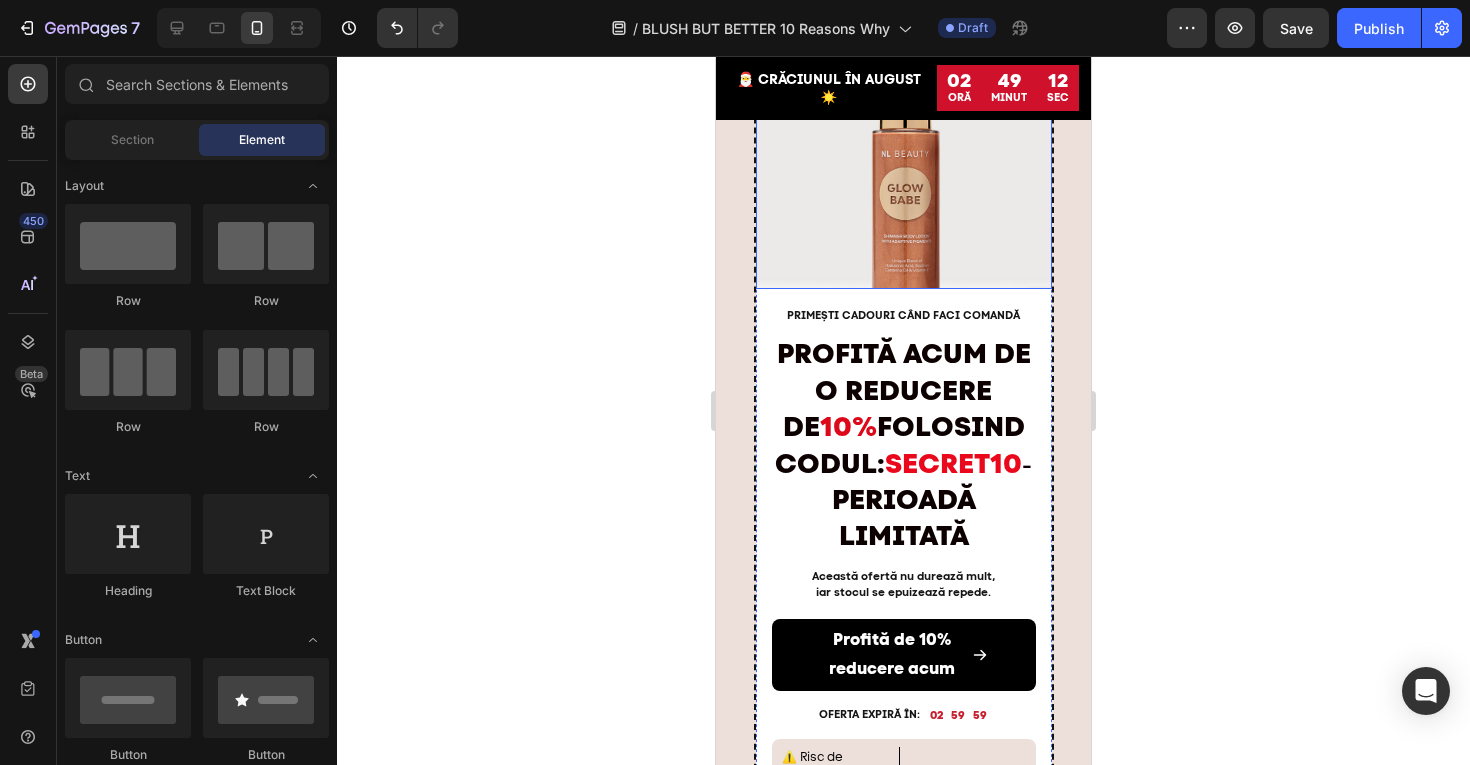 click at bounding box center [904, 169] 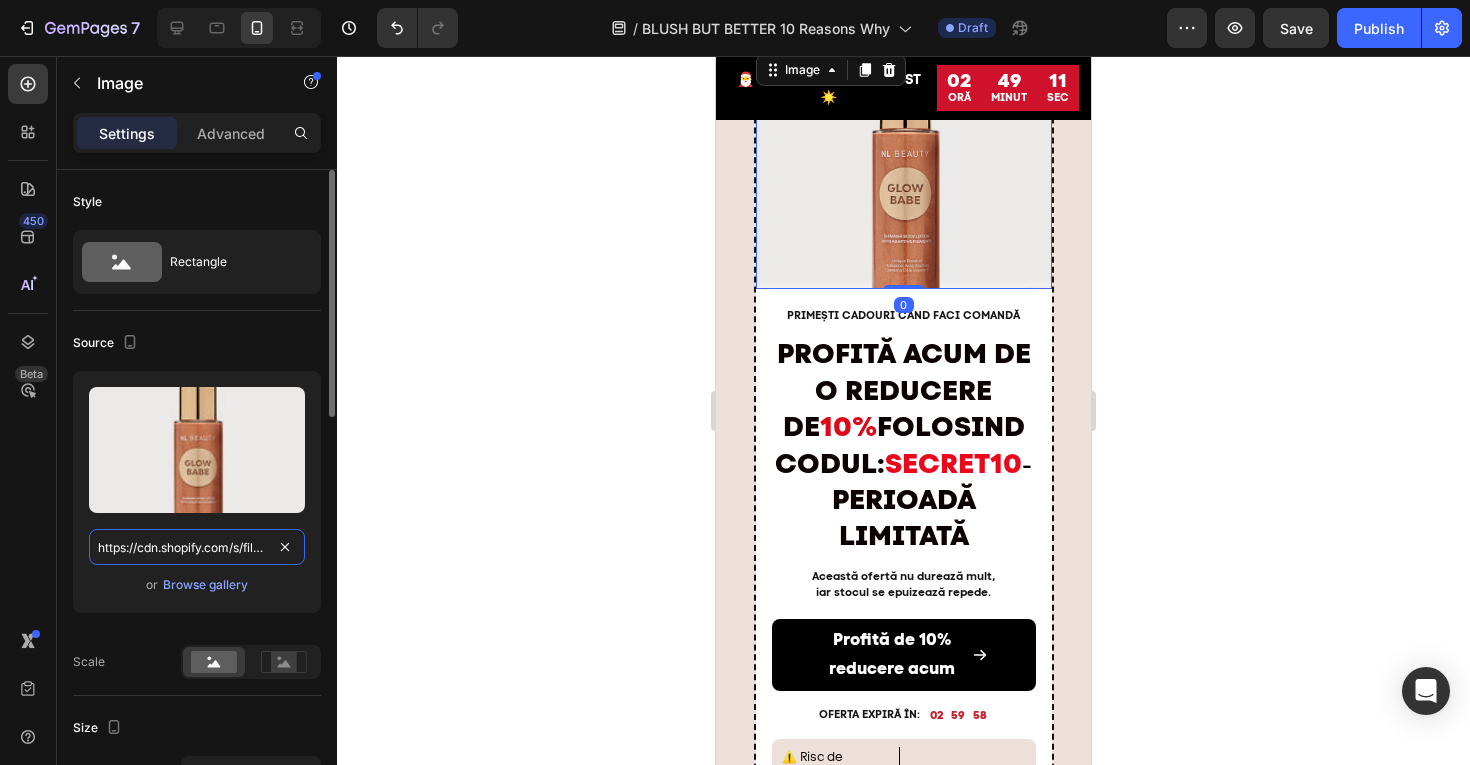 click on "https://cdn.shopify.com/s/files/1/0775/0831/3373/files/gempages_485104230382699404-e6f3deca-91f3-404e-a74d-a6b7af79322a.jpg" at bounding box center (197, 547) 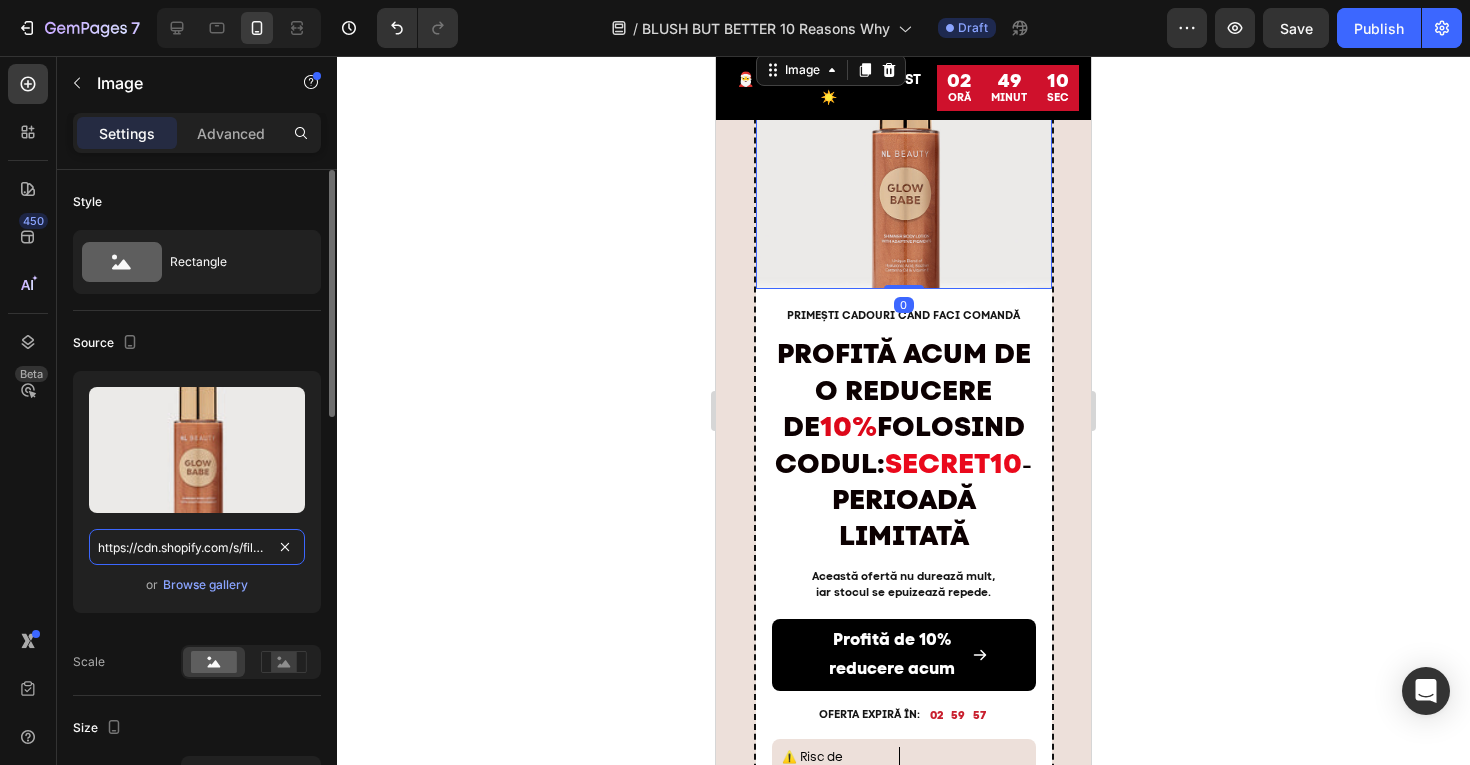 scroll, scrollTop: 0, scrollLeft: 622, axis: horizontal 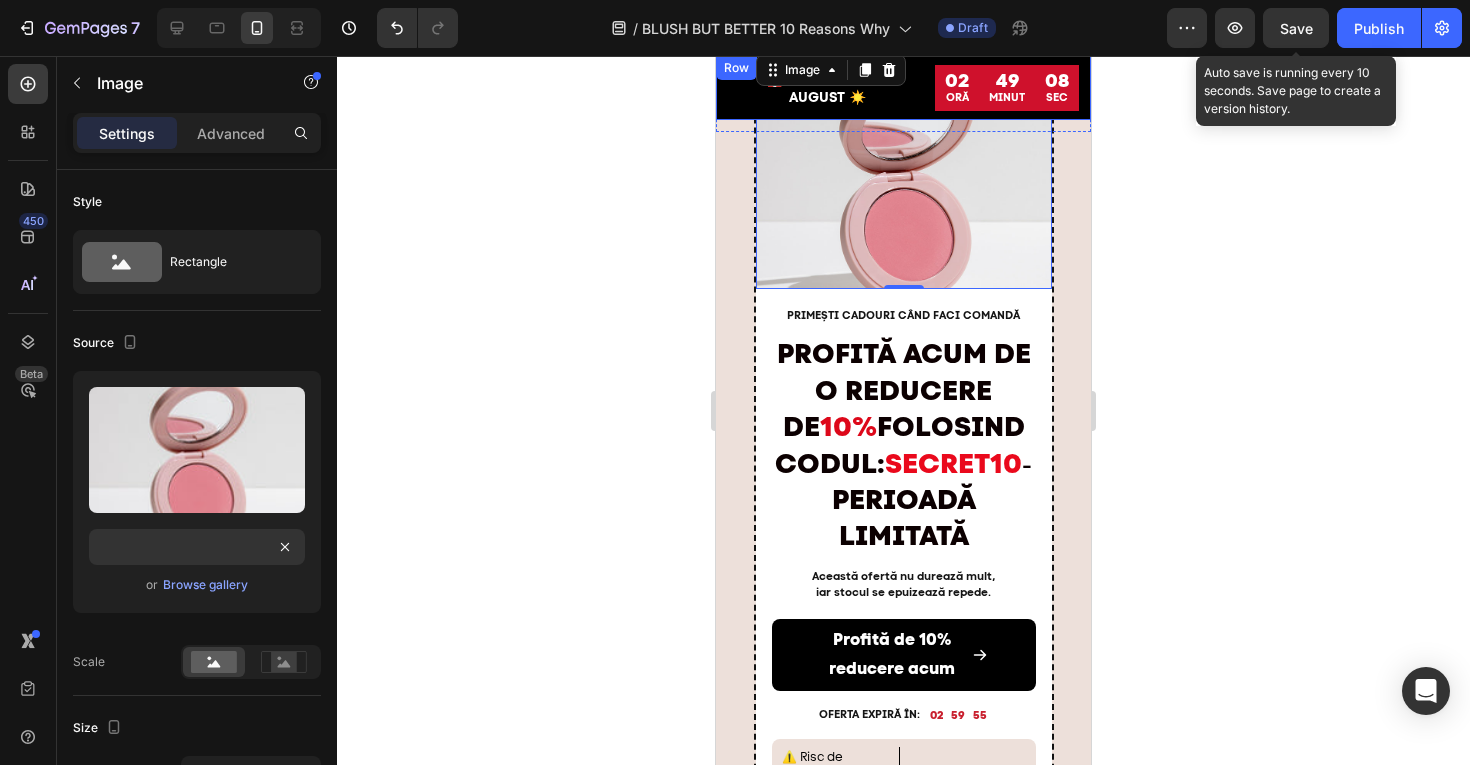 click on "Save" at bounding box center (1296, 28) 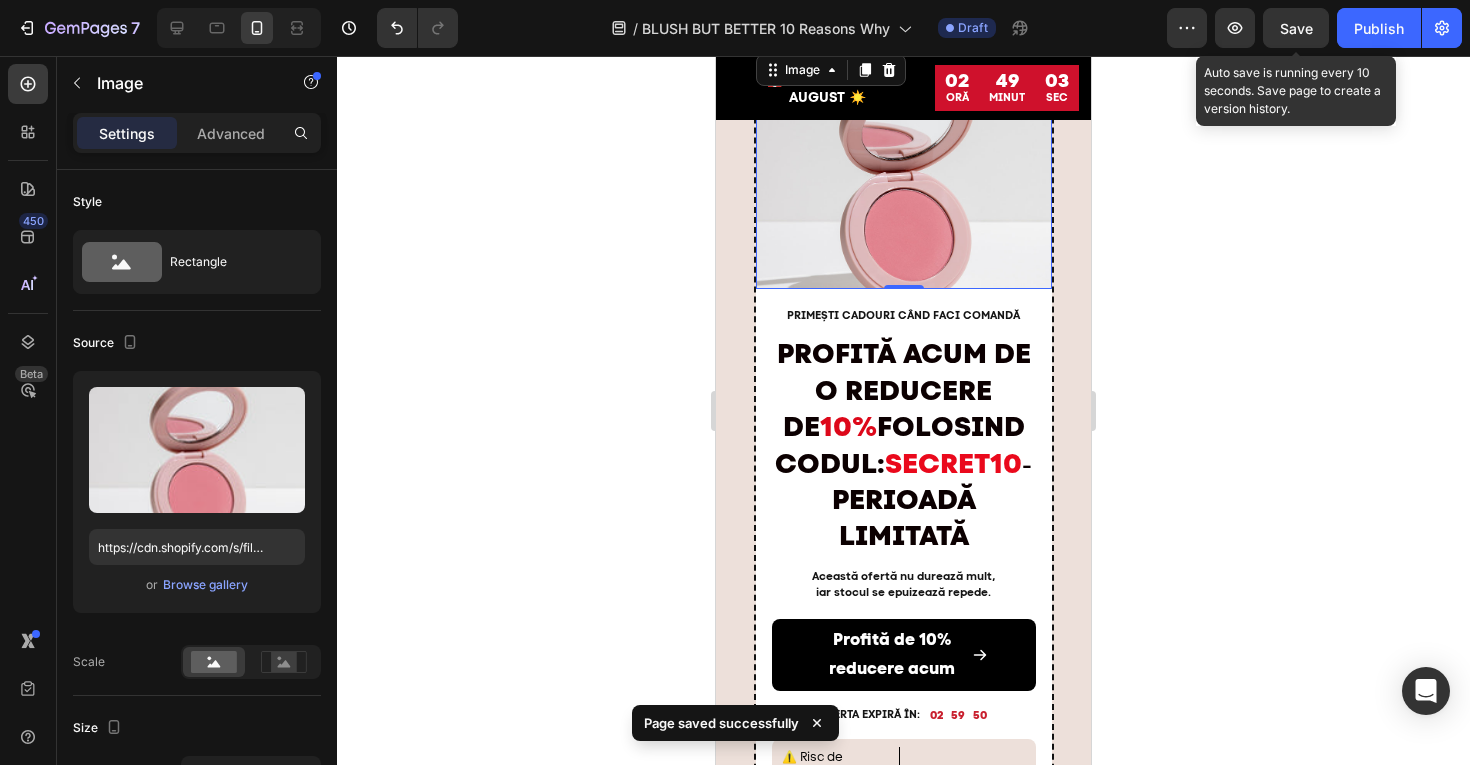 click on "Save" at bounding box center (1296, 28) 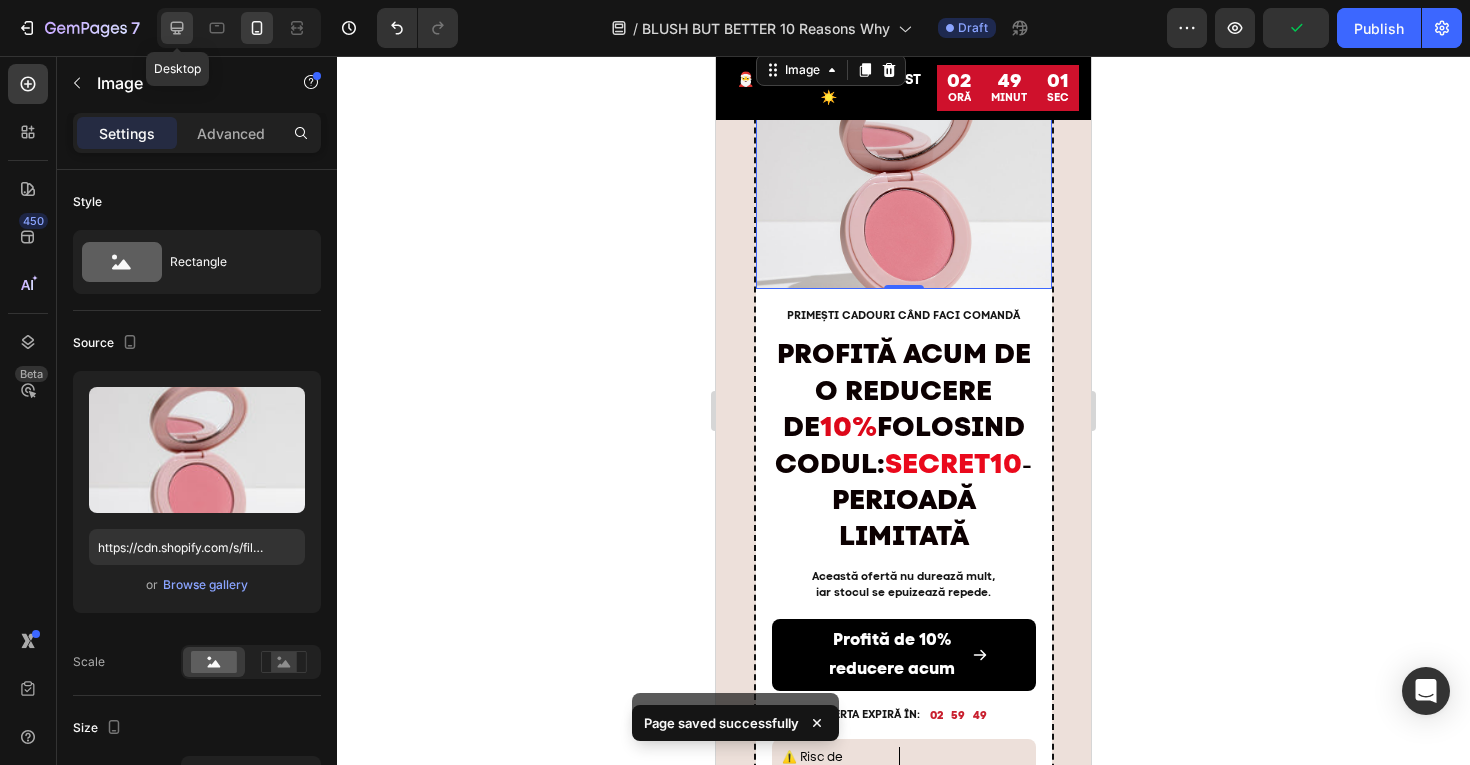 click 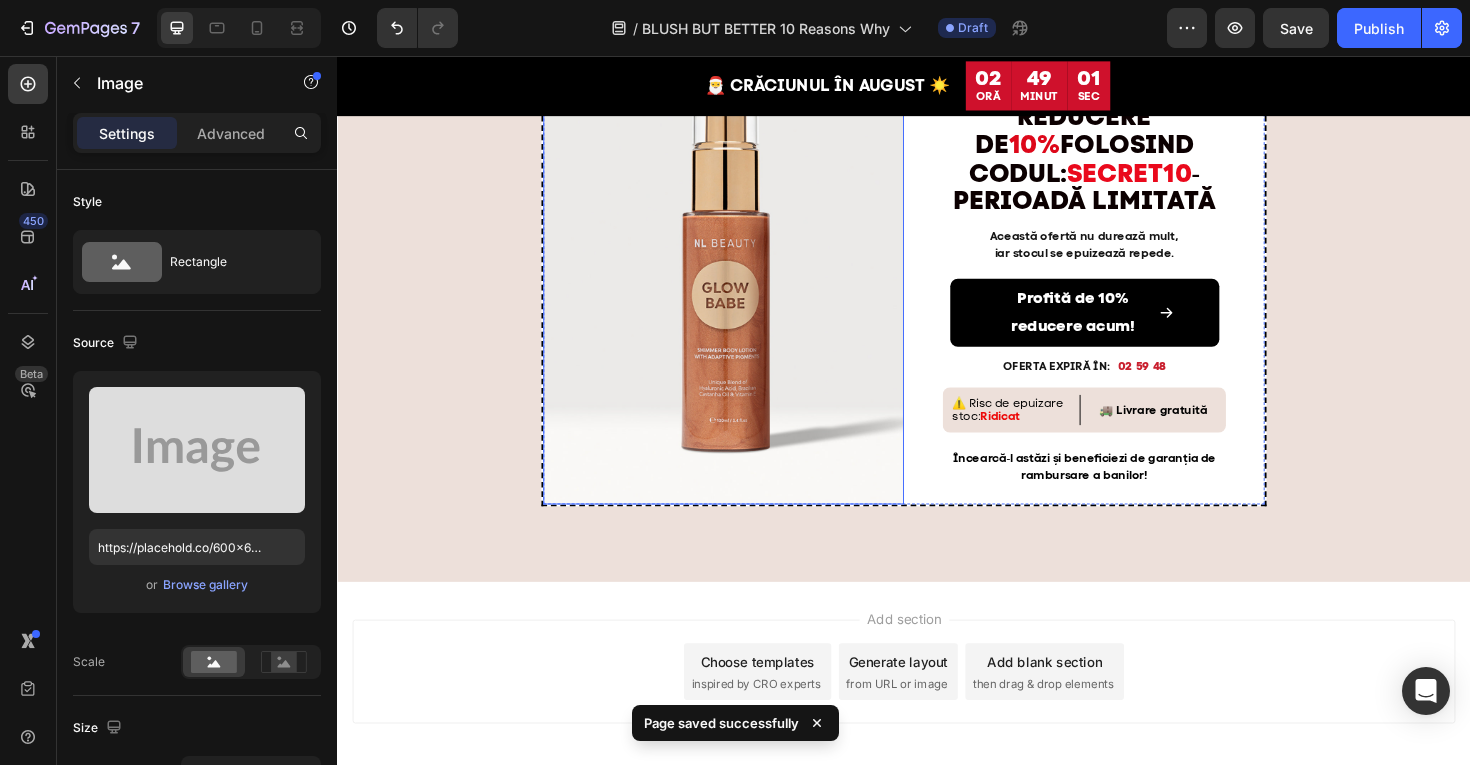 scroll, scrollTop: 4226, scrollLeft: 0, axis: vertical 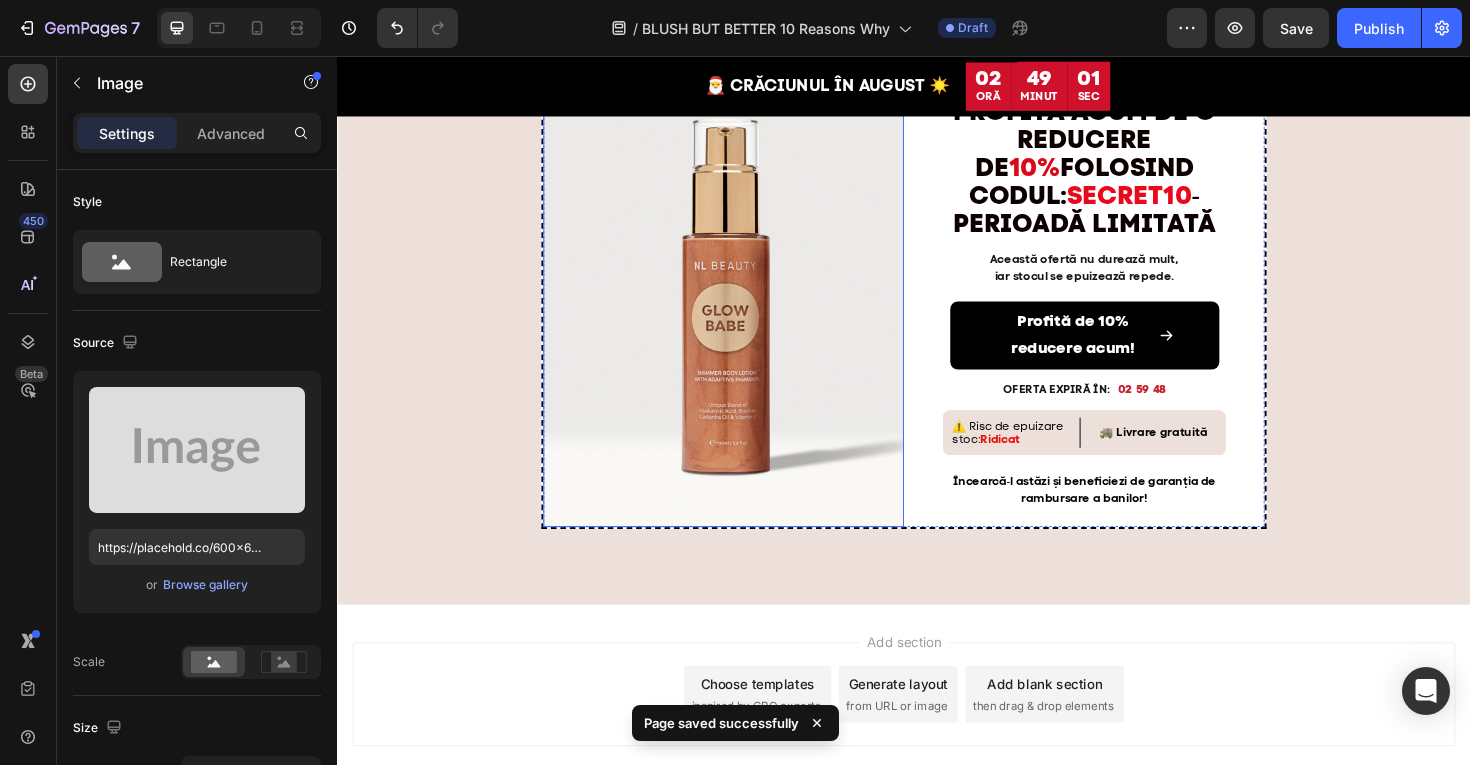 click at bounding box center (746, 300) 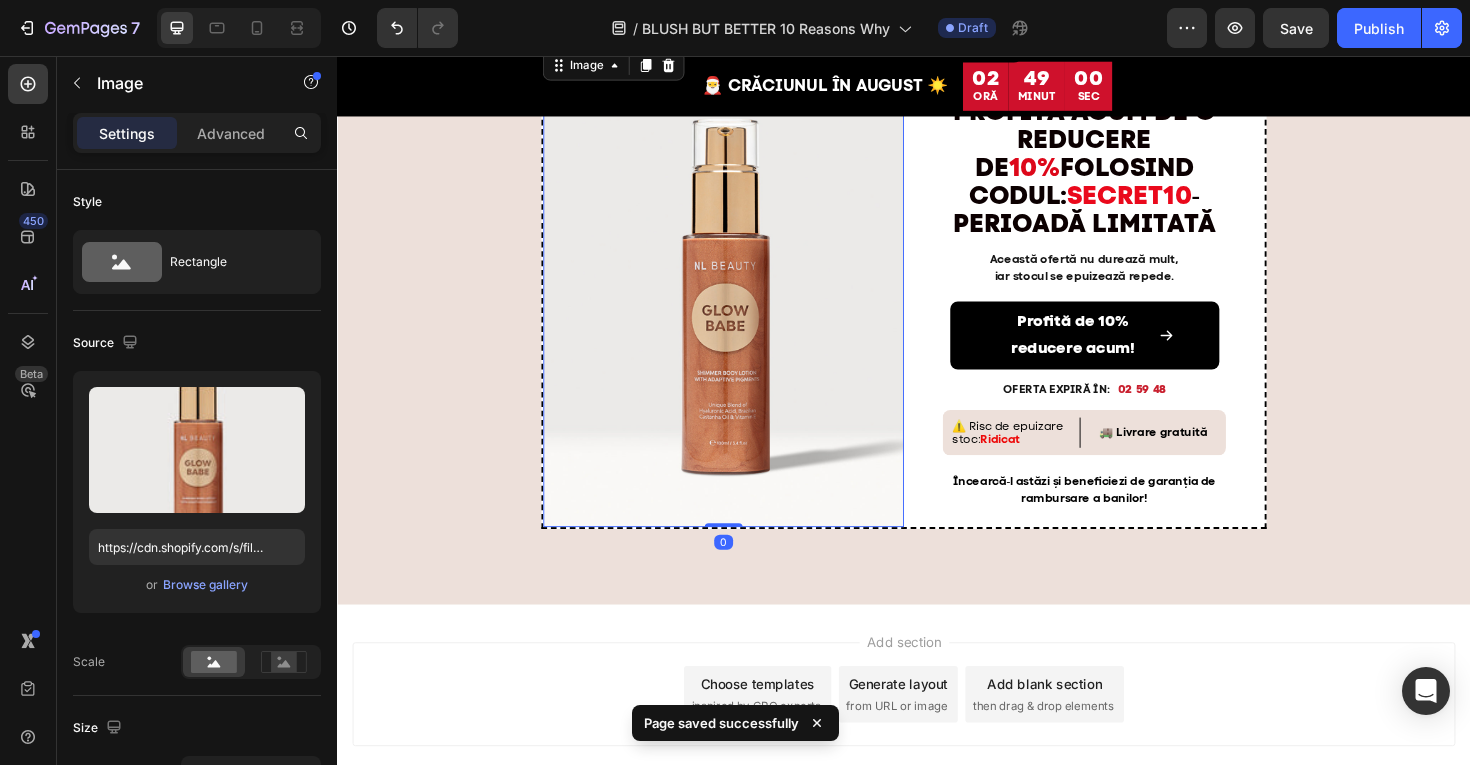 click at bounding box center (746, 300) 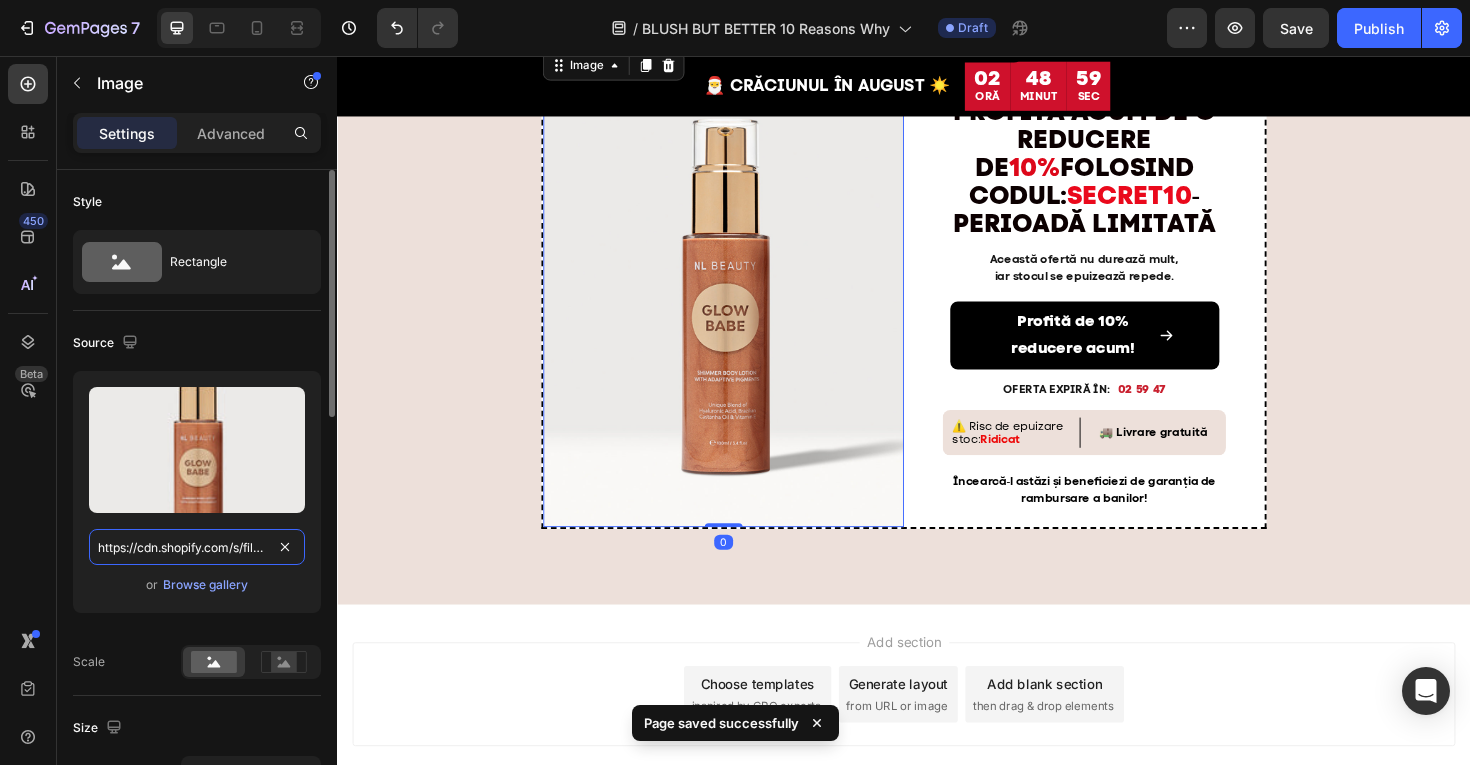 click on "https://cdn.shopify.com/s/files/1/0775/0831/3373/files/gempages_485104230382699404-e6f3deca-91f3-404e-a74d-a6b7af79322a.jpg" at bounding box center (197, 547) 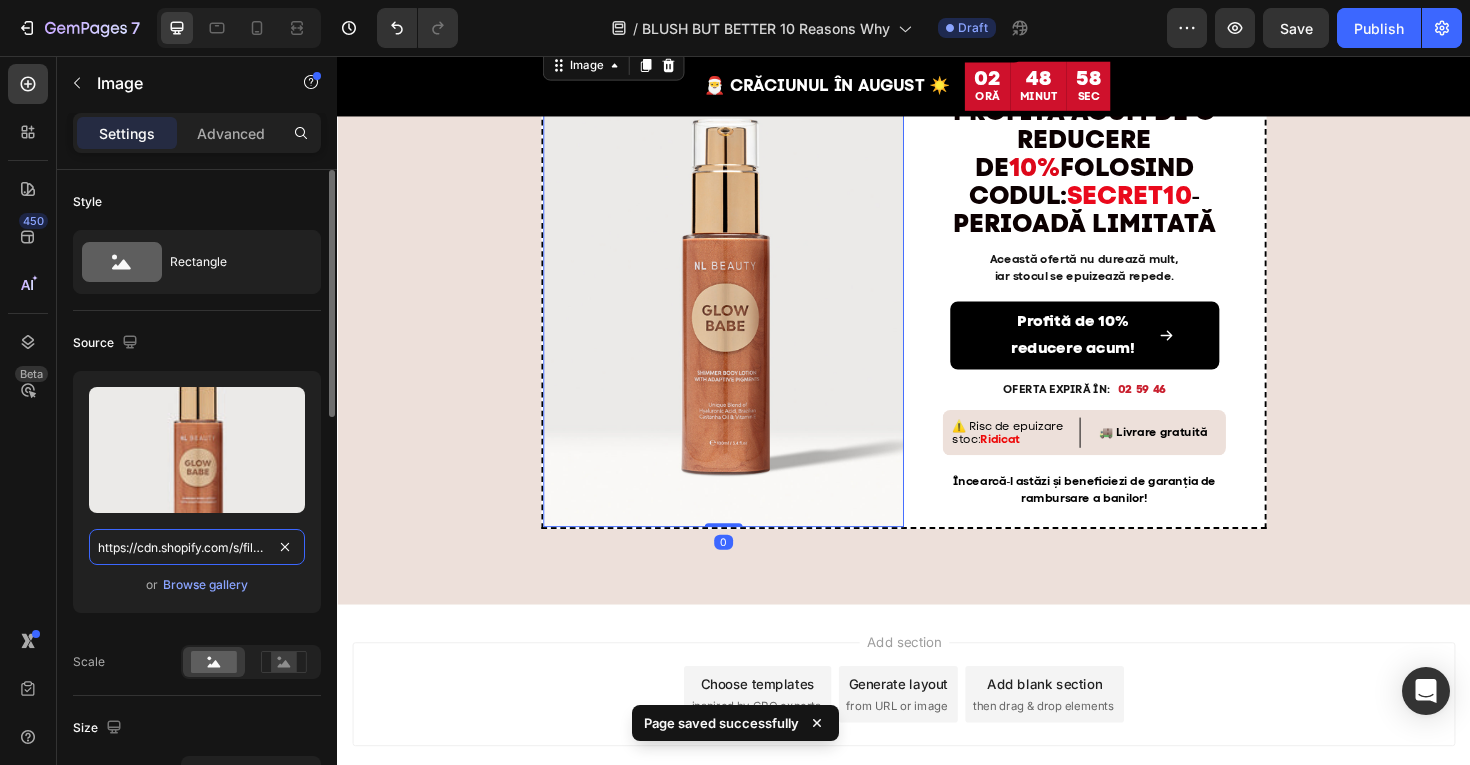 scroll, scrollTop: 0, scrollLeft: 622, axis: horizontal 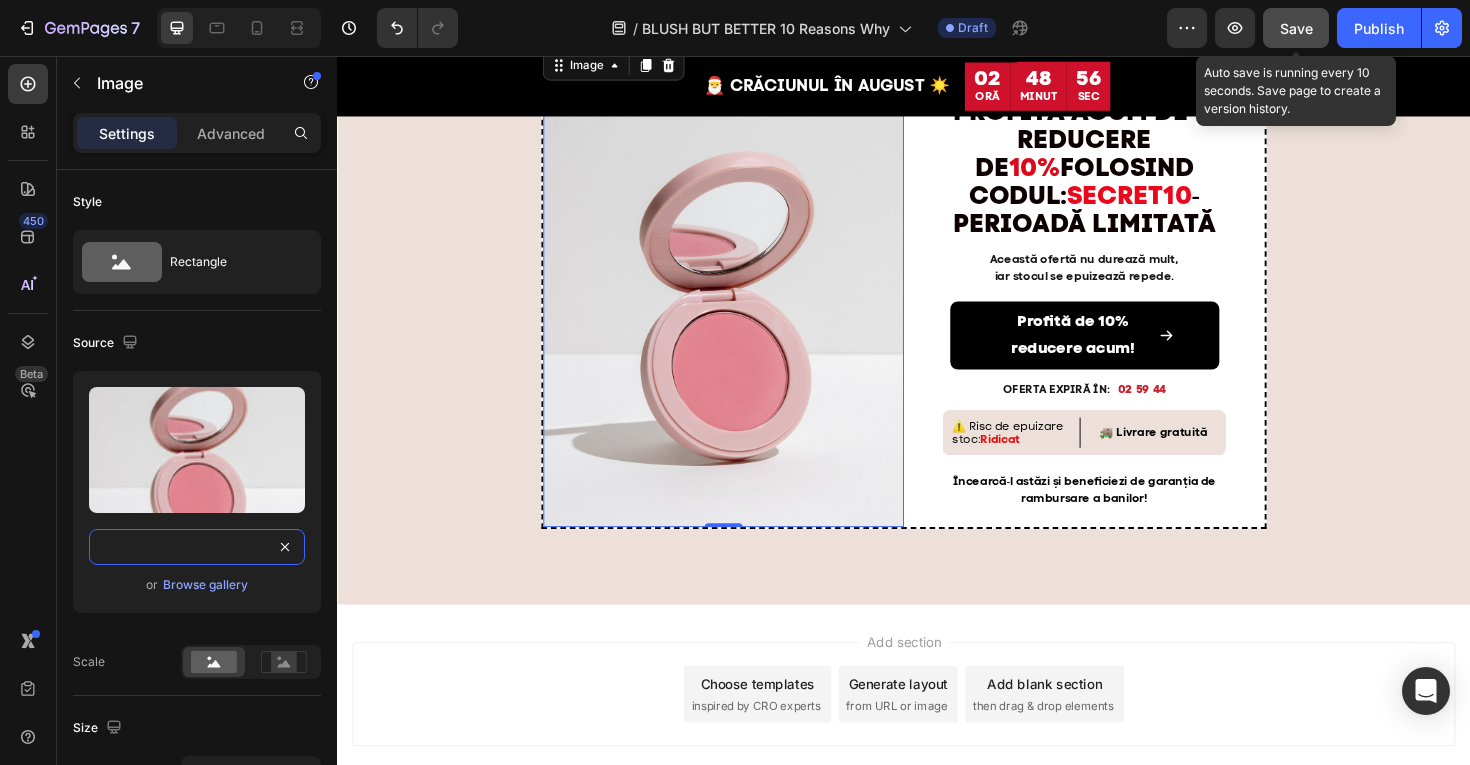 type on "https://cdn.shopify.com/s/files/1/0775/0831/3373/files/gempages_485104230382699404-5f293386-d850-46db-8979-66e009e2795a.jpg" 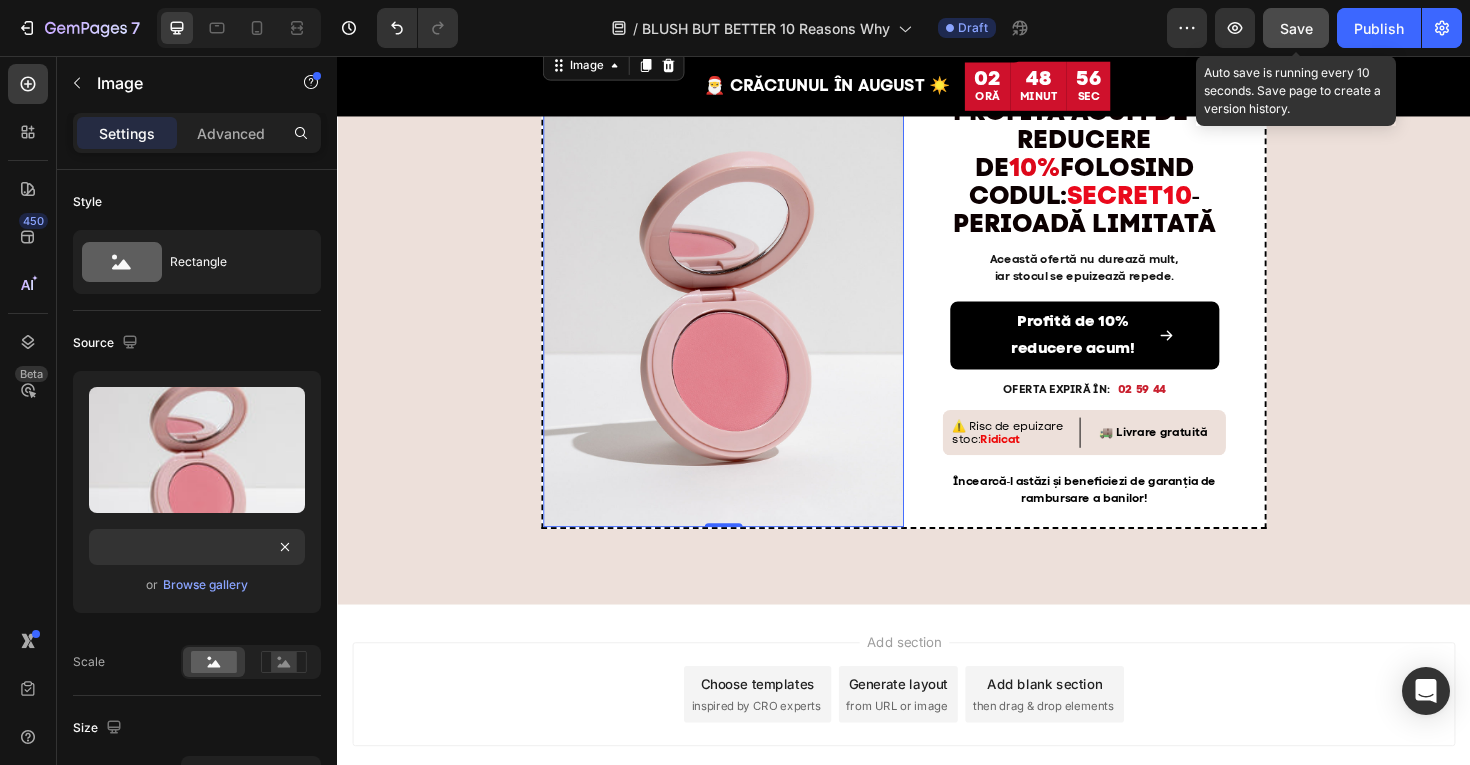 click on "Save" 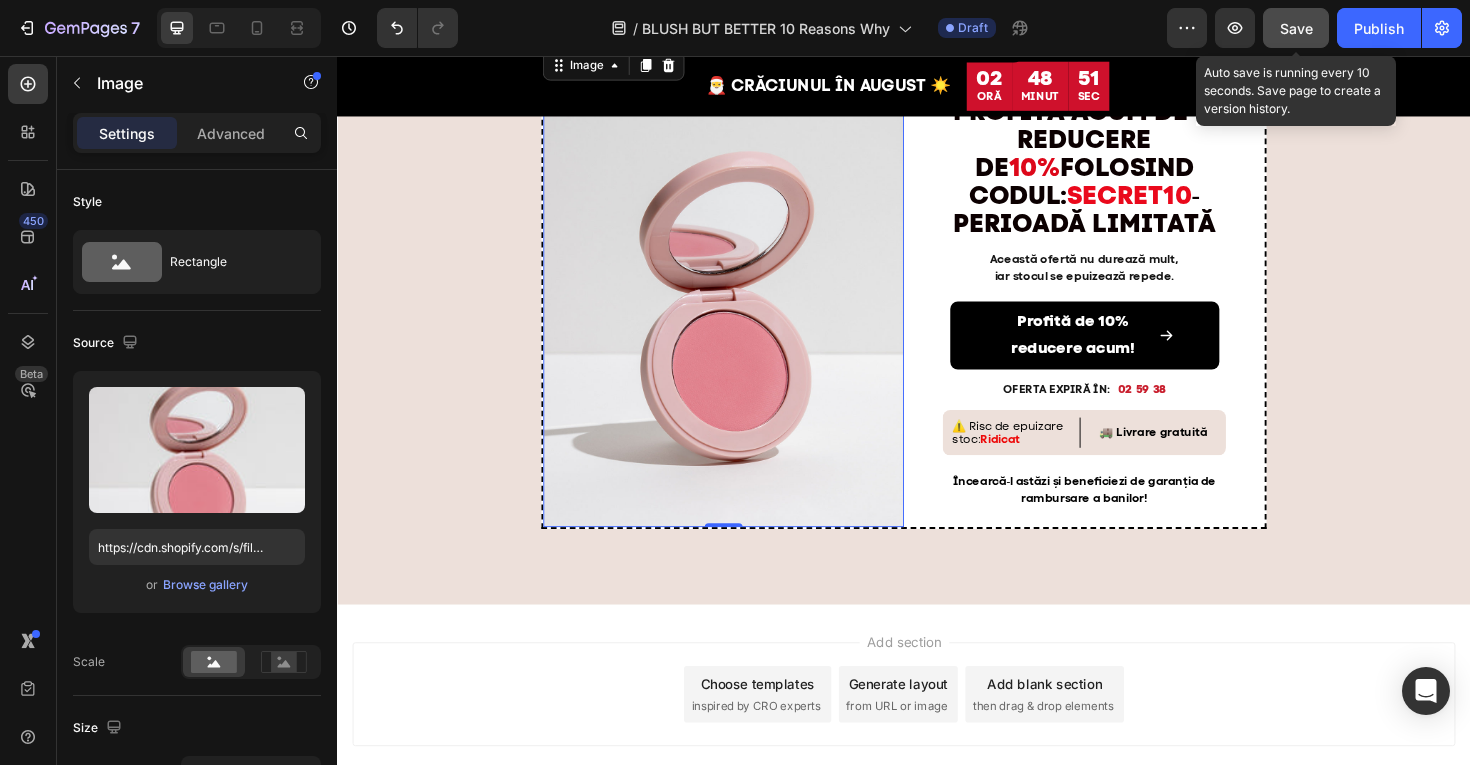 click on "Save" 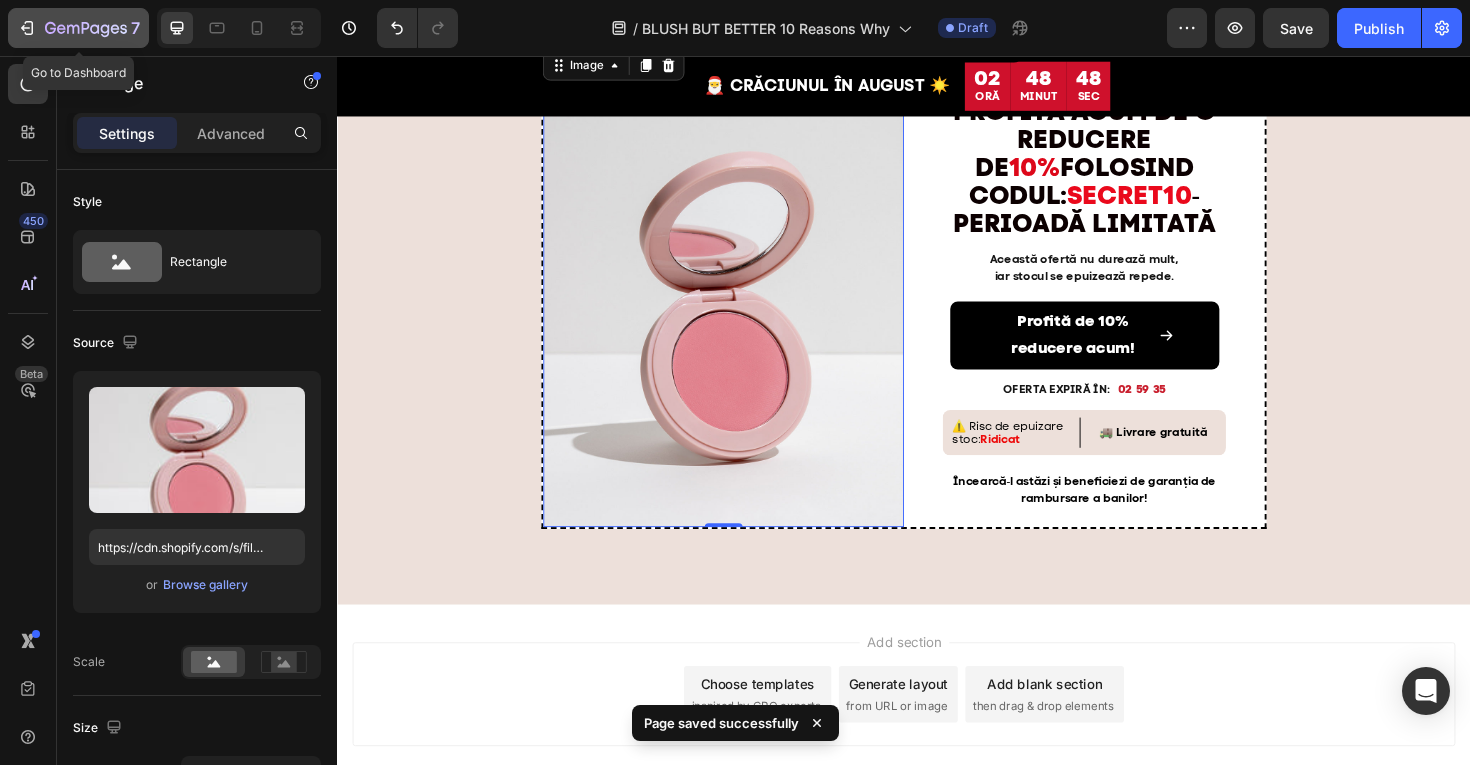 click on "7" at bounding box center (78, 28) 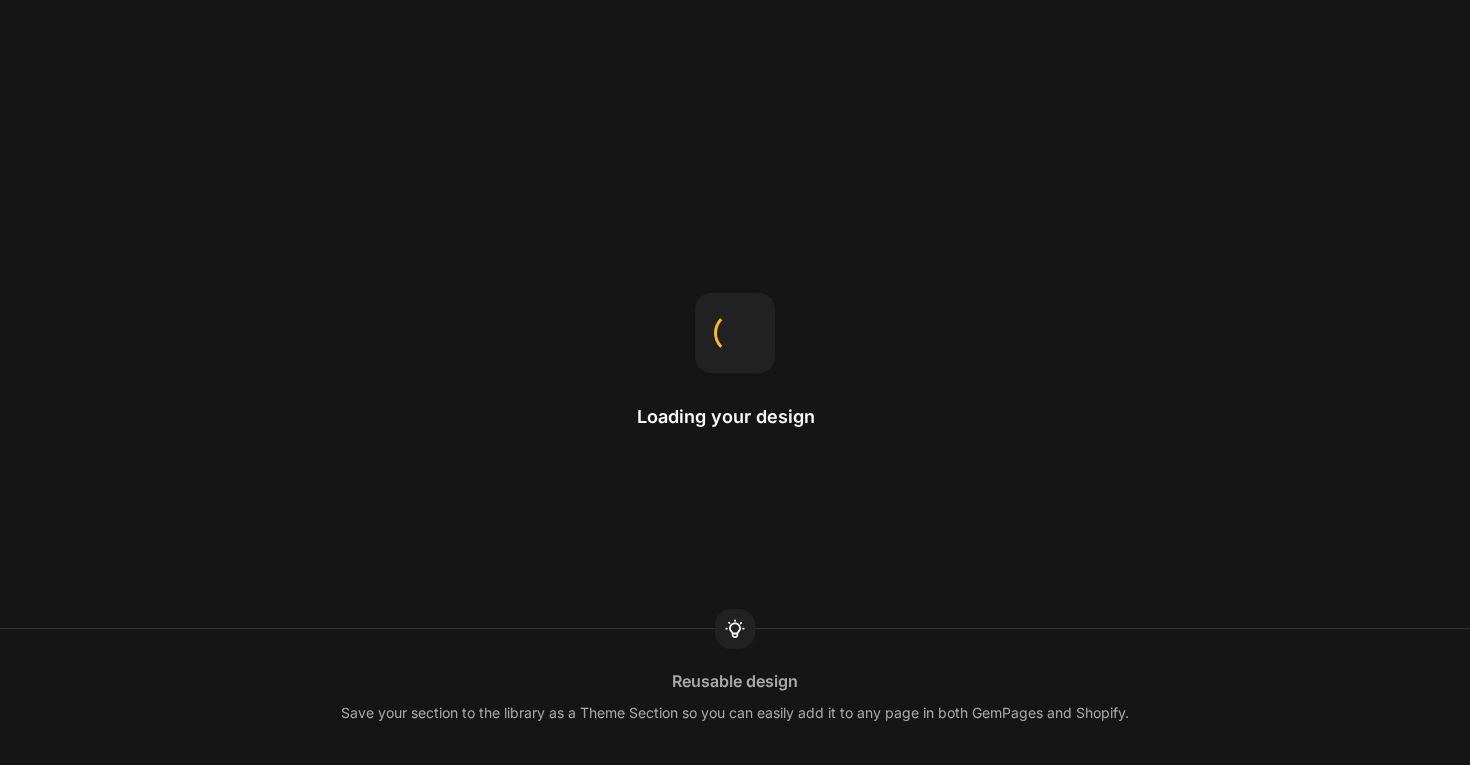 scroll, scrollTop: 0, scrollLeft: 0, axis: both 